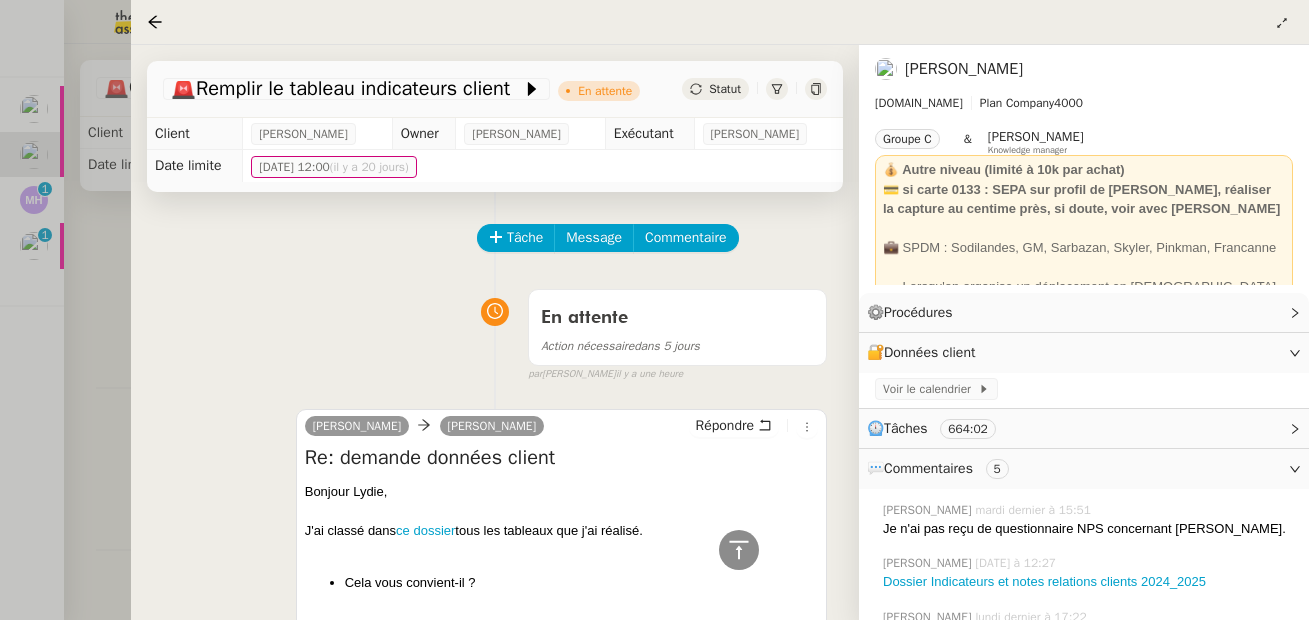 scroll, scrollTop: 0, scrollLeft: 0, axis: both 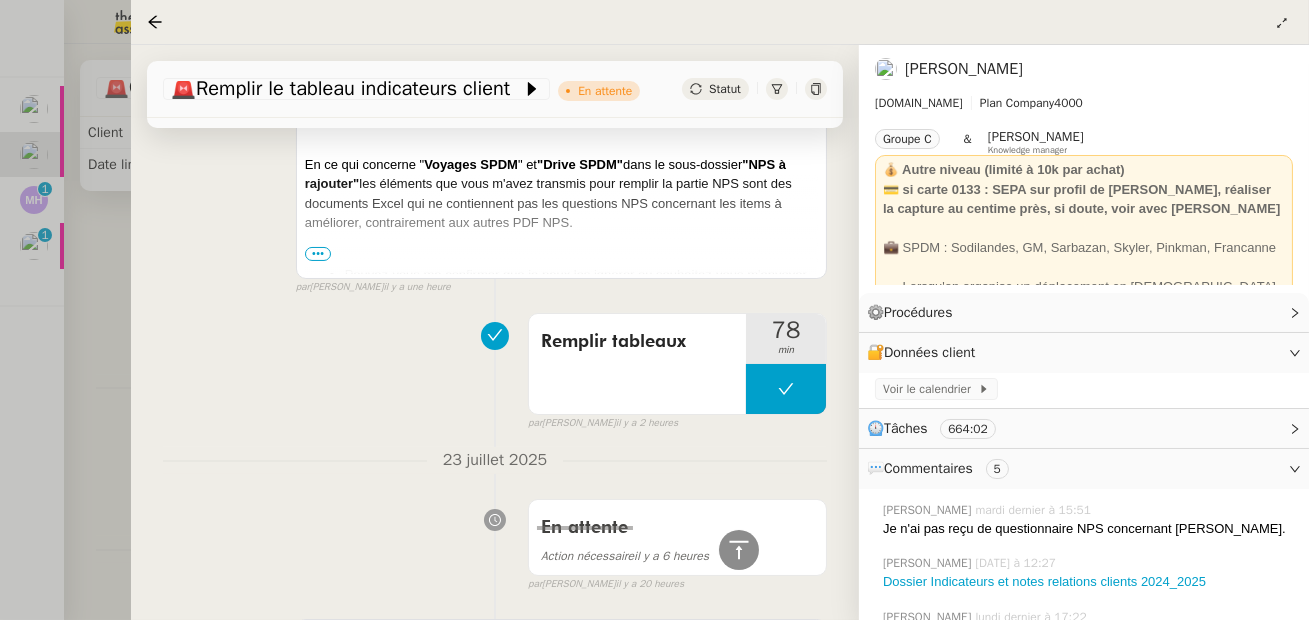 click at bounding box center (654, 310) 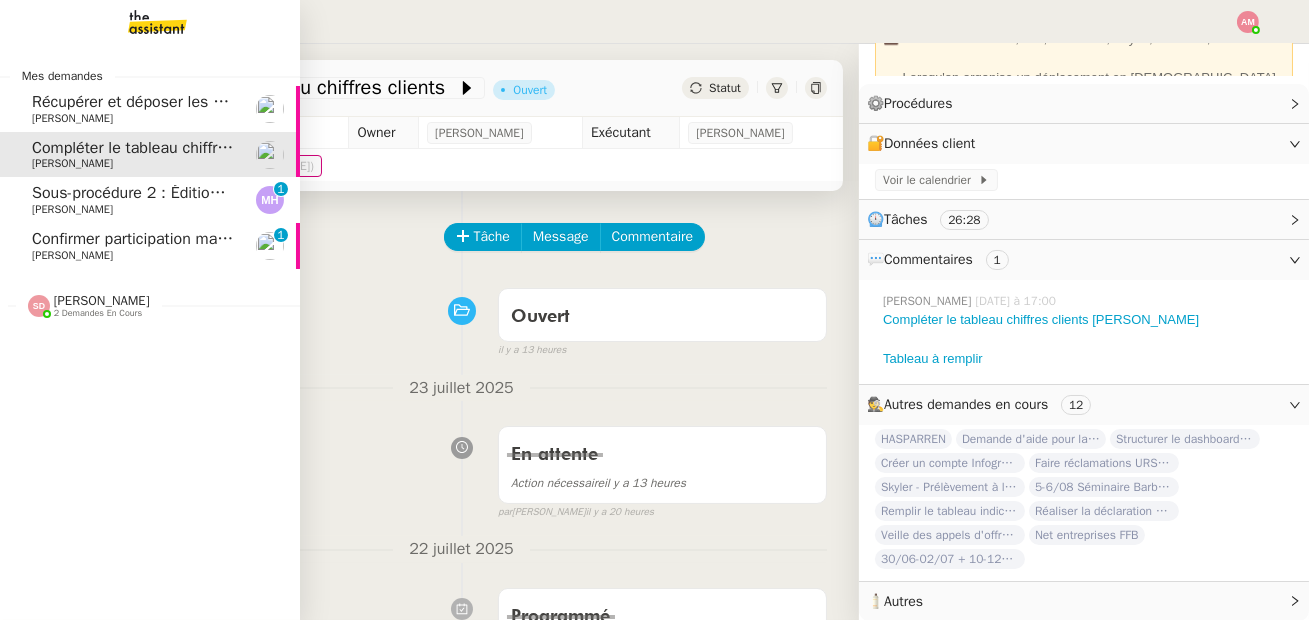 click on "Sous-procédure 2 : Édition des brouillons de facturation - [DATE]    [PERSON_NAME]     0   1   2   3   4   5   6   7   8   9" 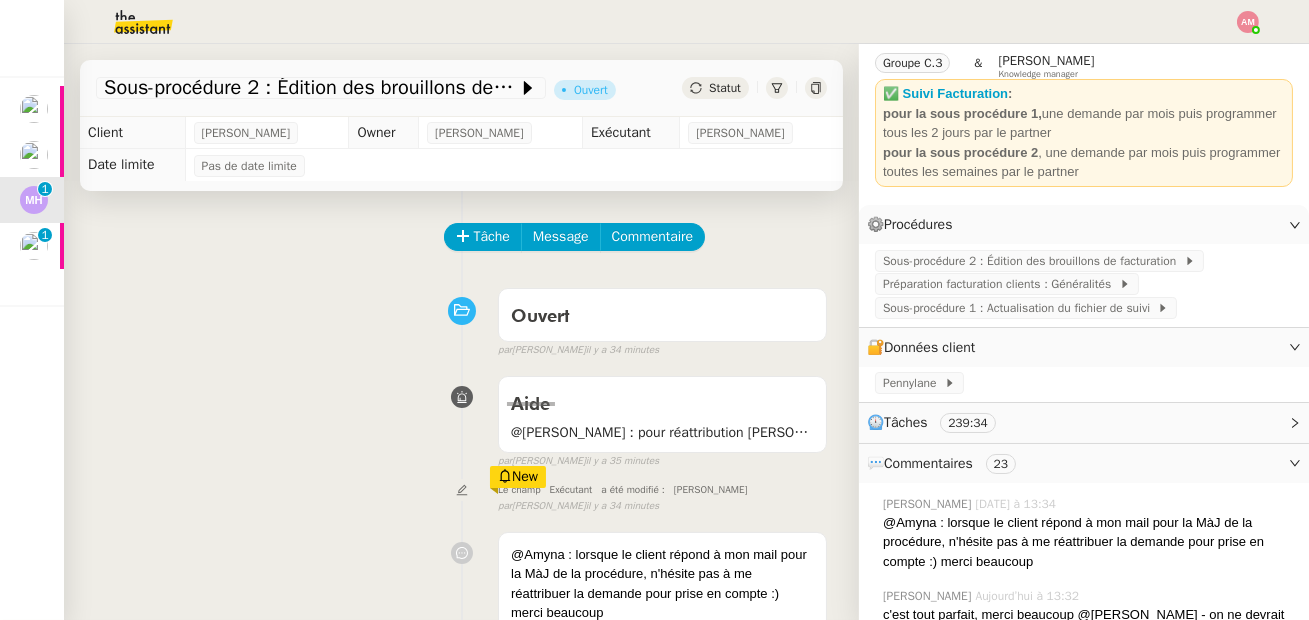 scroll, scrollTop: 208, scrollLeft: 0, axis: vertical 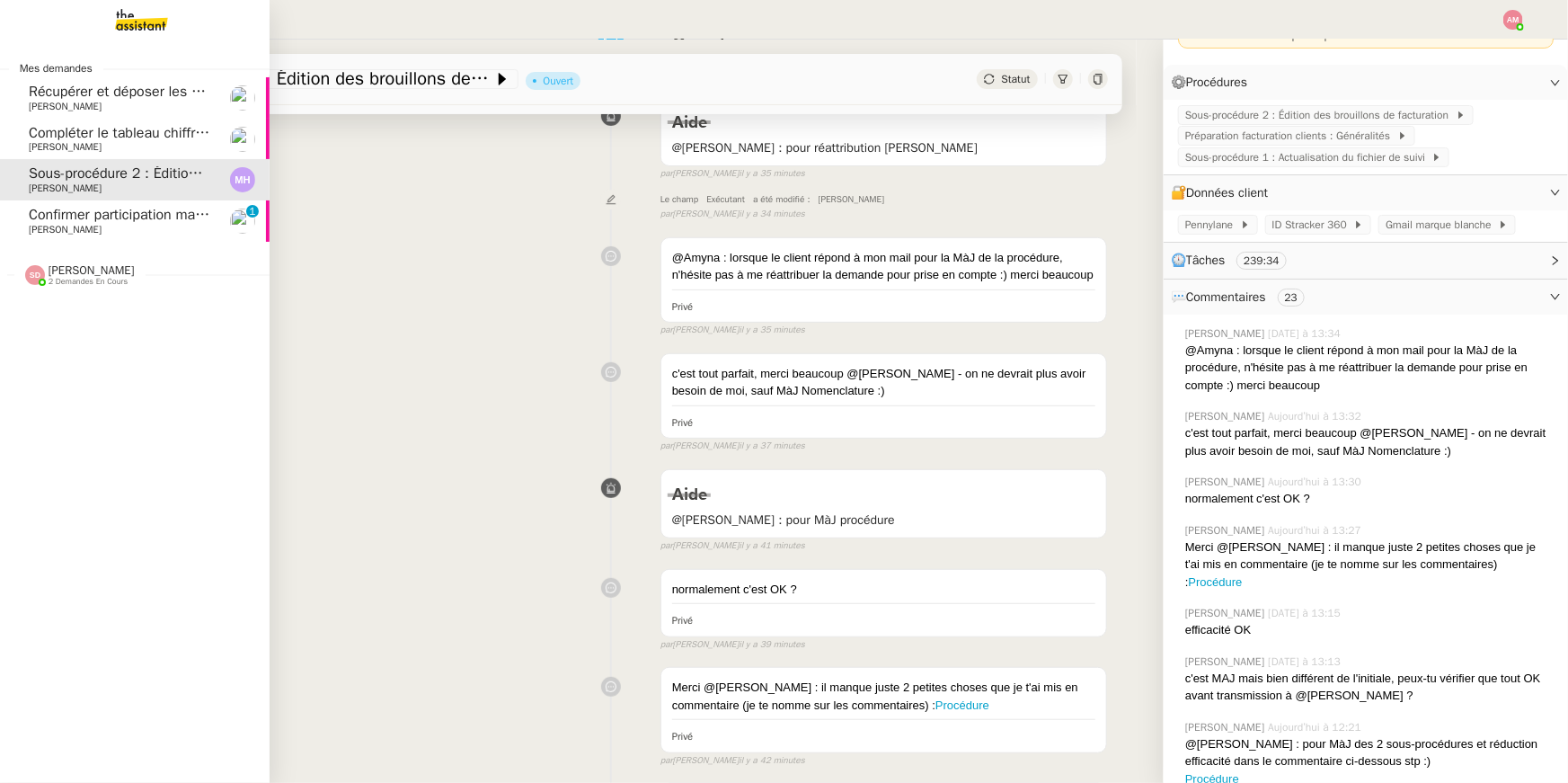 click on "Confirmer participation matinée Google" 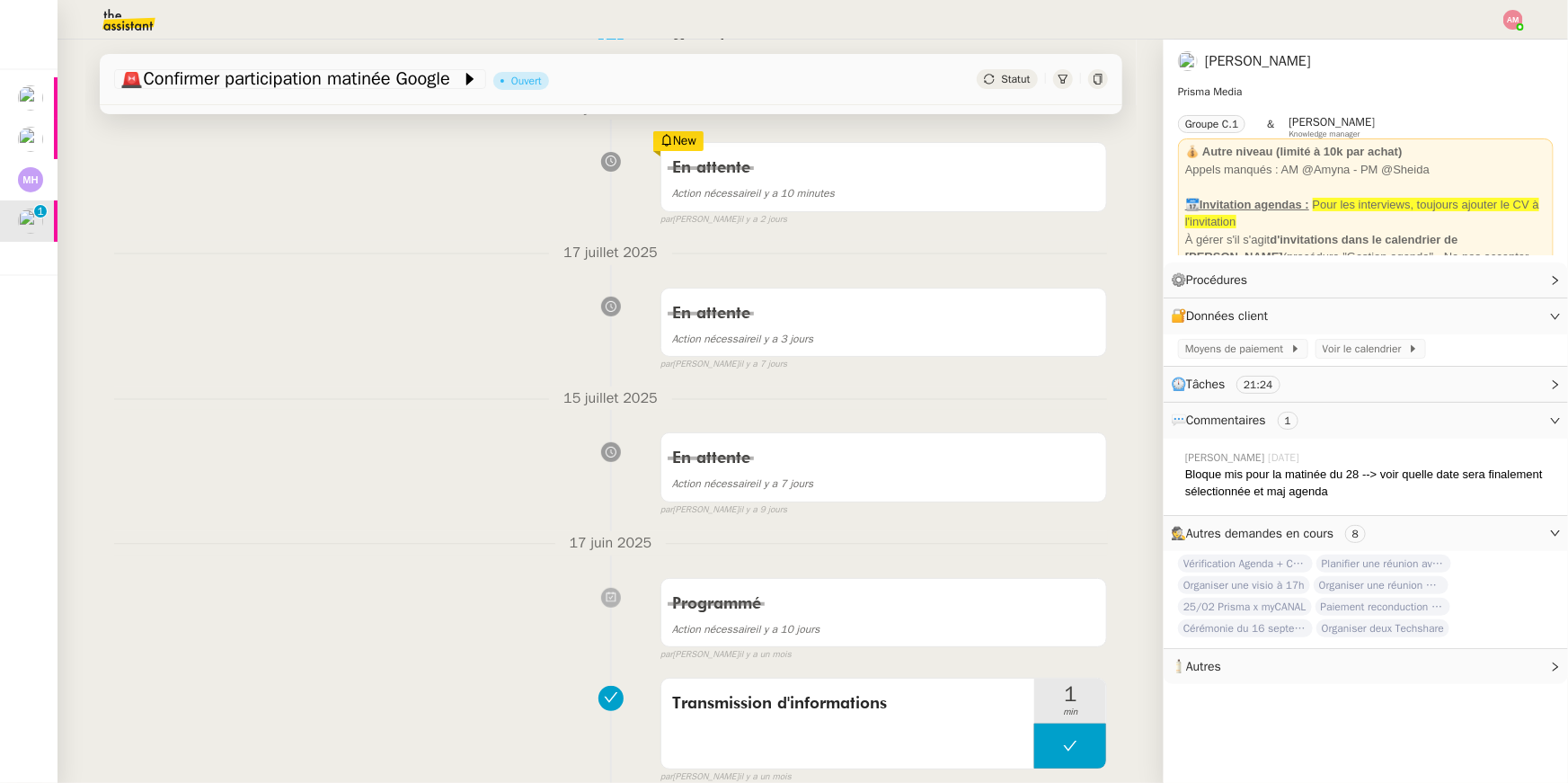 scroll, scrollTop: 0, scrollLeft: 0, axis: both 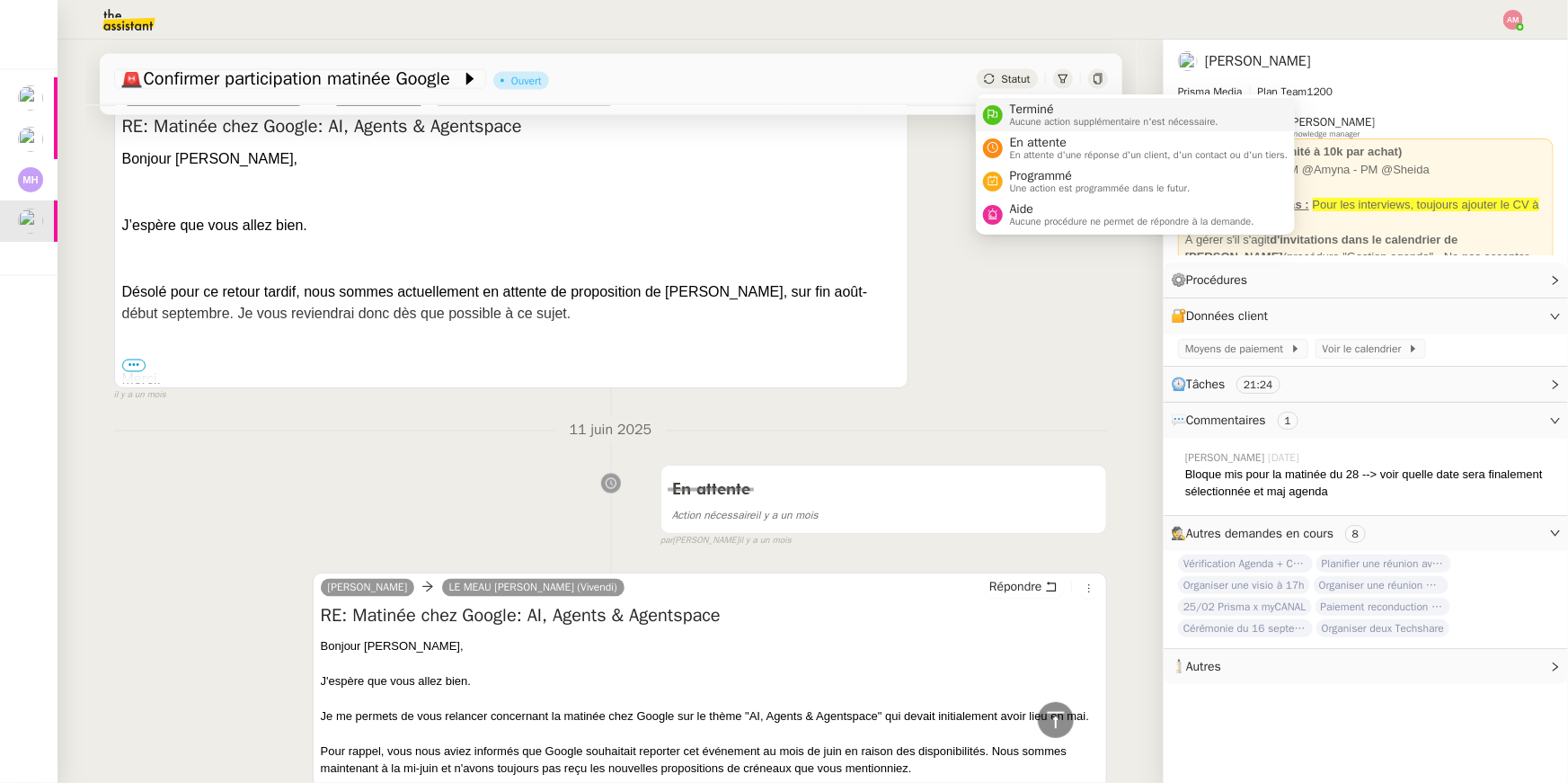 click on "Aucune action supplémentaire n'est nécessaire." at bounding box center (1114, 121) 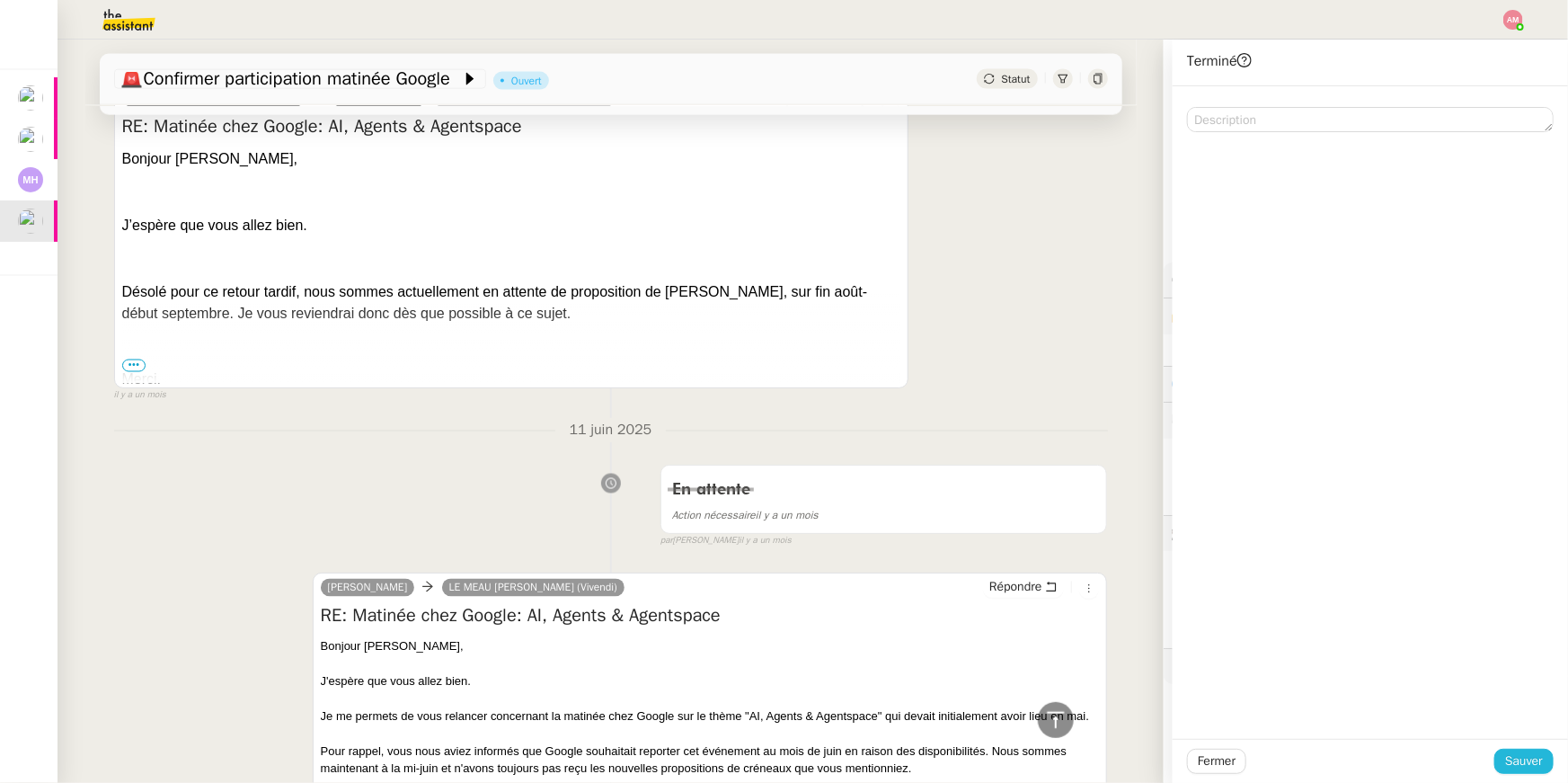click on "Sauver" 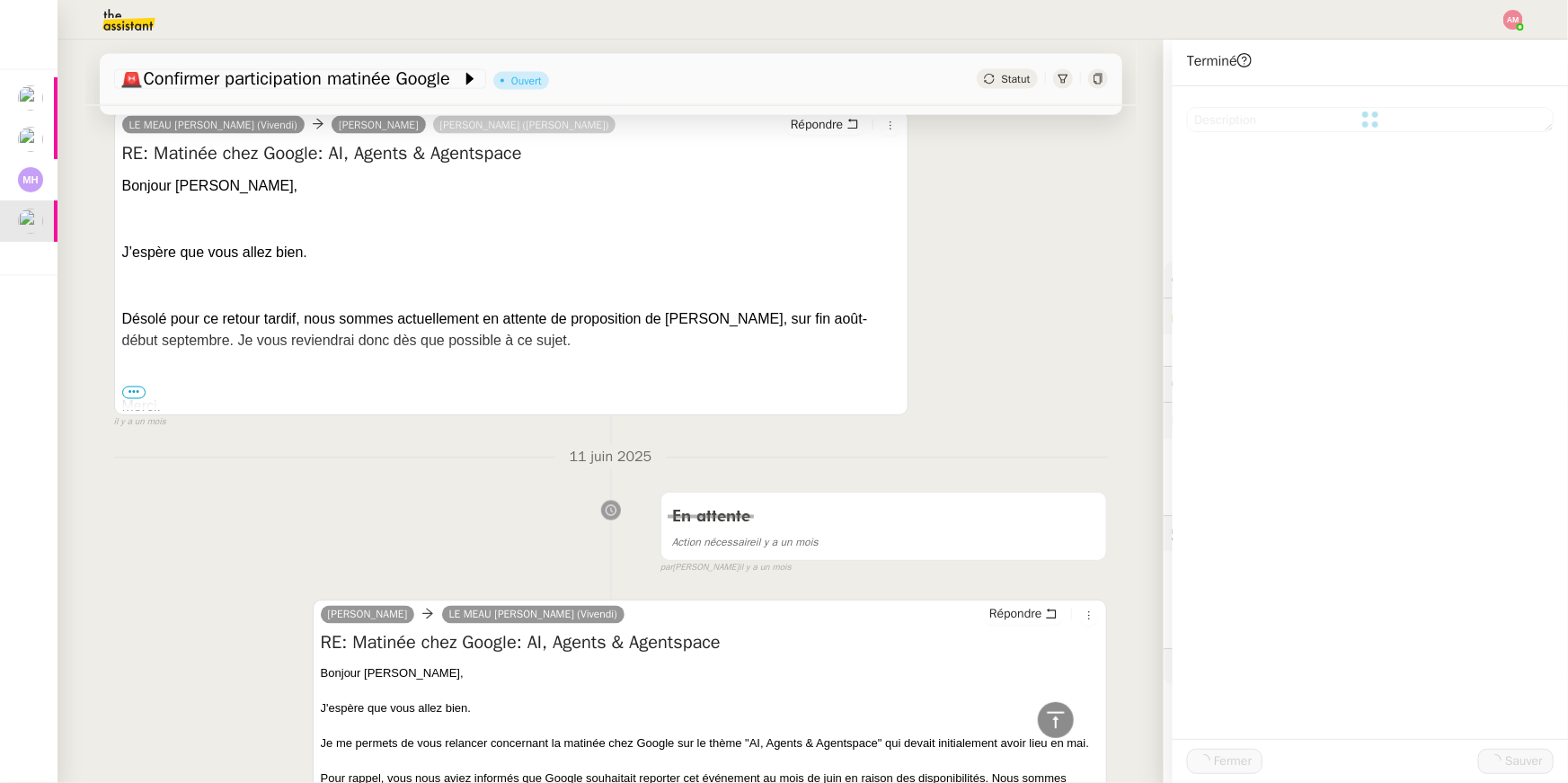 scroll, scrollTop: 1437, scrollLeft: 0, axis: vertical 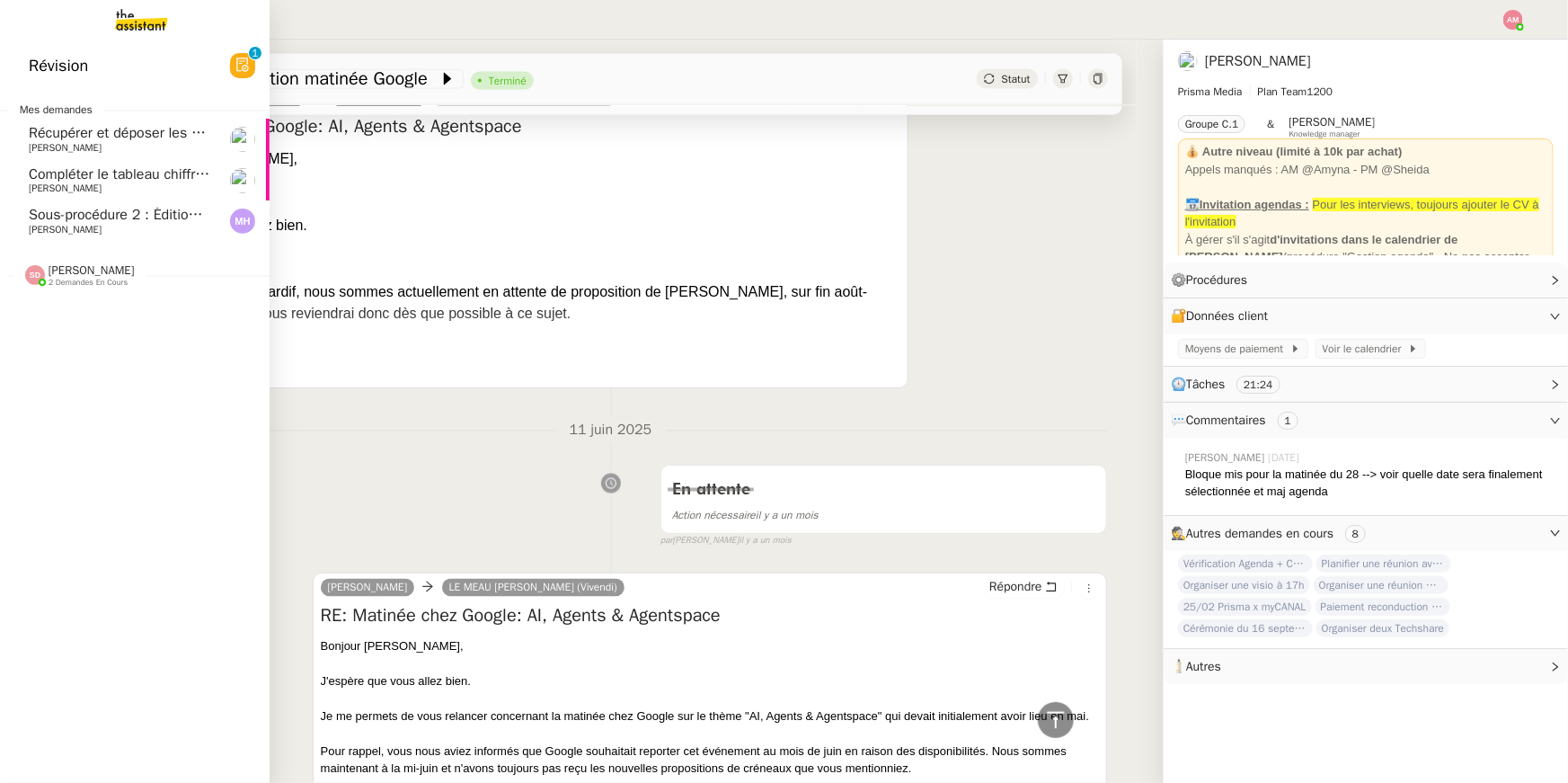 click on "Compléter le tableau chiffres clients" 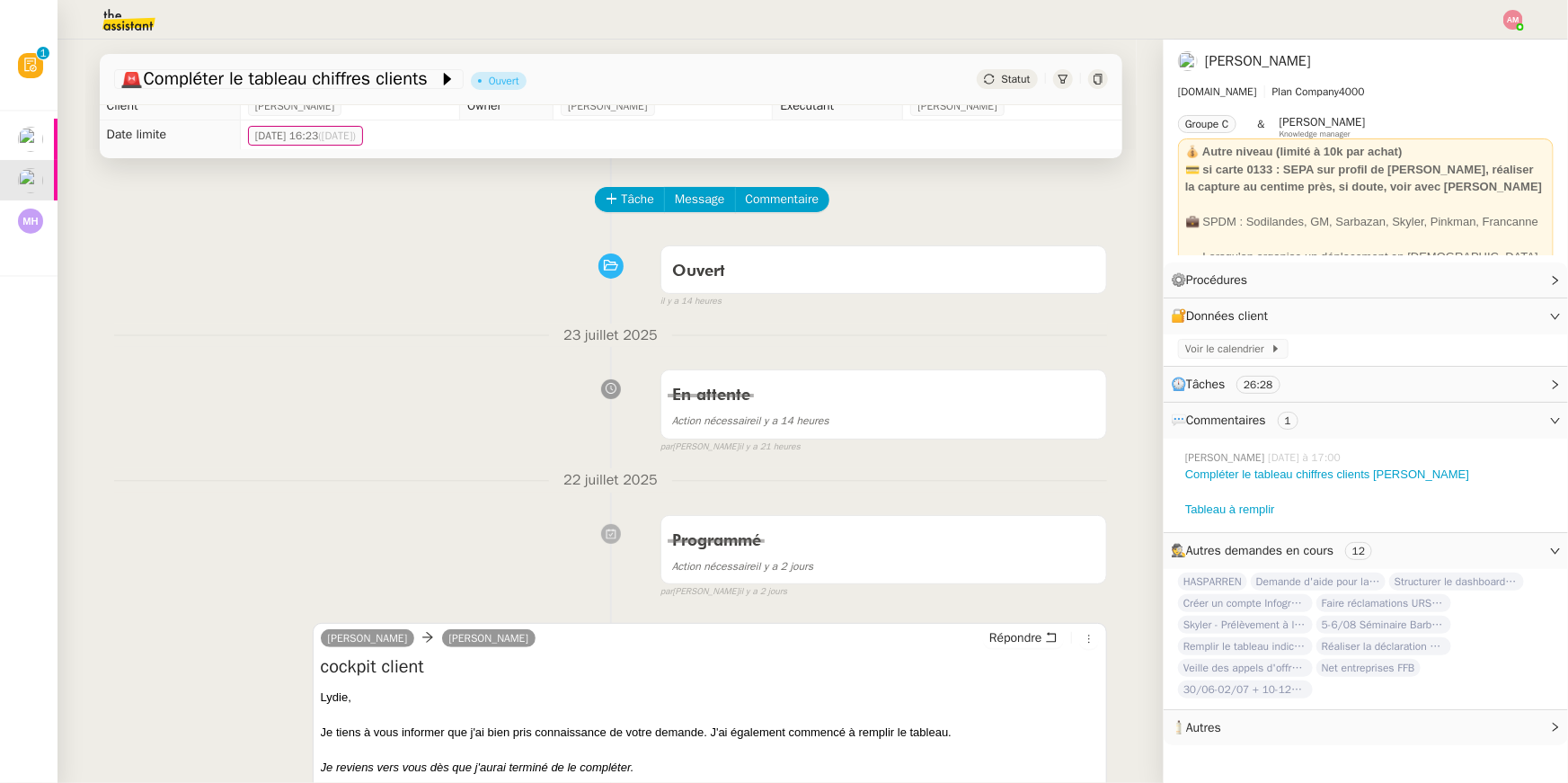 scroll, scrollTop: 805, scrollLeft: 0, axis: vertical 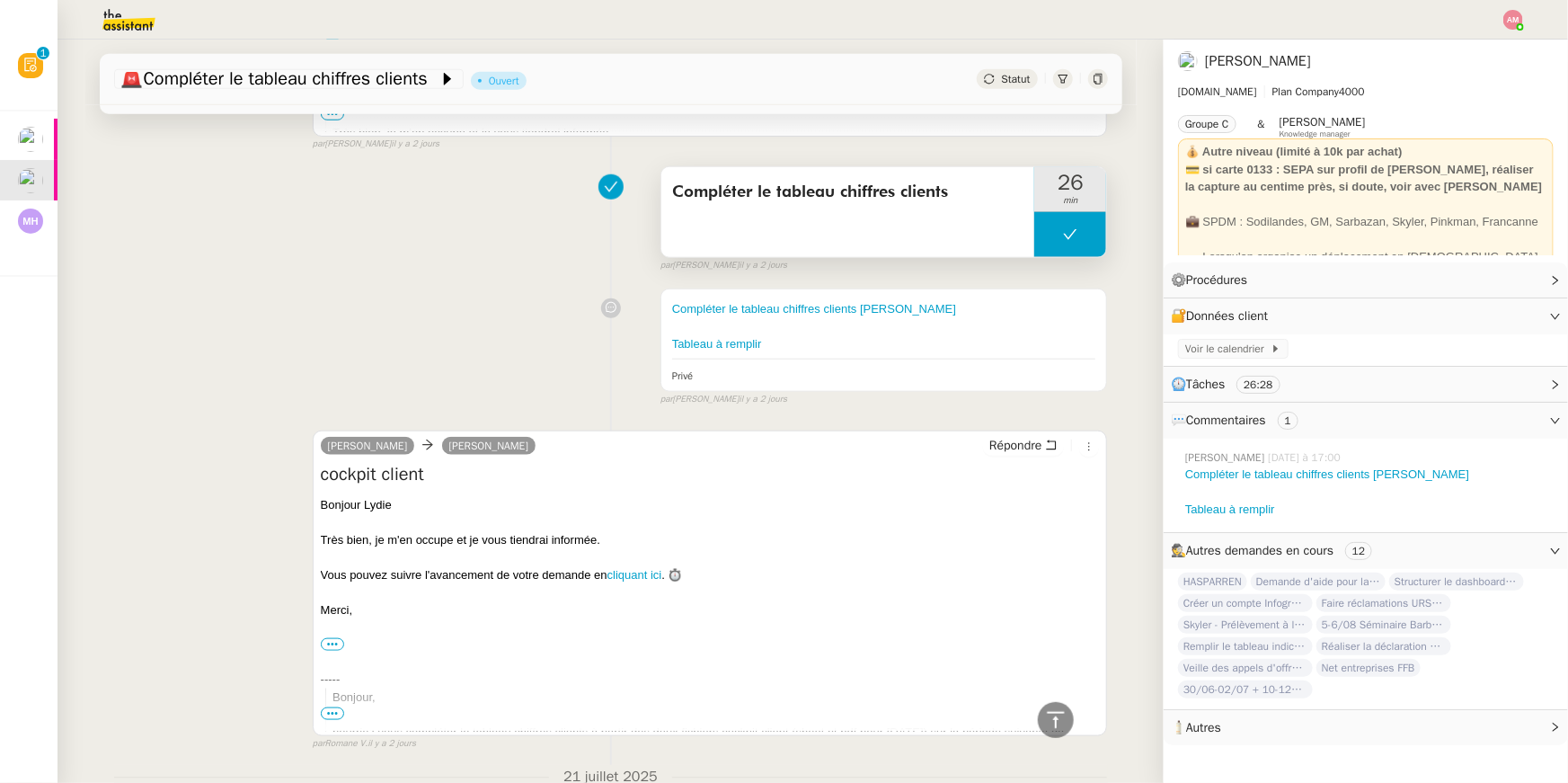 drag, startPoint x: 674, startPoint y: 216, endPoint x: 959, endPoint y: 175, distance: 287.93402 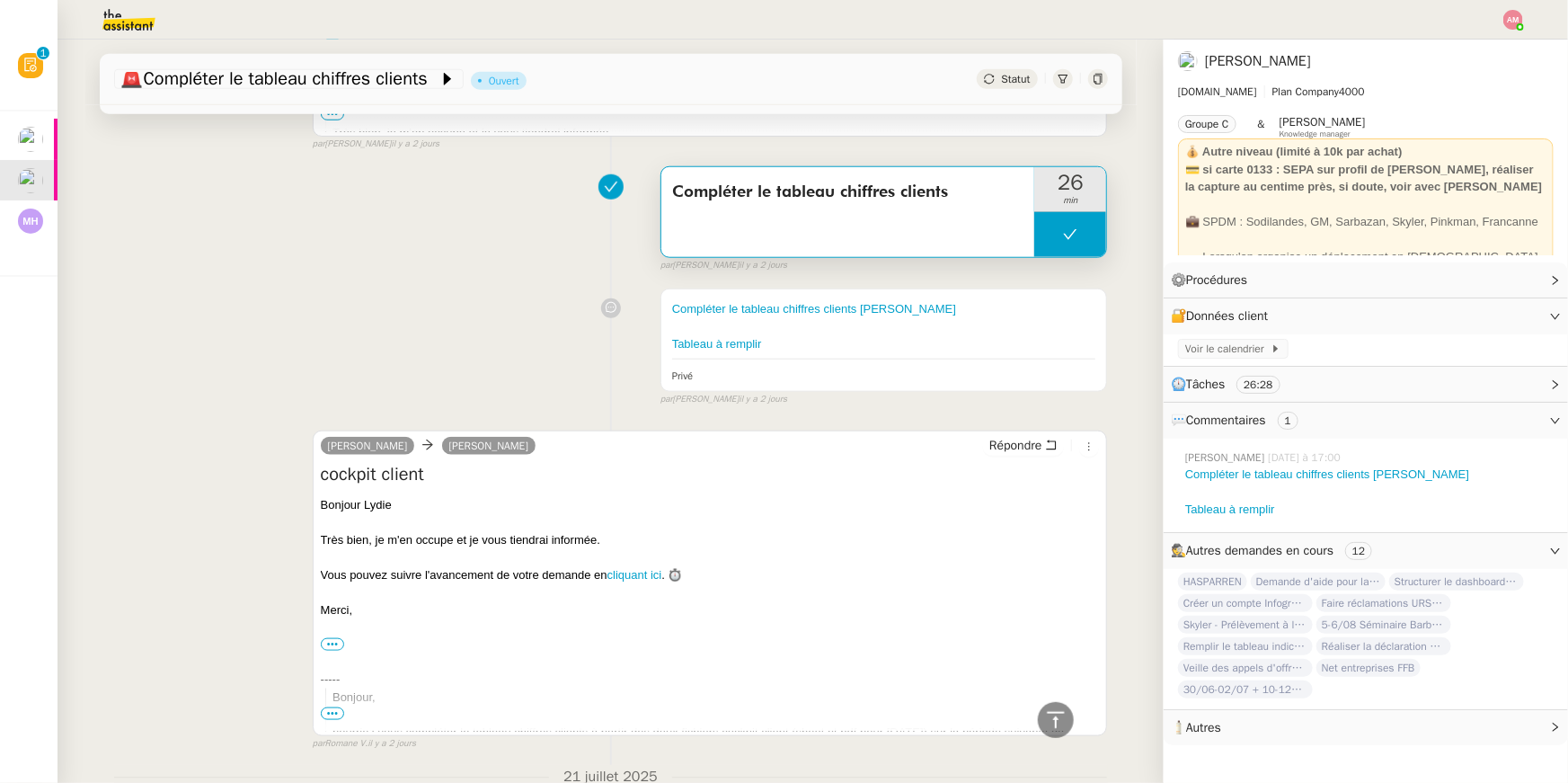 scroll, scrollTop: 0, scrollLeft: 0, axis: both 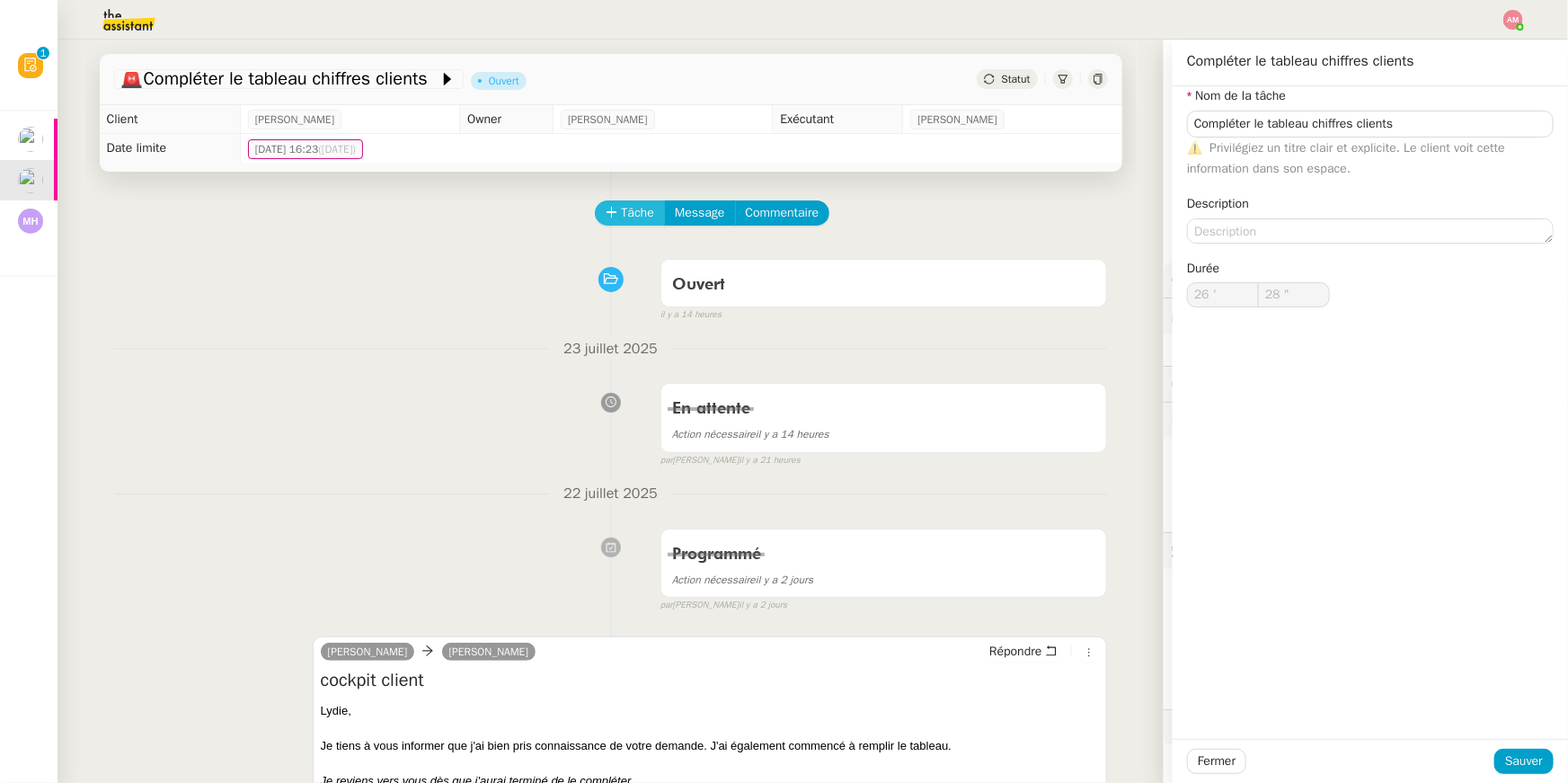 click on "Tâche" 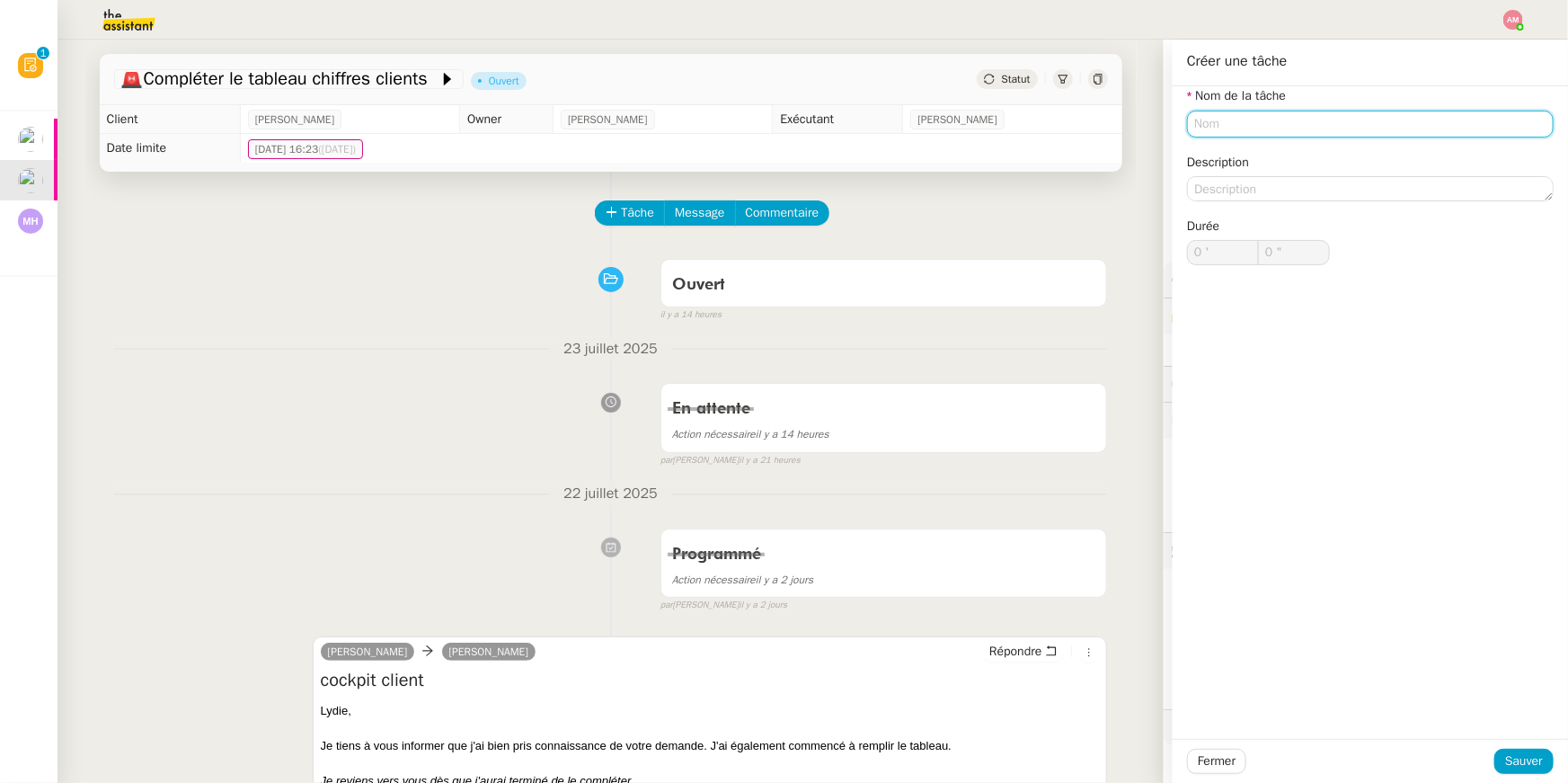 paste on "Compléter le tableau chiffres clients" 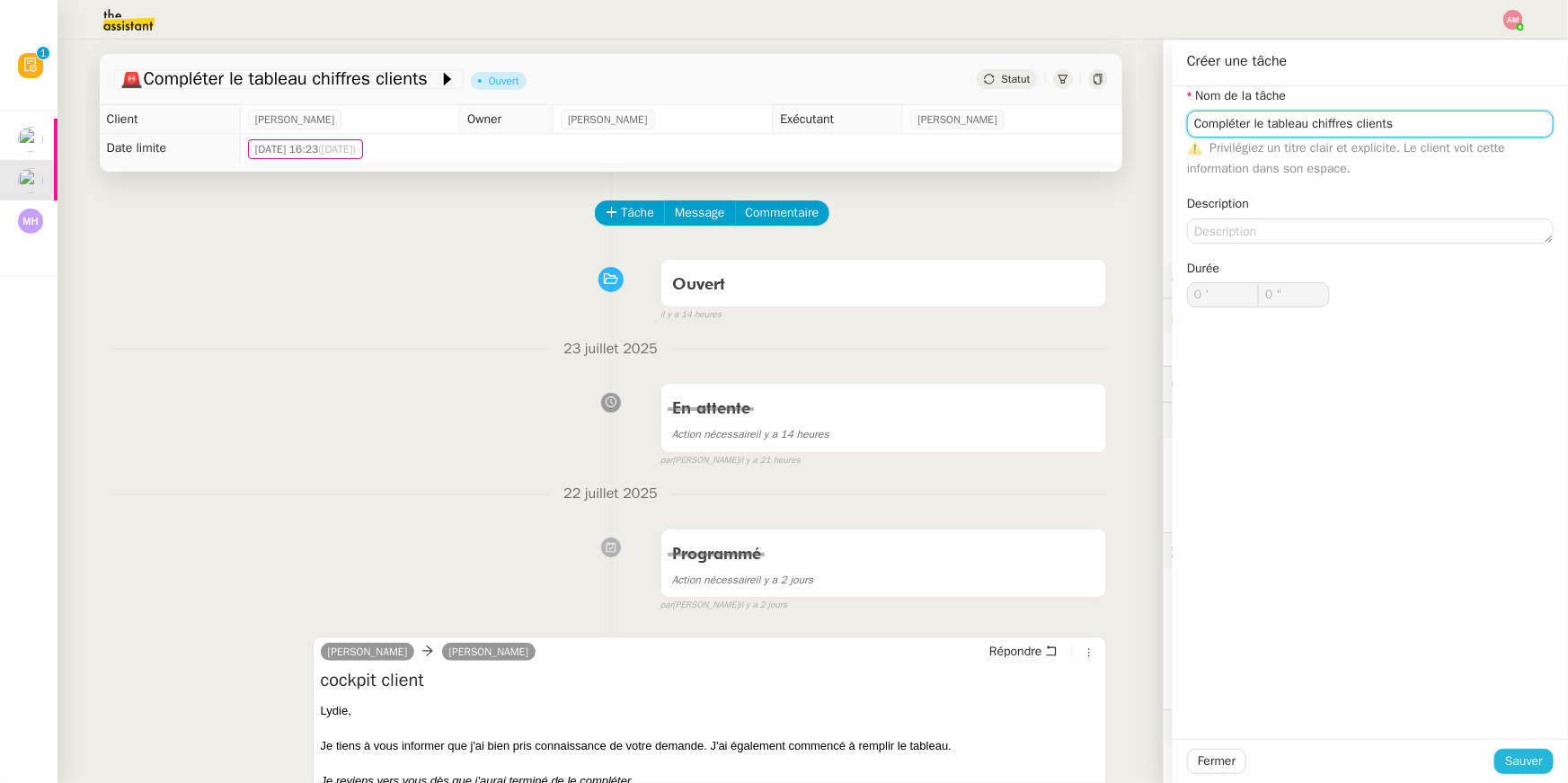 type on "Compléter le tableau chiffres clients" 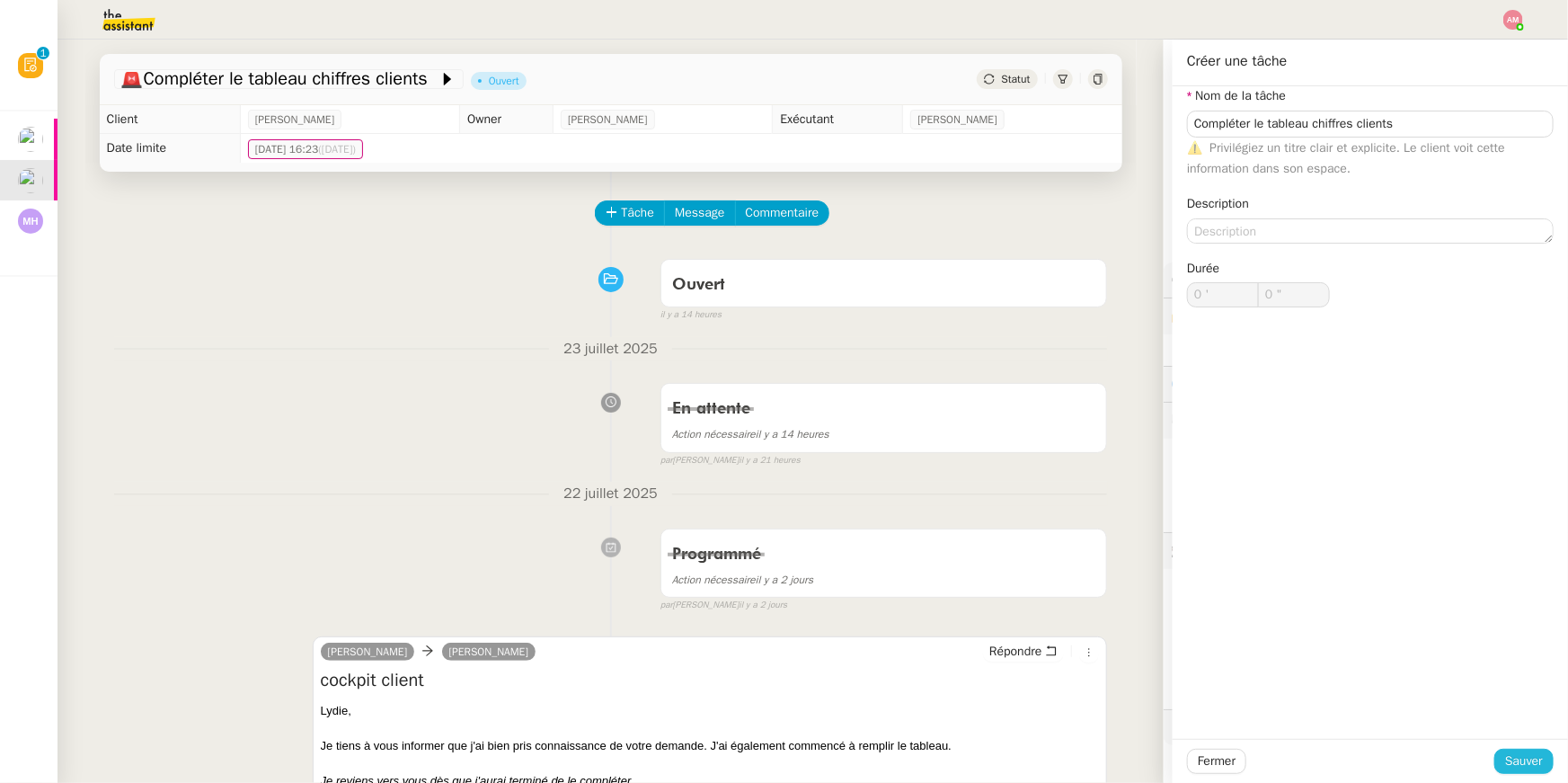 click on "Sauver" 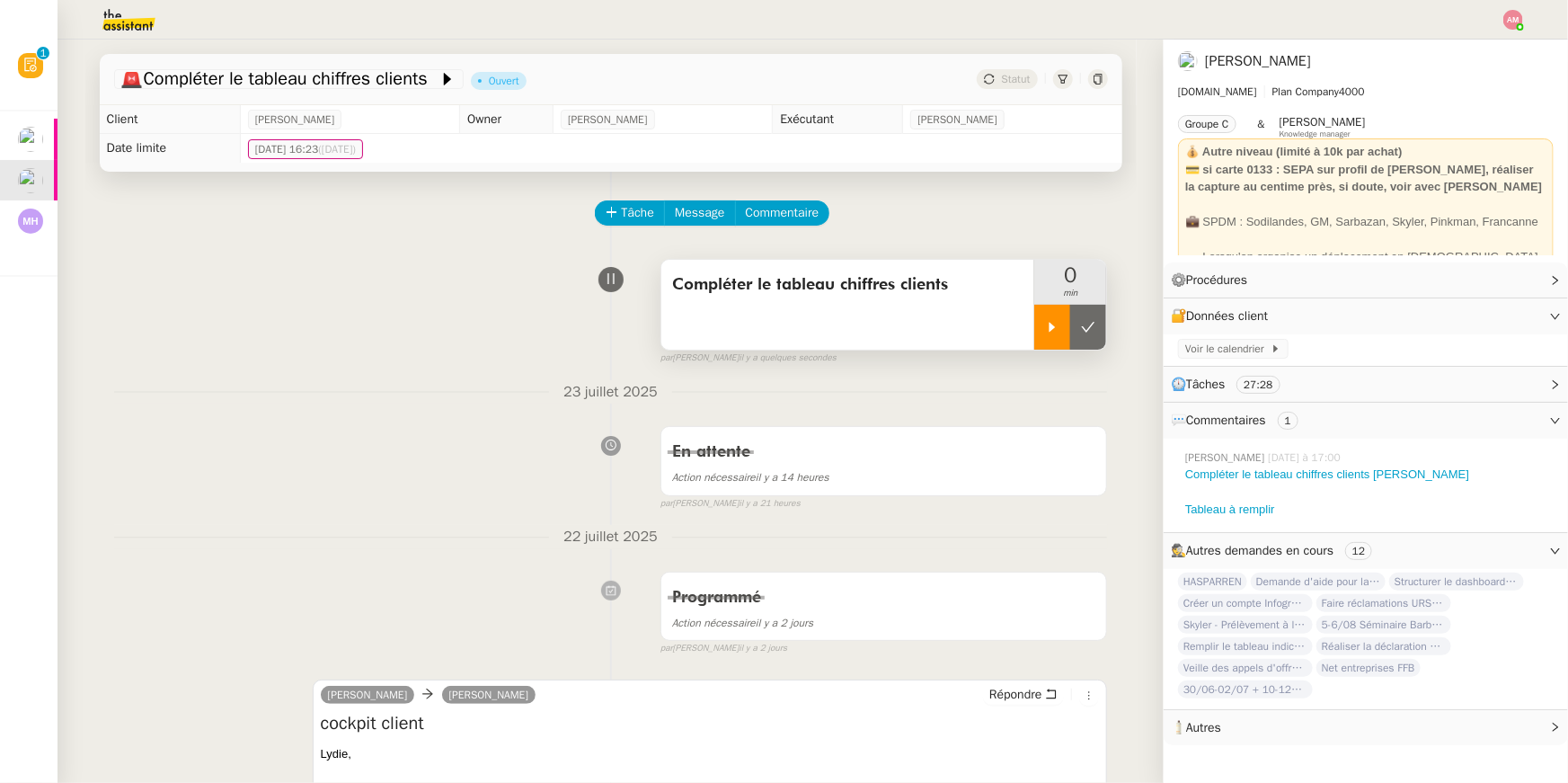 click at bounding box center [1052, 327] 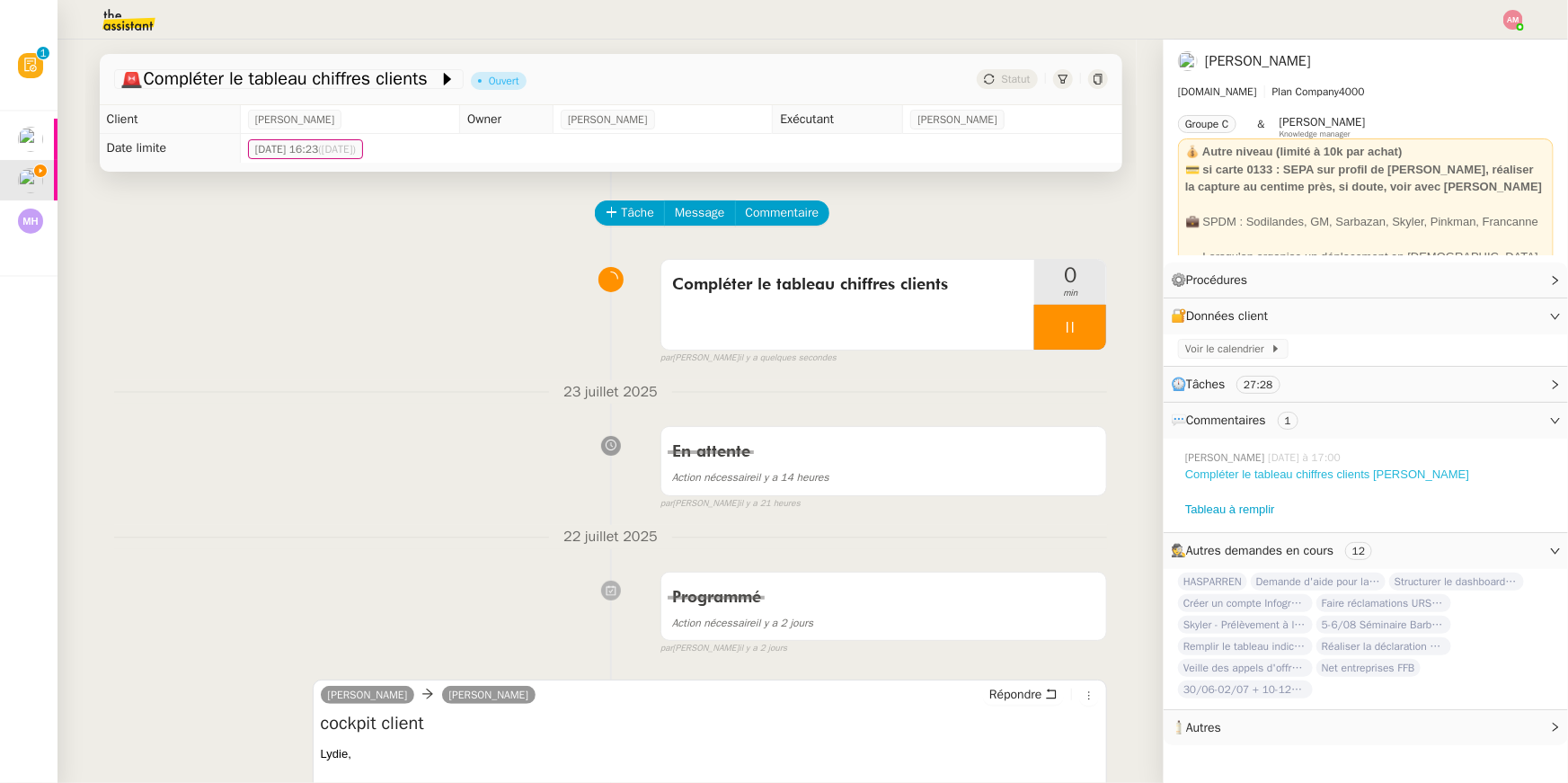 click on "Compléter le tableau chiffres clients [PERSON_NAME]" 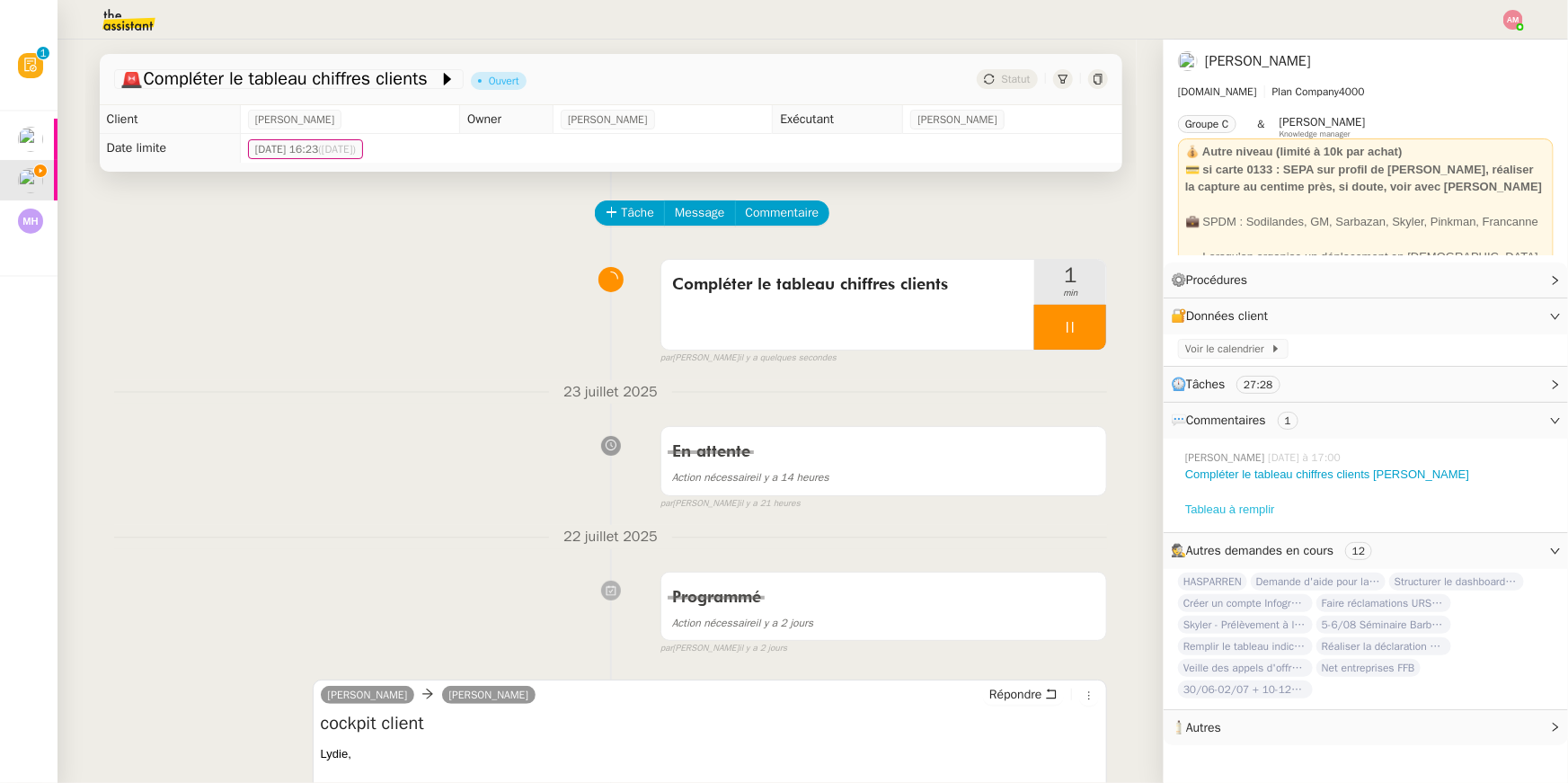 click on "Tableau à remplir" 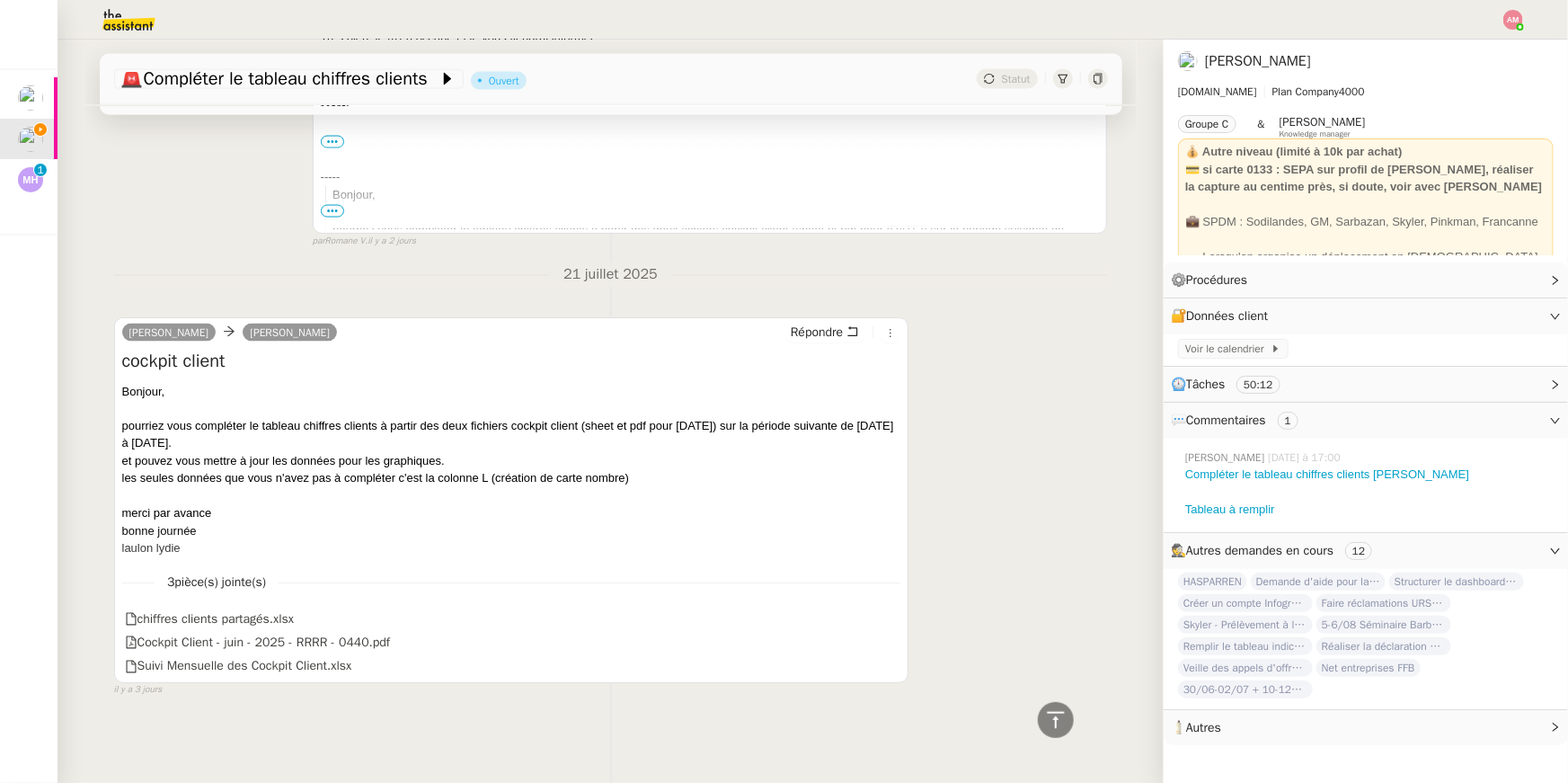 scroll, scrollTop: 1352, scrollLeft: 0, axis: vertical 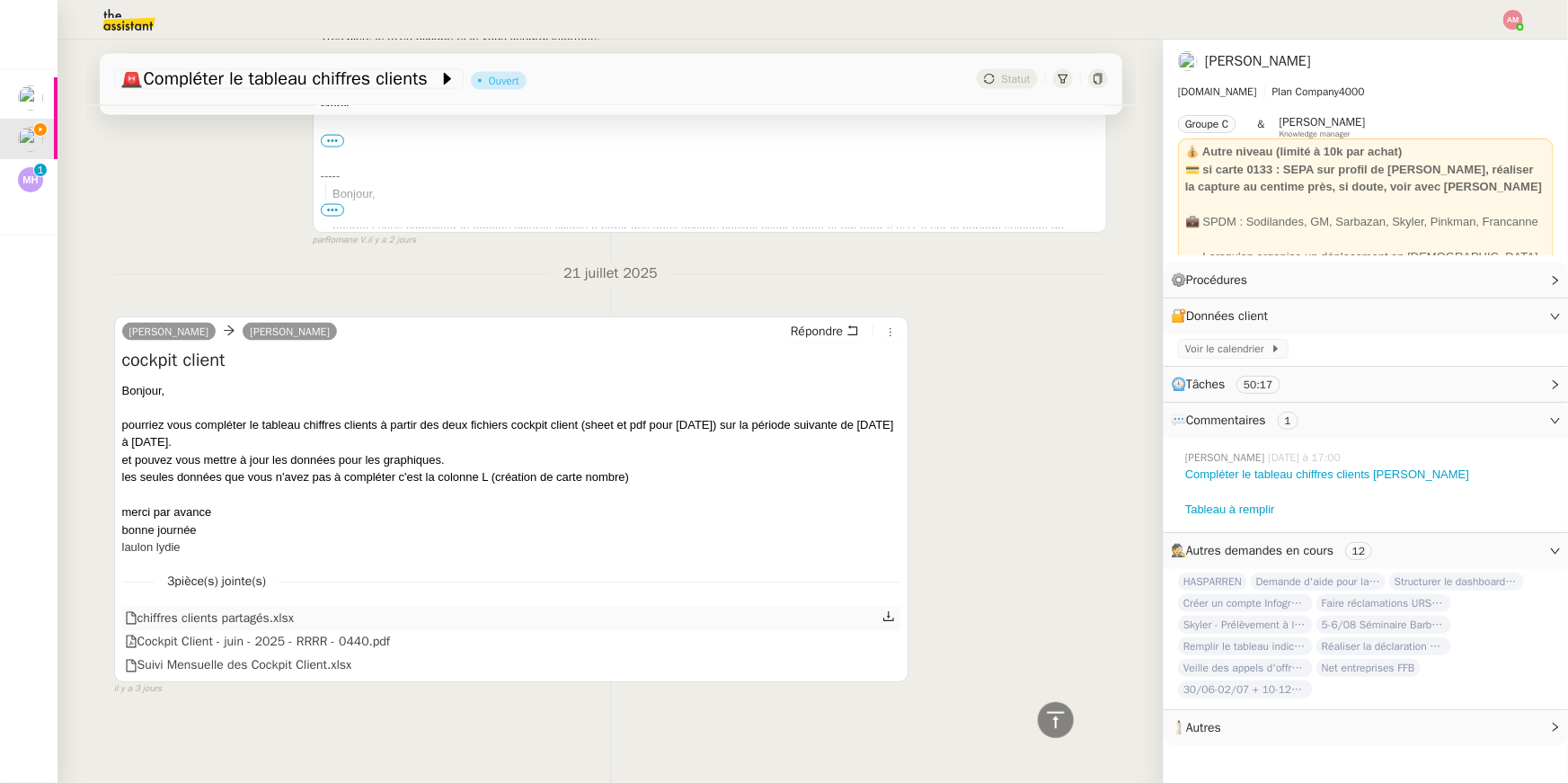 click 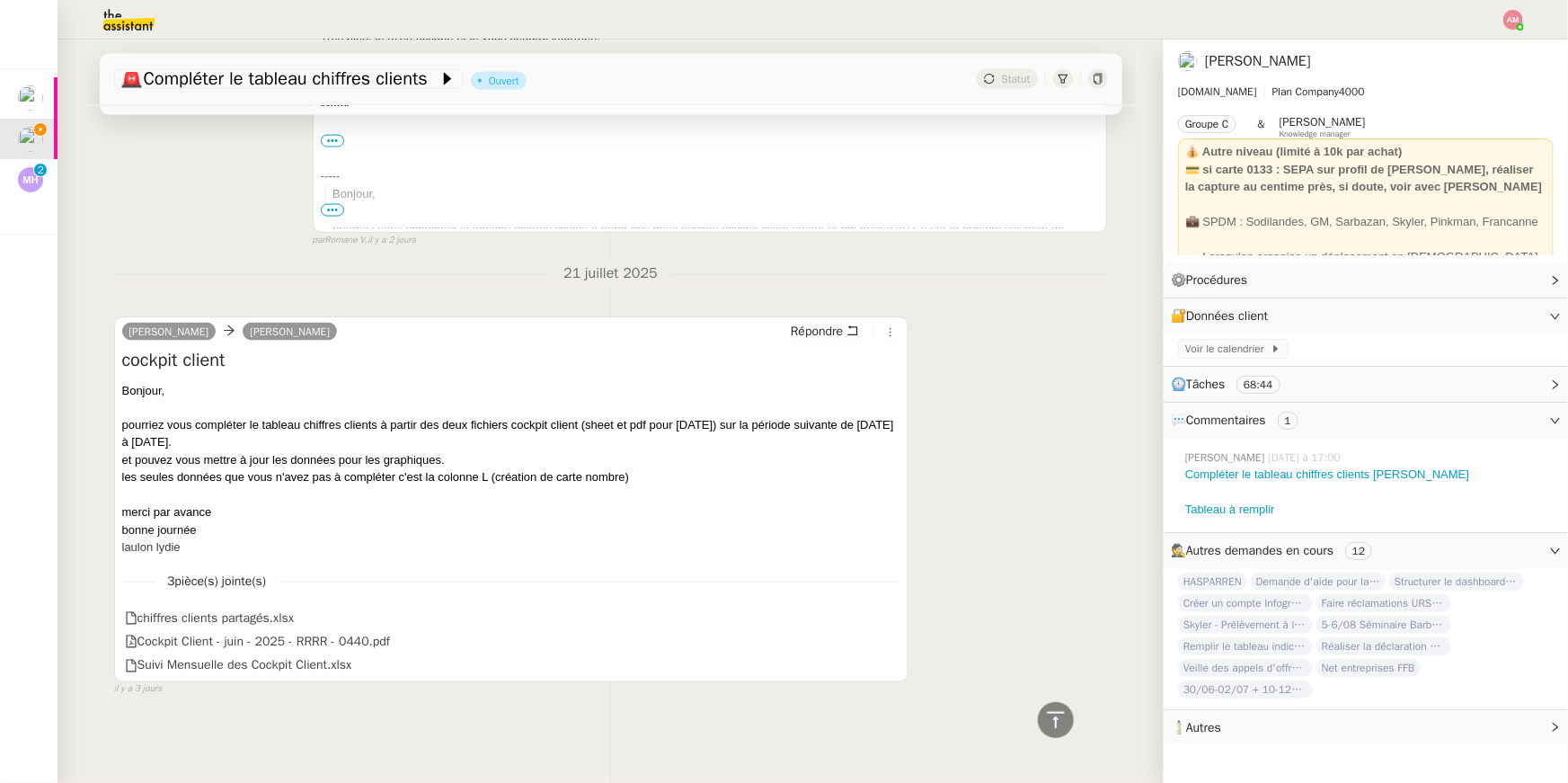 scroll, scrollTop: 0, scrollLeft: 0, axis: both 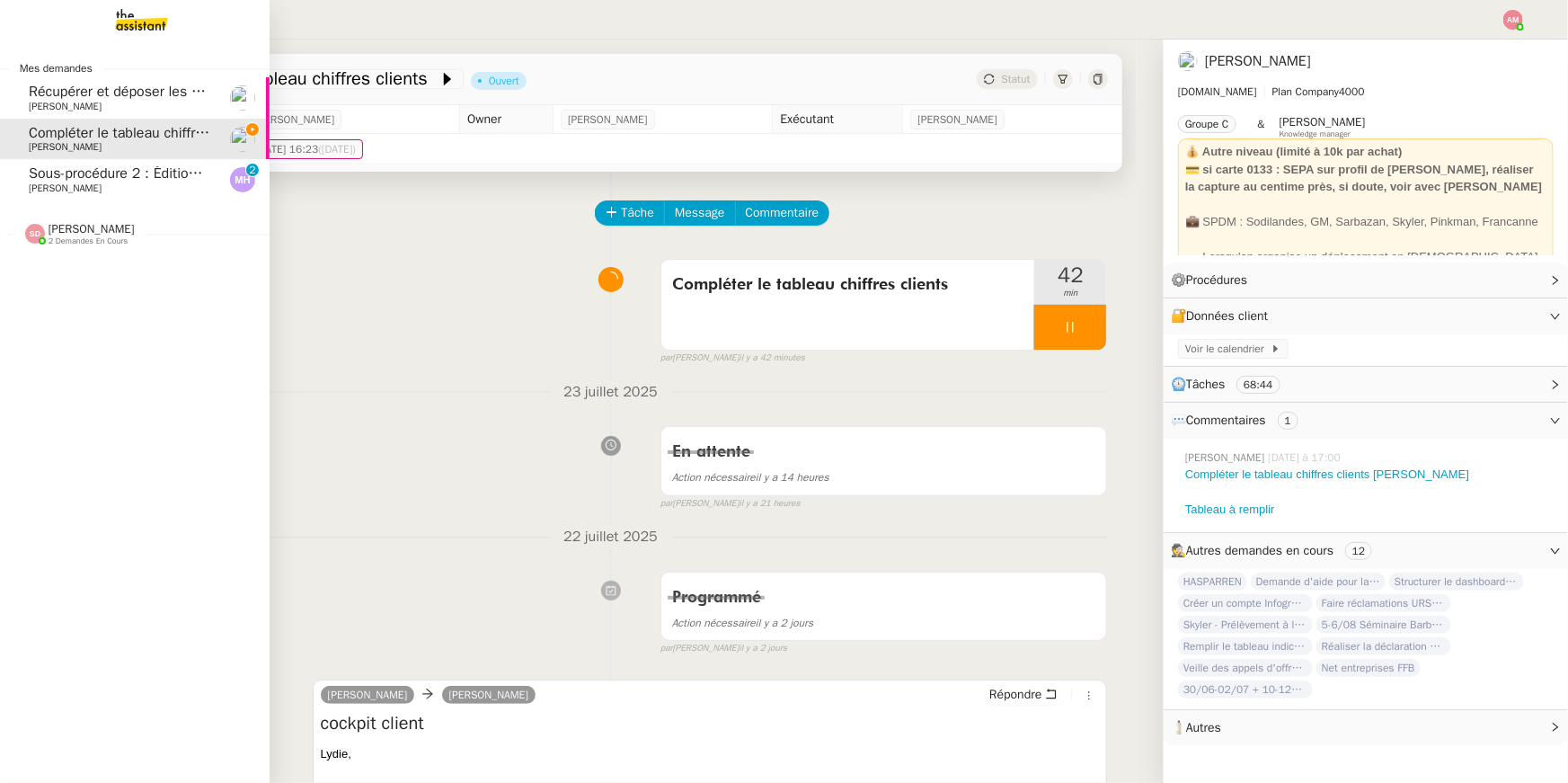 click on "Sous-procédure 2 : Édition des brouillons de facturation - juillet 2025" 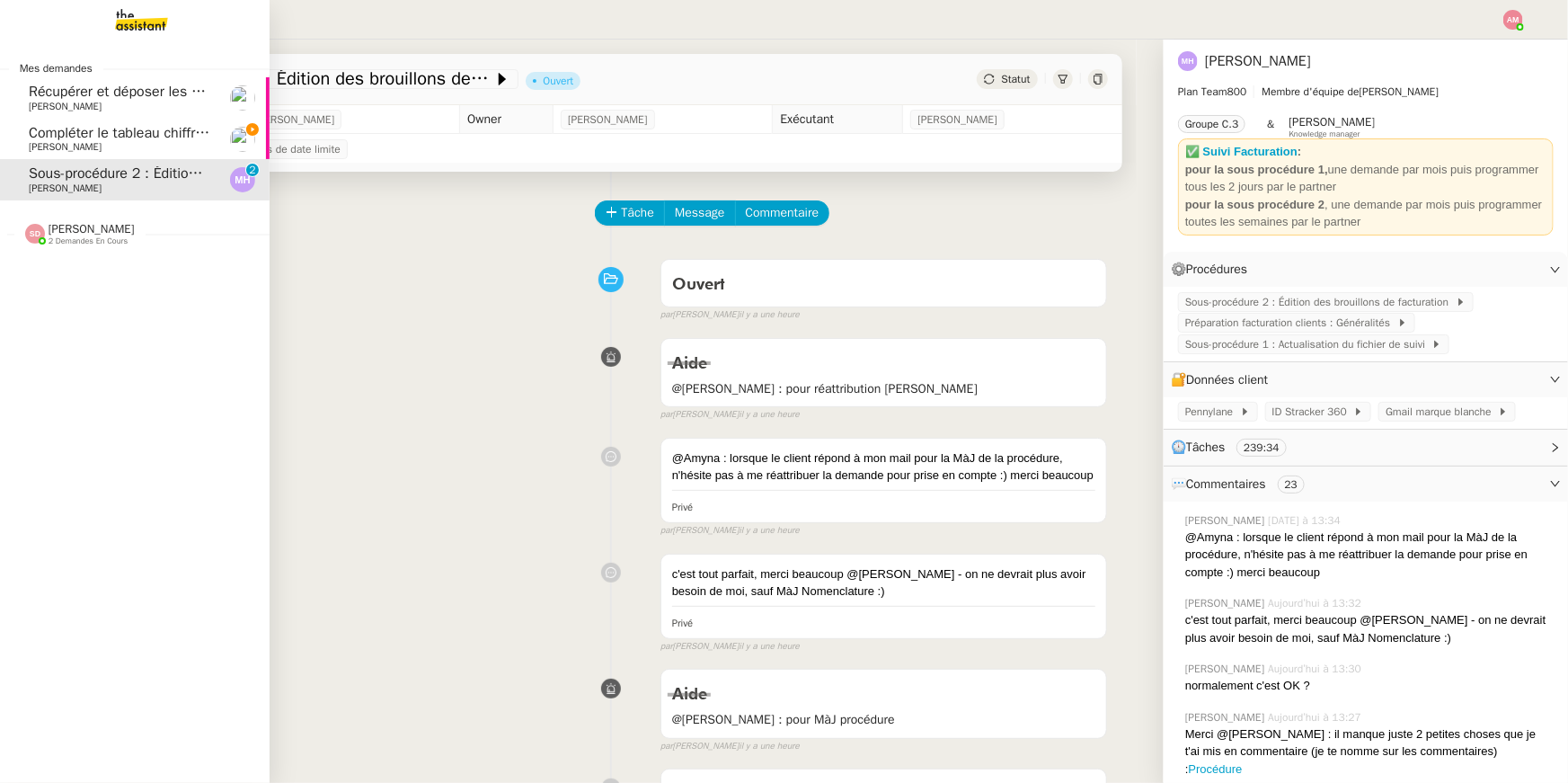 click on "[PERSON_NAME]    2 demandes en cours" 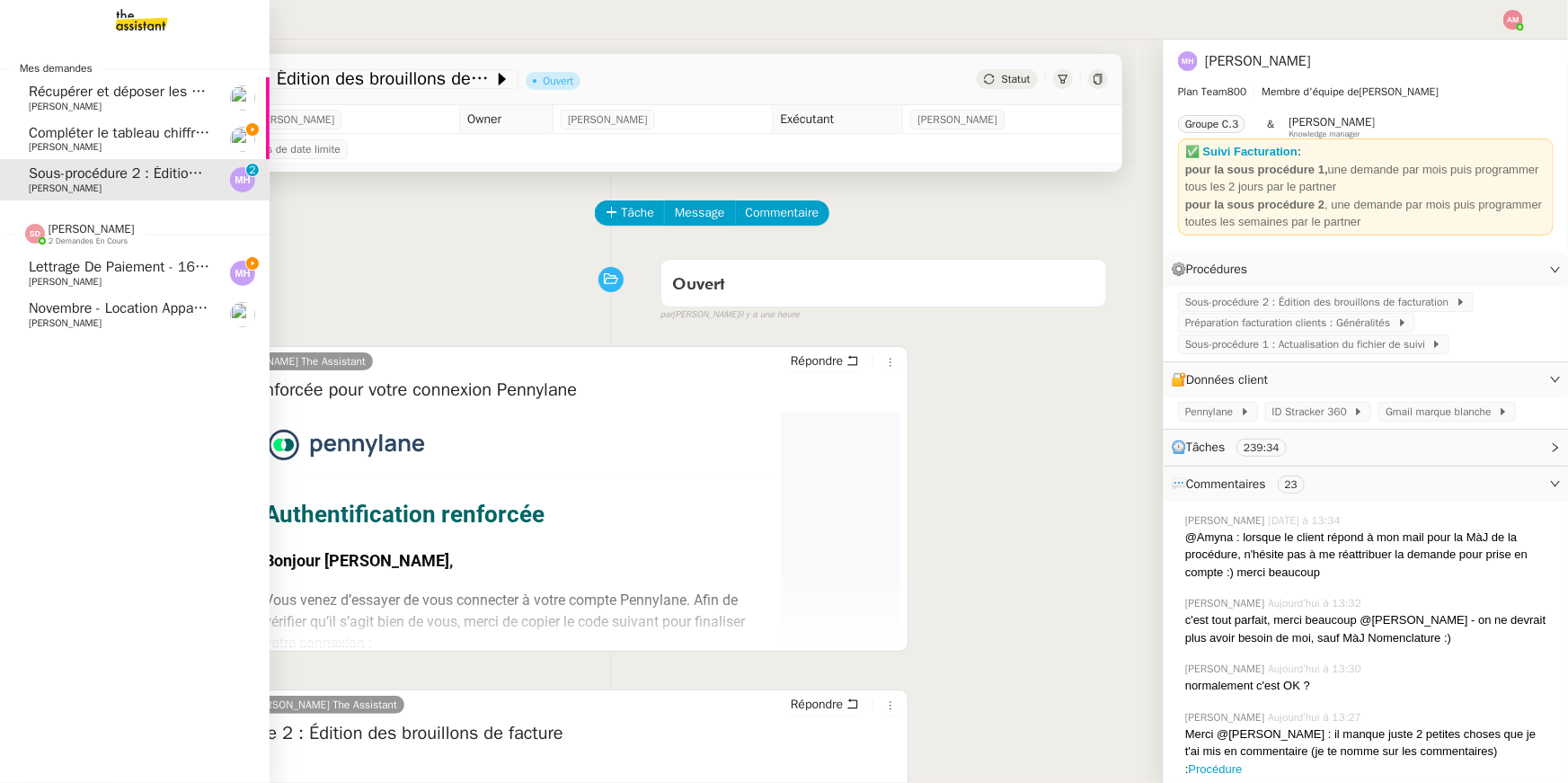 click on "Lettrage de paiement - [DATE]    [PERSON_NAME]" 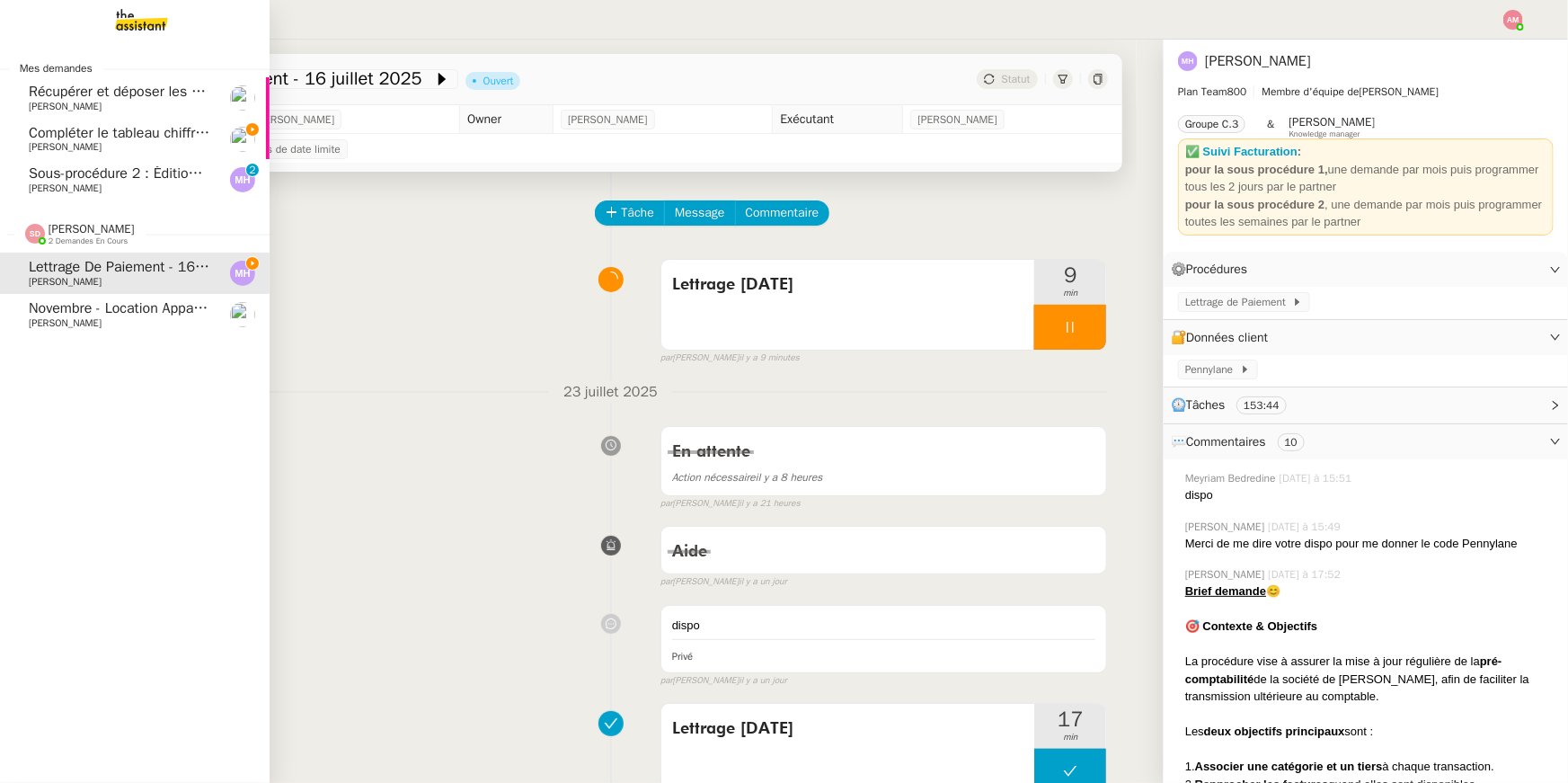 click on "[PERSON_NAME]    2 demandes en cours" 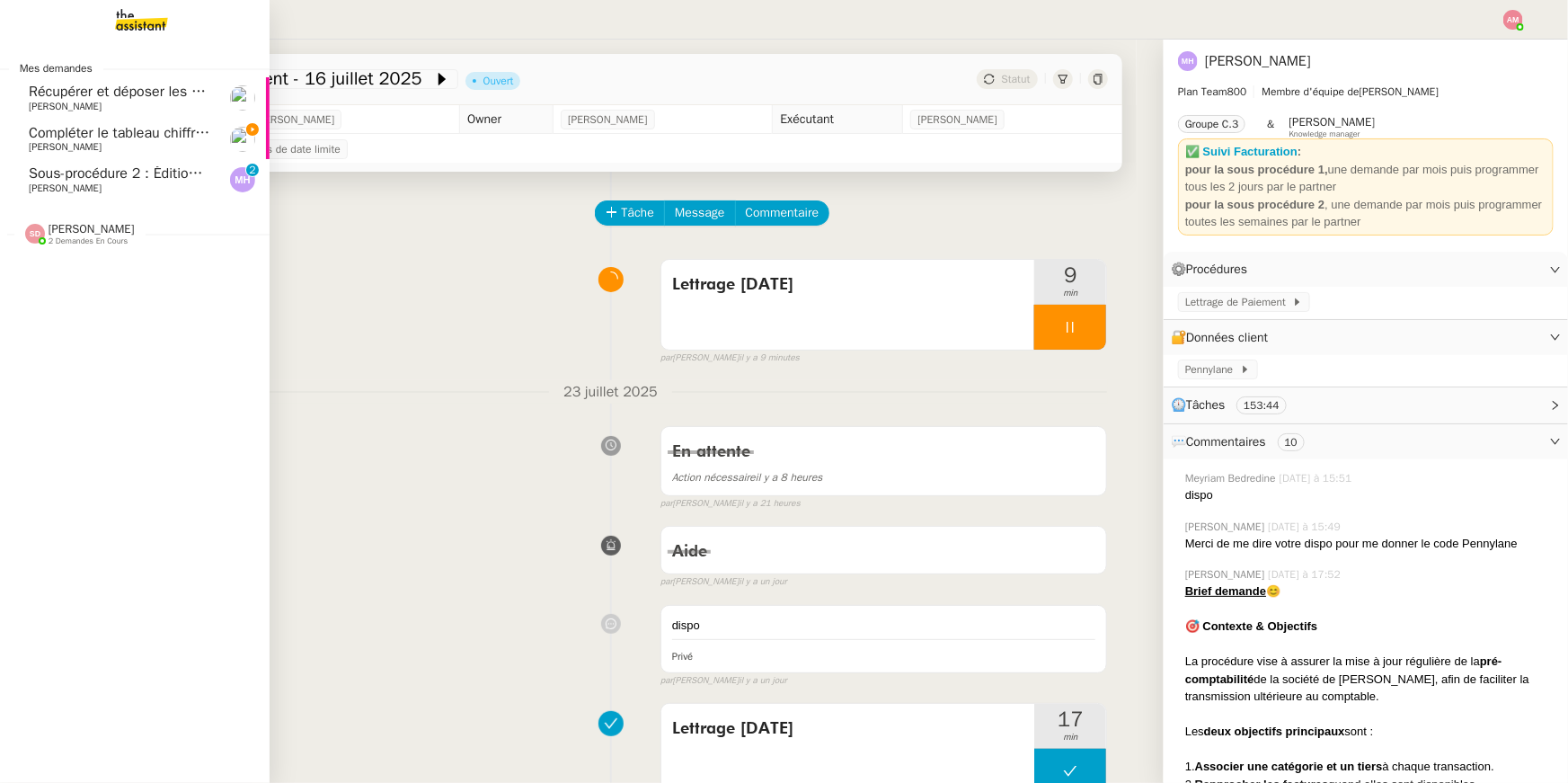 click on "Sous-procédure 2 : Édition des brouillons de facturation - juillet 2025" 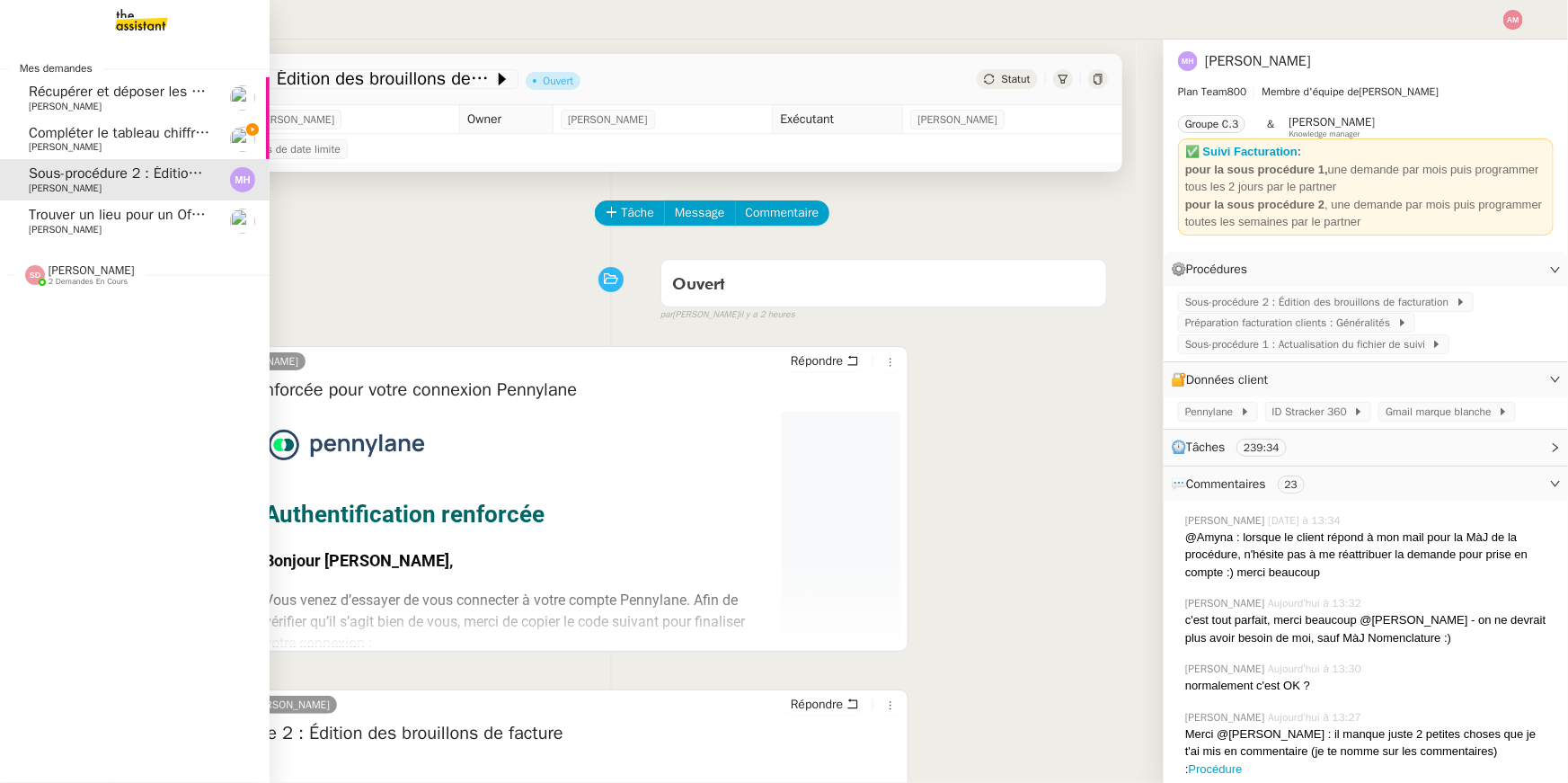 click on "Compléter le tableau chiffres clients" 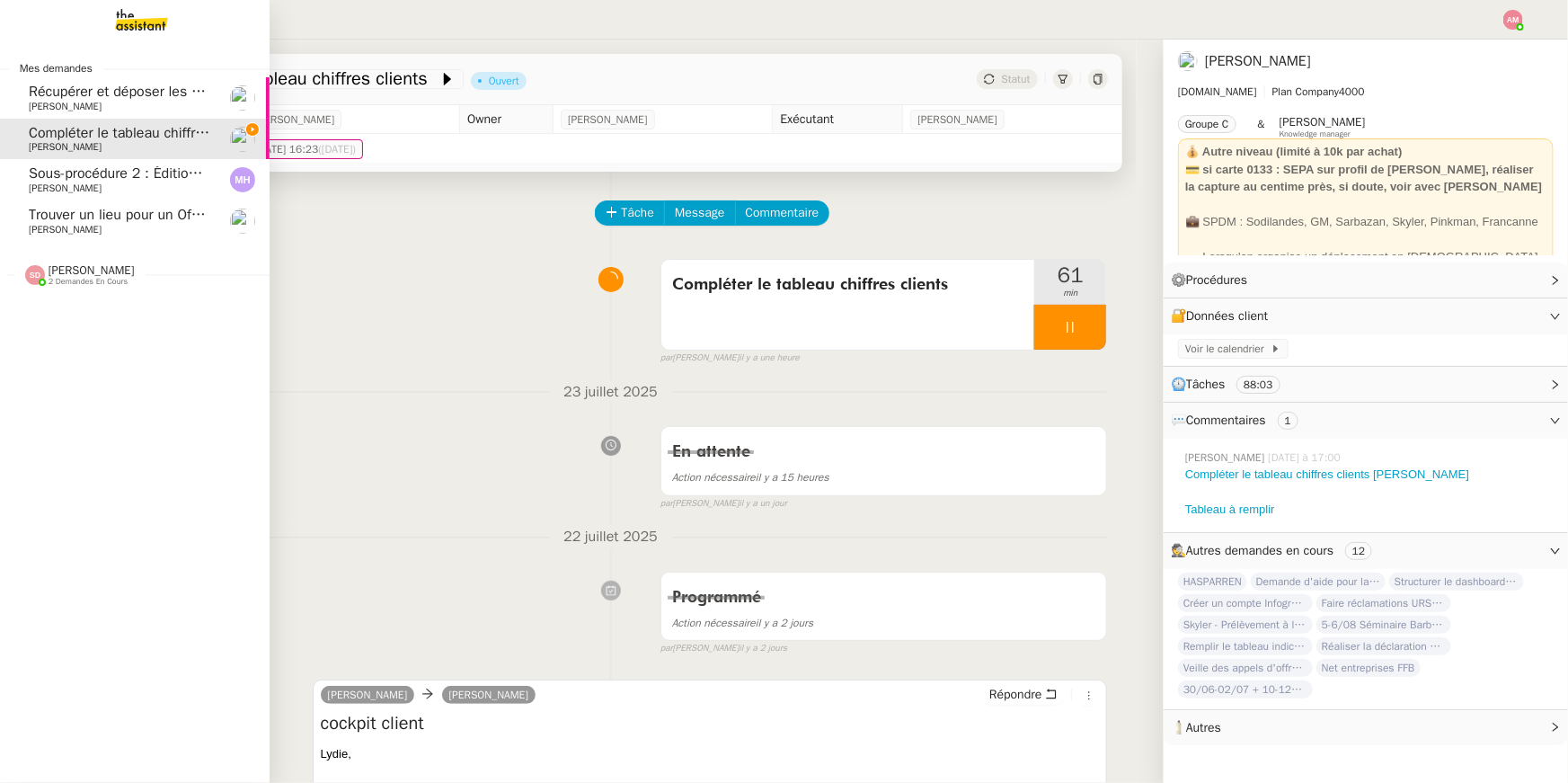 click on "Trouver un lieu pour un Offsite d' une journée pour l'équipe la dernière semaine de juillet." 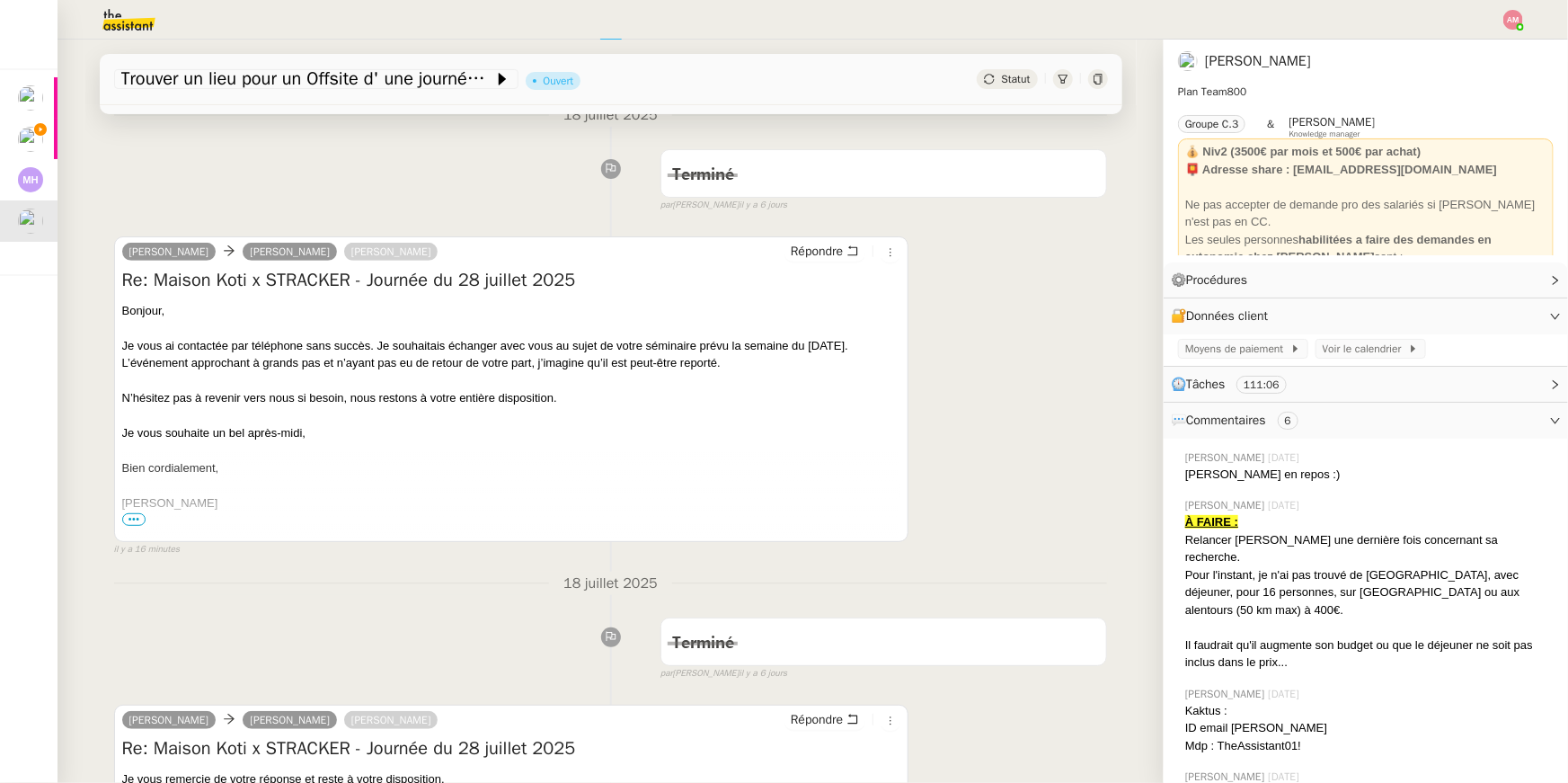 scroll, scrollTop: 236, scrollLeft: 0, axis: vertical 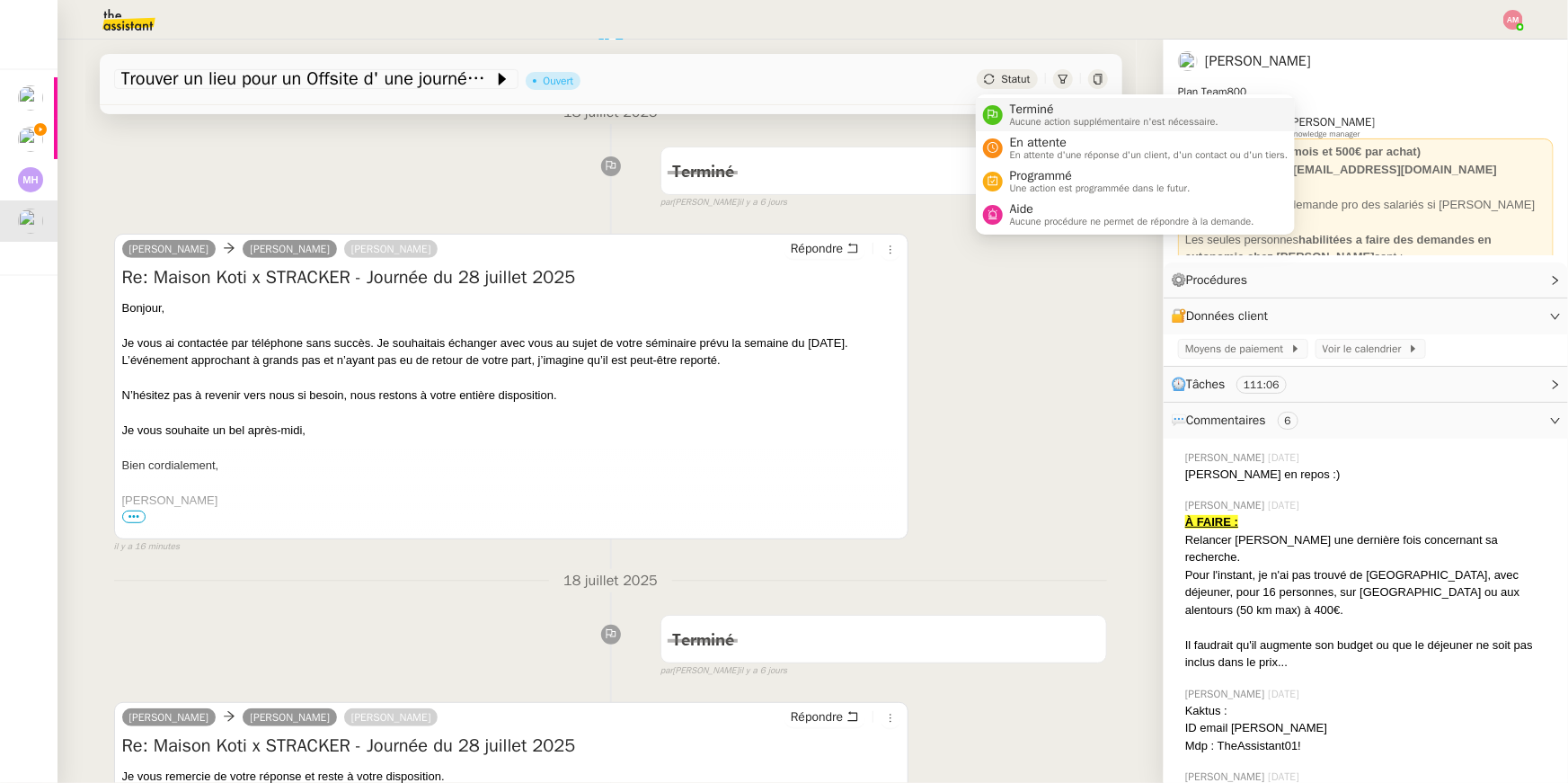 click on "Terminé Aucune action supplémentaire n'est nécessaire." at bounding box center [1111, 114] 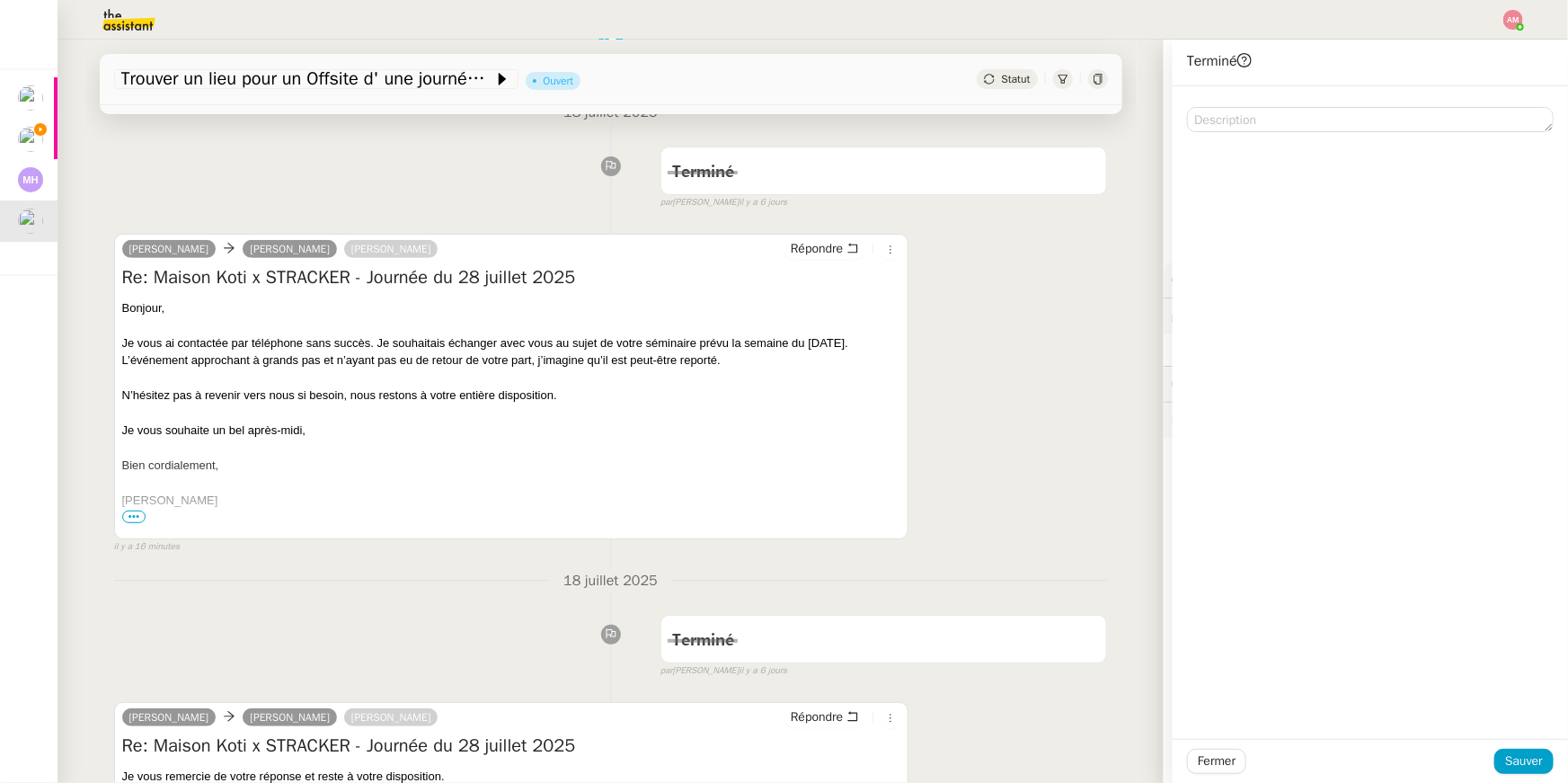 click on "Fermer Sauver" 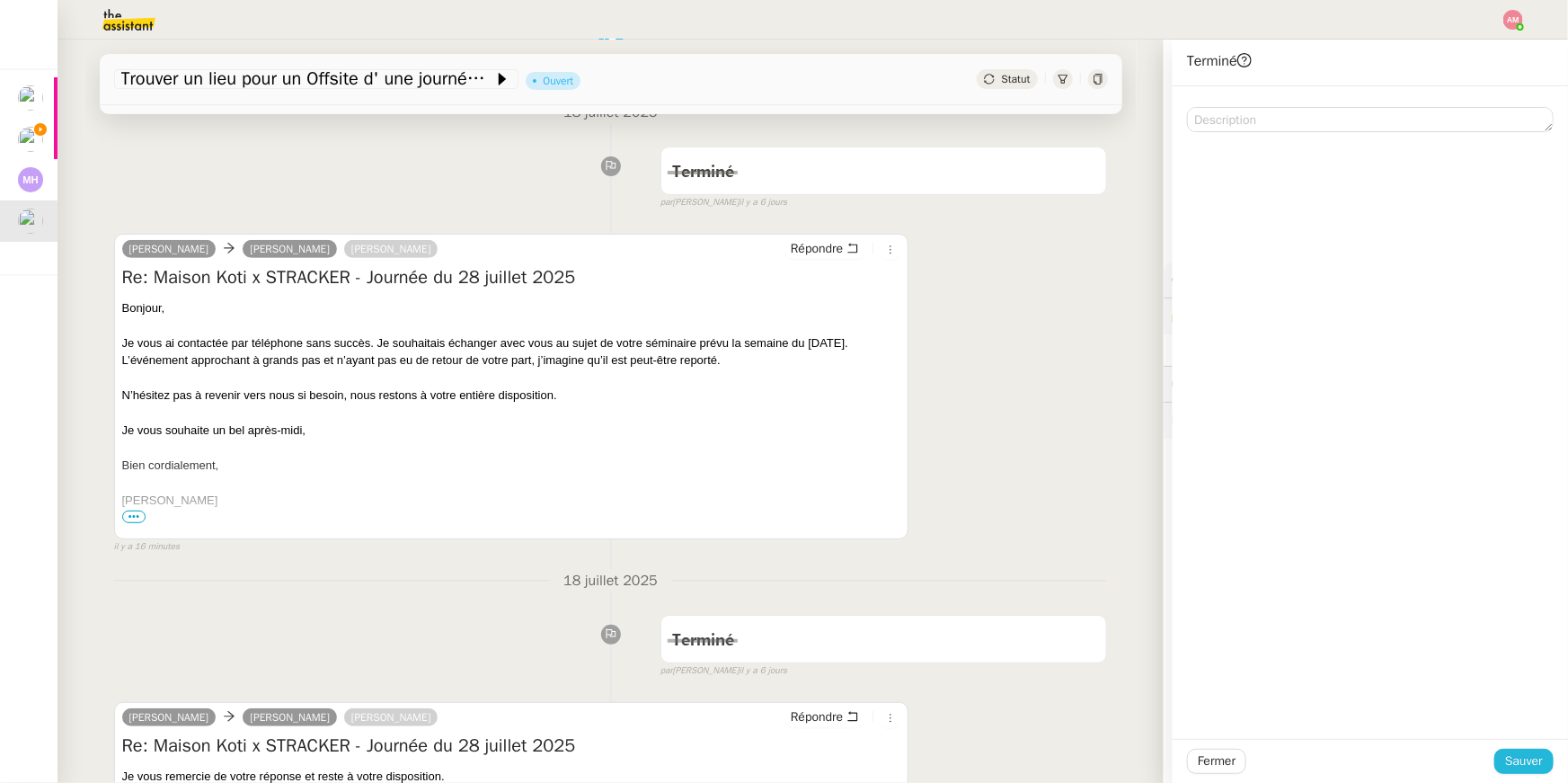 click on "Sauver" 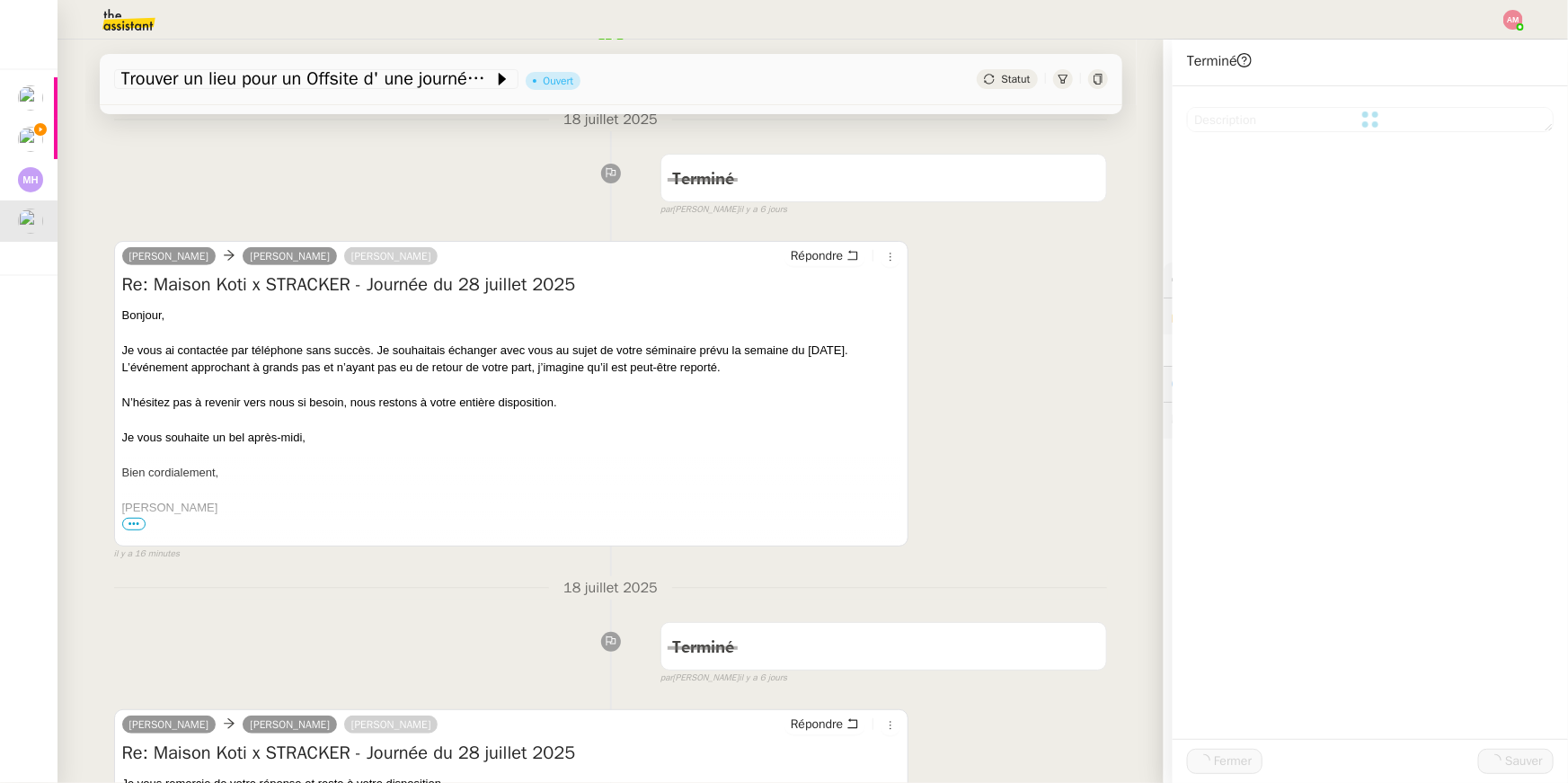 scroll, scrollTop: 263, scrollLeft: 0, axis: vertical 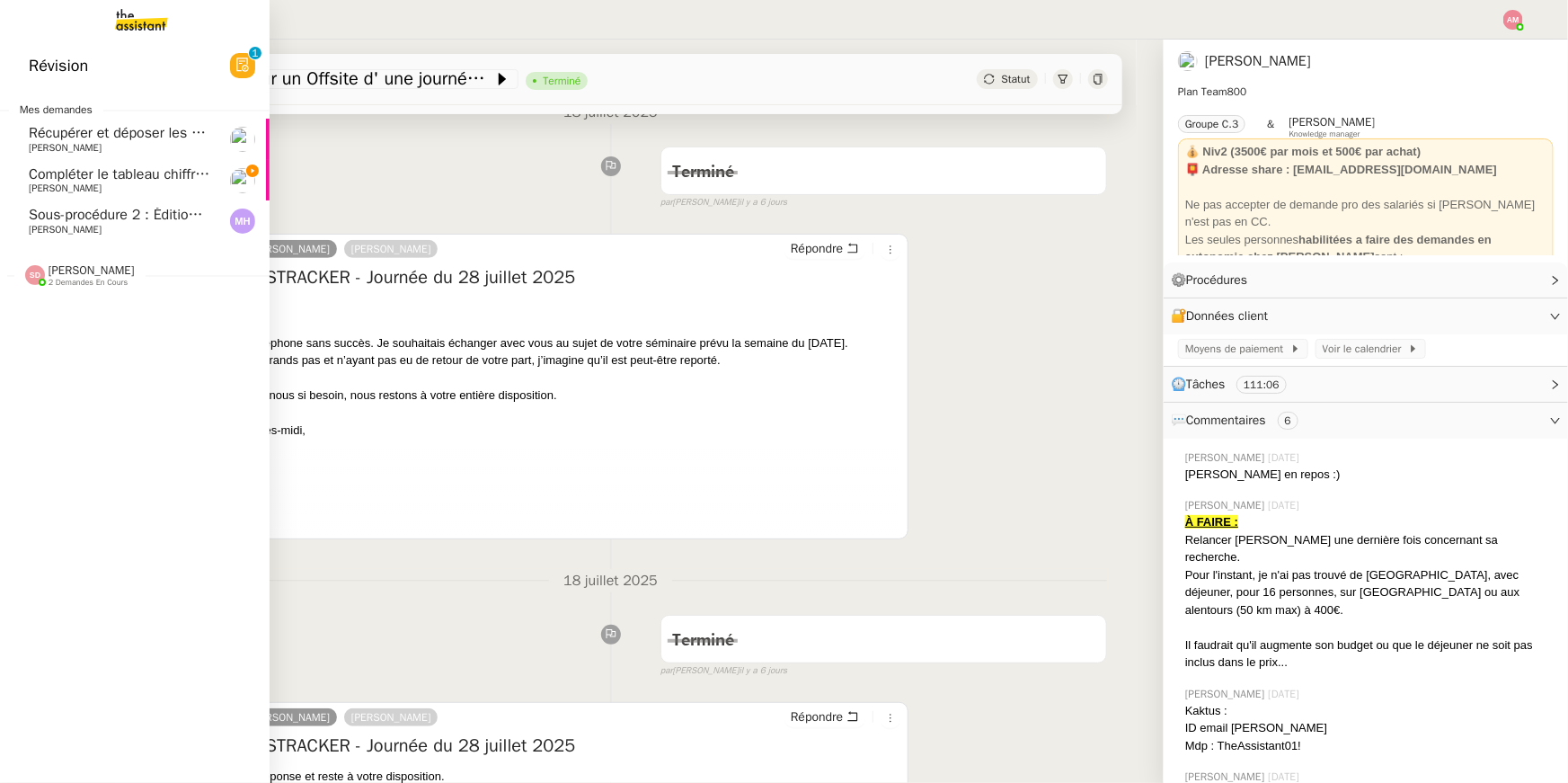 click on "Compléter le tableau chiffres clients" 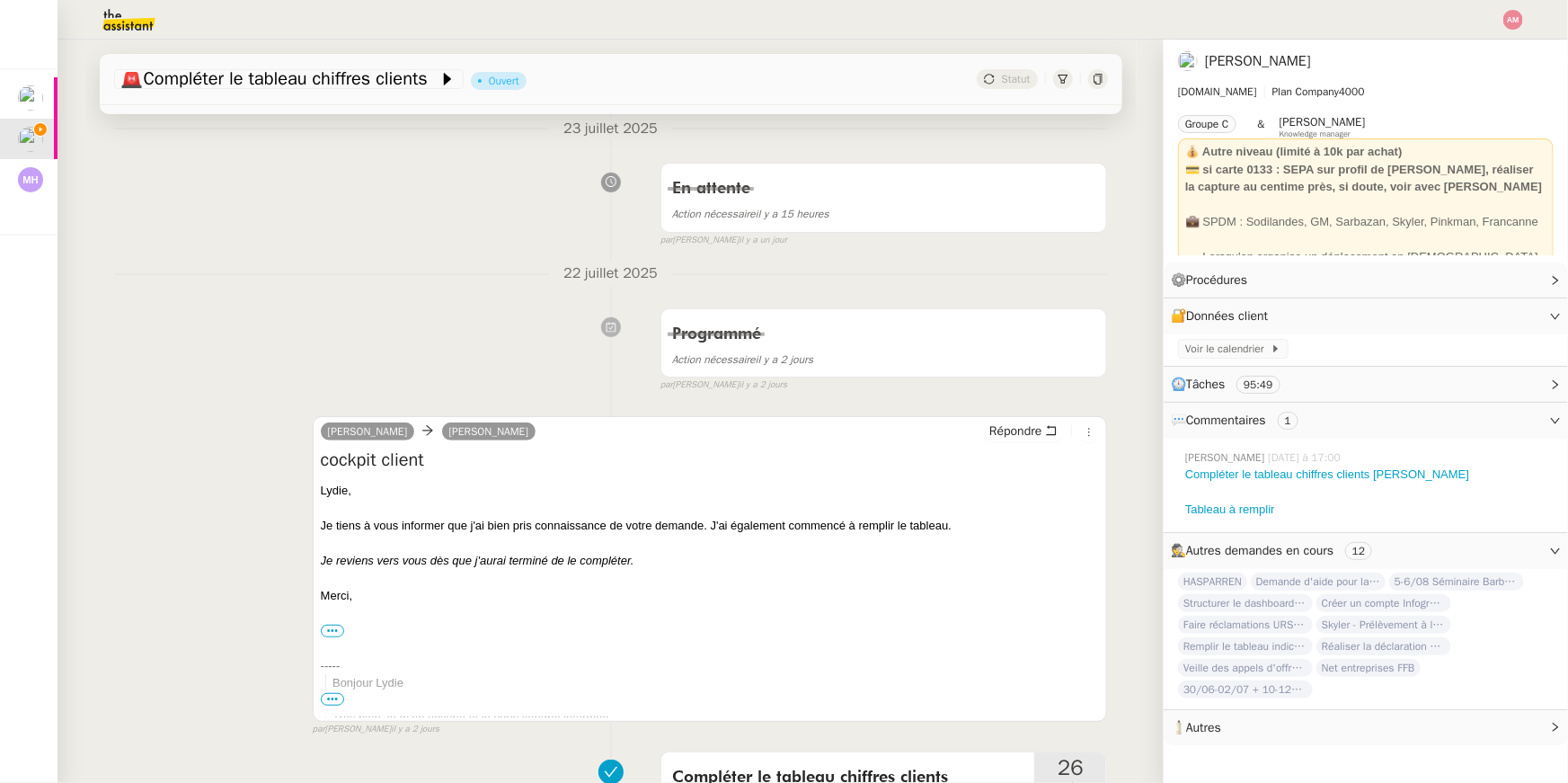 scroll, scrollTop: 1352, scrollLeft: 0, axis: vertical 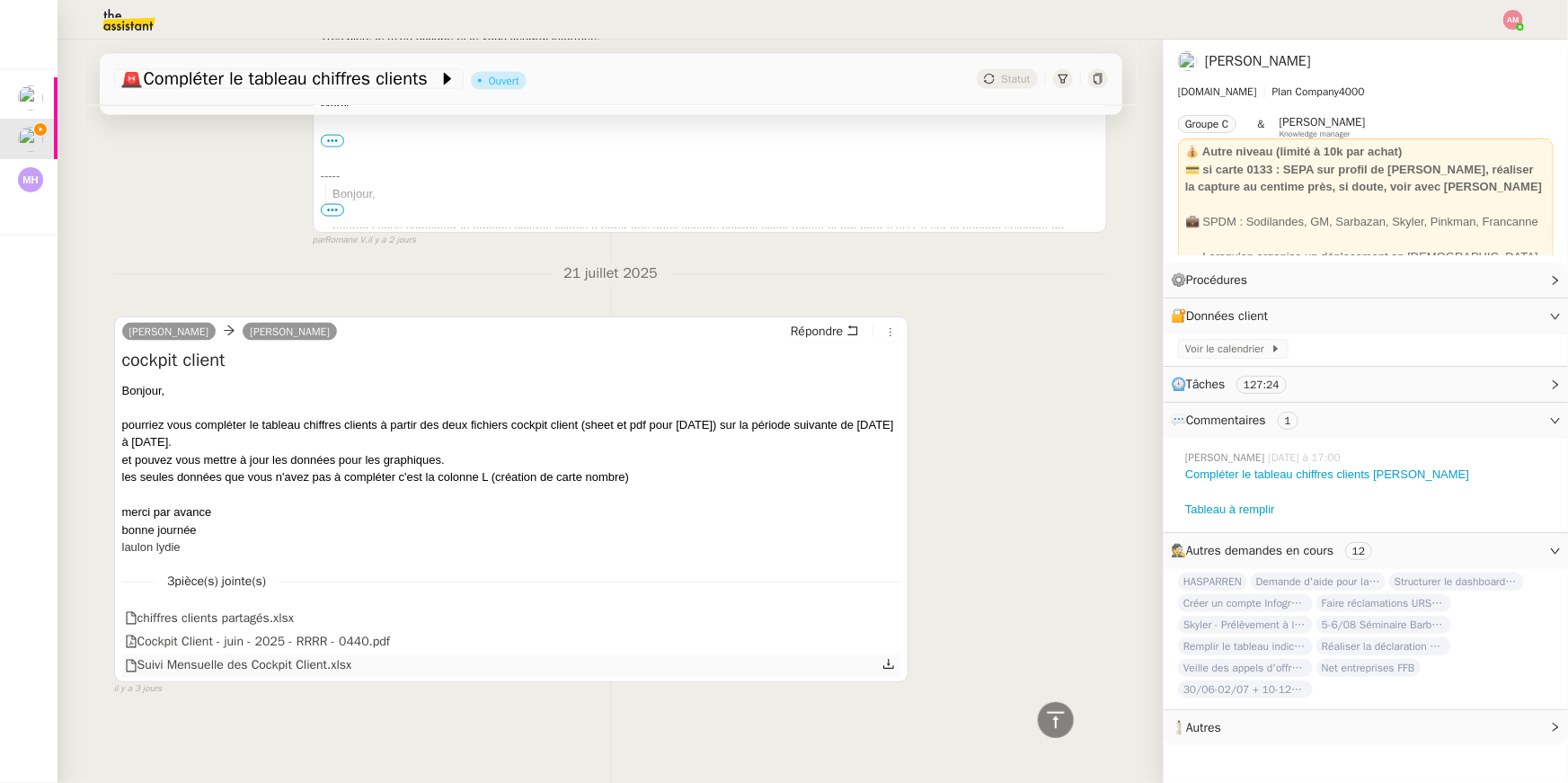 click 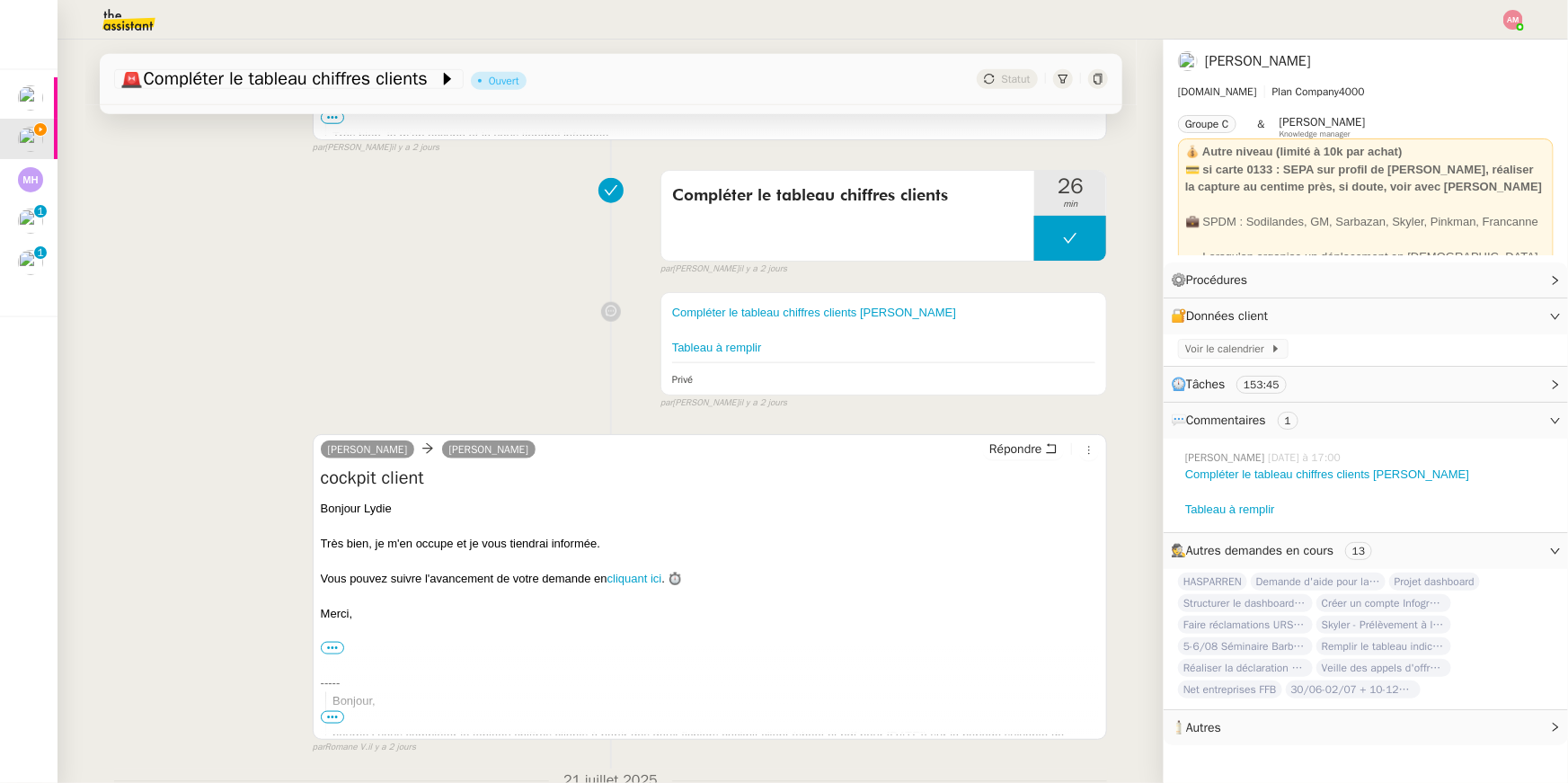 scroll, scrollTop: 1352, scrollLeft: 0, axis: vertical 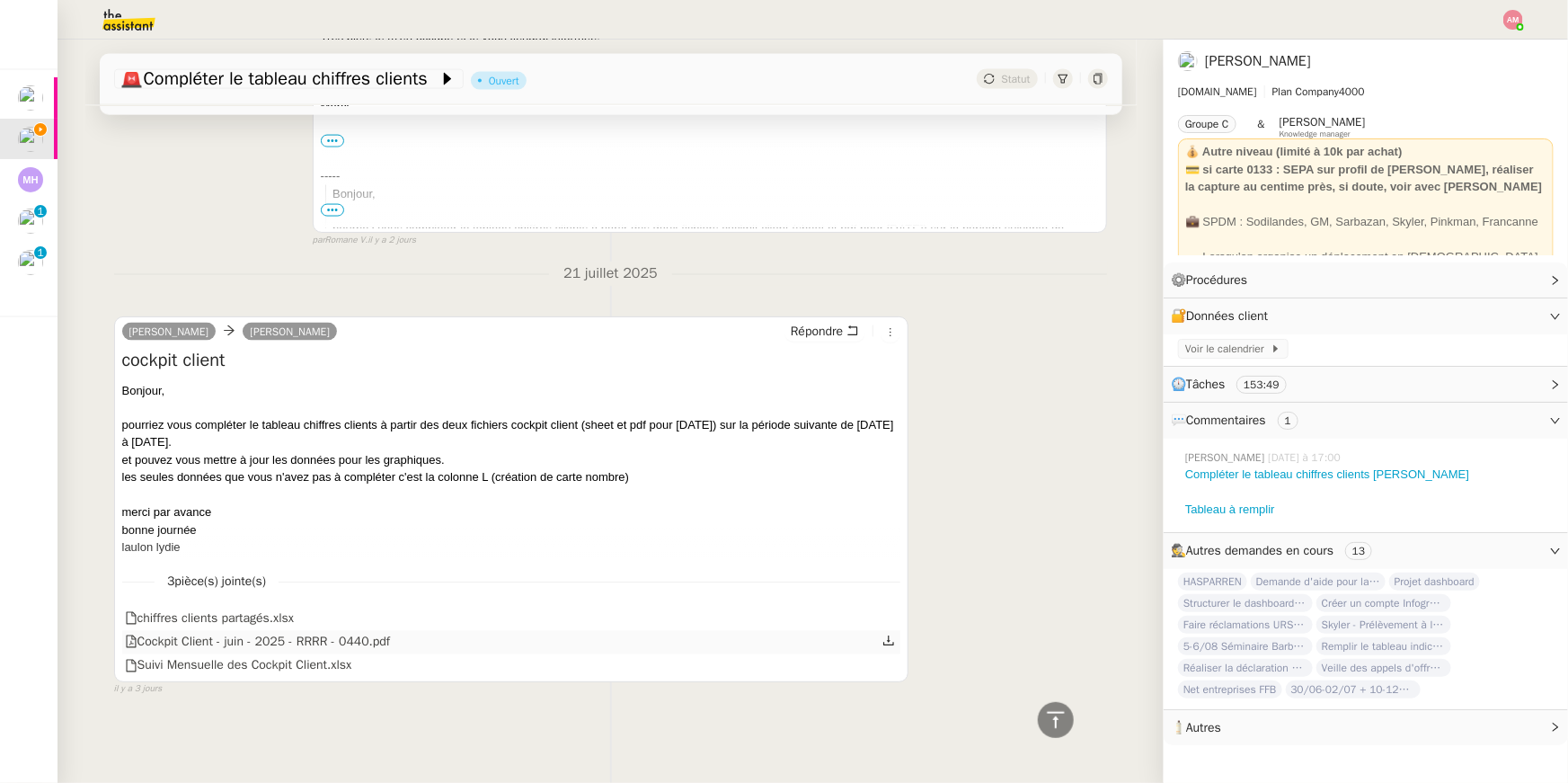 click 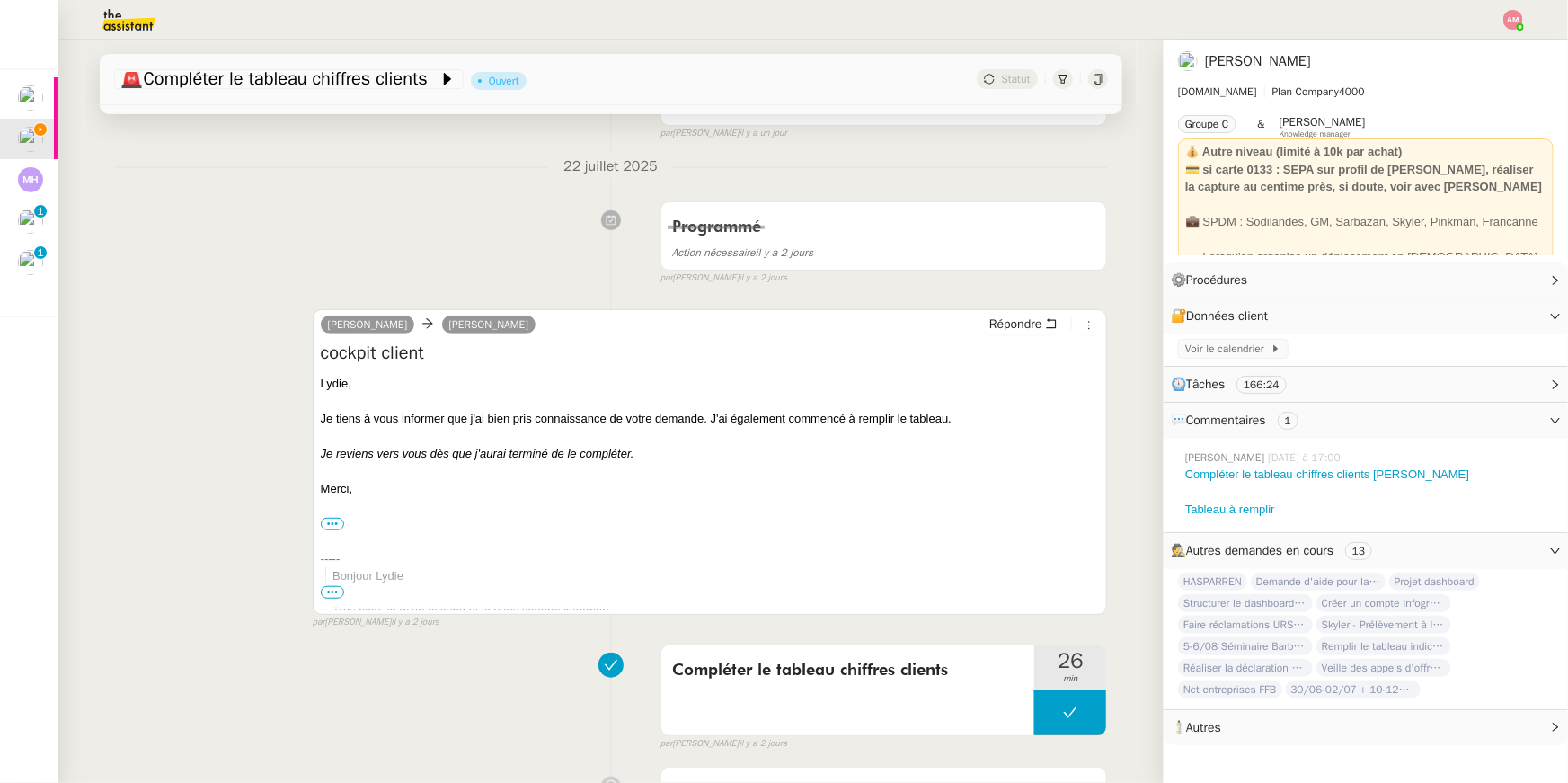 scroll, scrollTop: 1352, scrollLeft: 0, axis: vertical 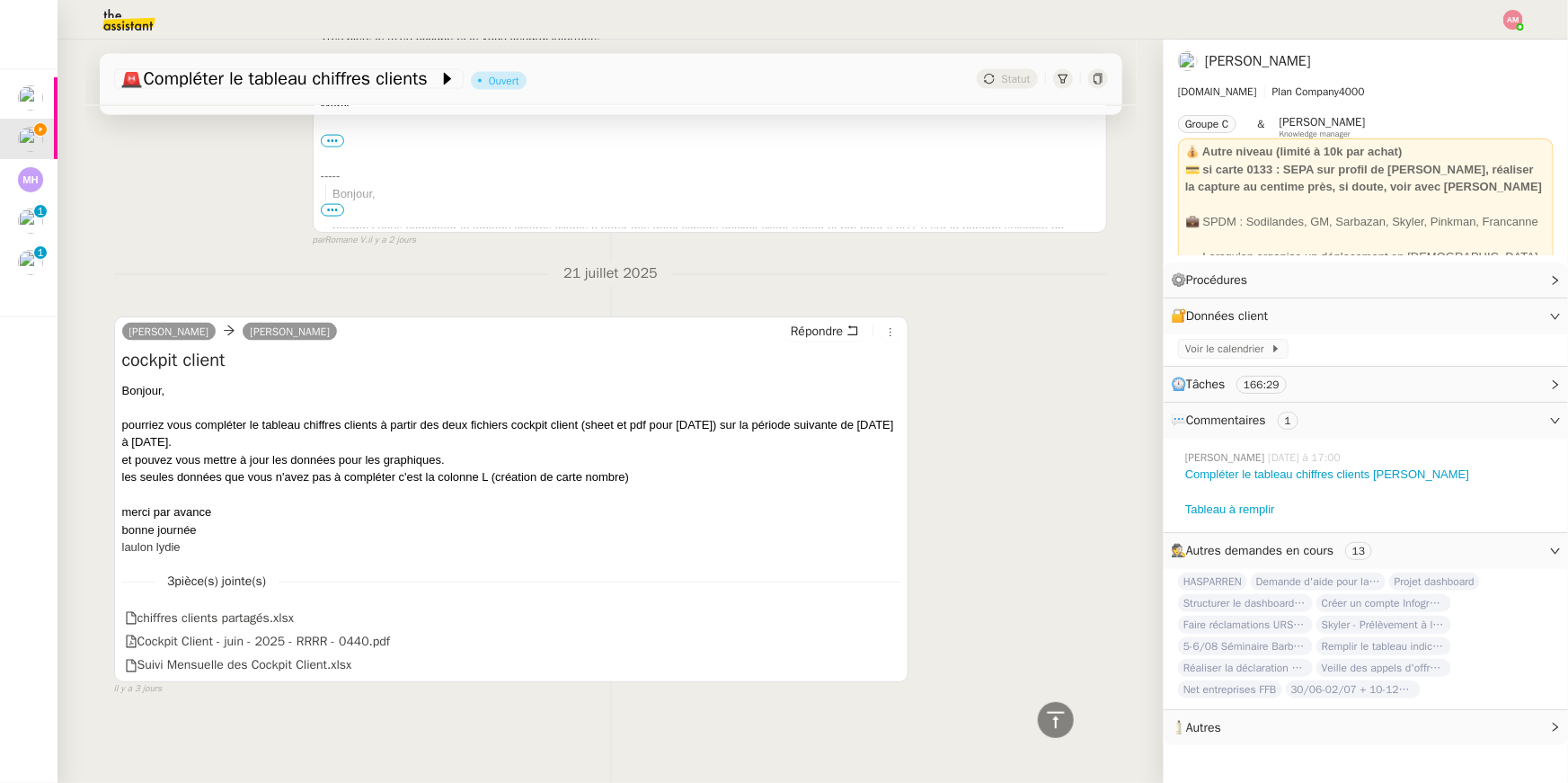click on "et pouvez vous mettre à jour les données pour les graphiques." at bounding box center (511, 461) 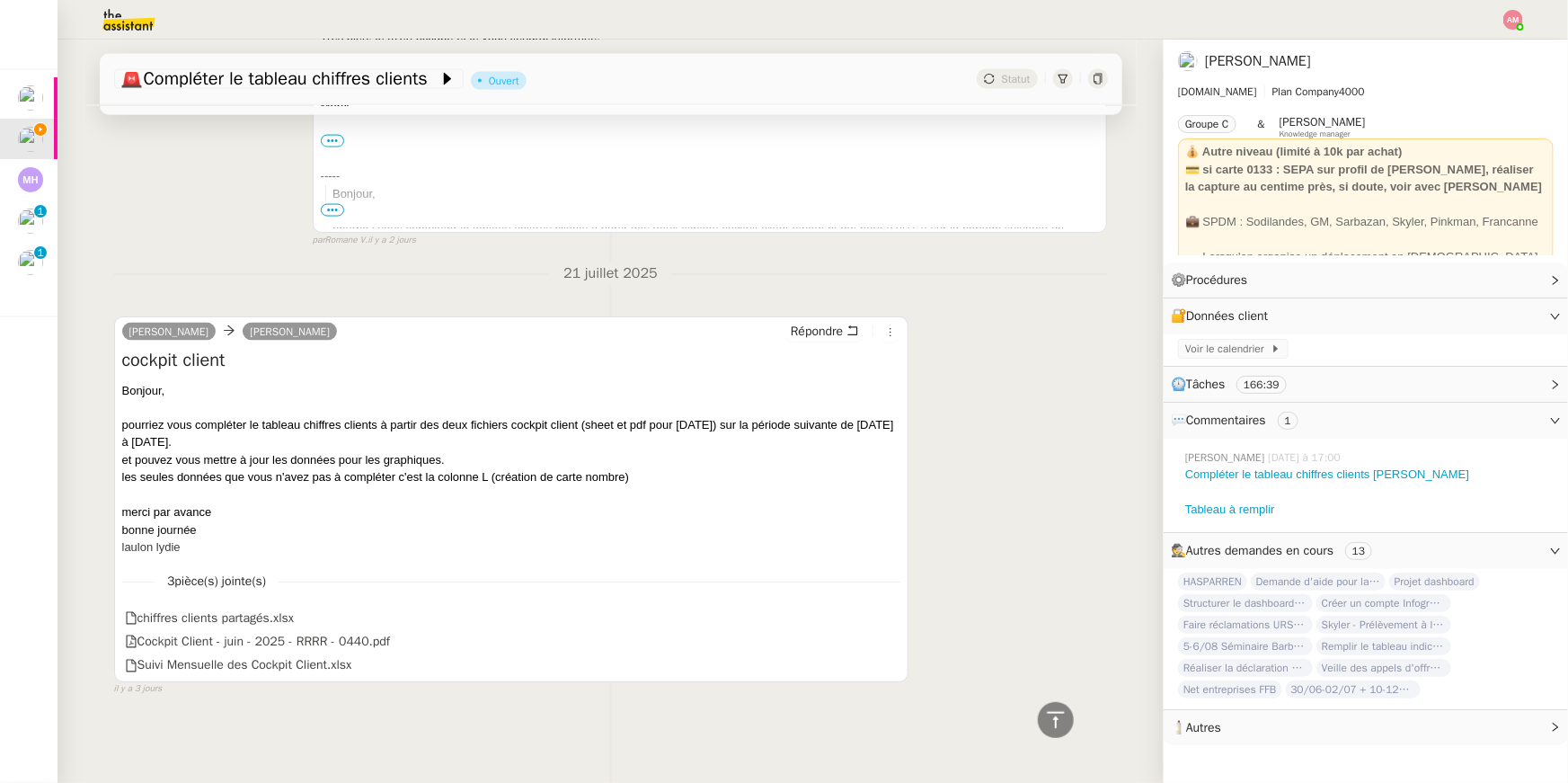 click on "et pouvez vous mettre à jour les données pour les graphiques." at bounding box center [511, 461] 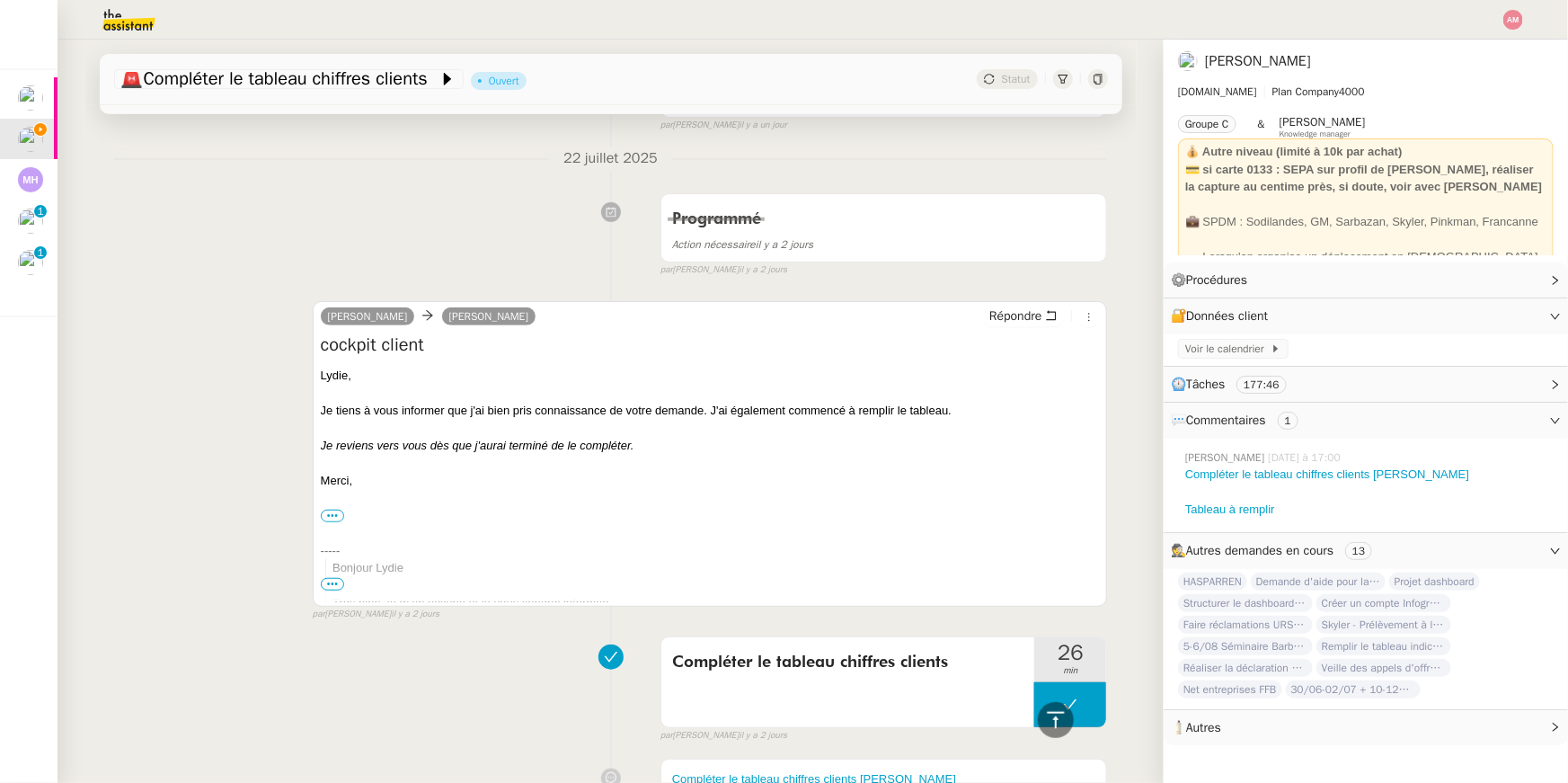 scroll, scrollTop: 0, scrollLeft: 0, axis: both 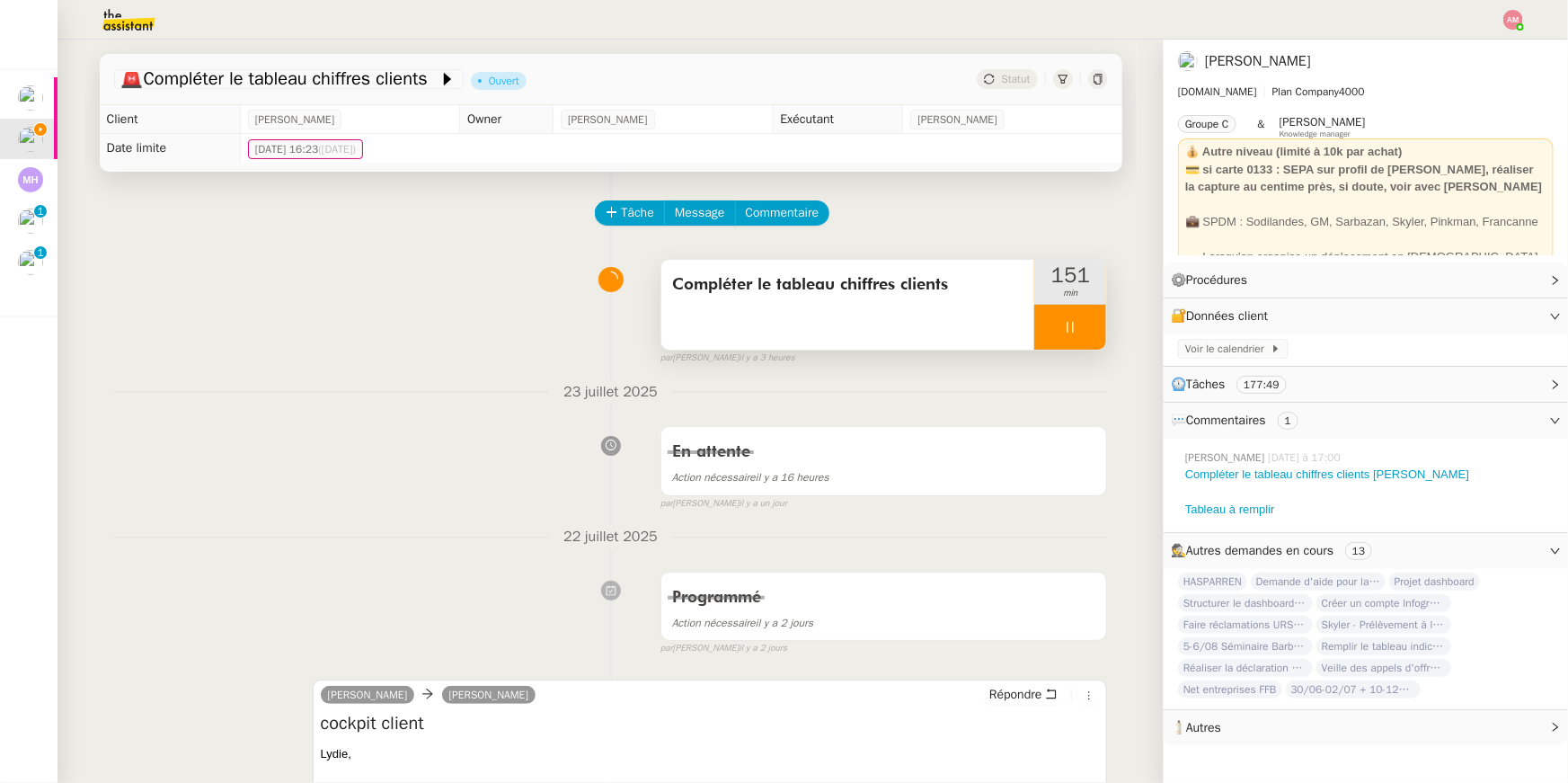 click at bounding box center (1070, 327) 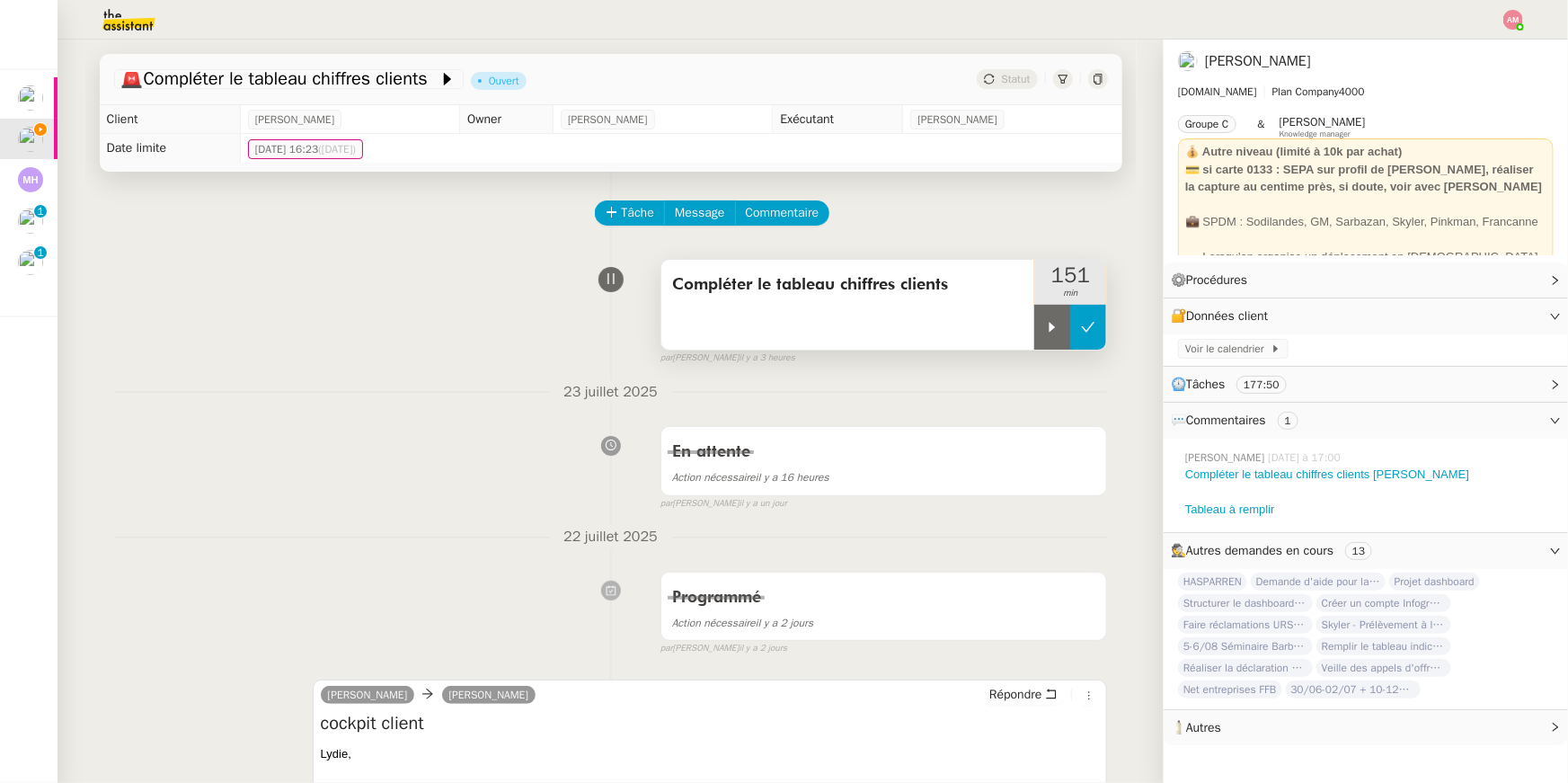 click 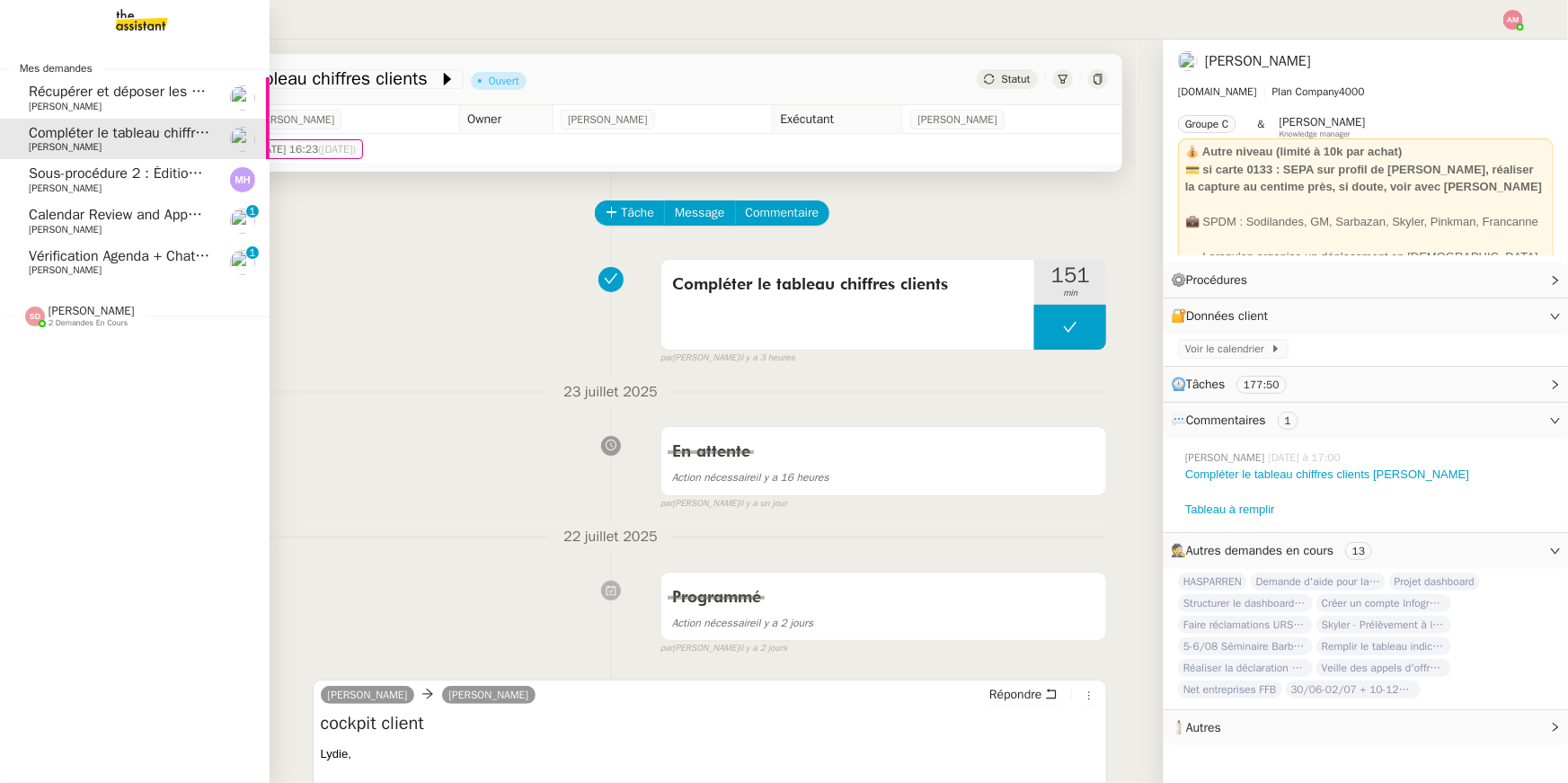click on "[PERSON_NAME]" 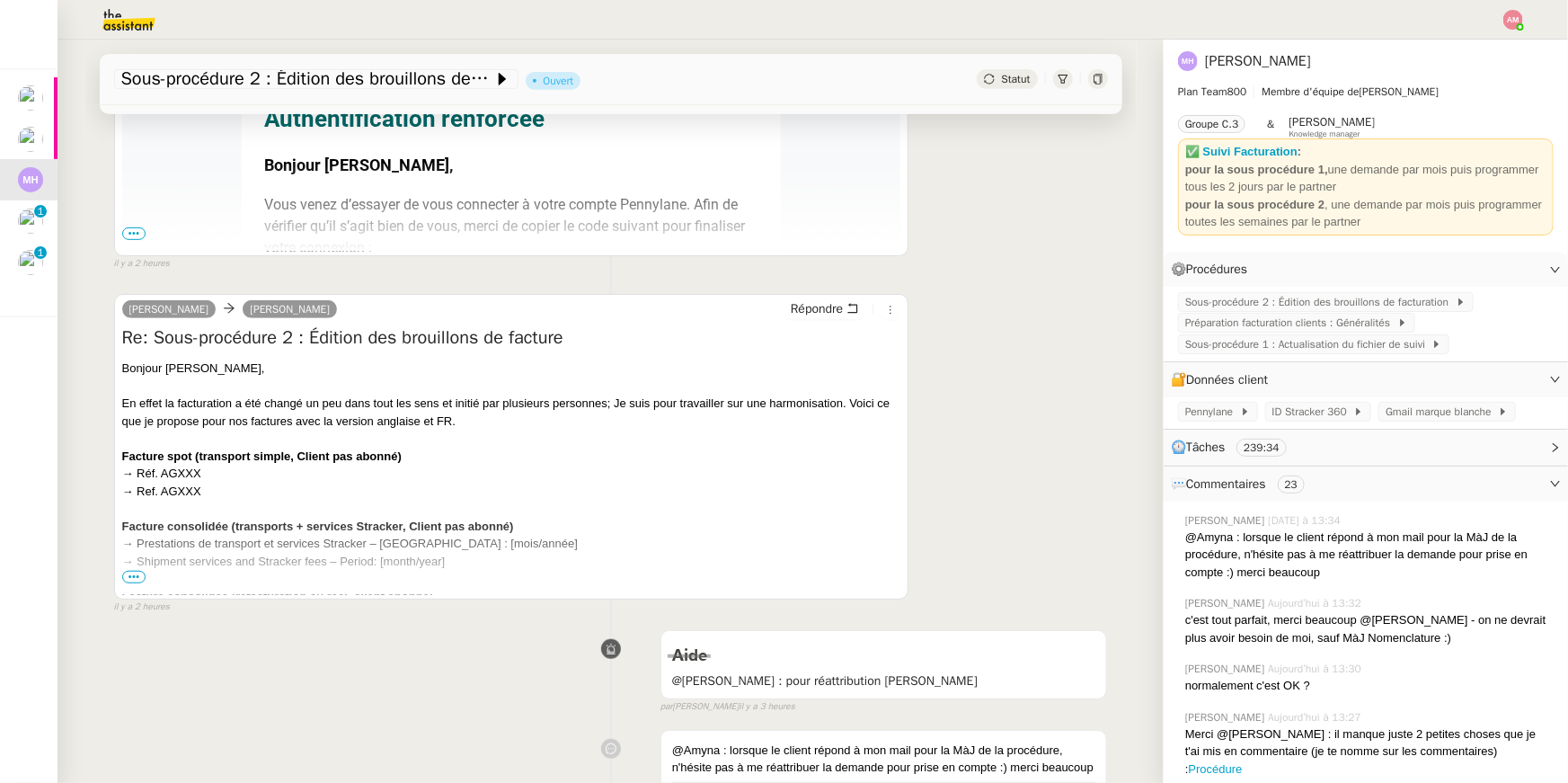 scroll, scrollTop: 446, scrollLeft: 0, axis: vertical 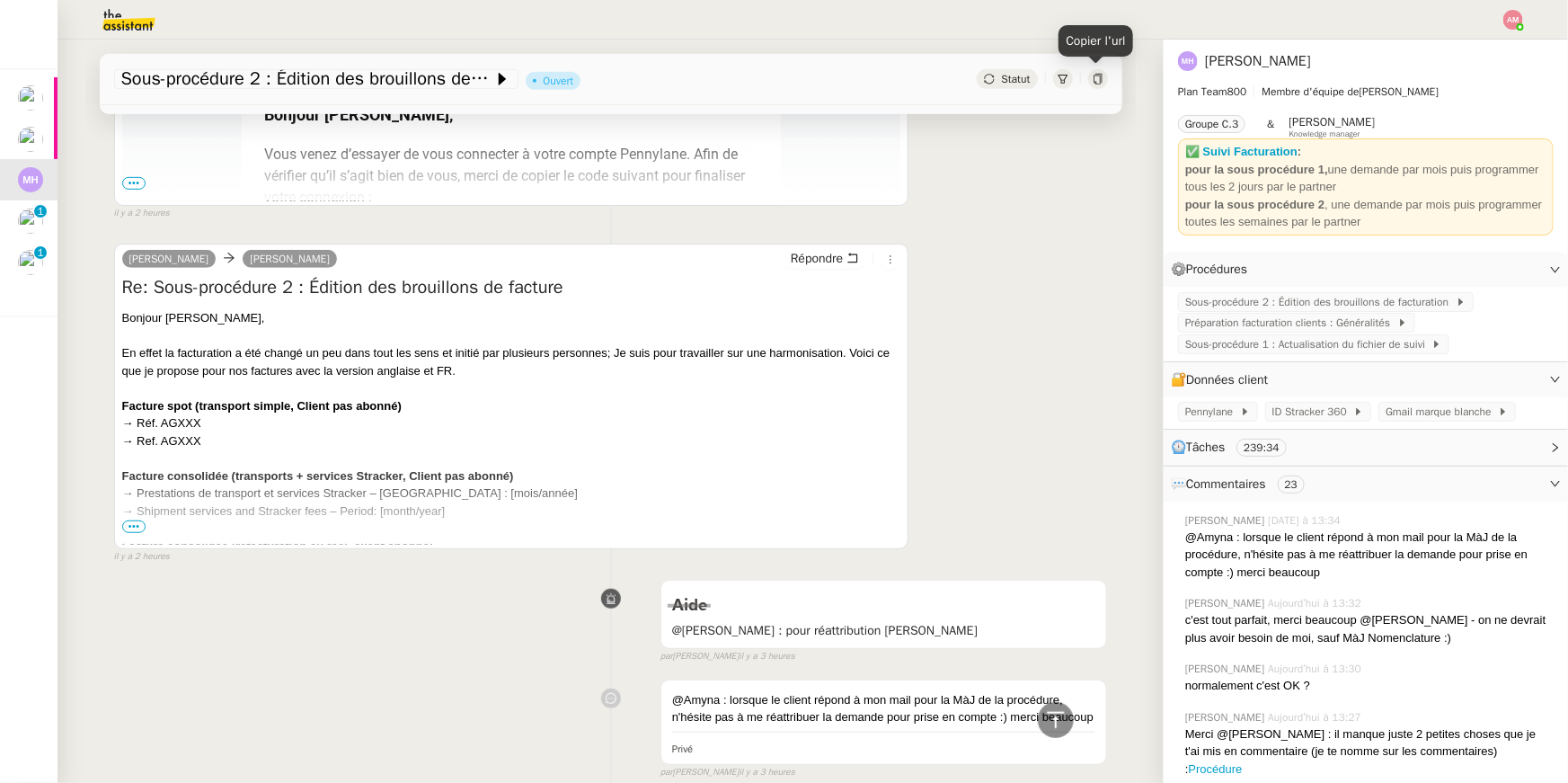drag, startPoint x: 1102, startPoint y: 86, endPoint x: 1018, endPoint y: 128, distance: 93.91486 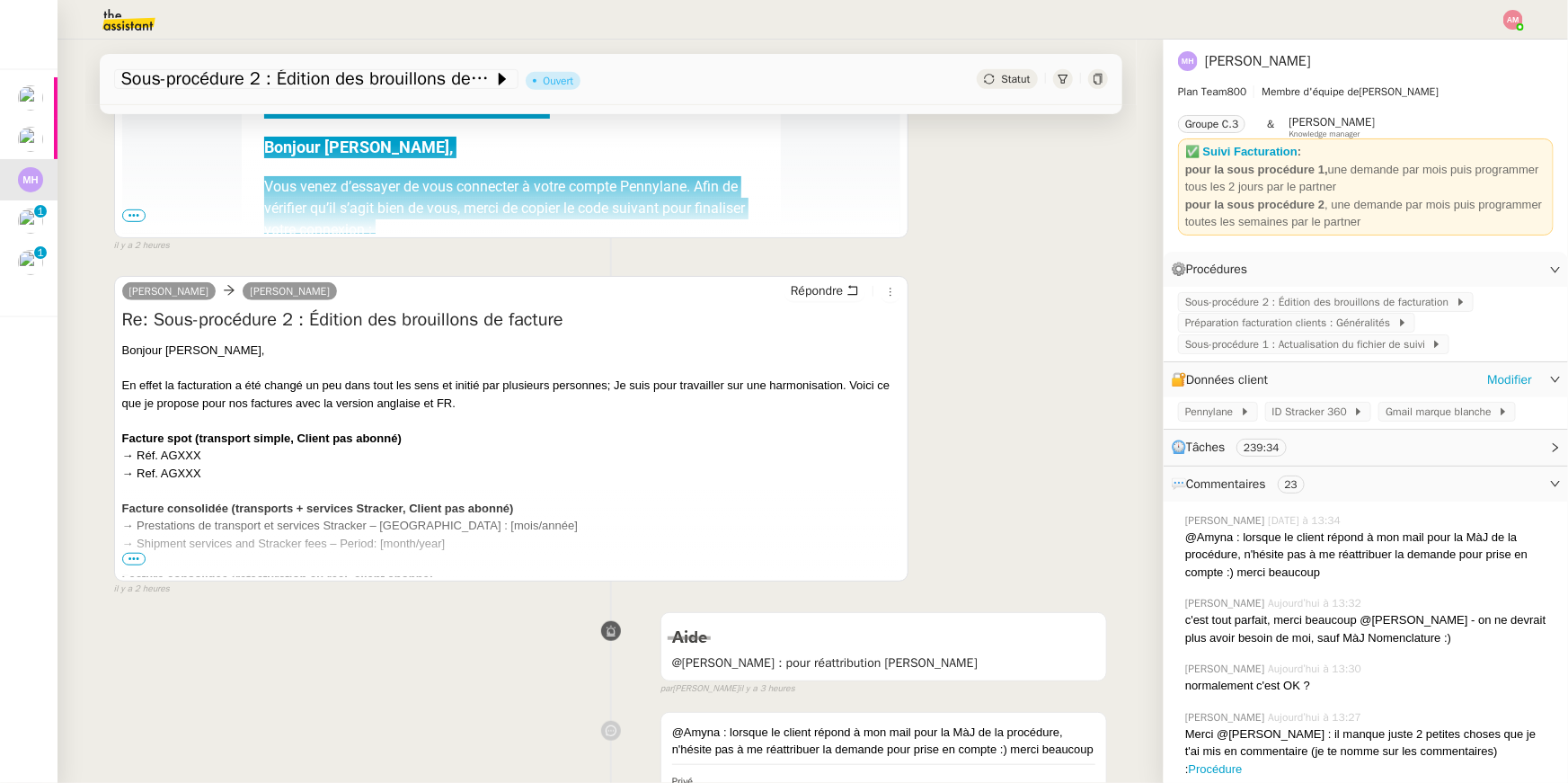 scroll, scrollTop: 415, scrollLeft: 0, axis: vertical 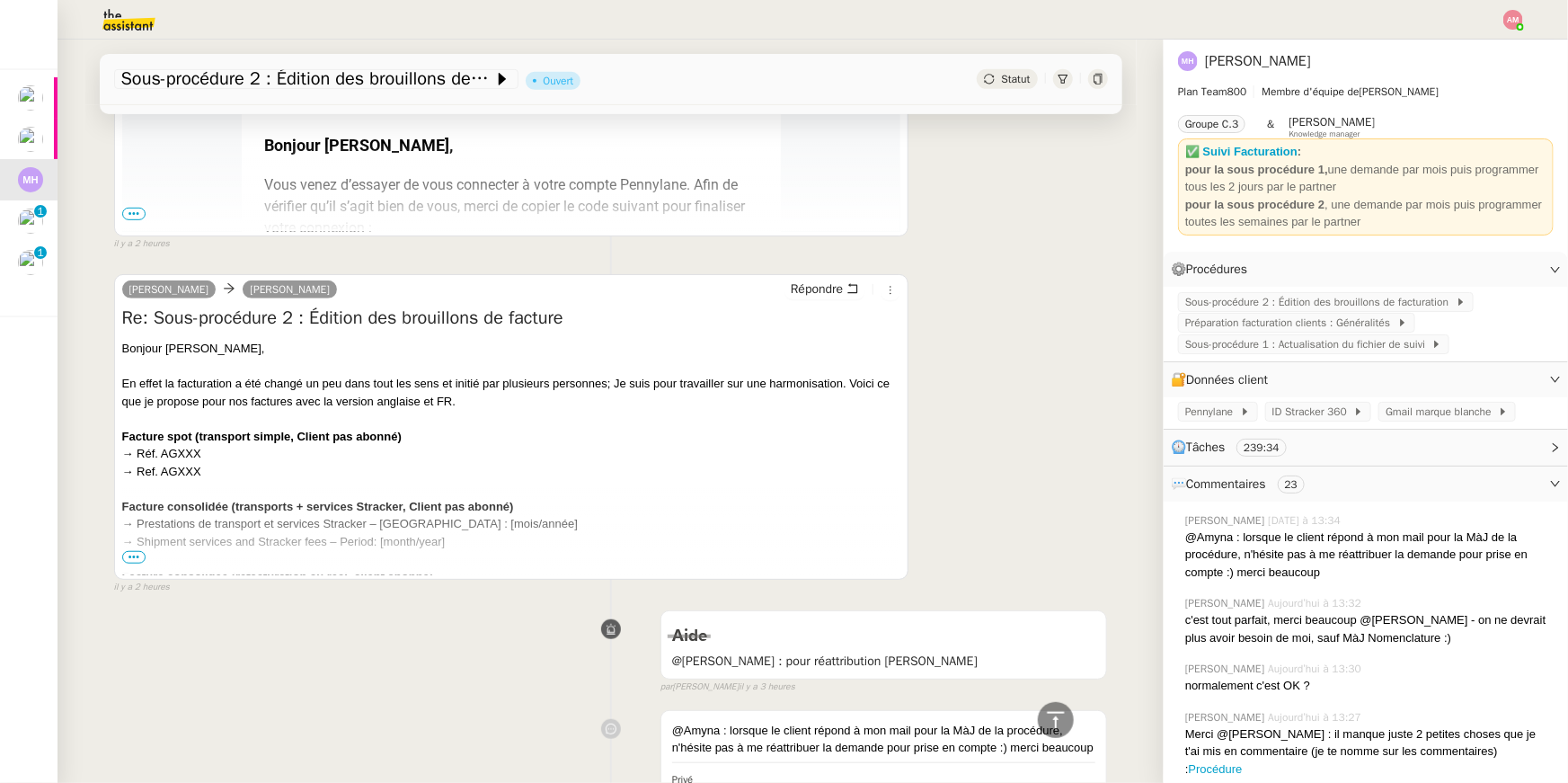click on "•••" at bounding box center (134, 557) 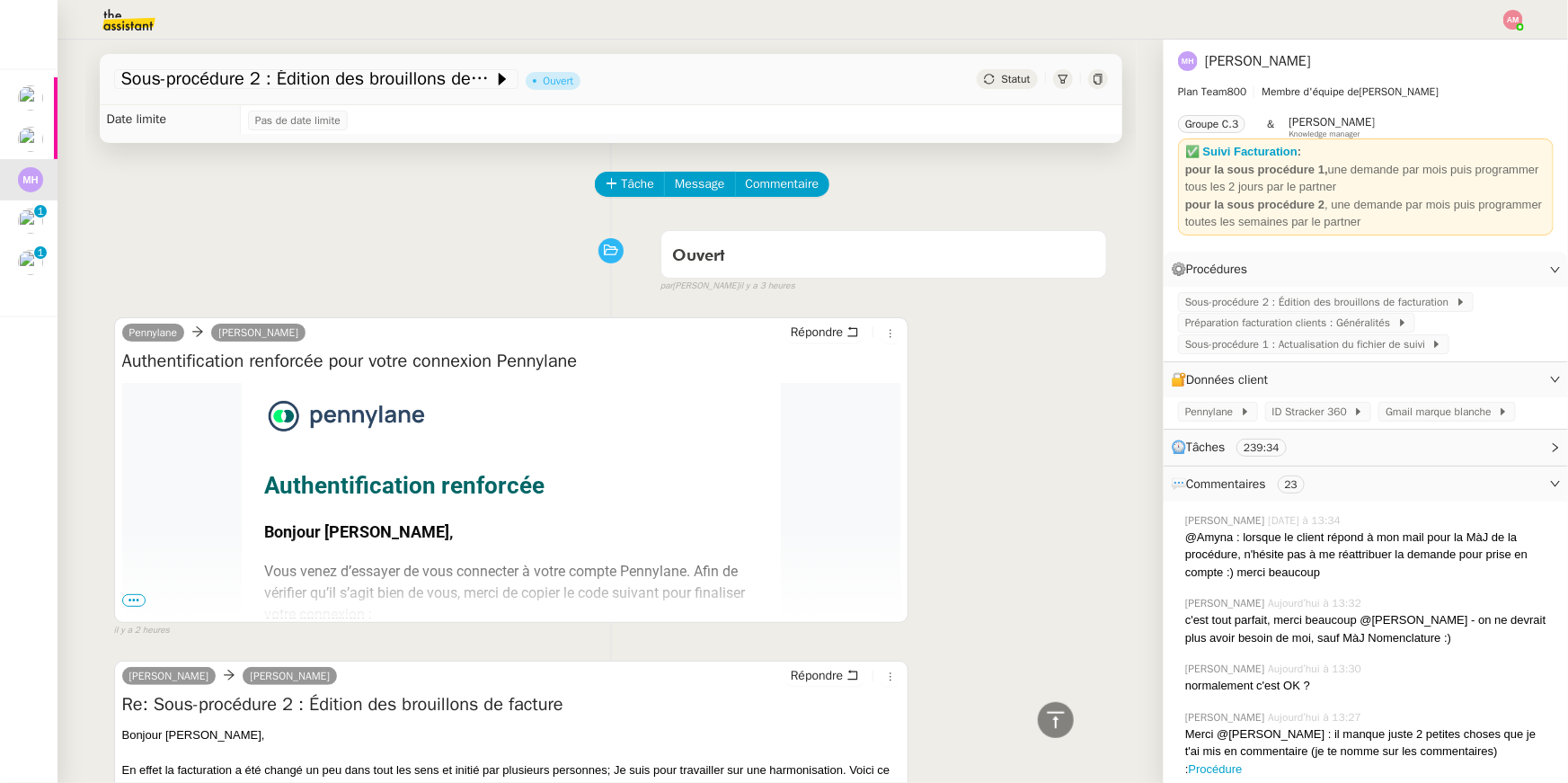 scroll, scrollTop: 0, scrollLeft: 0, axis: both 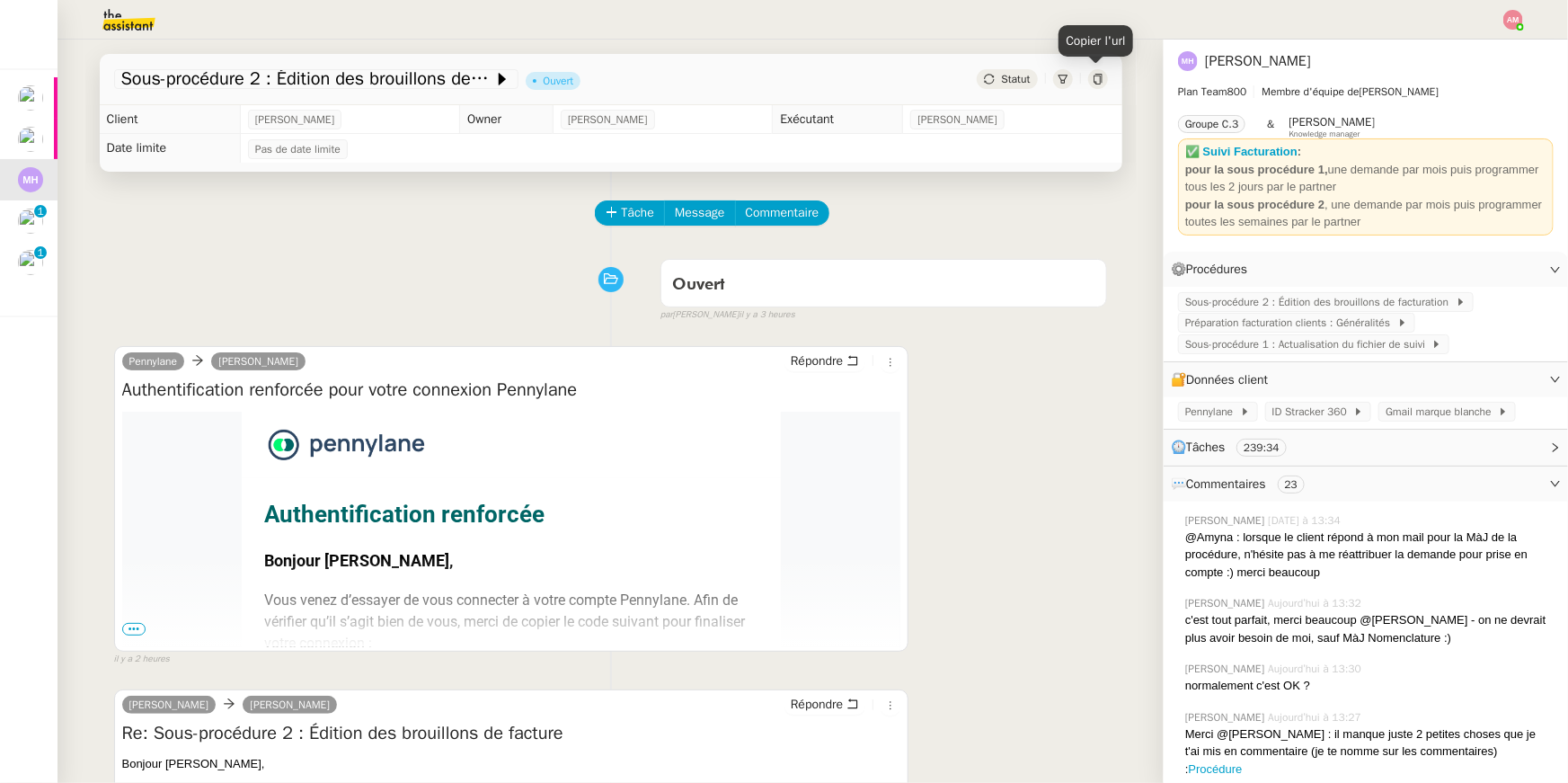 click 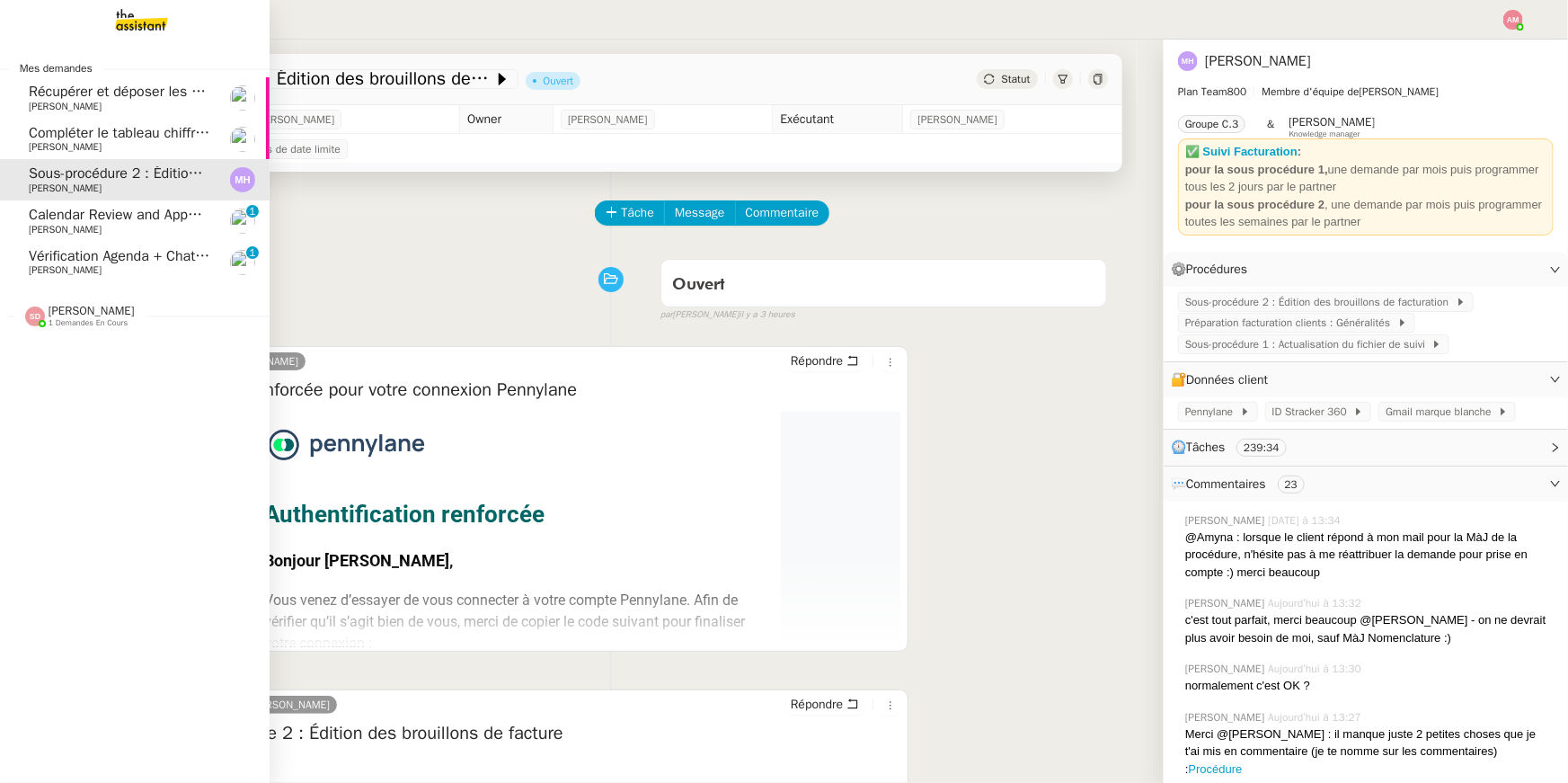 click on "Calendar Review and Appointment Confirmation - 24 juillet 2025" 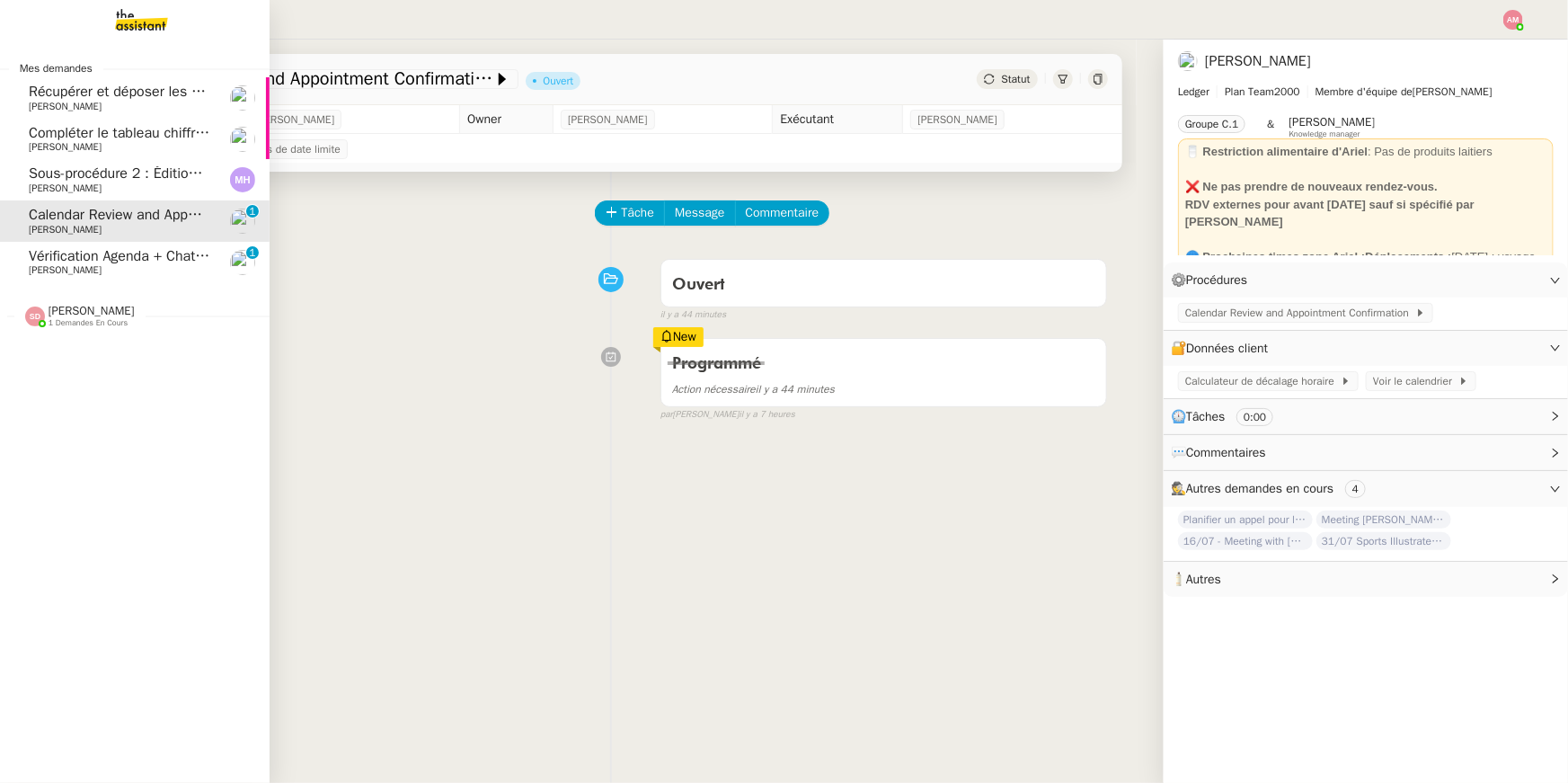 click on "[PERSON_NAME]" 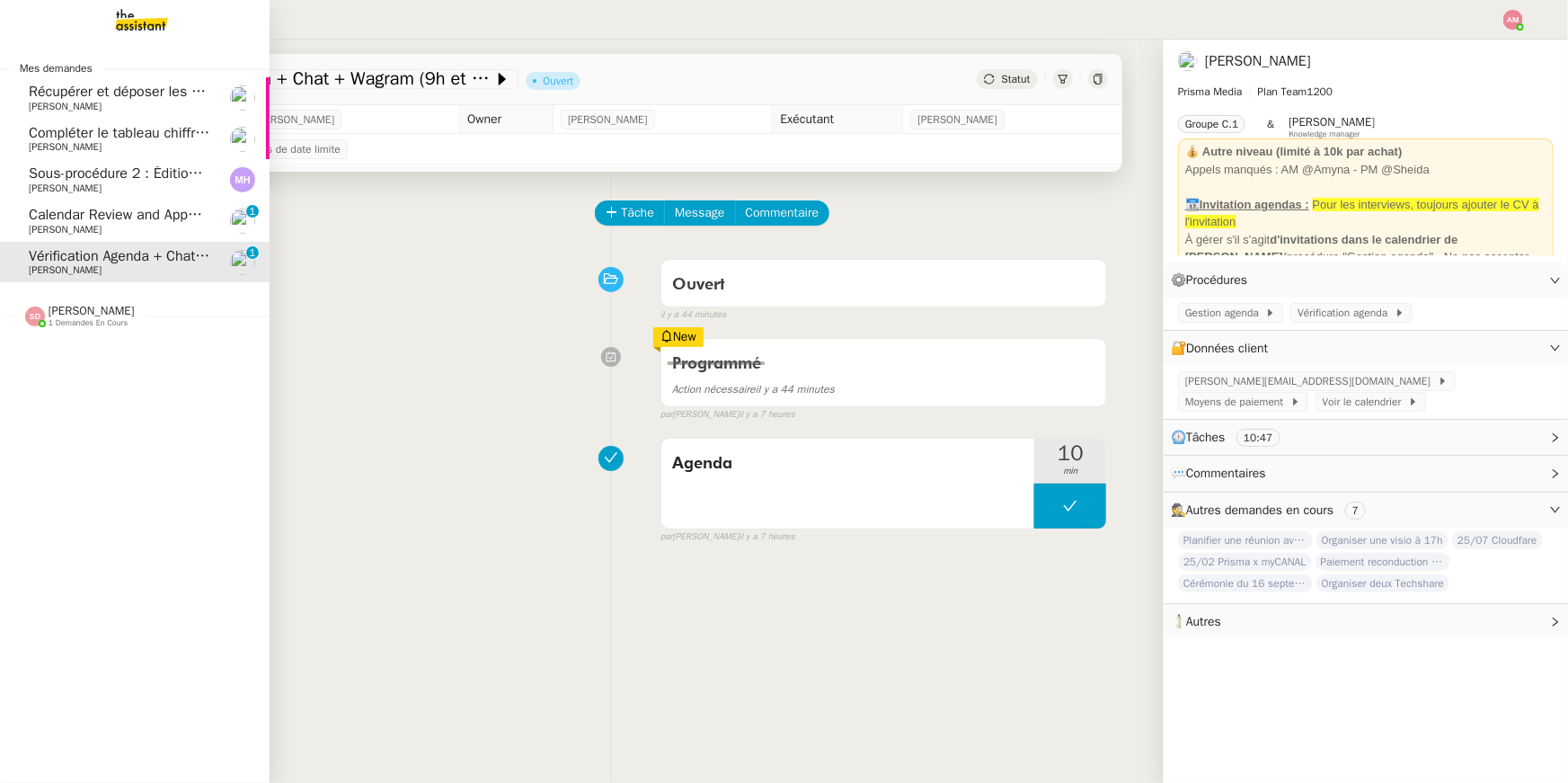 click on "[PERSON_NAME]" 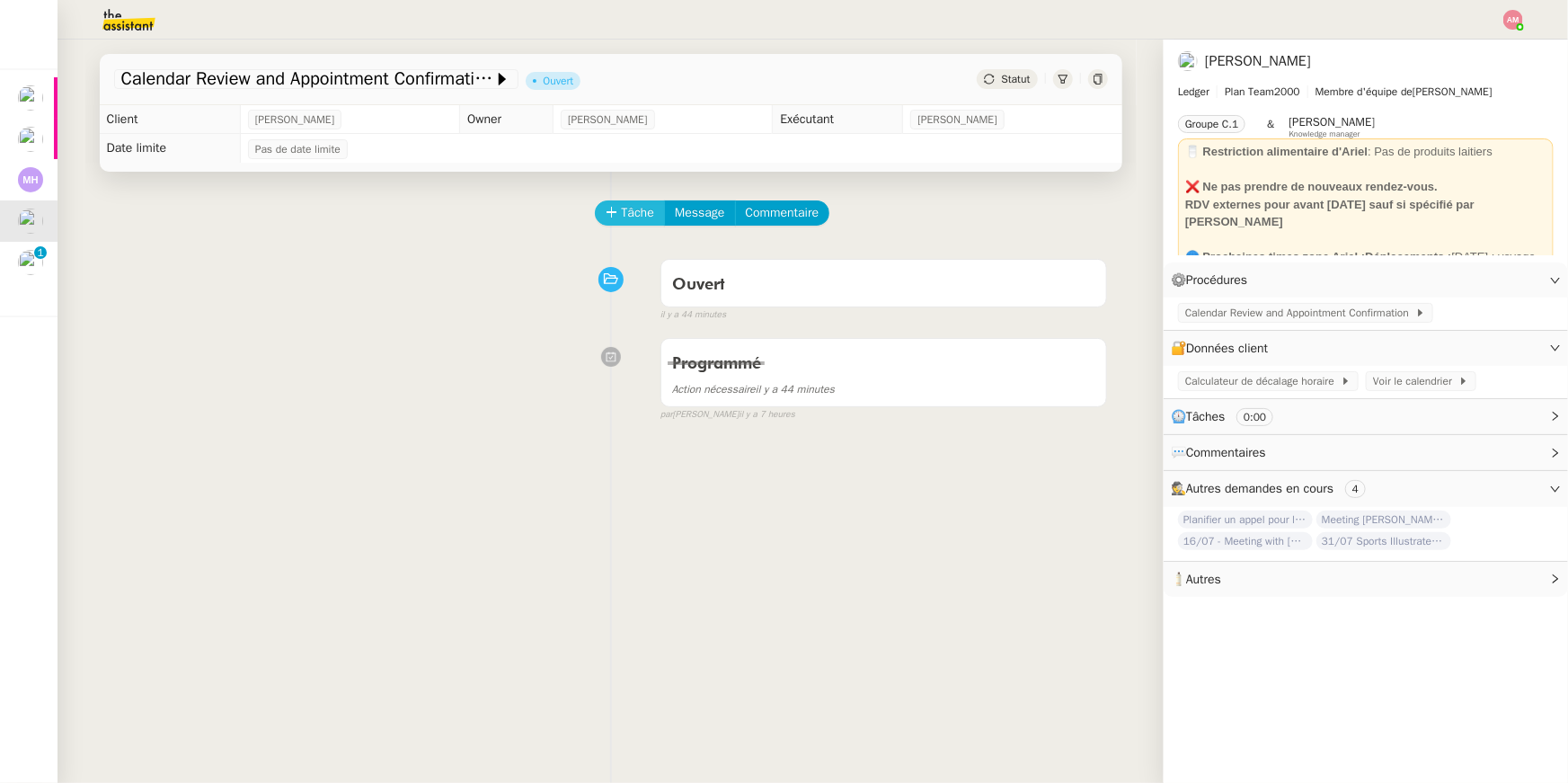 click on "Tâche" 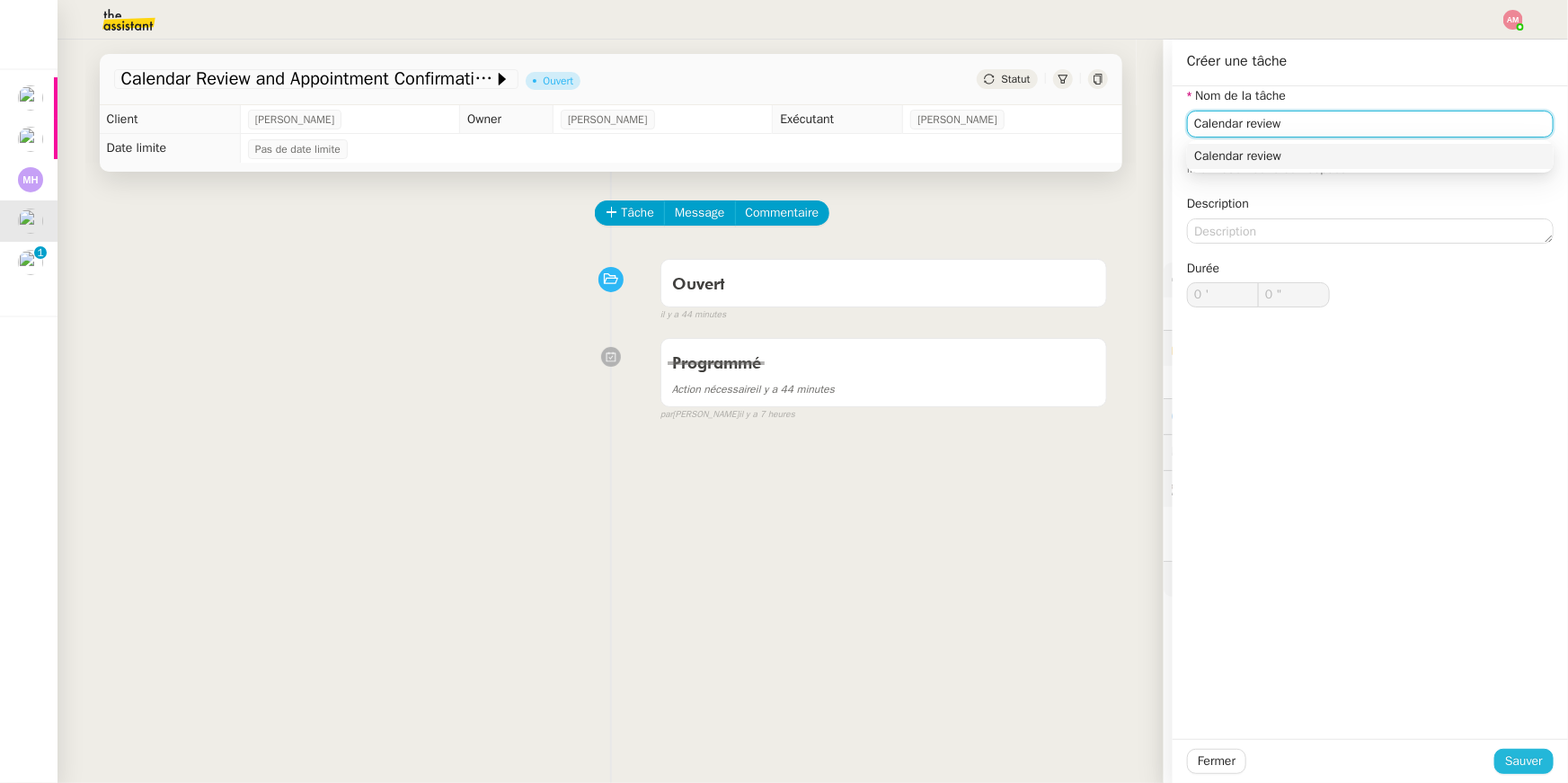 type on "Calendar review" 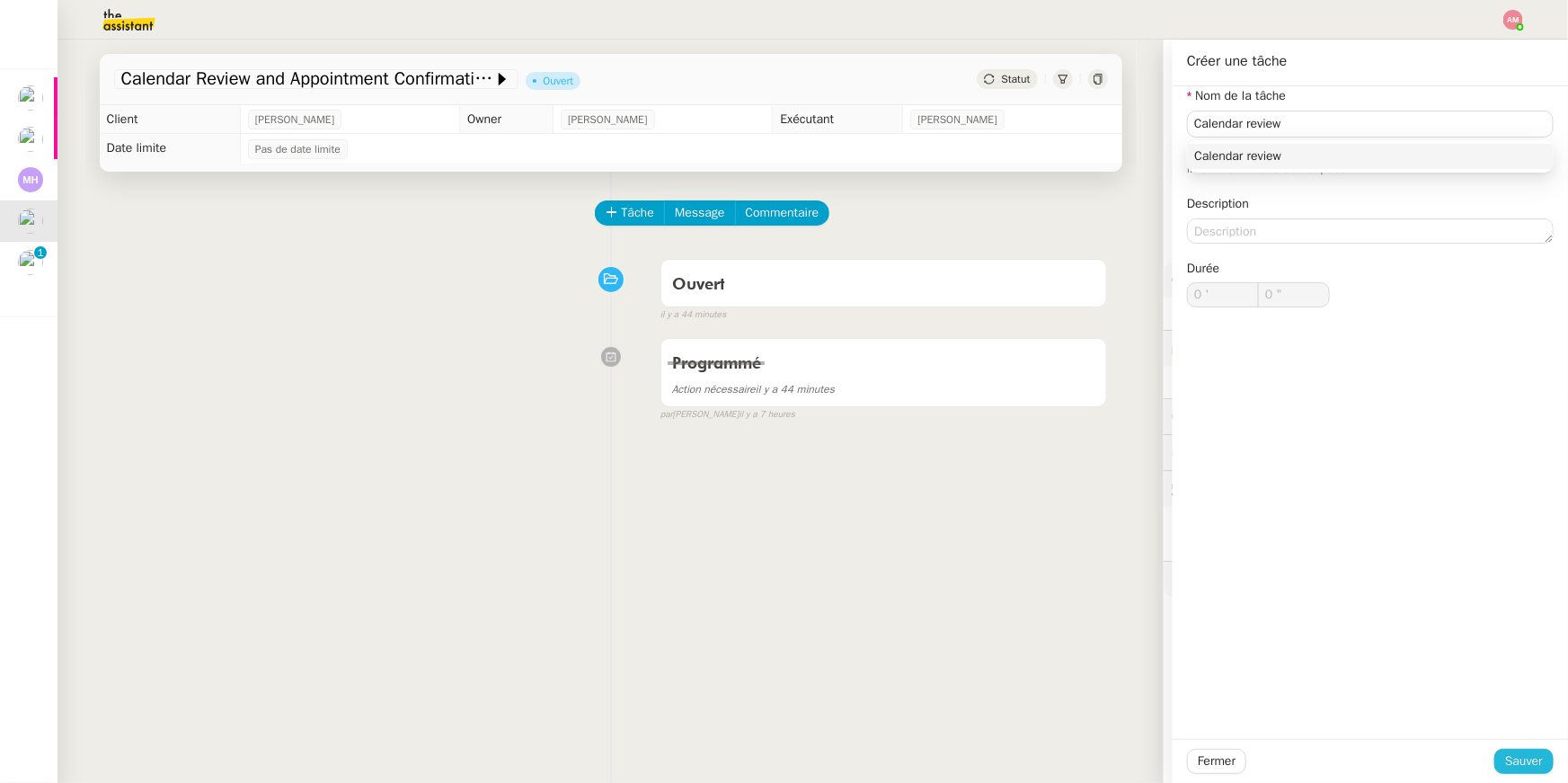 click on "Sauver" 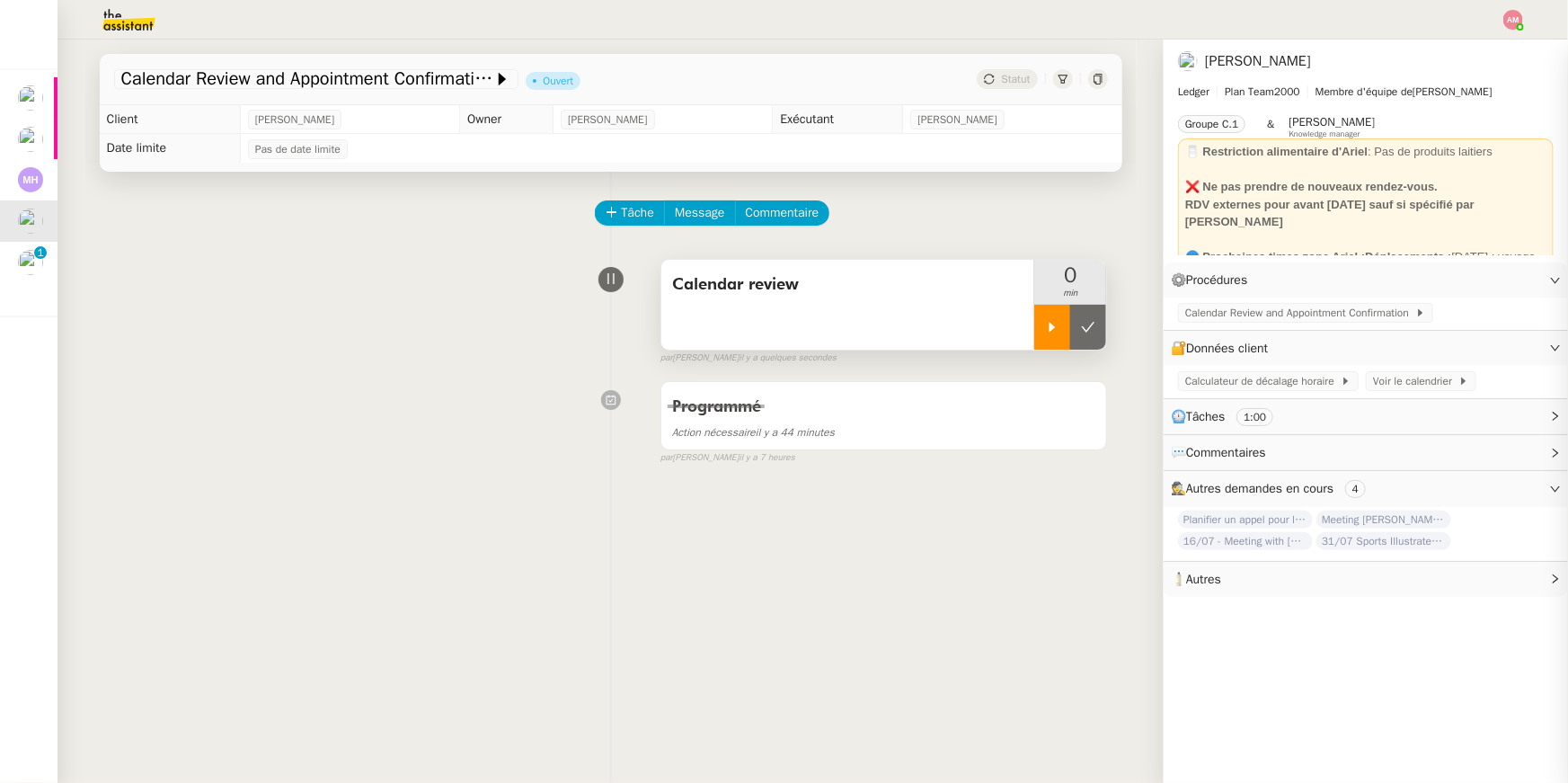 click at bounding box center [1052, 327] 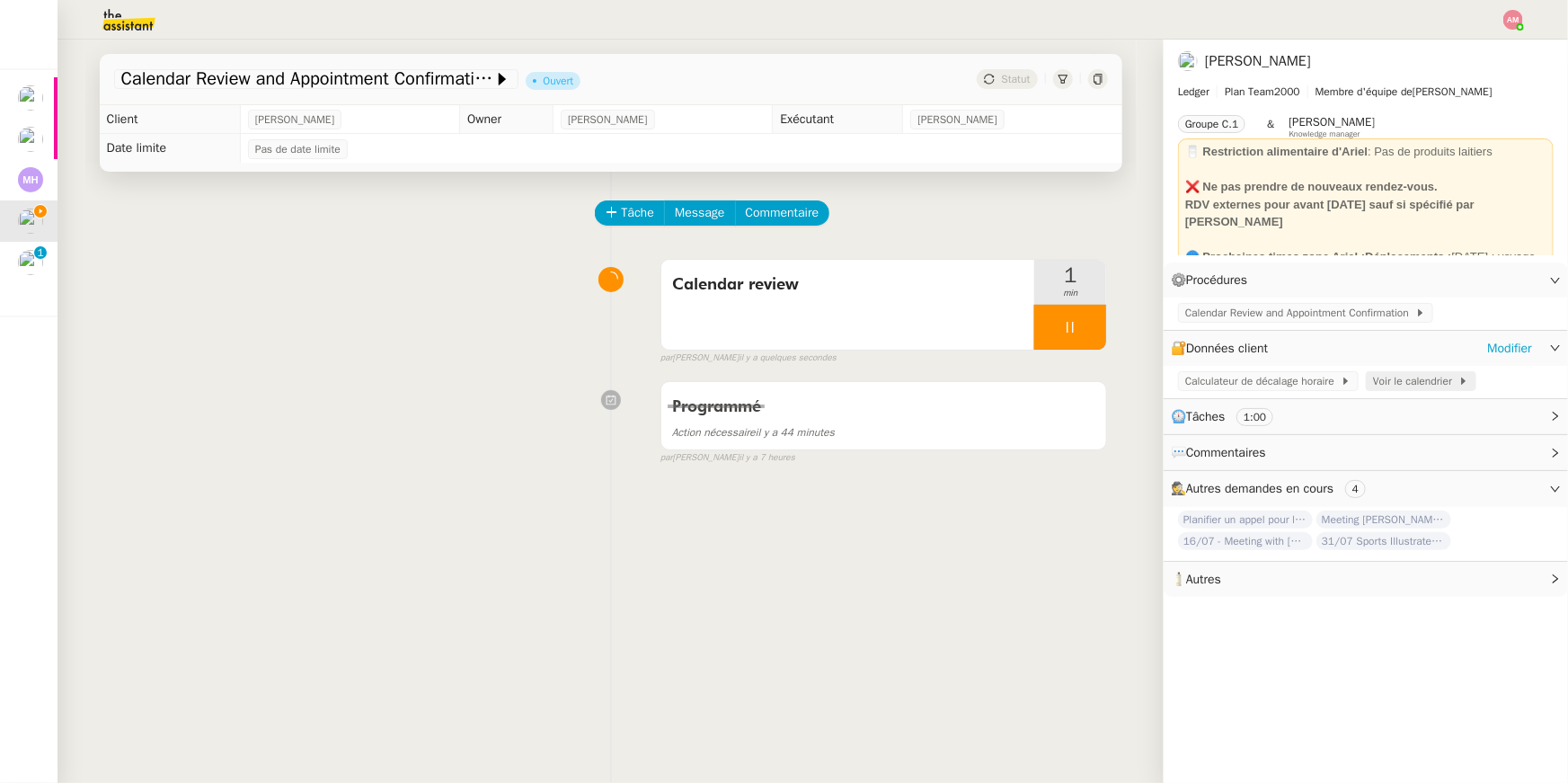 click on "Voir le calendrier" 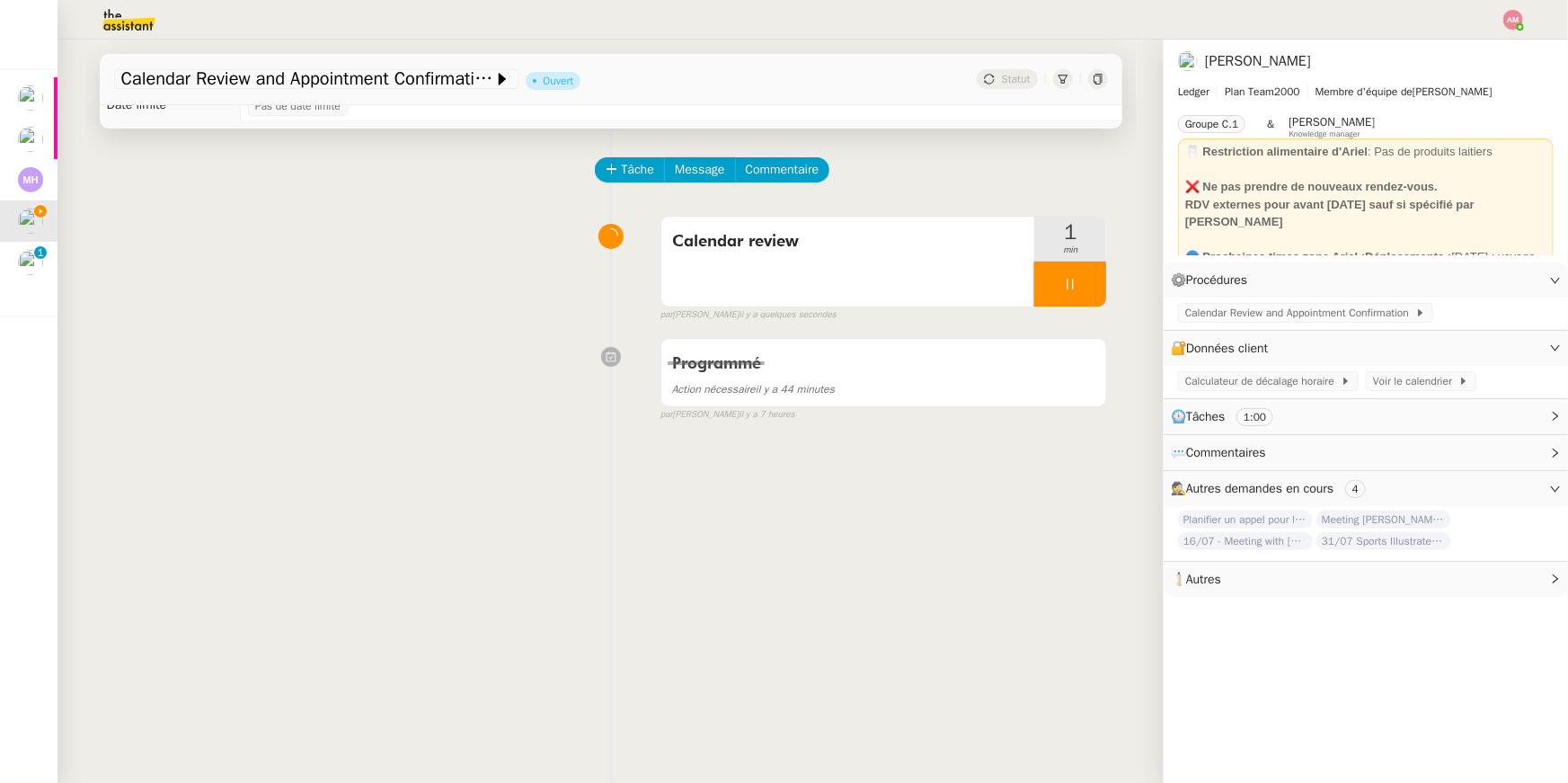 scroll, scrollTop: 52, scrollLeft: 0, axis: vertical 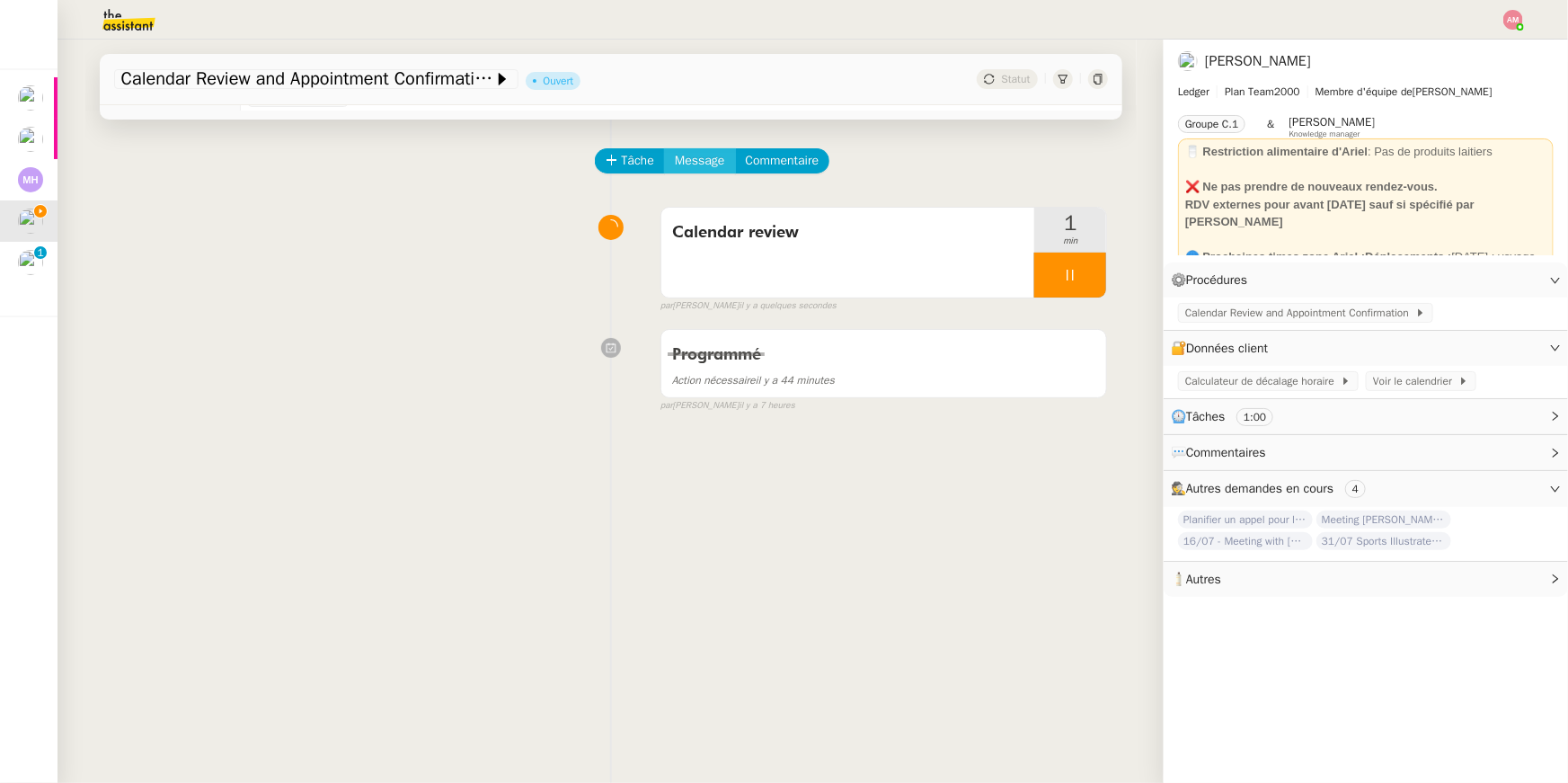 click on "Message" 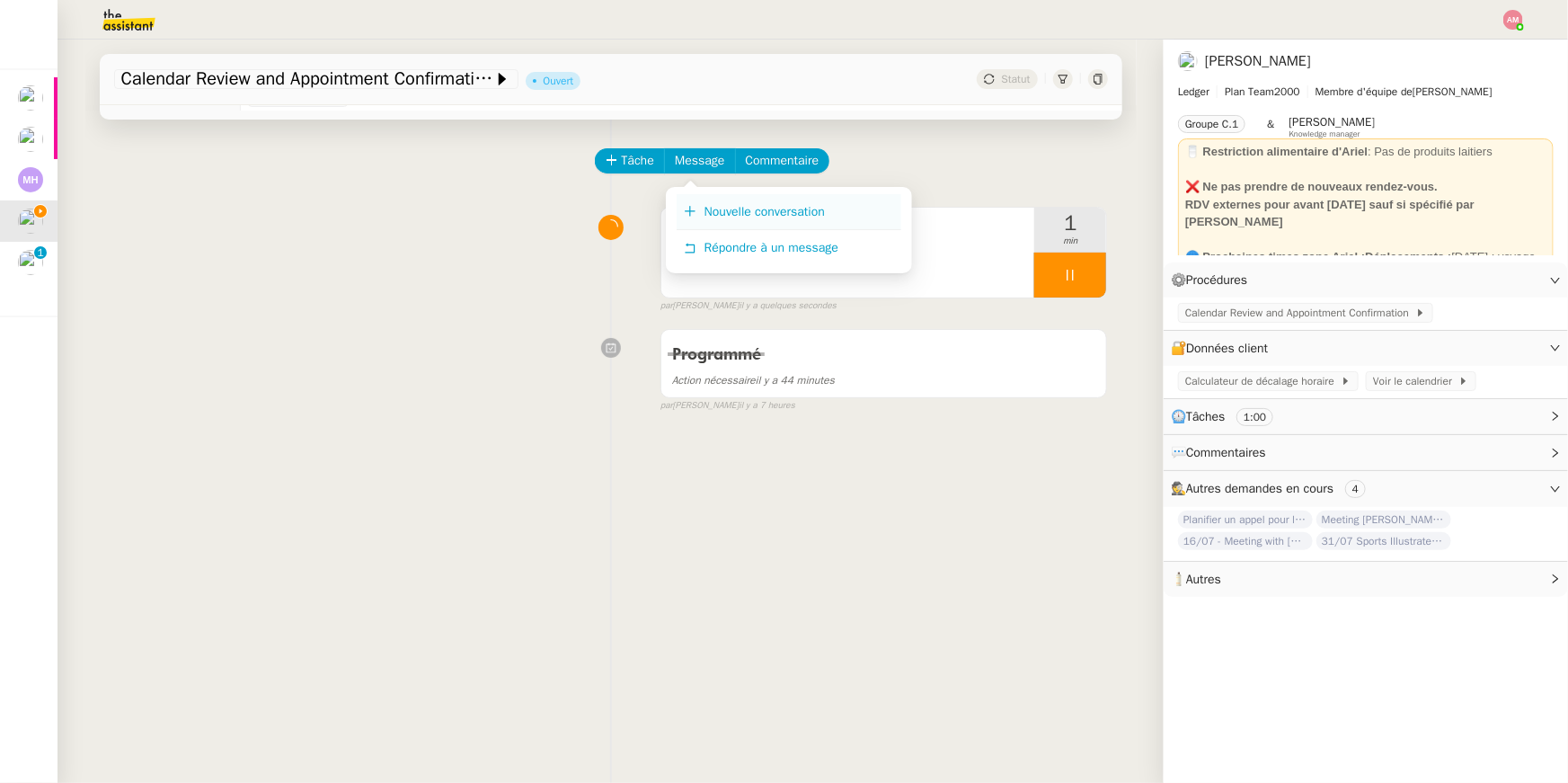 click on "Nouvelle conversation" at bounding box center (765, 211) 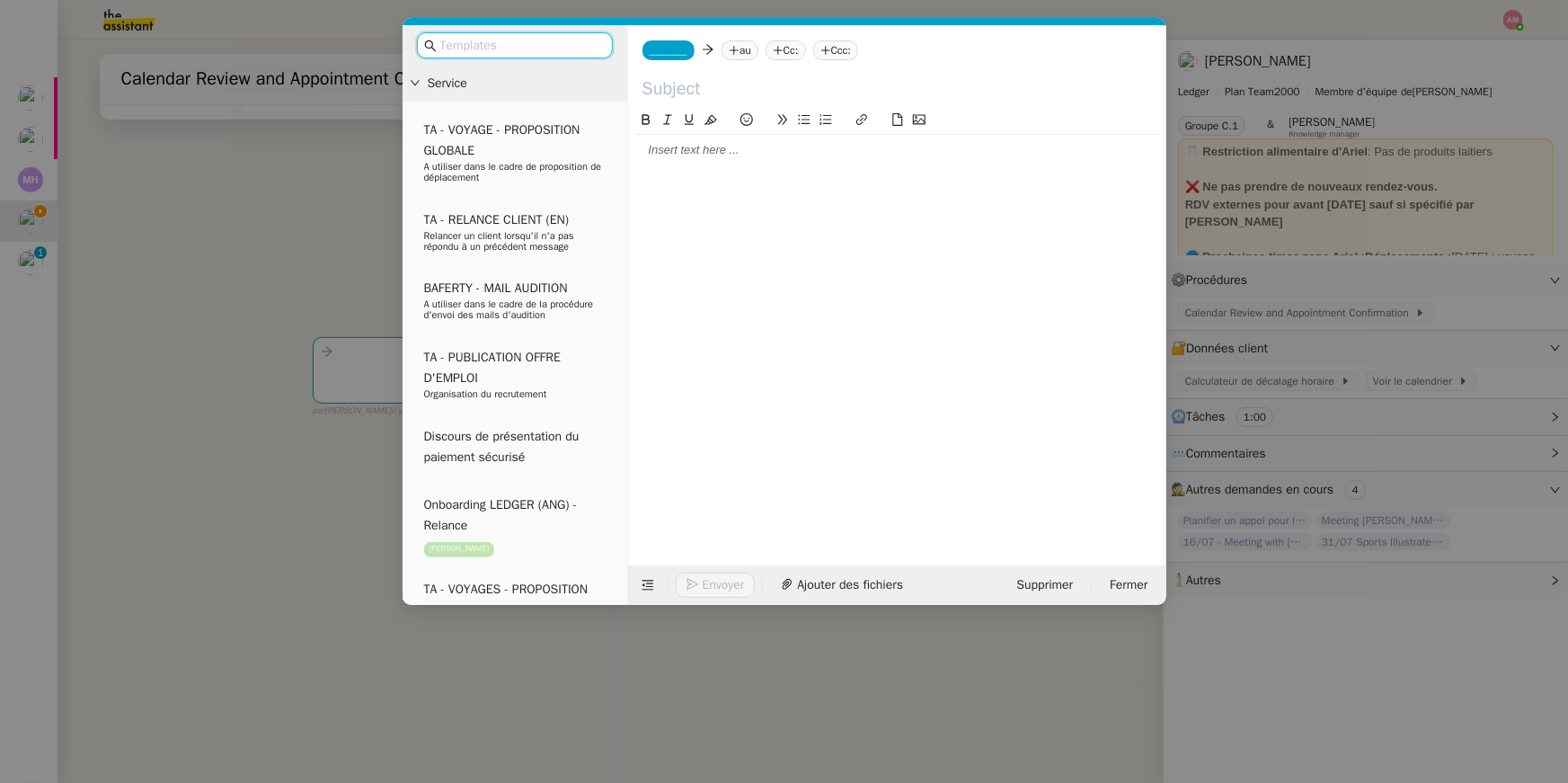 click at bounding box center (521, 45) 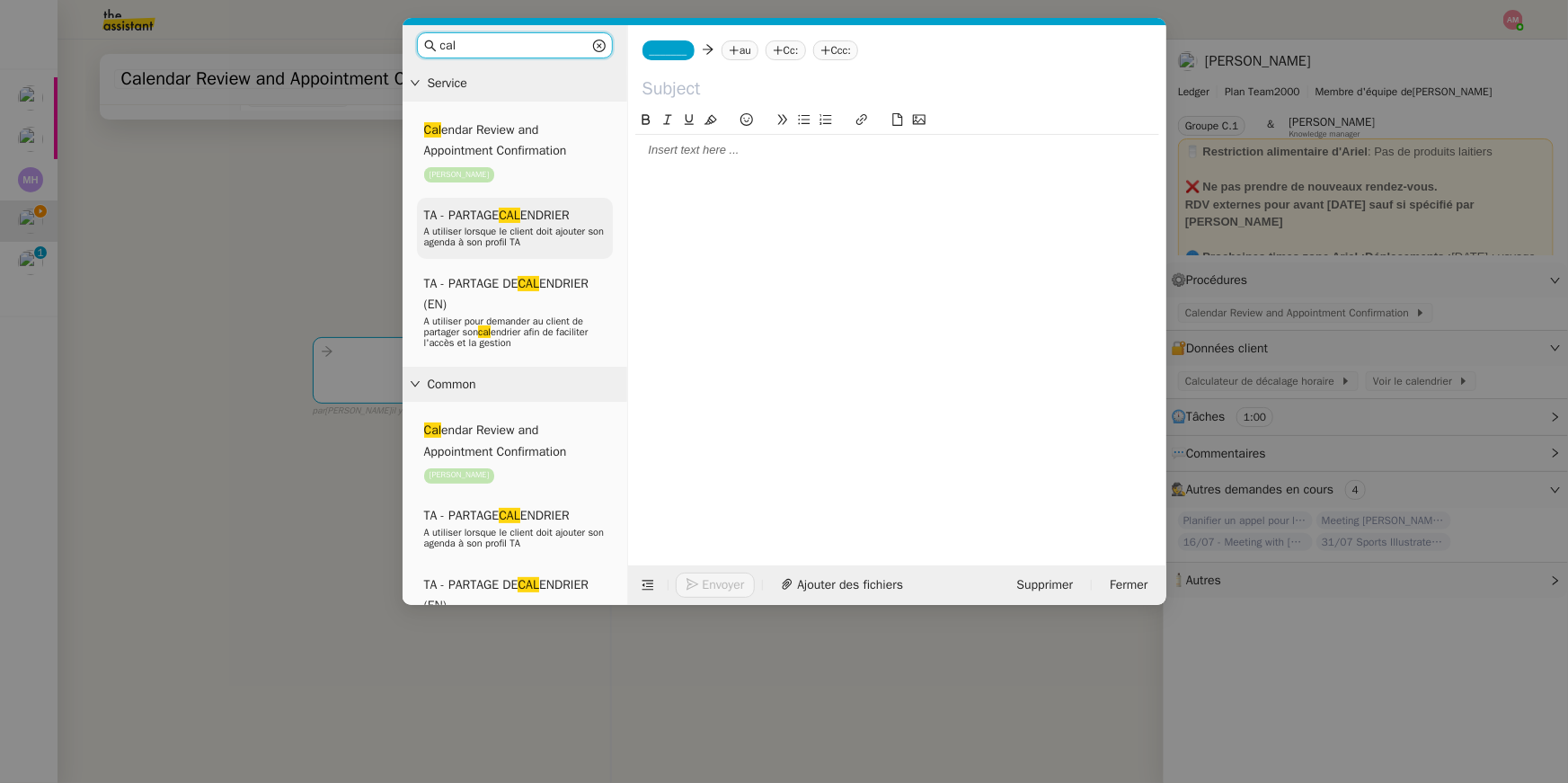 type on "cal" 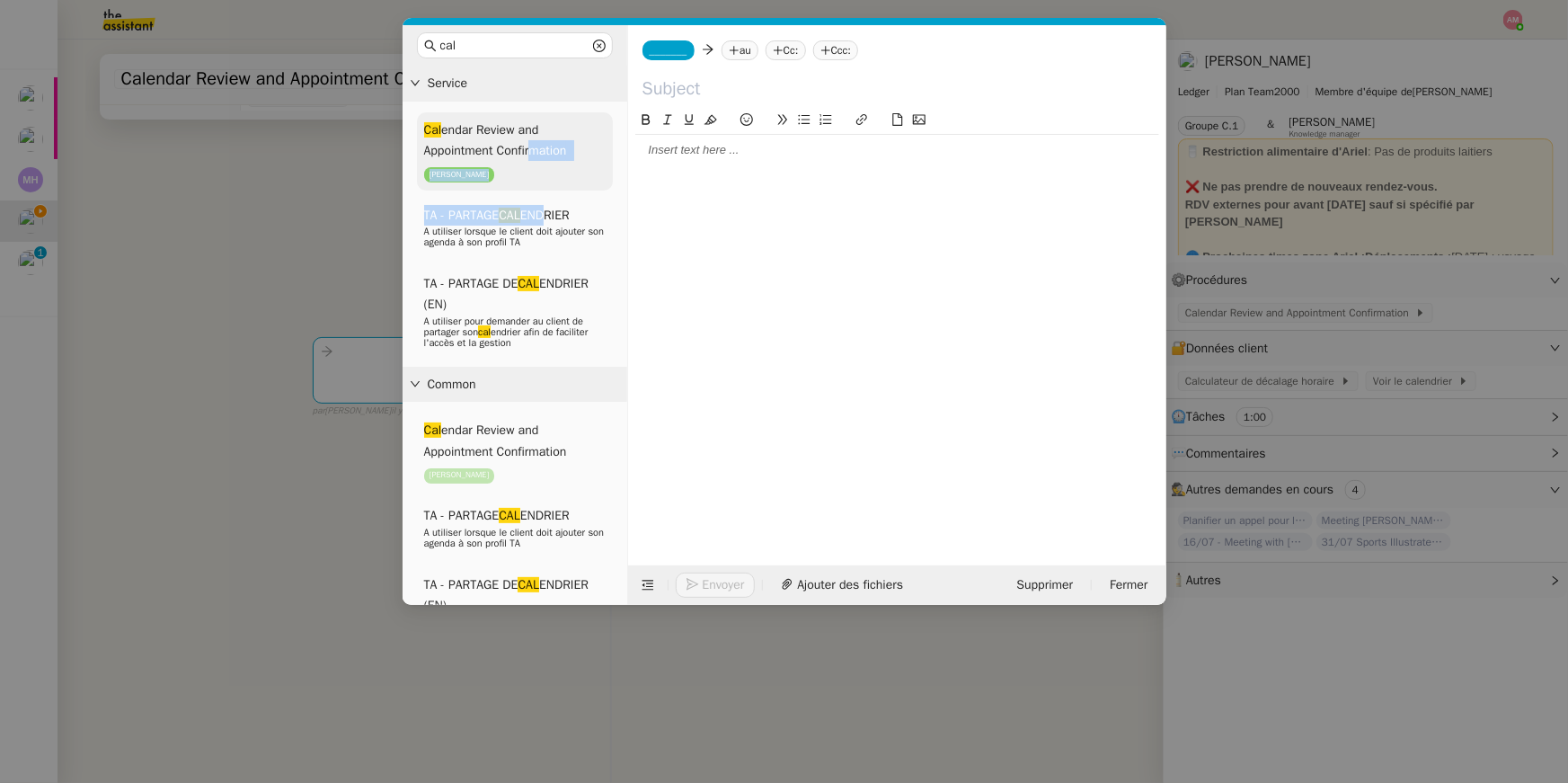 drag, startPoint x: 564, startPoint y: 207, endPoint x: 550, endPoint y: 151, distance: 57.72348 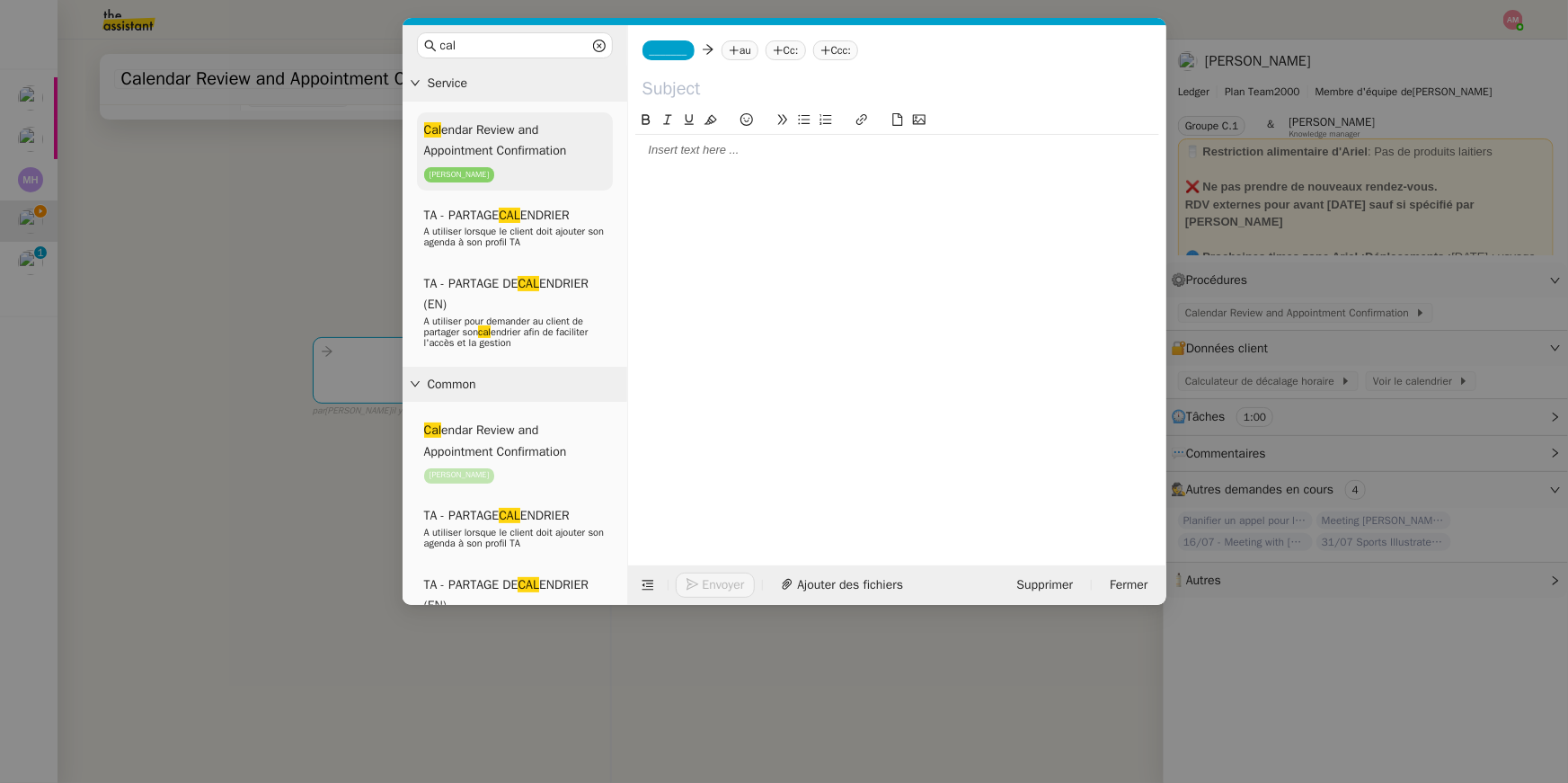 click on "Cal endar Review and Appointment Confirmation" at bounding box center (495, 140) 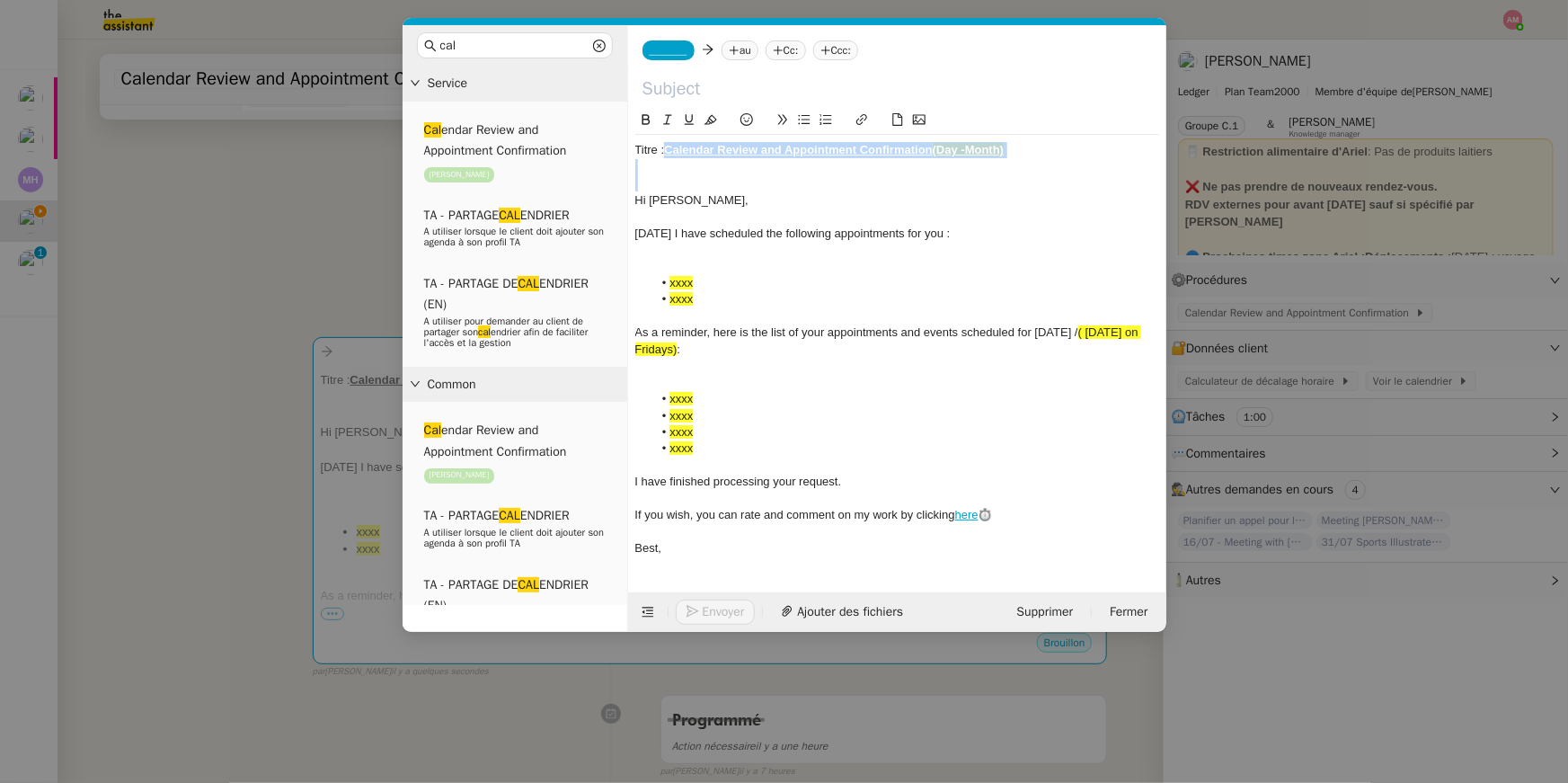 drag, startPoint x: 667, startPoint y: 147, endPoint x: 1053, endPoint y: 176, distance: 387.08785 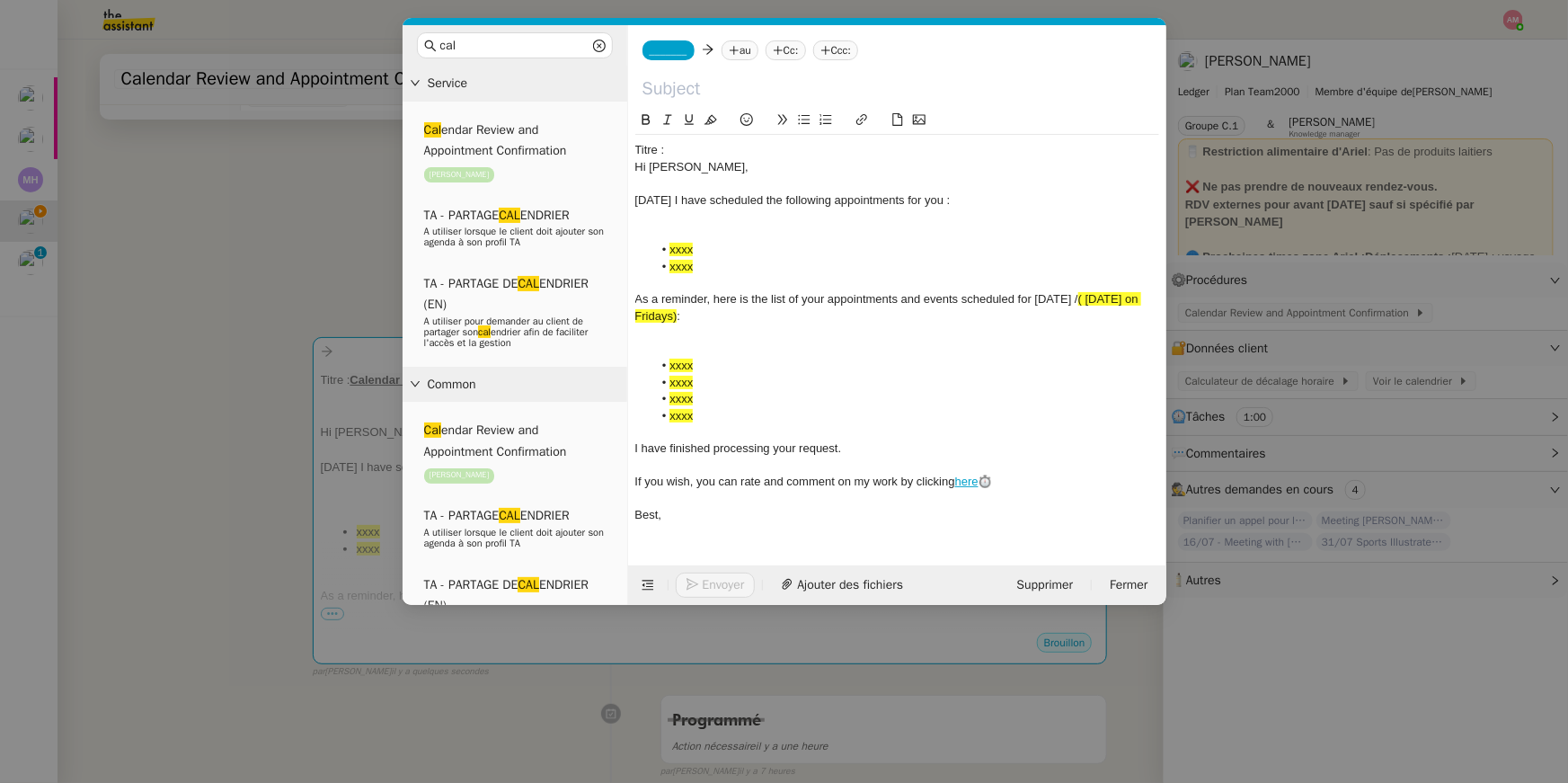 type 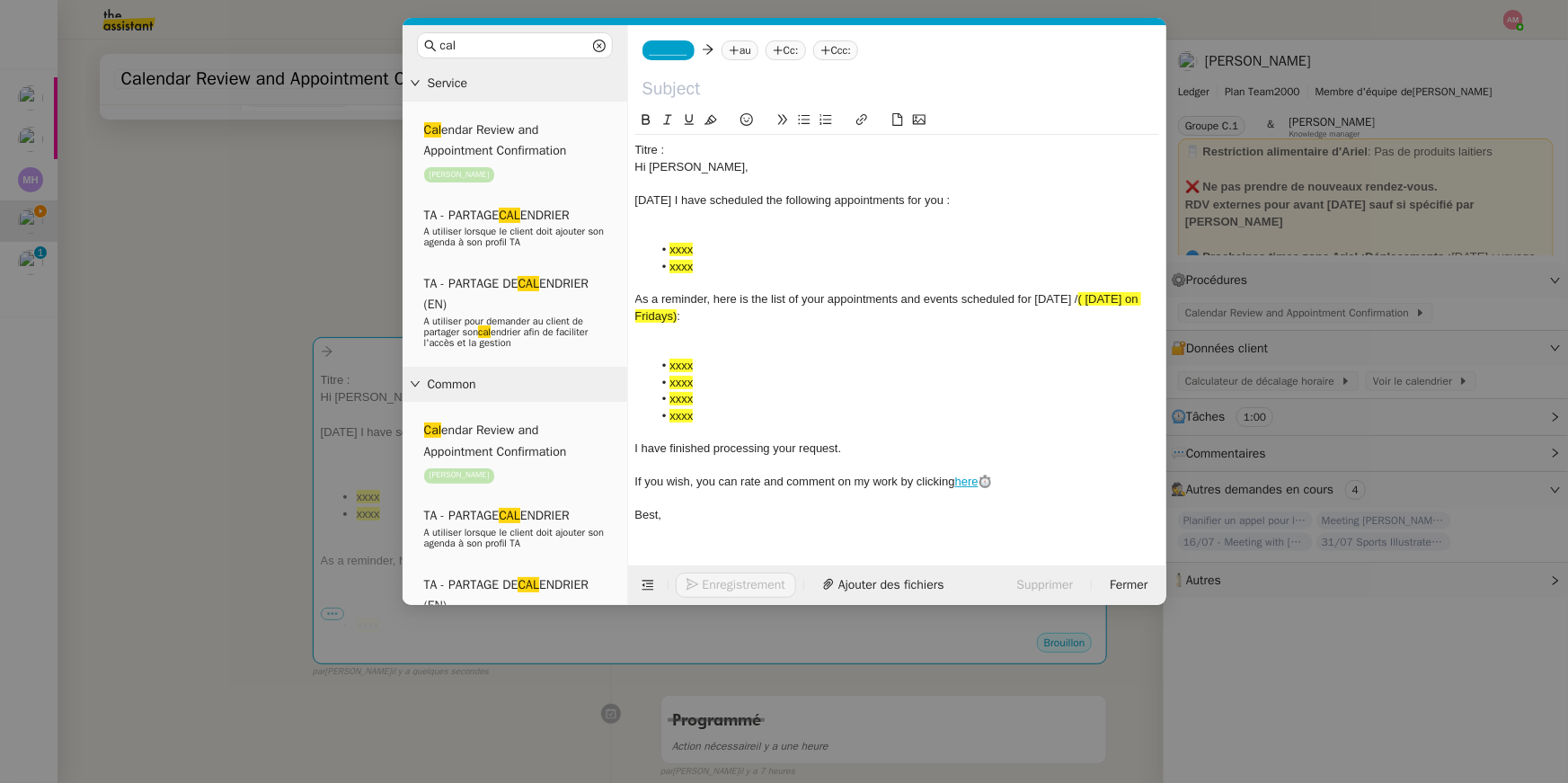 click 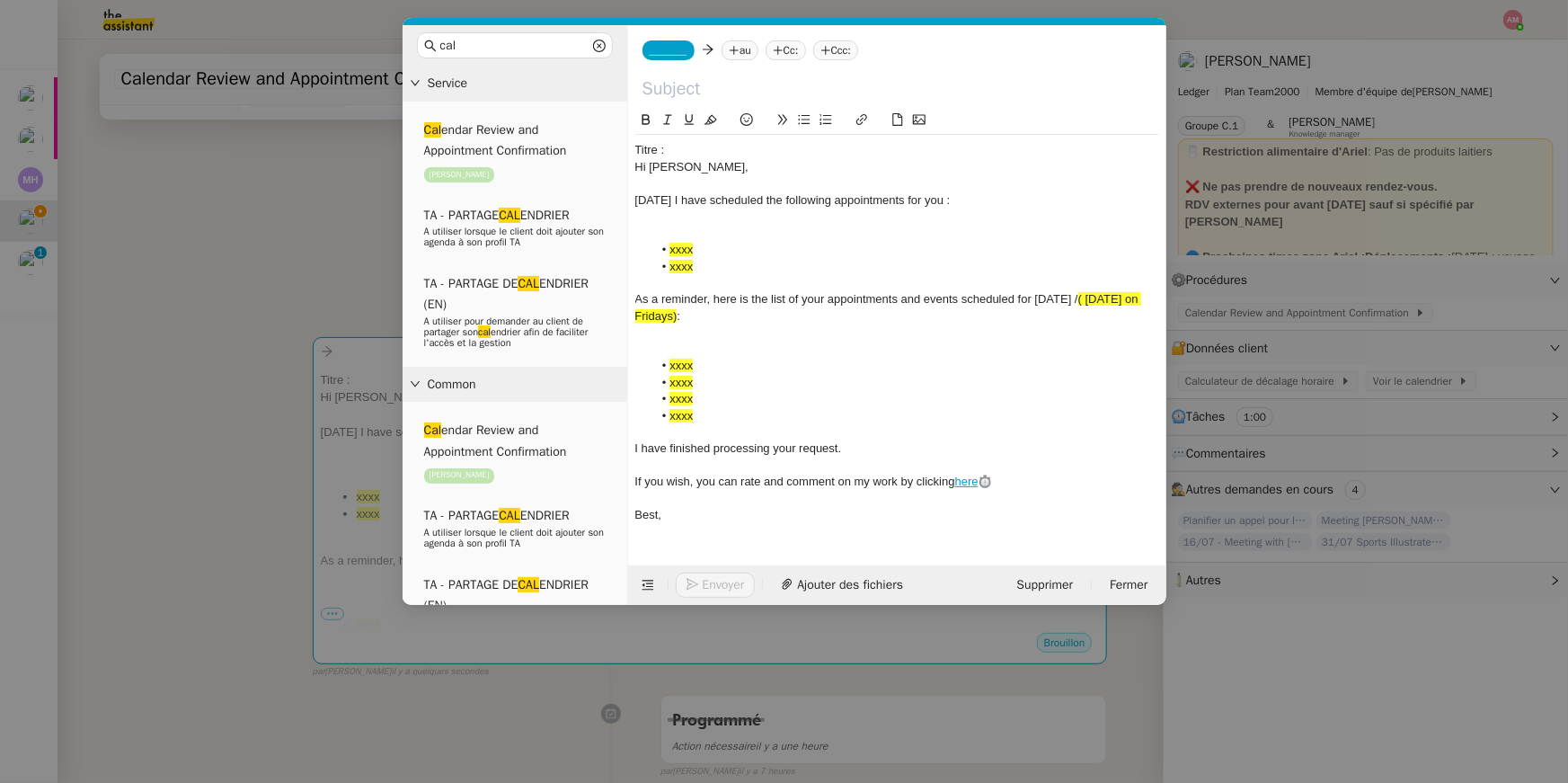 paste on "Calendar Review and Appointment Confirmation (Day -Month)" 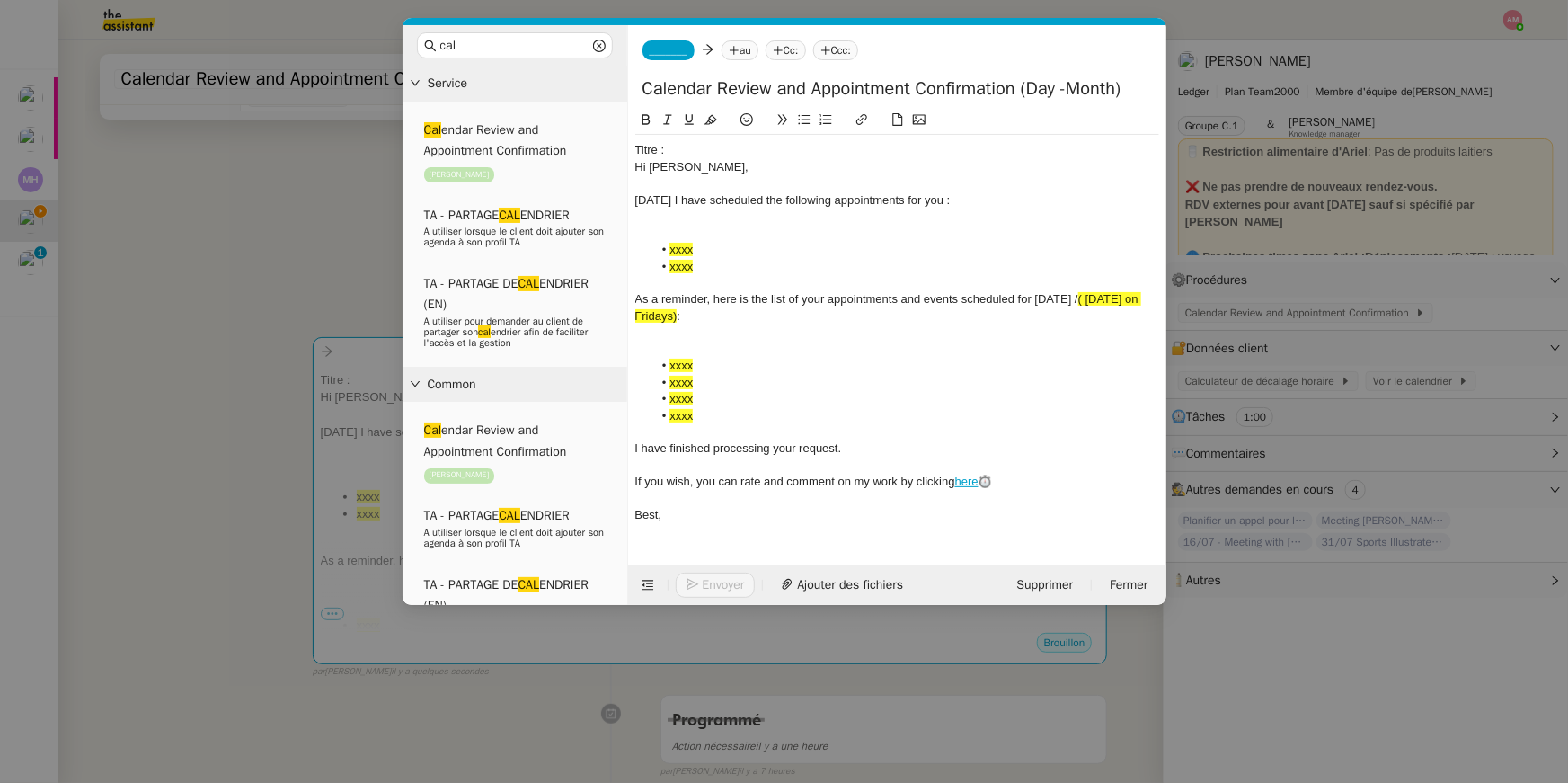 scroll, scrollTop: 0, scrollLeft: 13, axis: horizontal 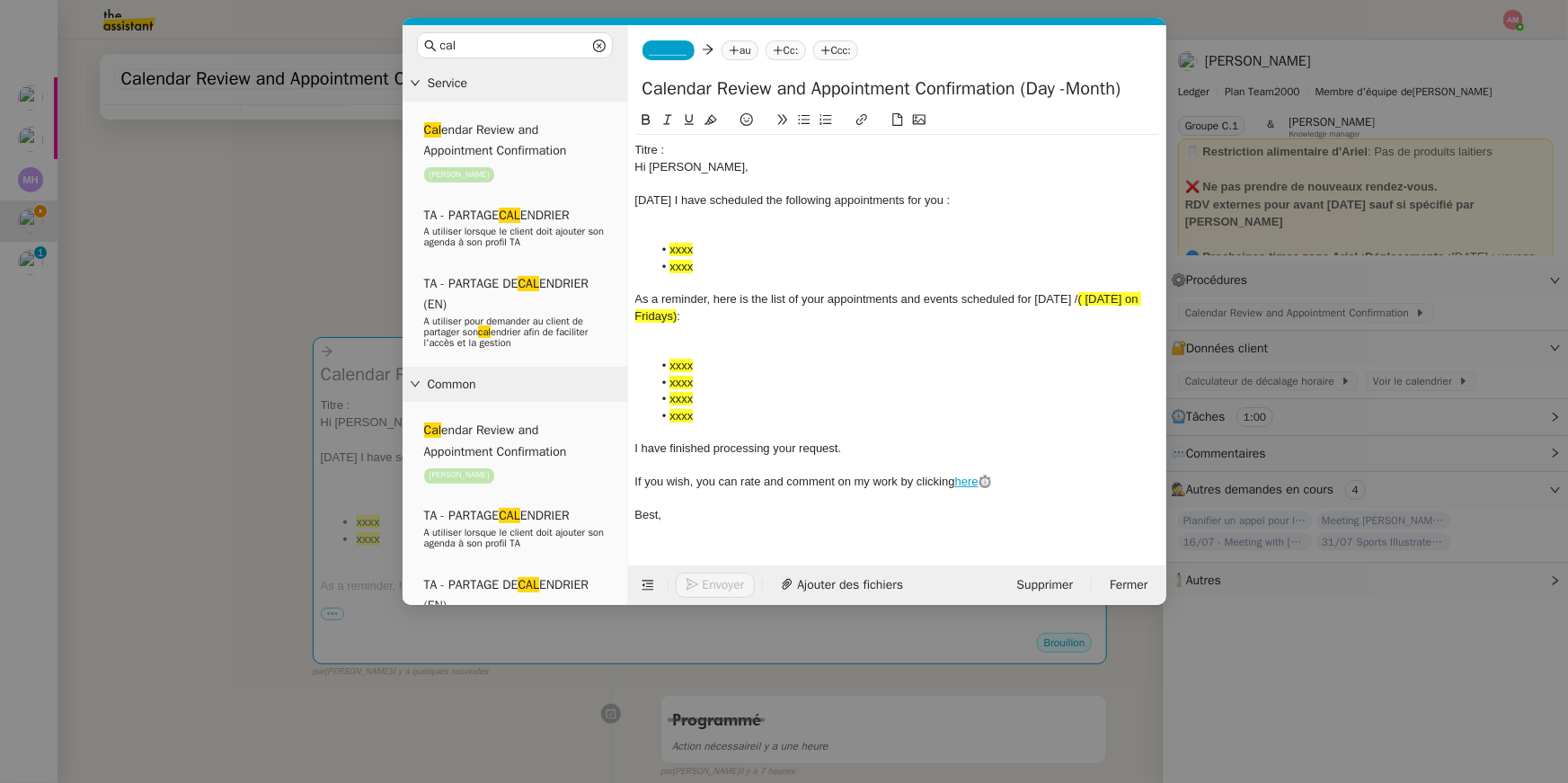 drag, startPoint x: 1049, startPoint y: 92, endPoint x: 1146, endPoint y: 93, distance: 97.00515 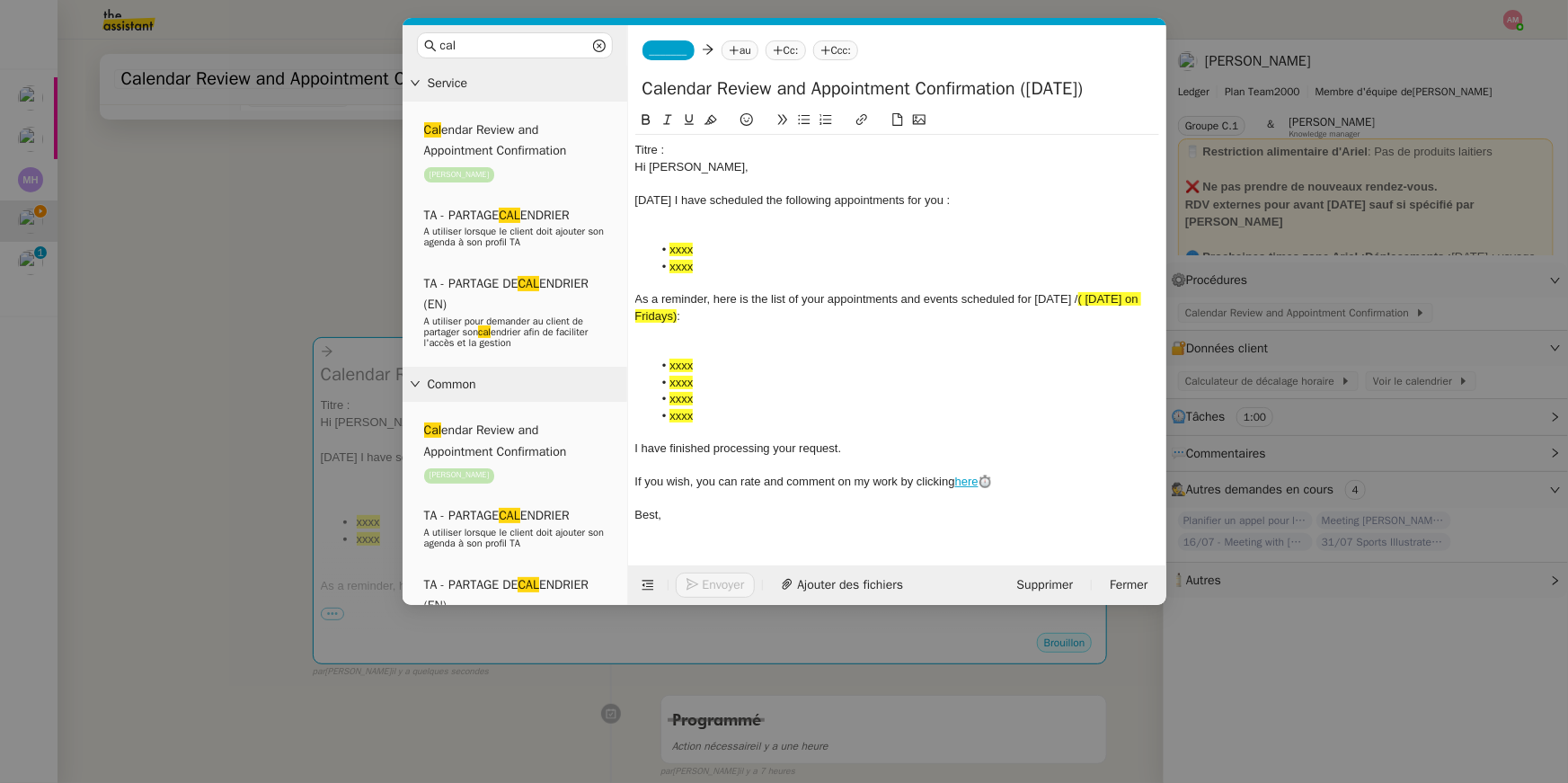 scroll, scrollTop: 0, scrollLeft: 43, axis: horizontal 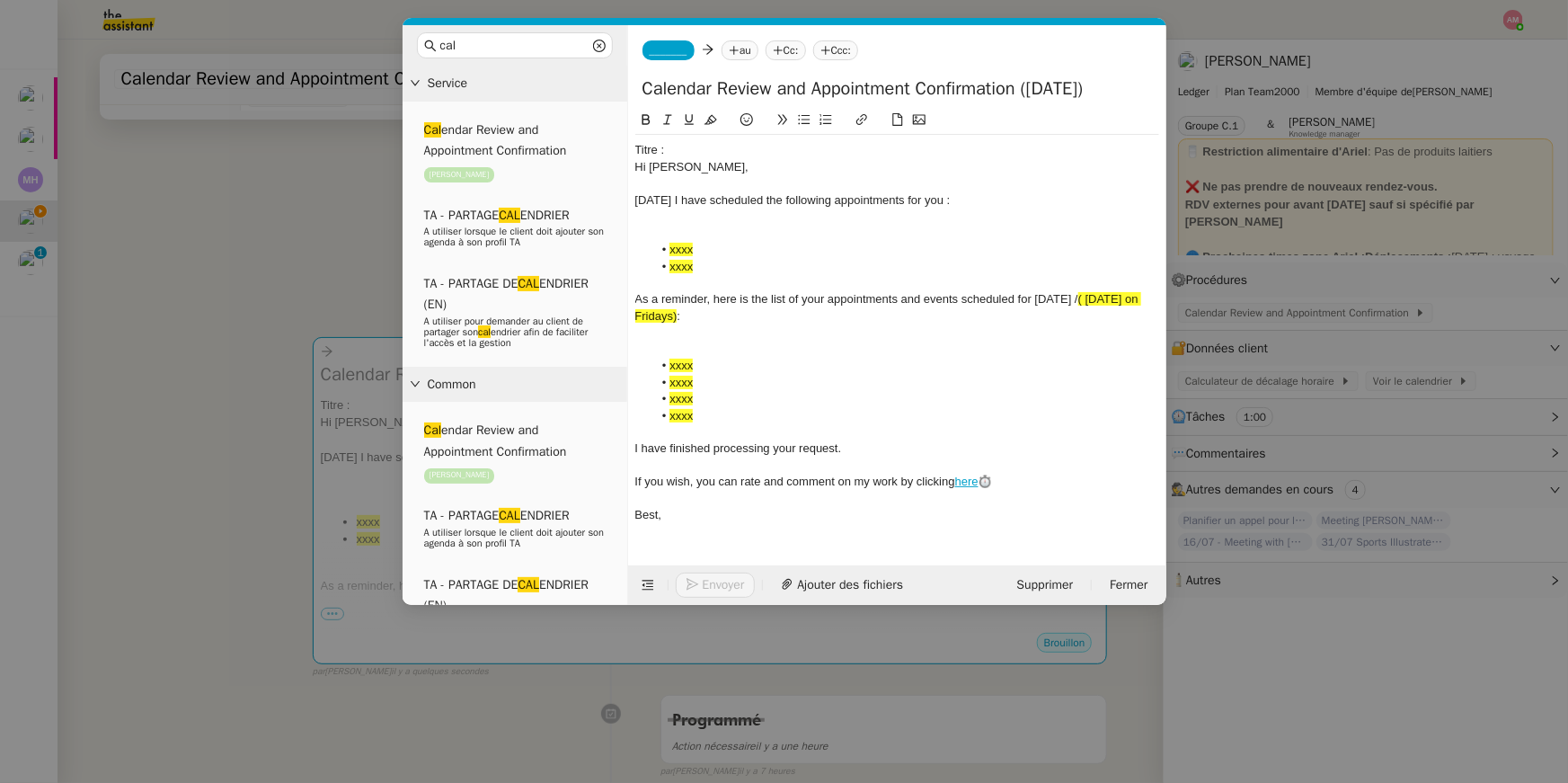 click on "Calendar Review and Appointment Confirmation ([DATE])" 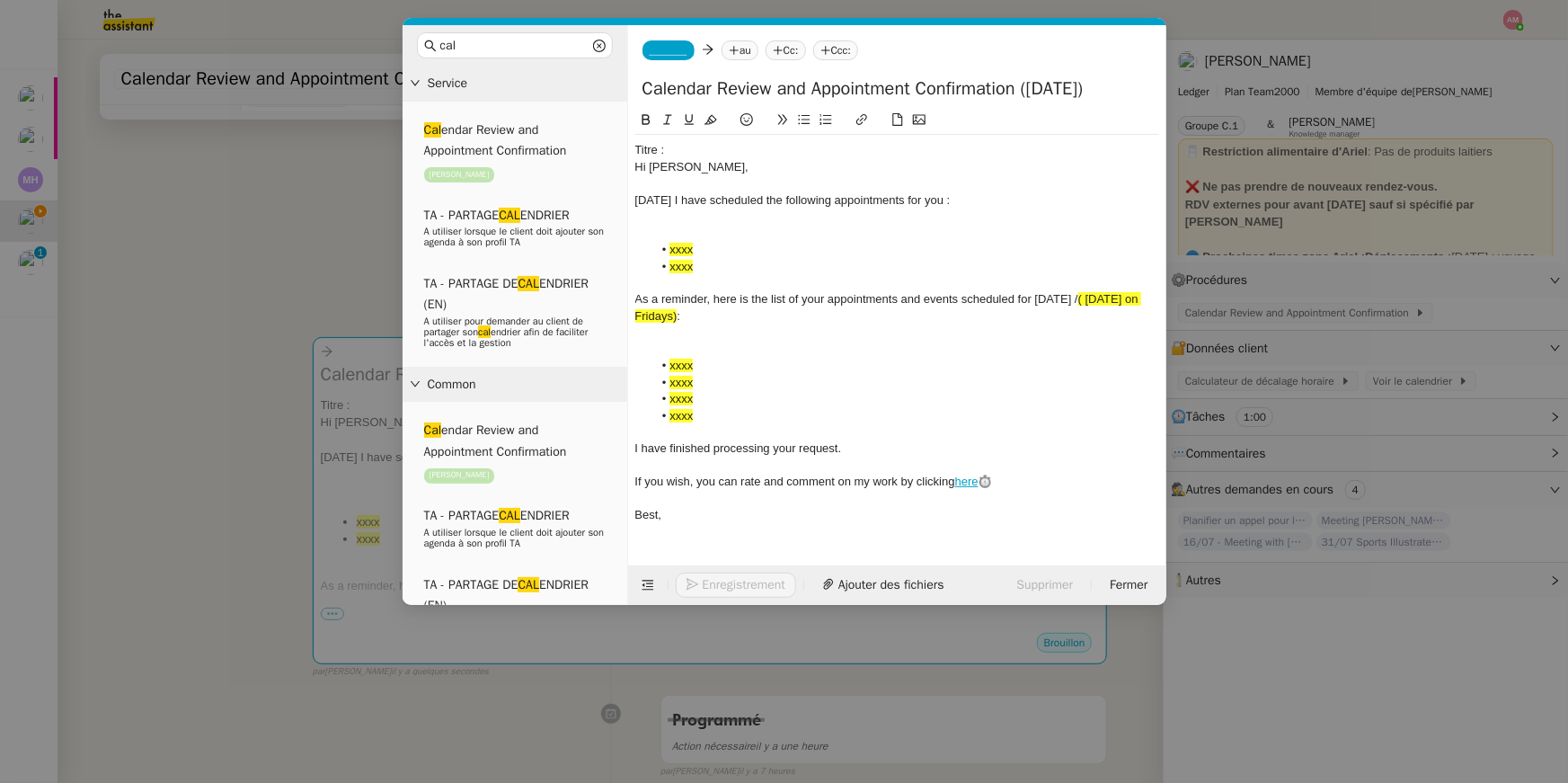 click on "Calendar Review and Appointment Confirmation ([DATE])" 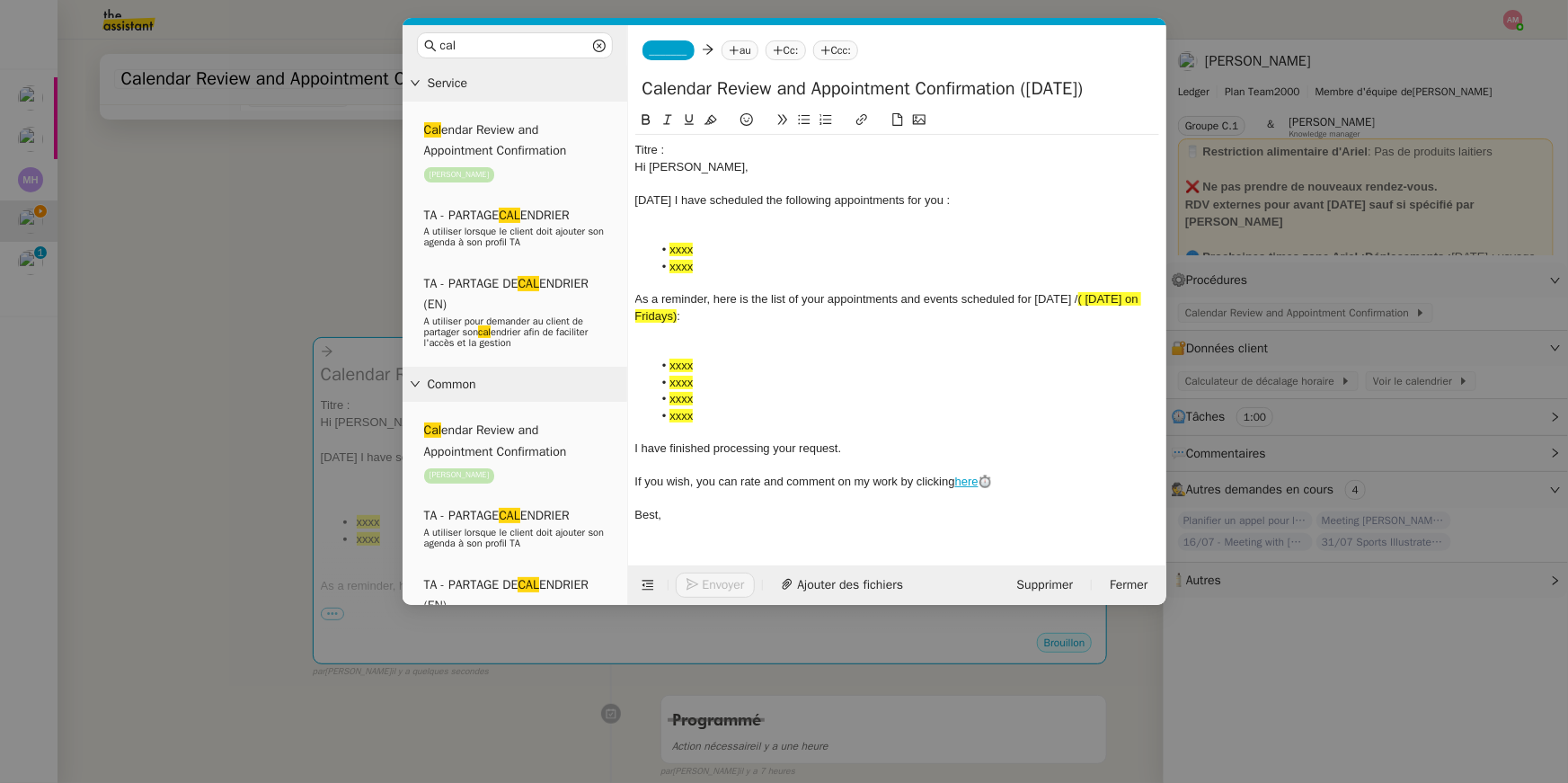 scroll, scrollTop: 0, scrollLeft: 0, axis: both 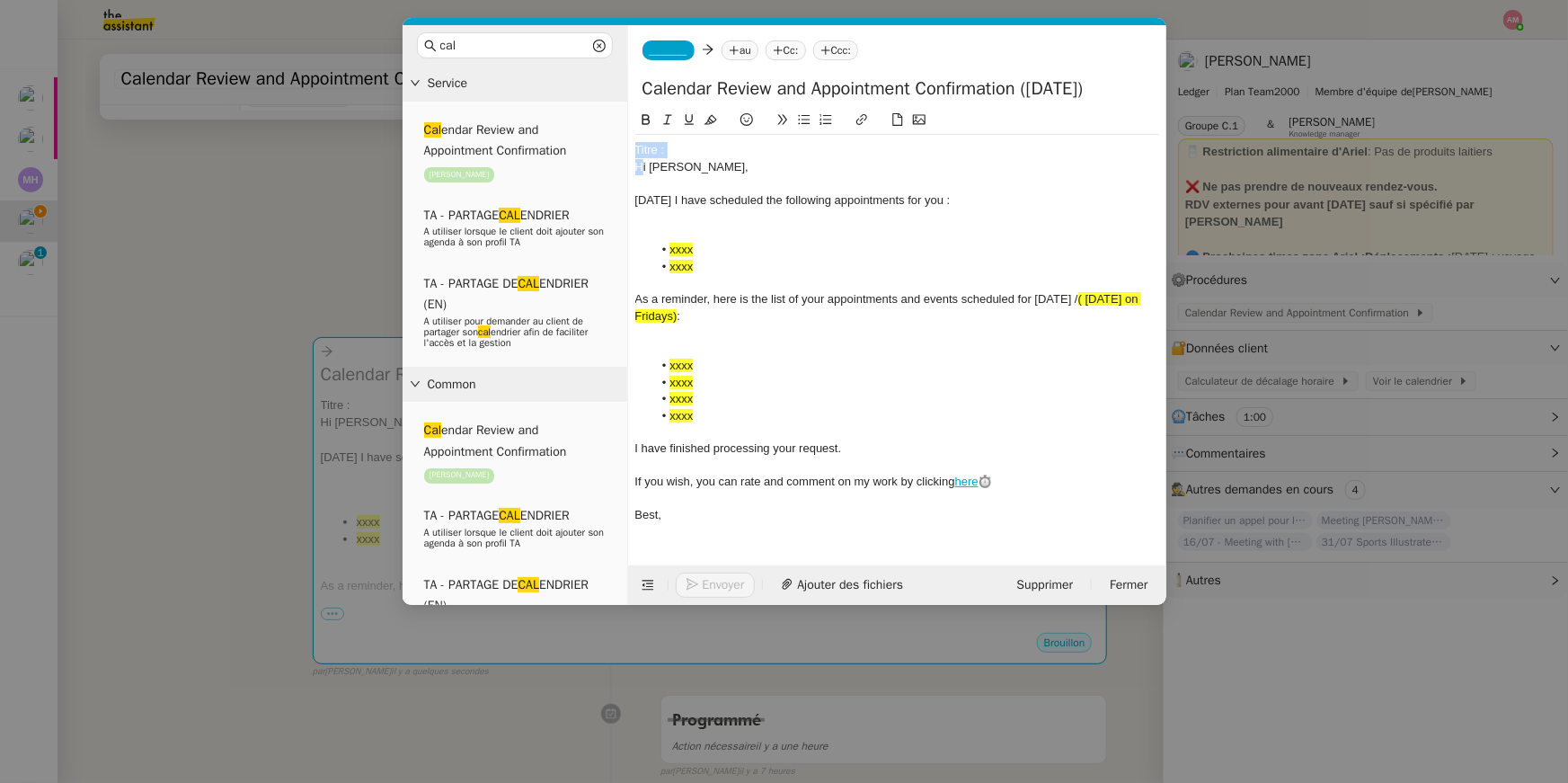 drag, startPoint x: 642, startPoint y: 170, endPoint x: 638, endPoint y: 137, distance: 33.24154 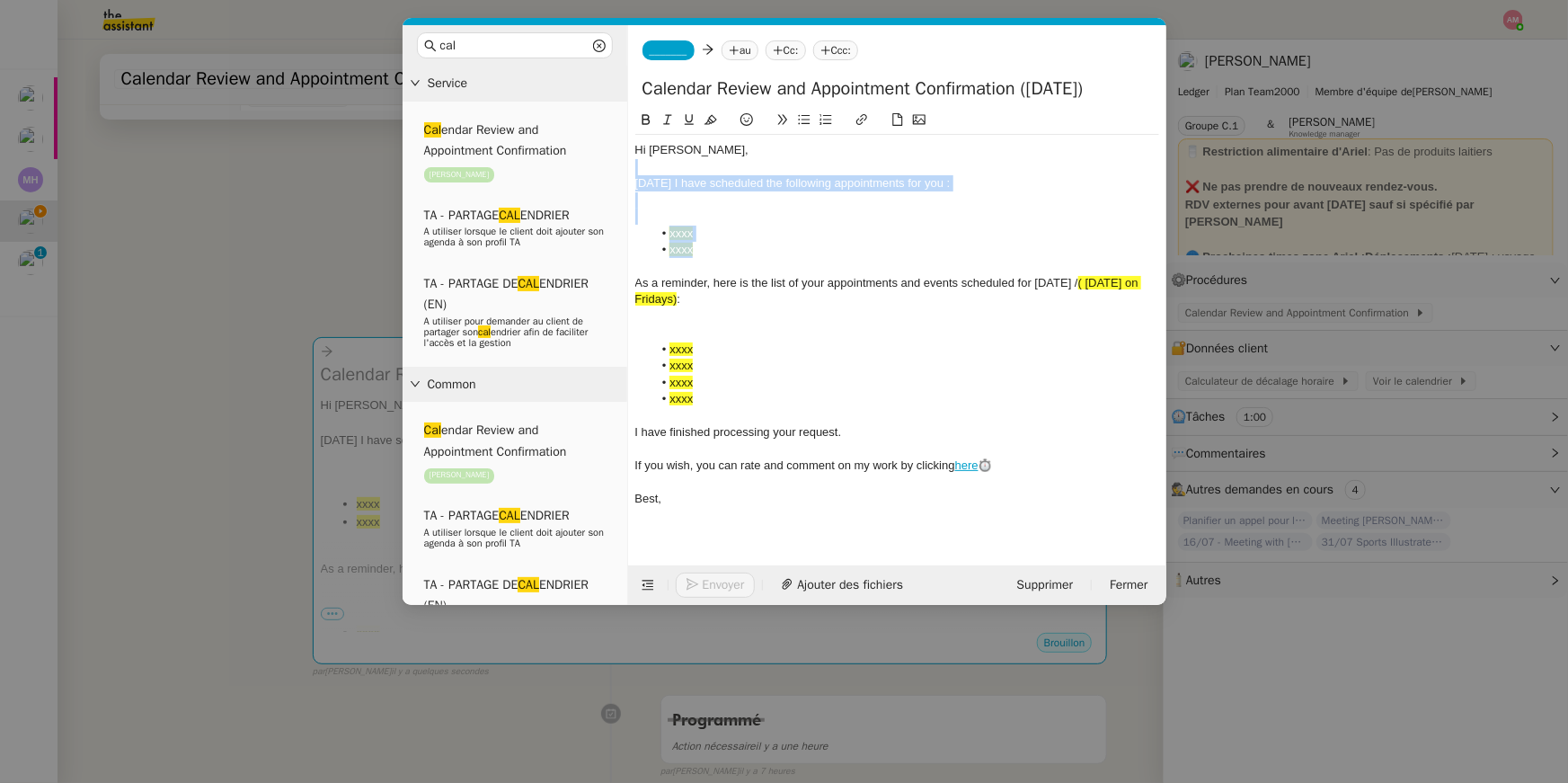 drag, startPoint x: 710, startPoint y: 248, endPoint x: 625, endPoint y: 174, distance: 112.6987 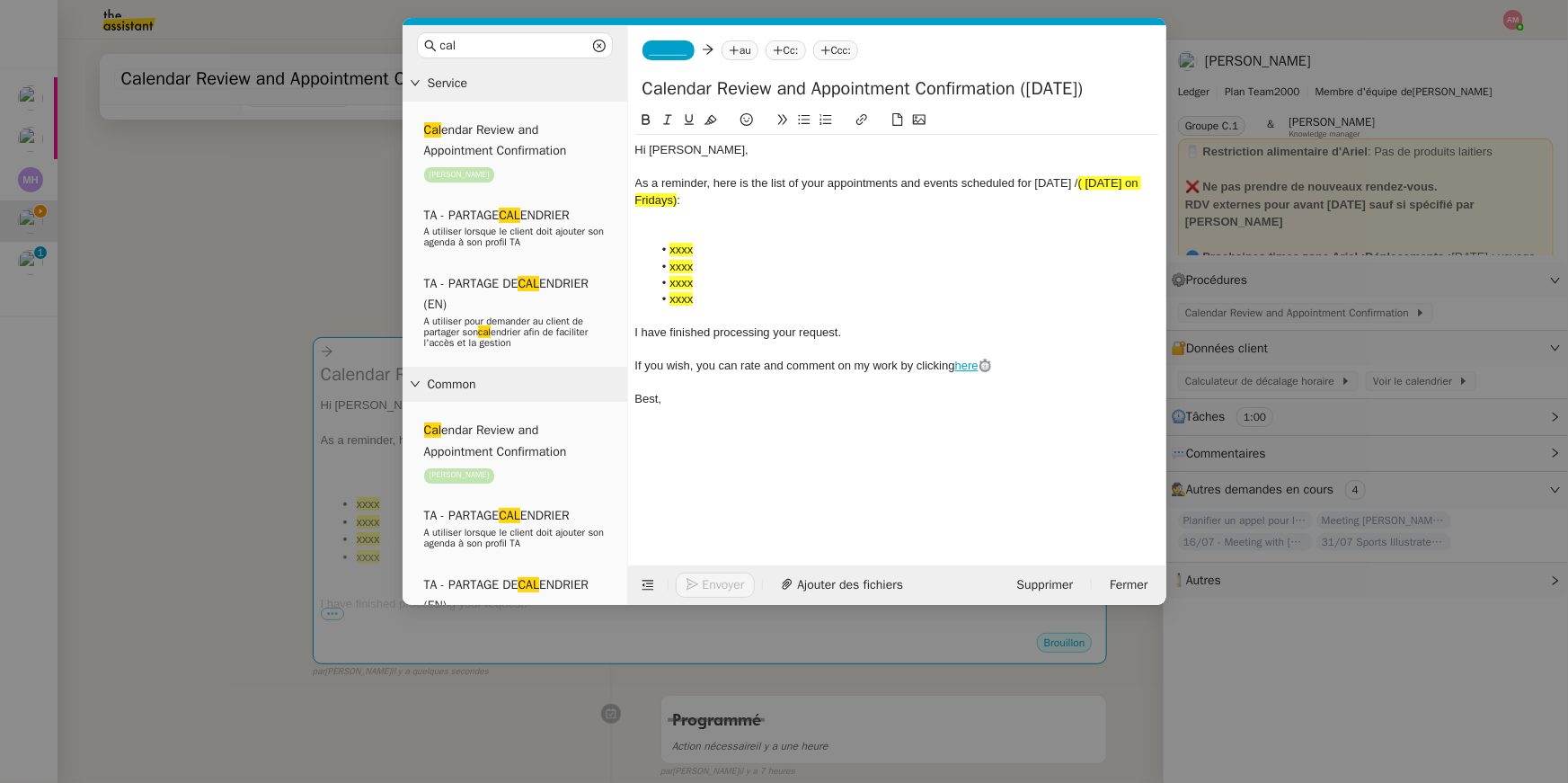 drag, startPoint x: 1085, startPoint y: 185, endPoint x: 1125, endPoint y: 186, distance: 40.012498 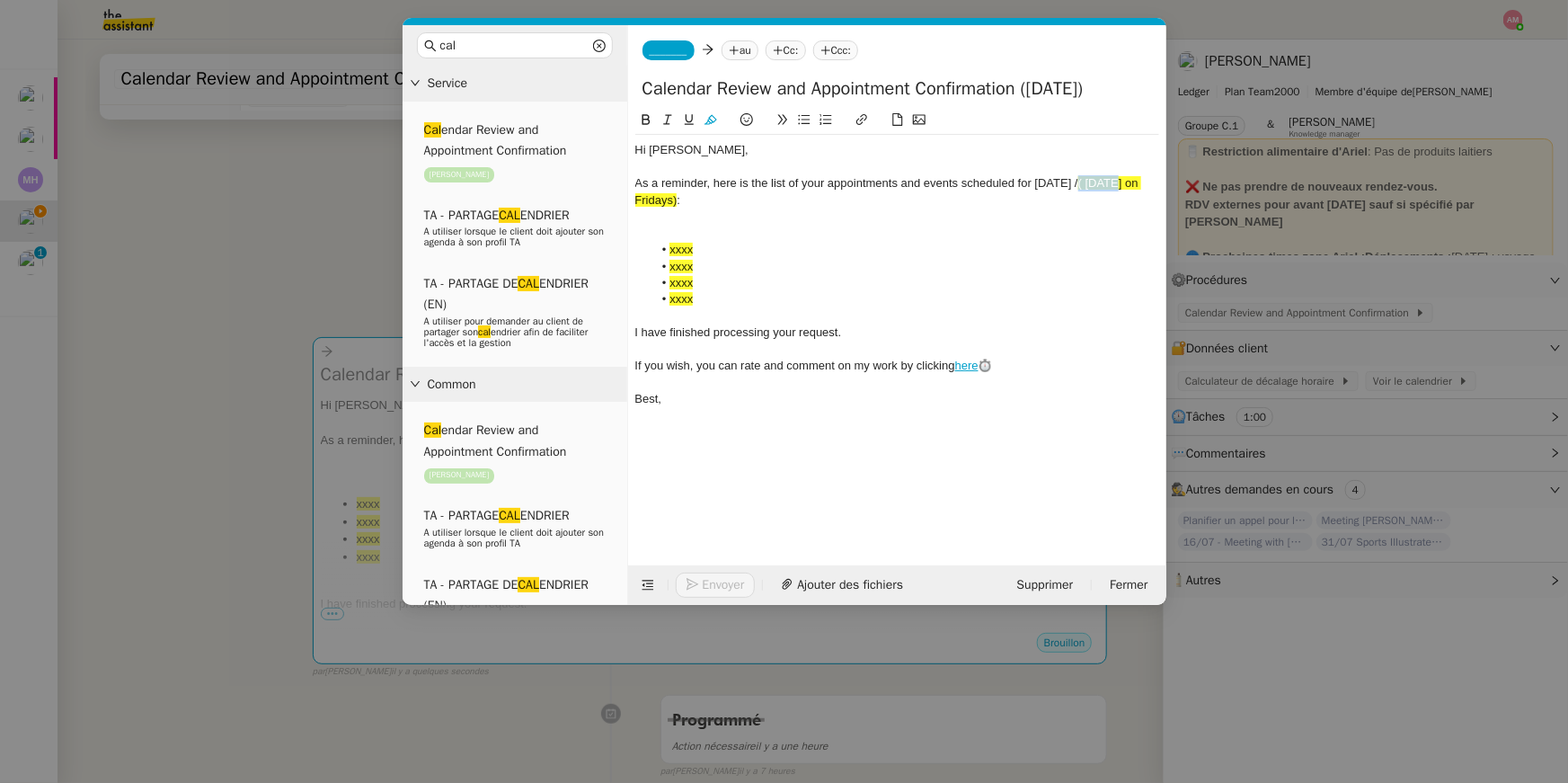 drag, startPoint x: 1125, startPoint y: 186, endPoint x: 1090, endPoint y: 179, distance: 35.693137 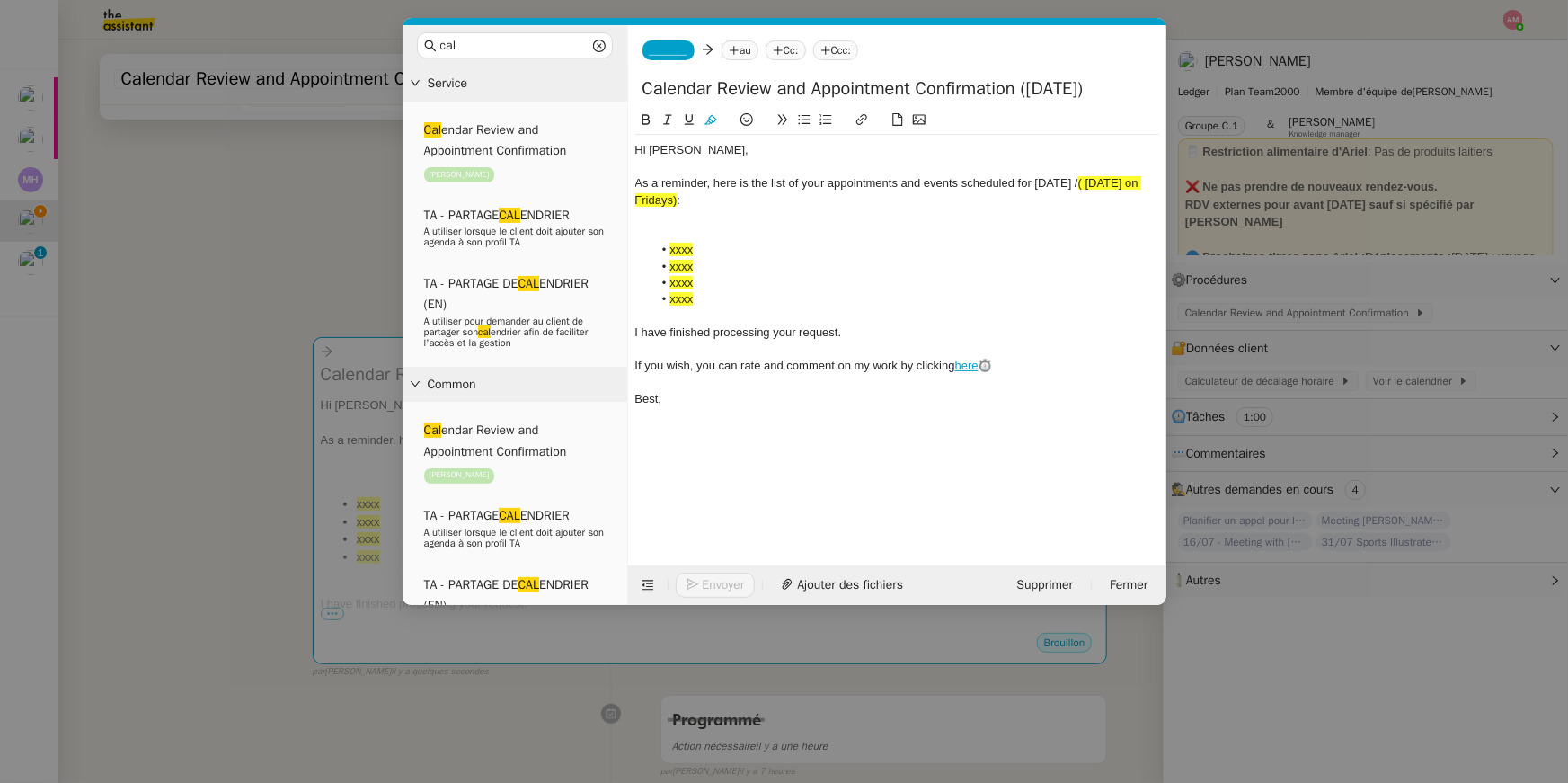 click on "As a reminder, here is the list of your appointments and events scheduled for [DATE] / ( [DATE] on Fridays)  :" 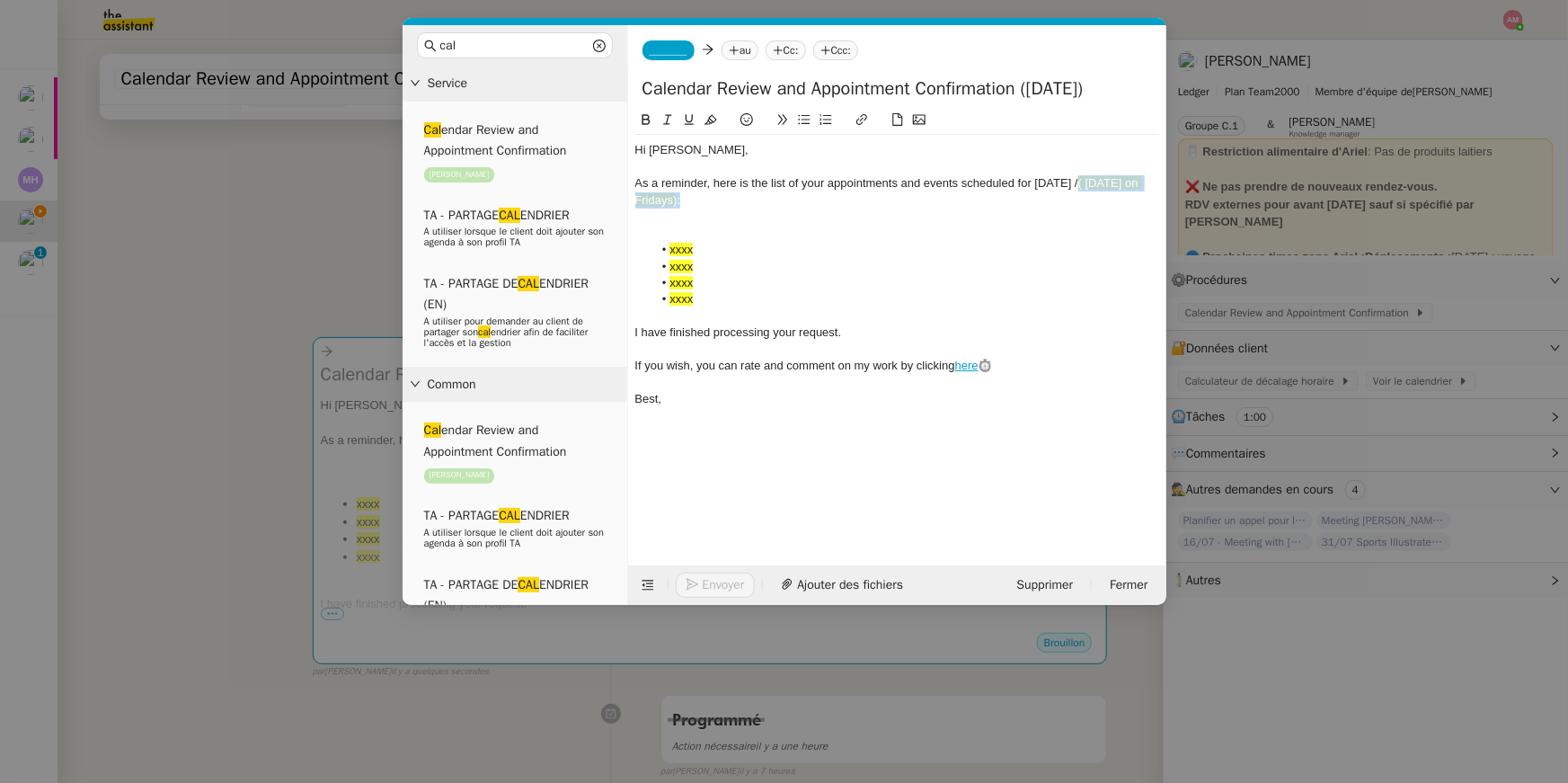 drag, startPoint x: 1085, startPoint y: 185, endPoint x: 1121, endPoint y: 192, distance: 36.674242 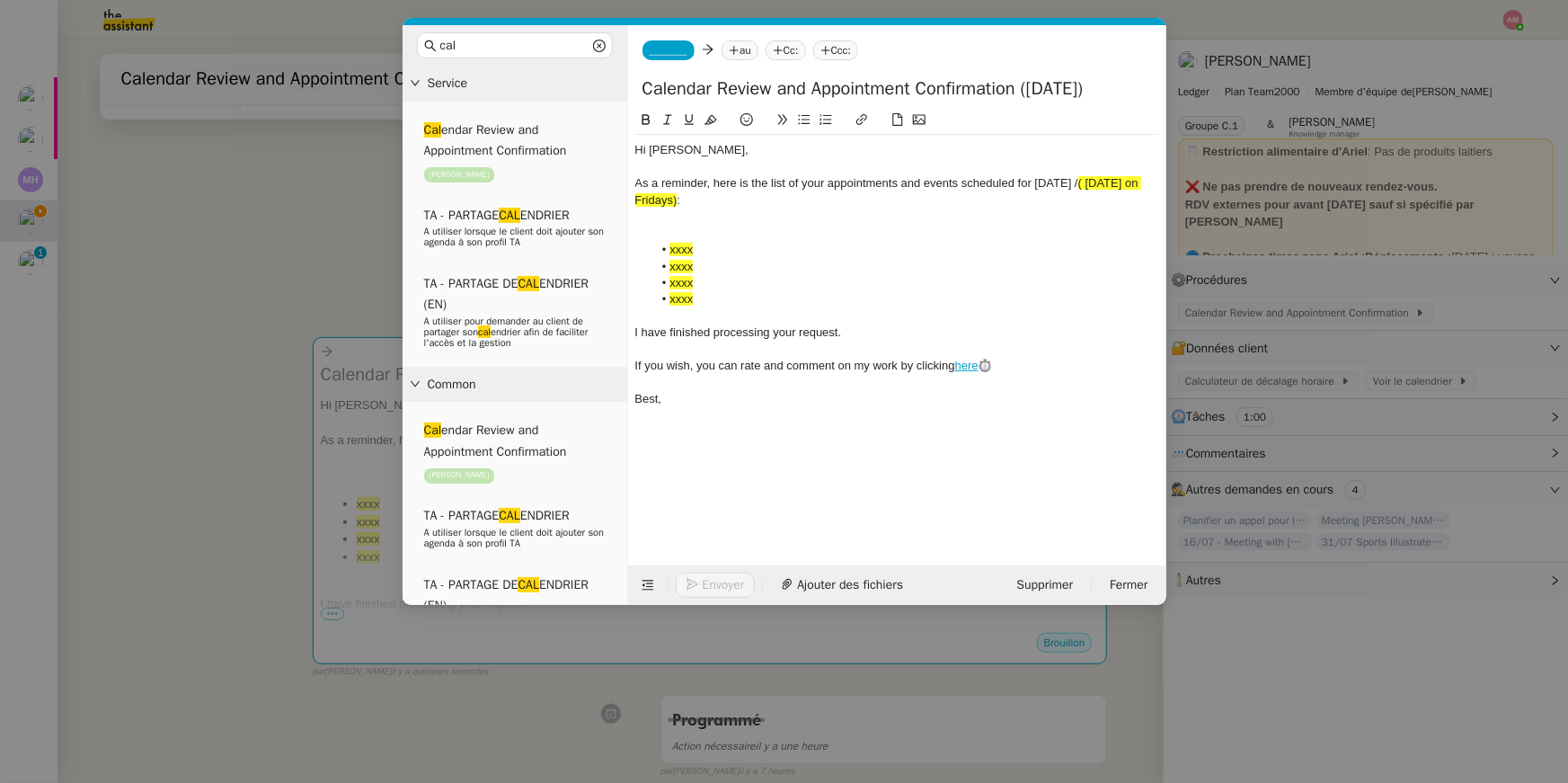 click on "As a reminder, here is the list of your appointments and events scheduled for [DATE] / ( [DATE] on Fridays)  :" 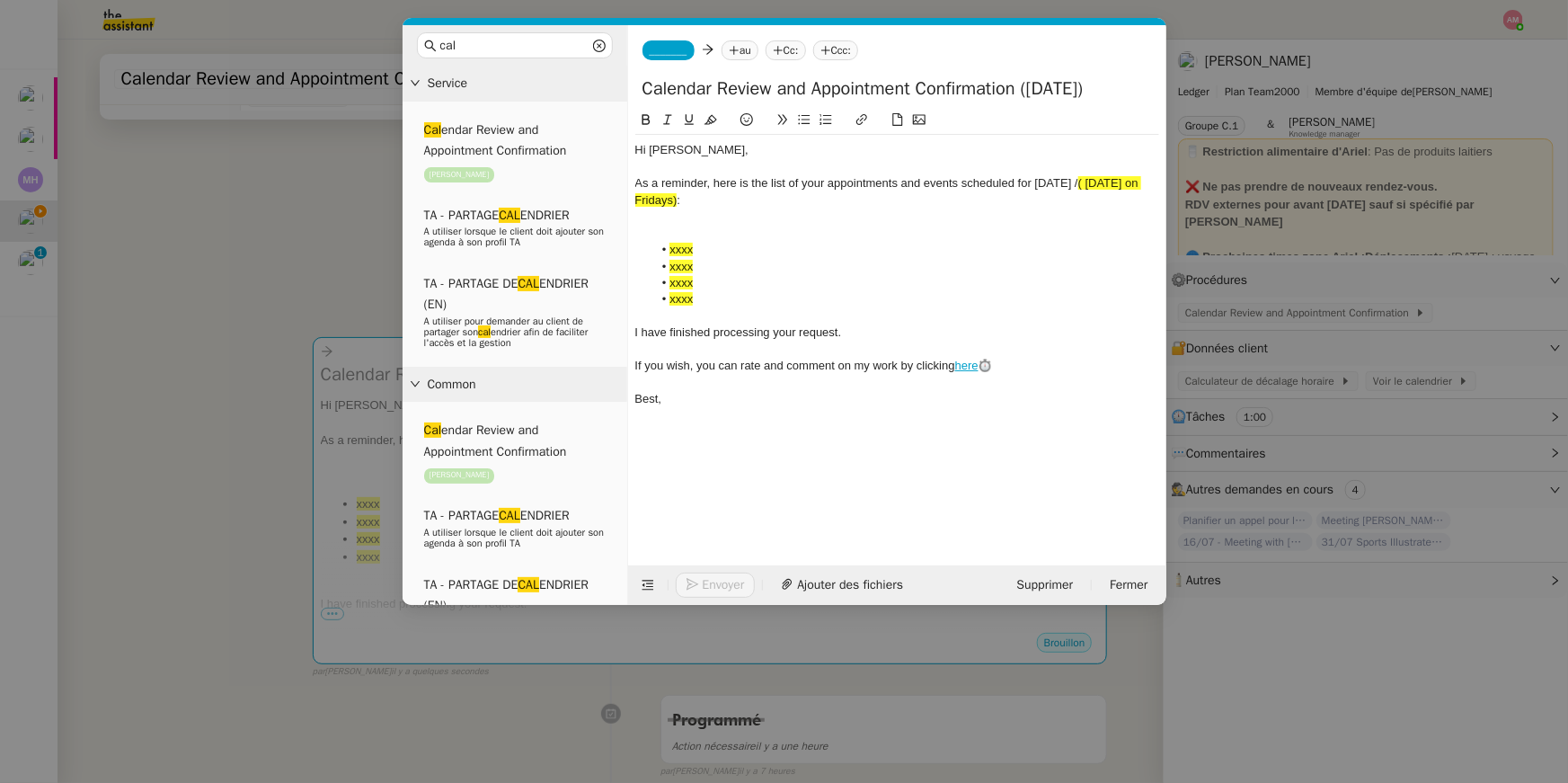 drag, startPoint x: 1088, startPoint y: 181, endPoint x: 1129, endPoint y: 199, distance: 44.77723 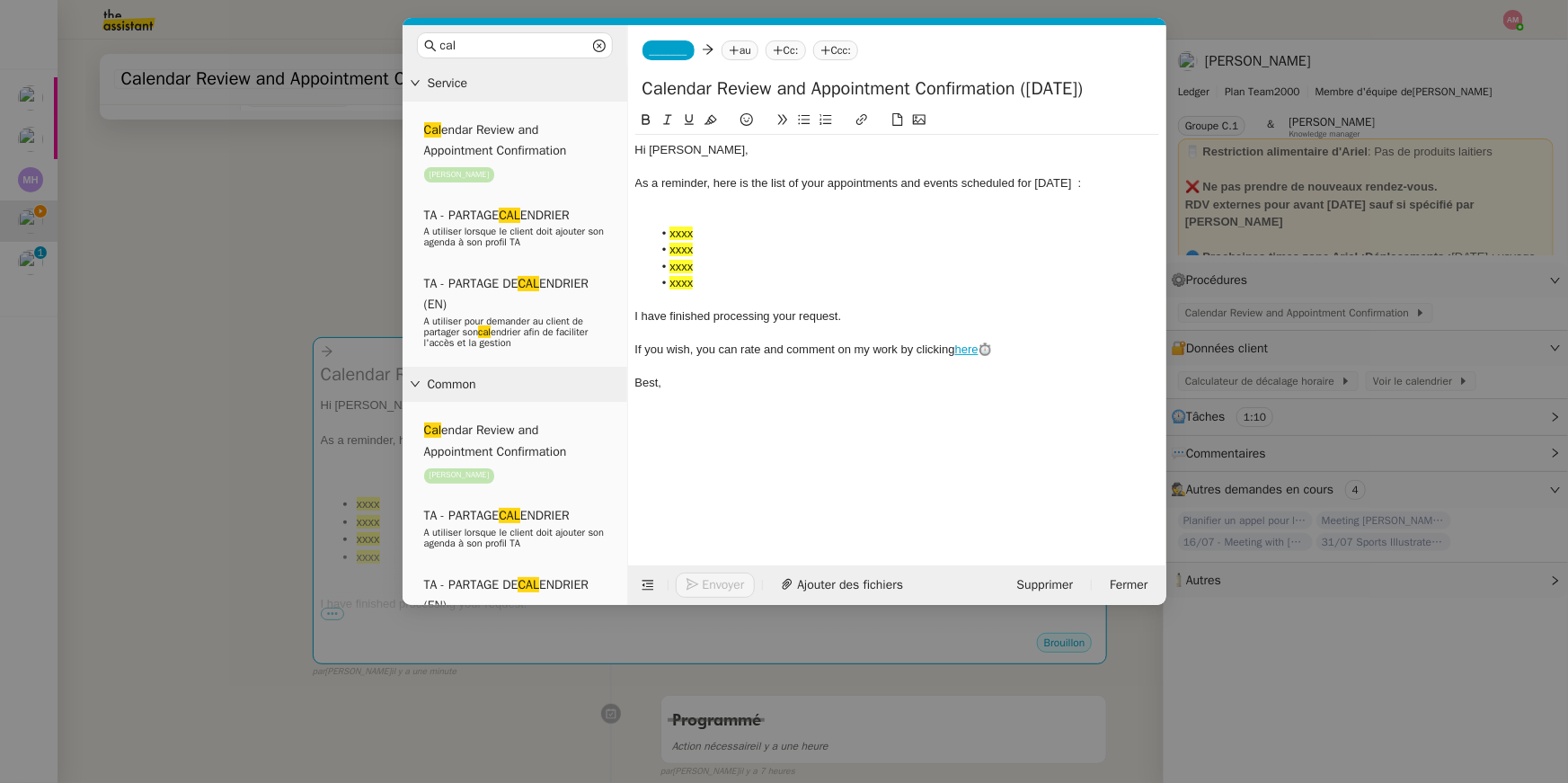 drag, startPoint x: 694, startPoint y: 223, endPoint x: 730, endPoint y: 294, distance: 79.60528 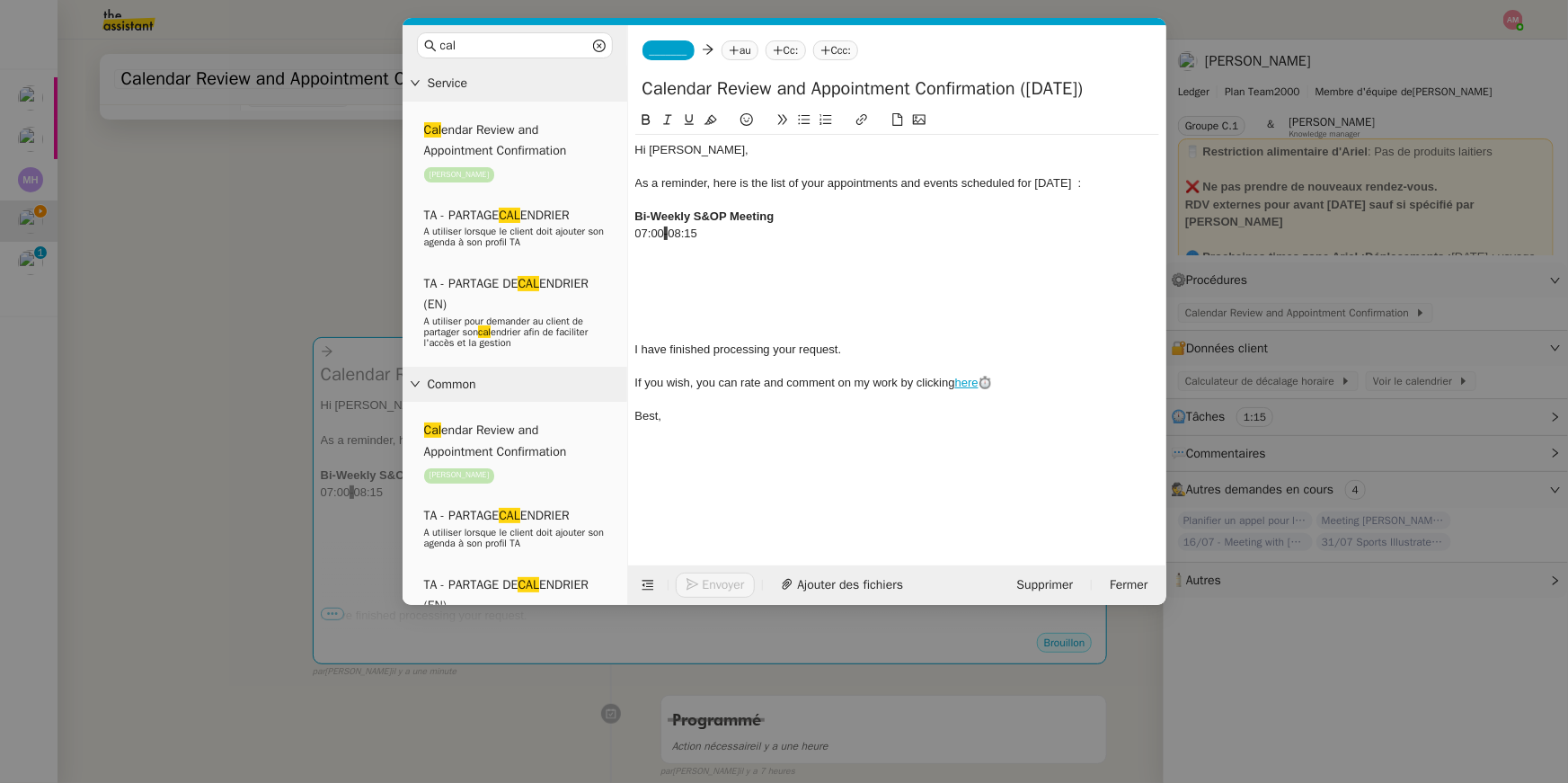 click 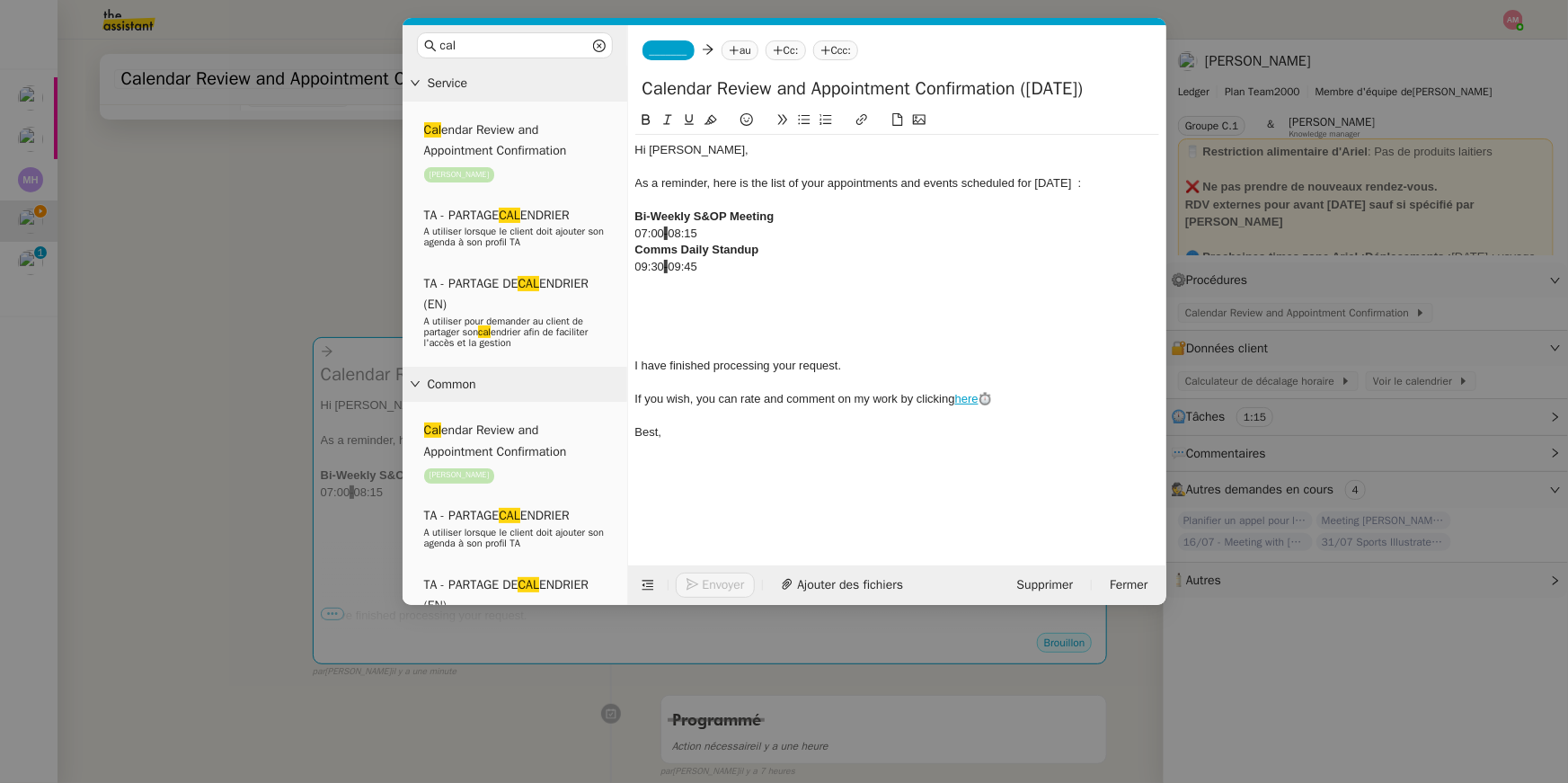 scroll, scrollTop: 0, scrollLeft: 0, axis: both 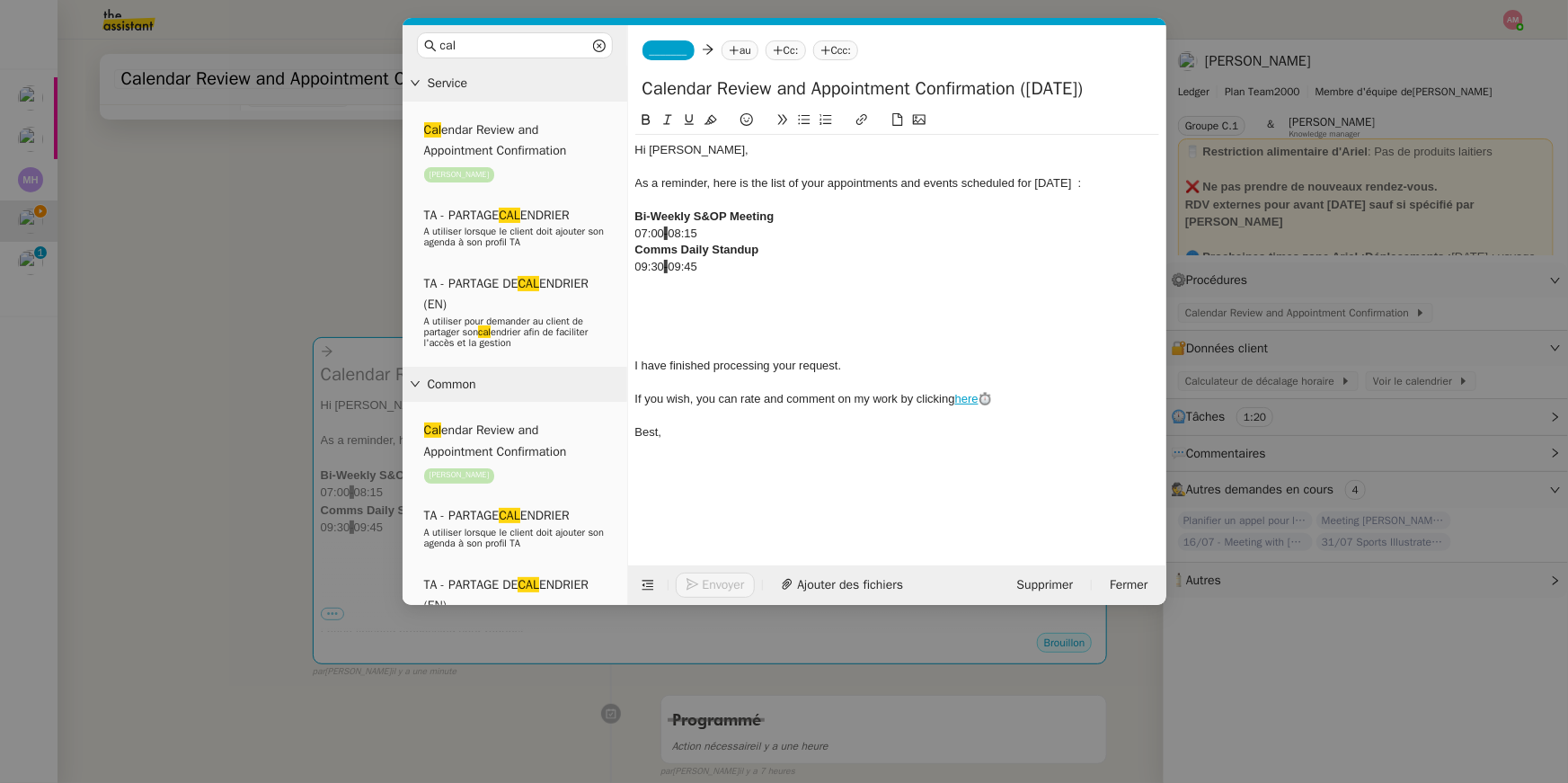 click 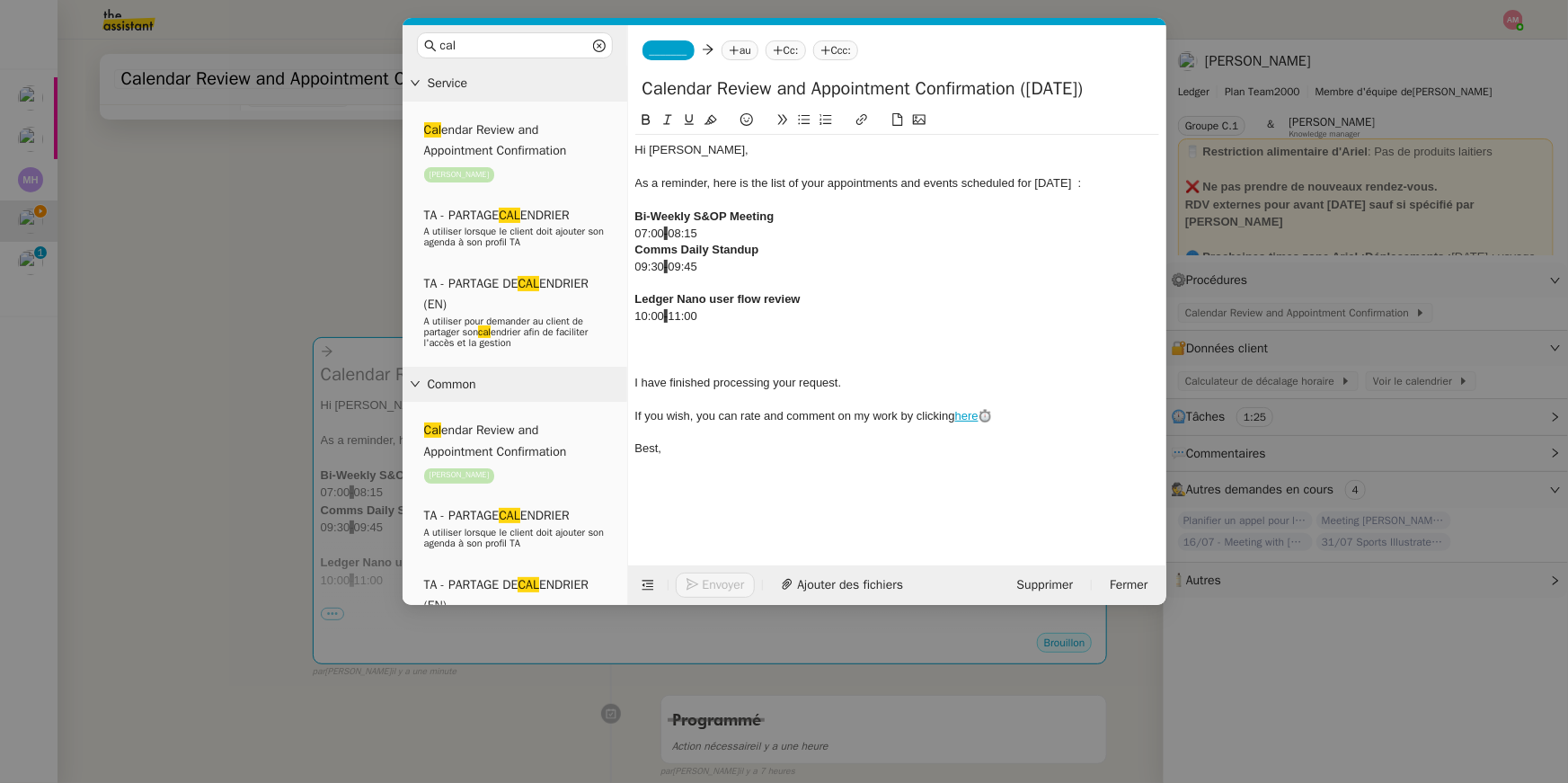 click 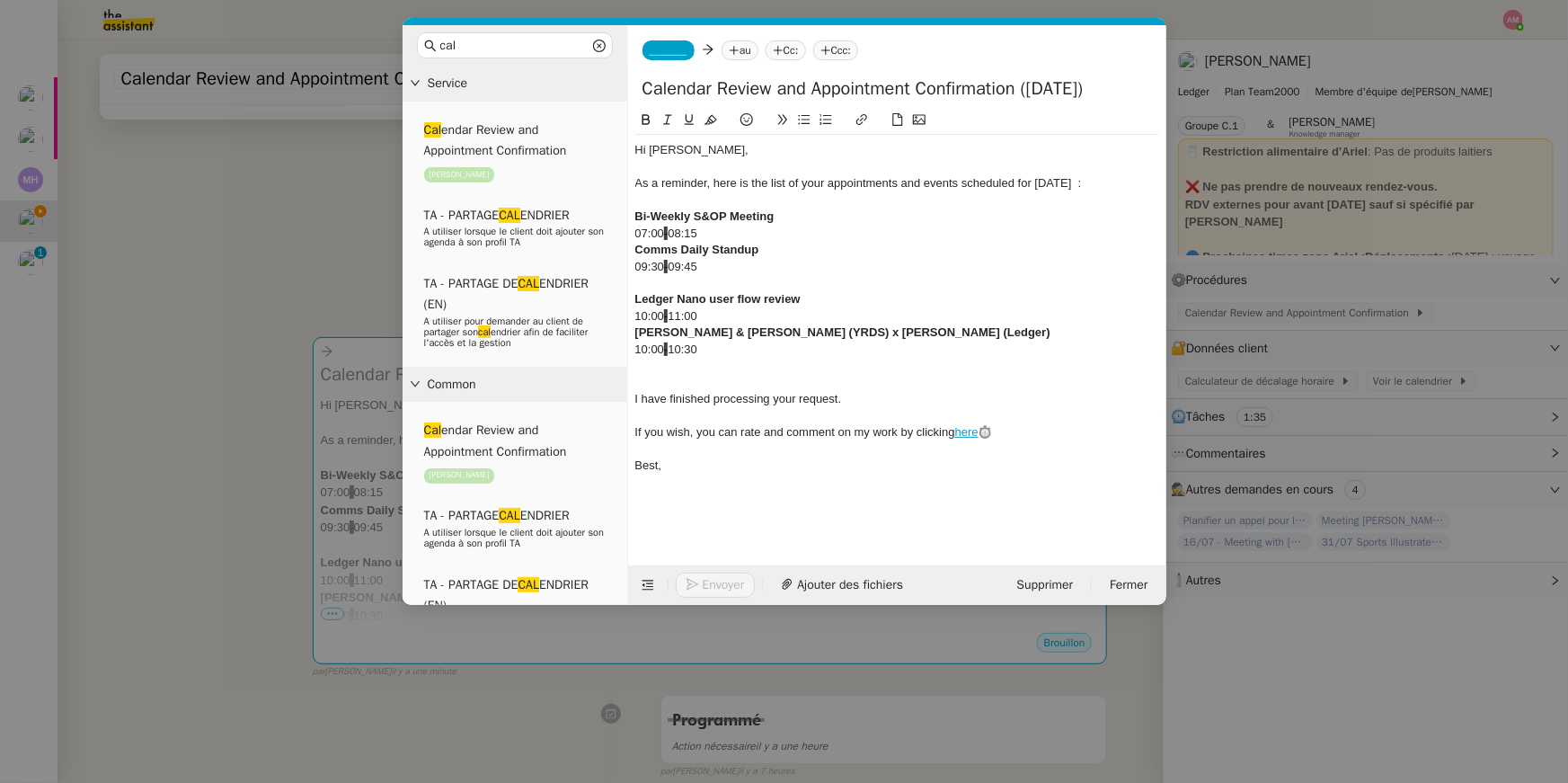 click 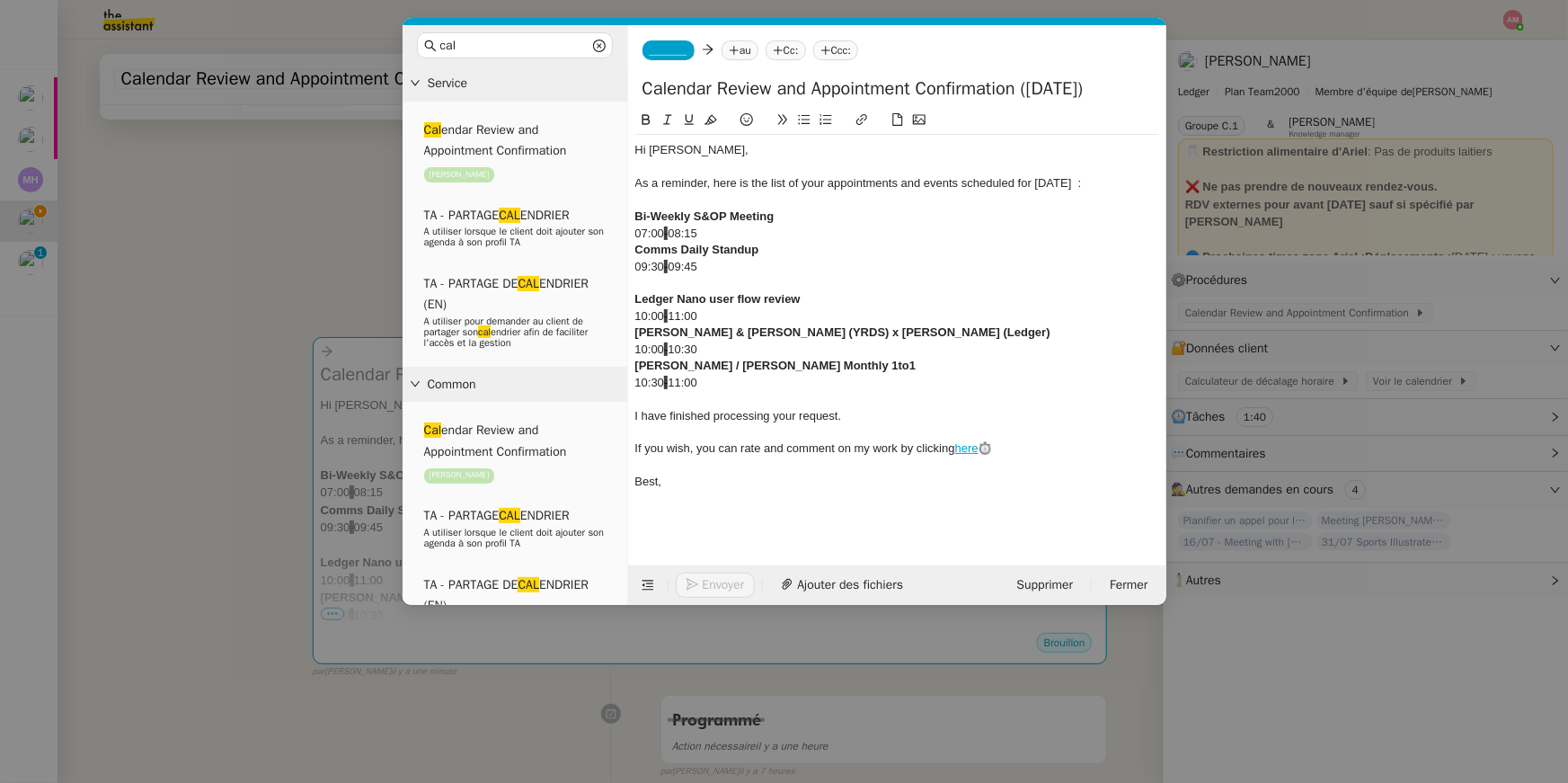 scroll, scrollTop: 0, scrollLeft: 0, axis: both 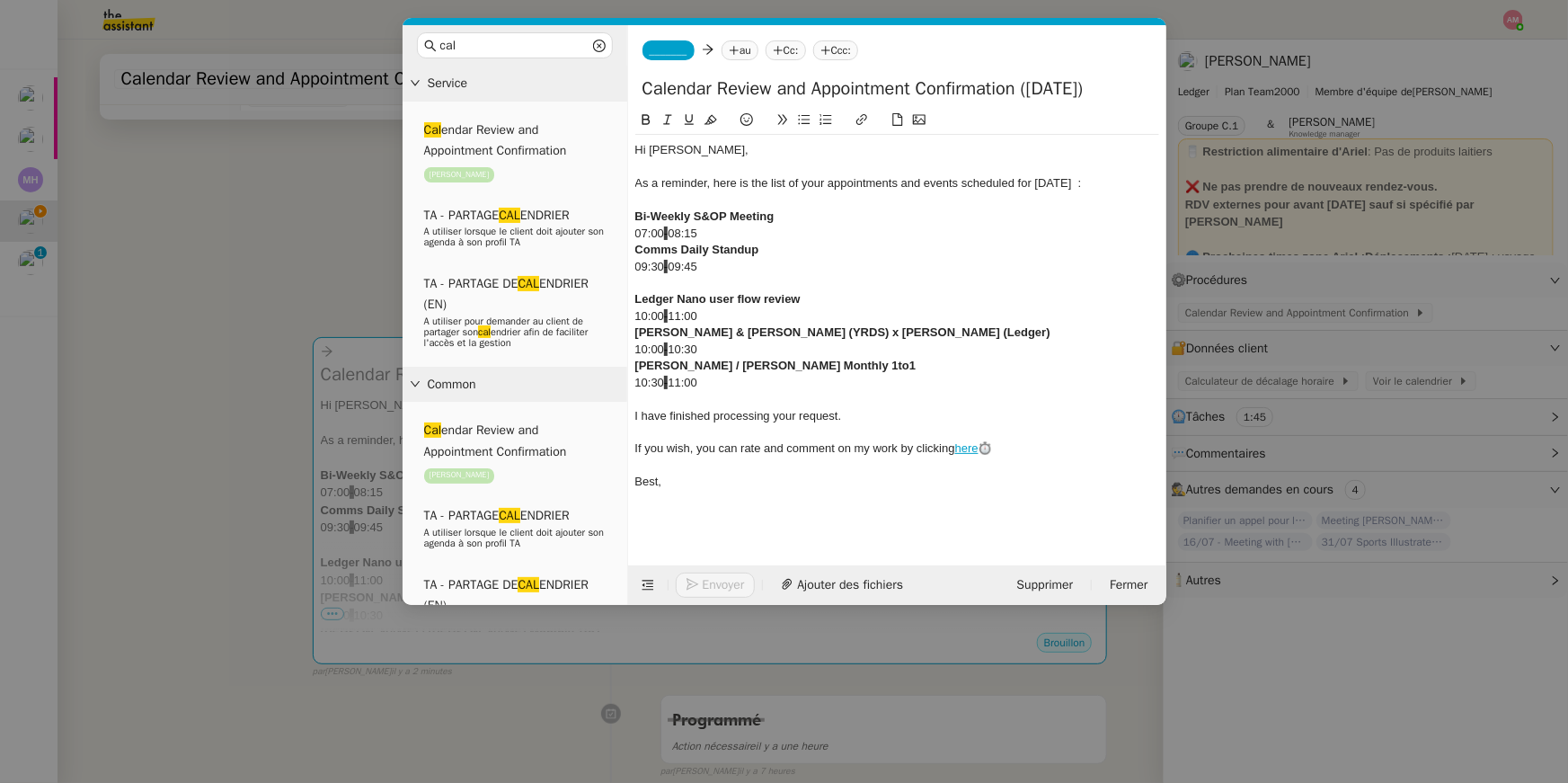 click 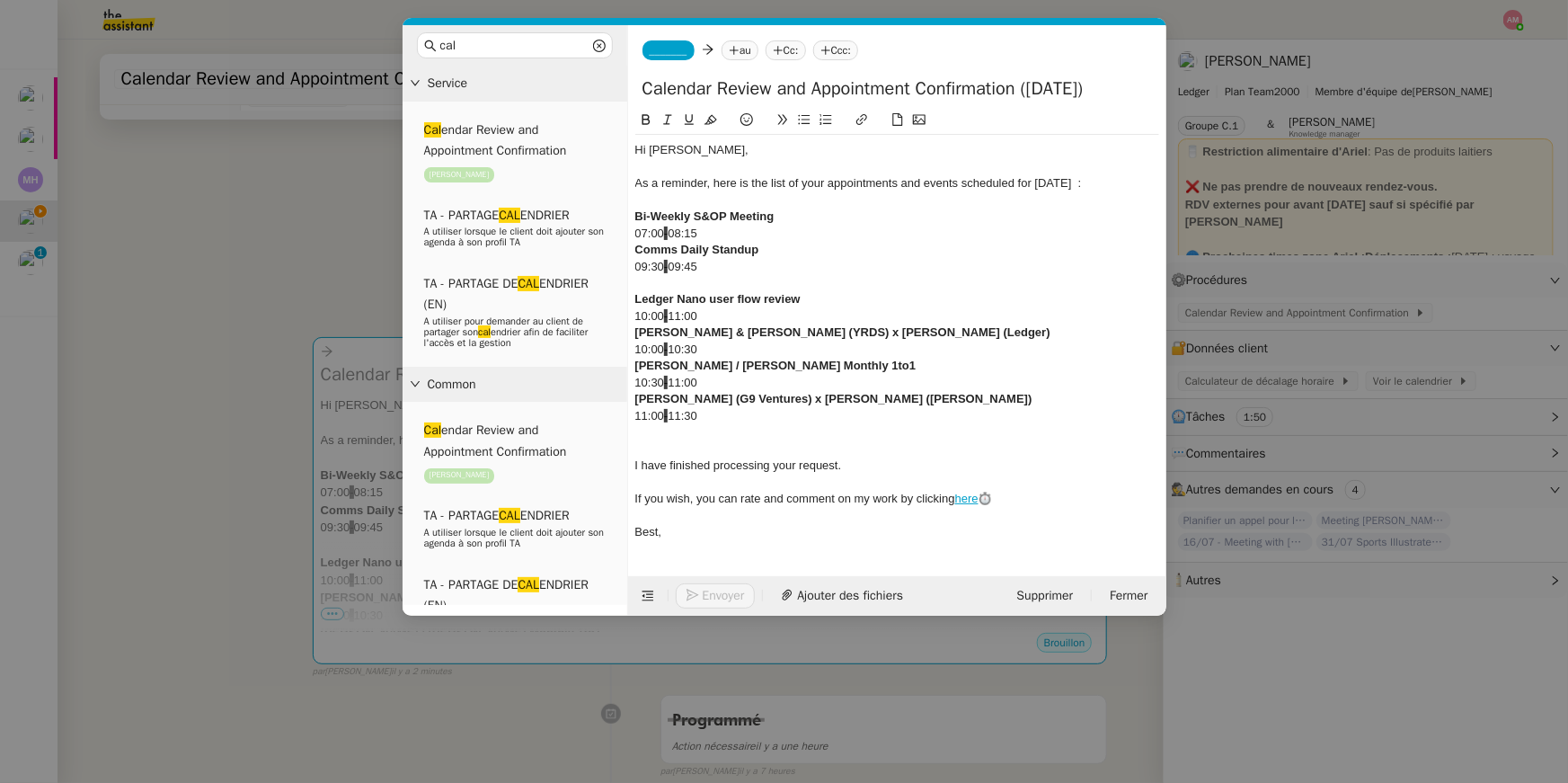 click on "Calendar Review and Appointment Confirmation ([DATE])" 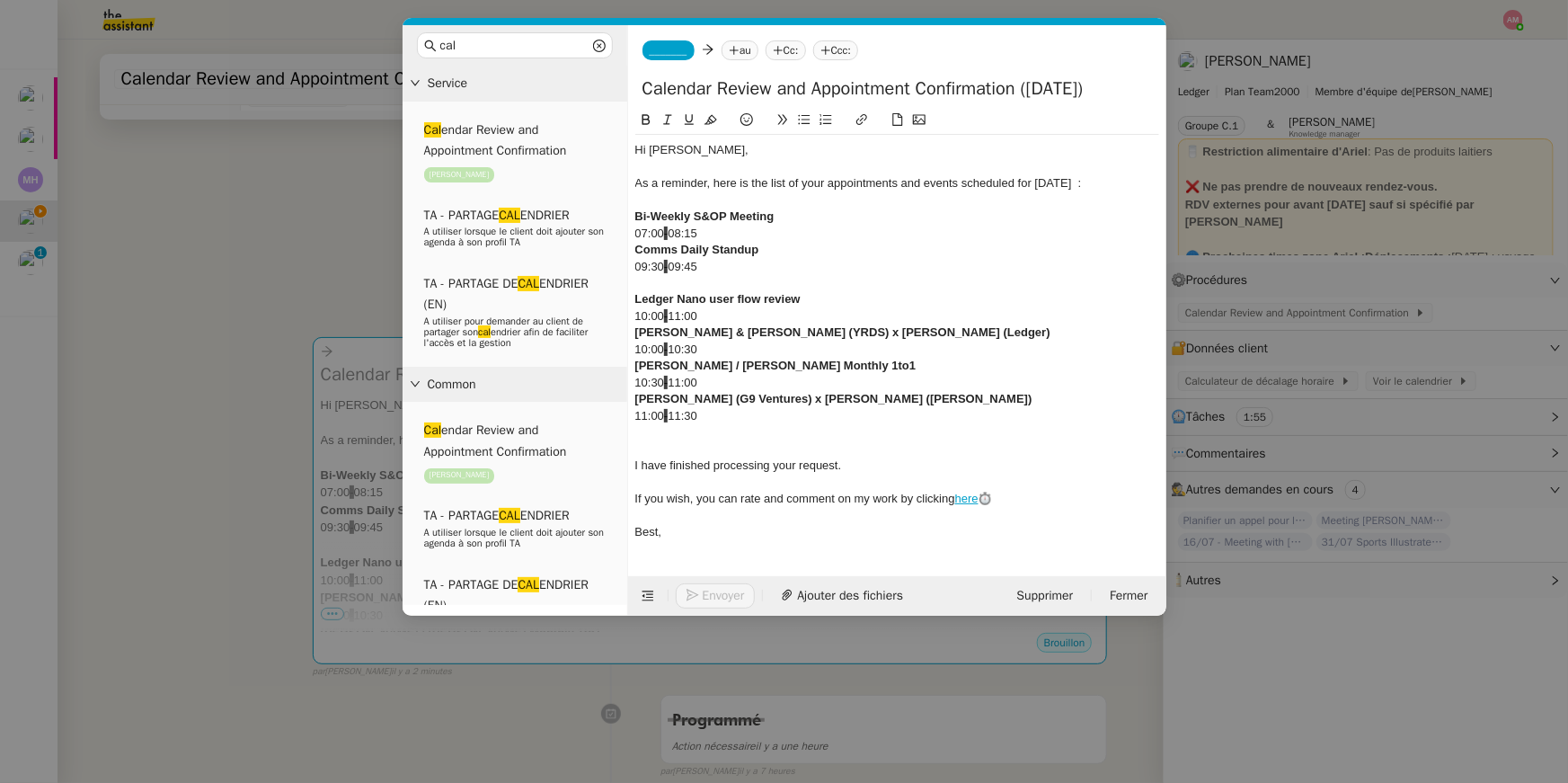 click 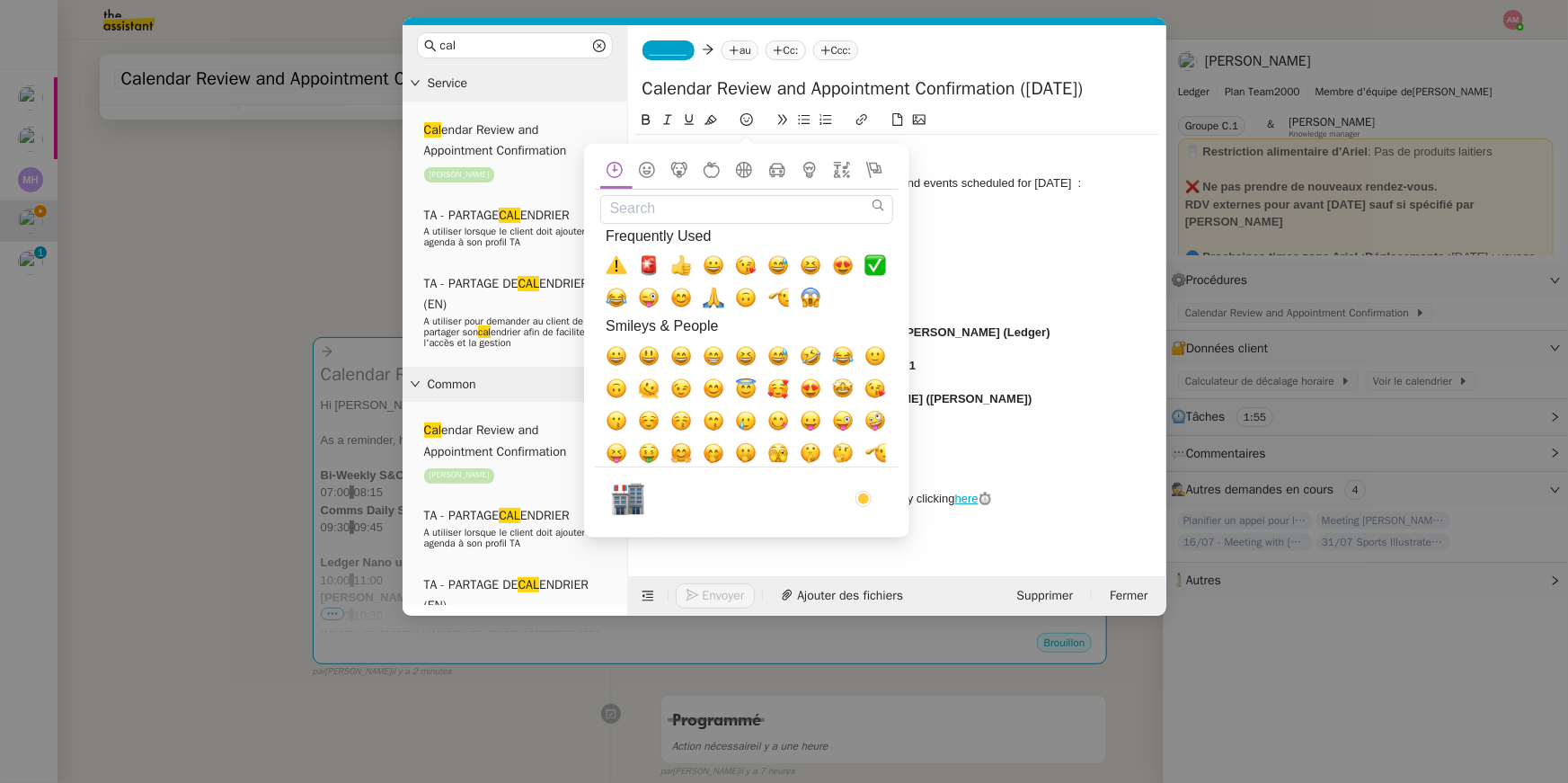 click 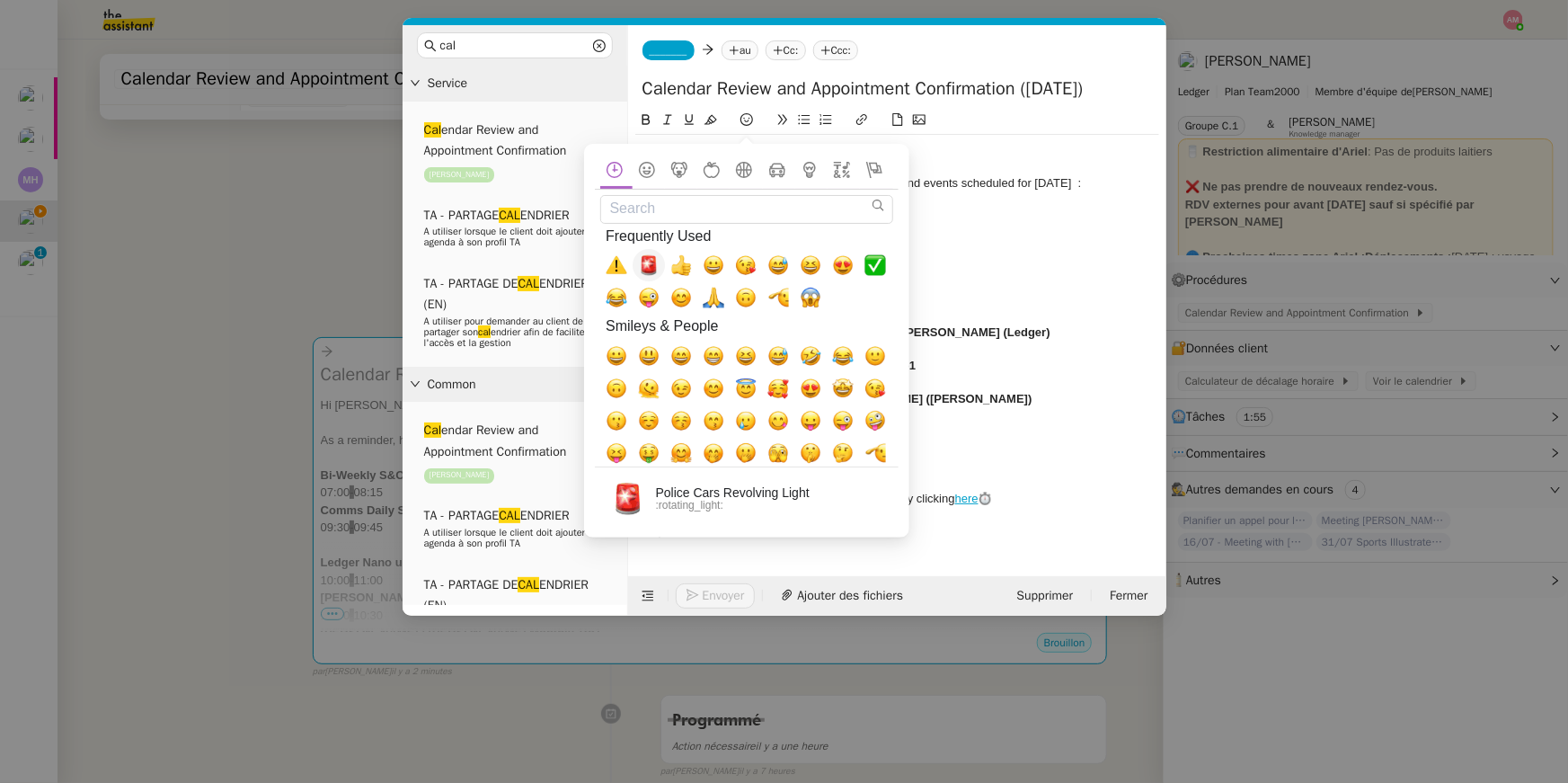 click at bounding box center (649, 265) 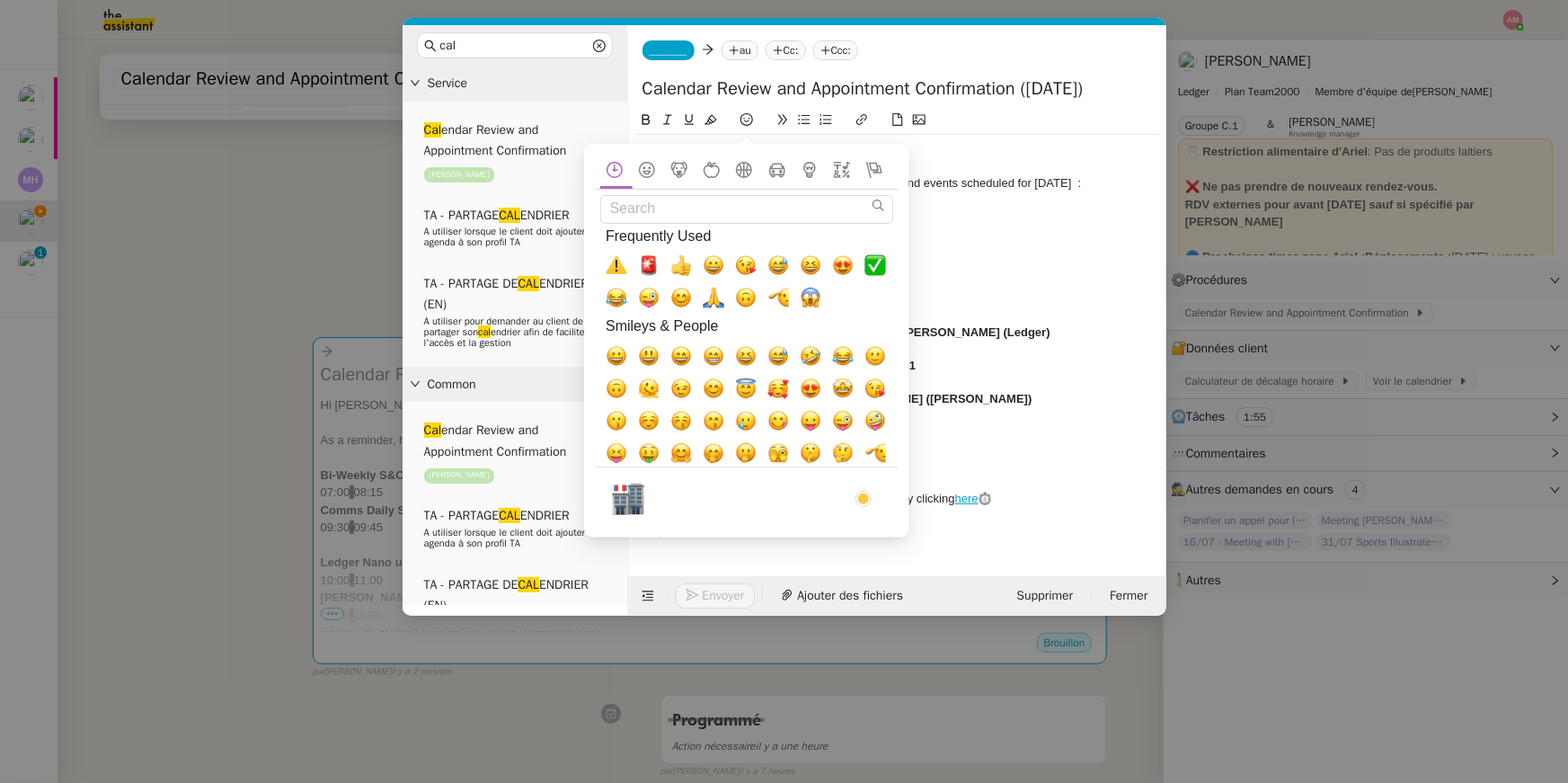 click 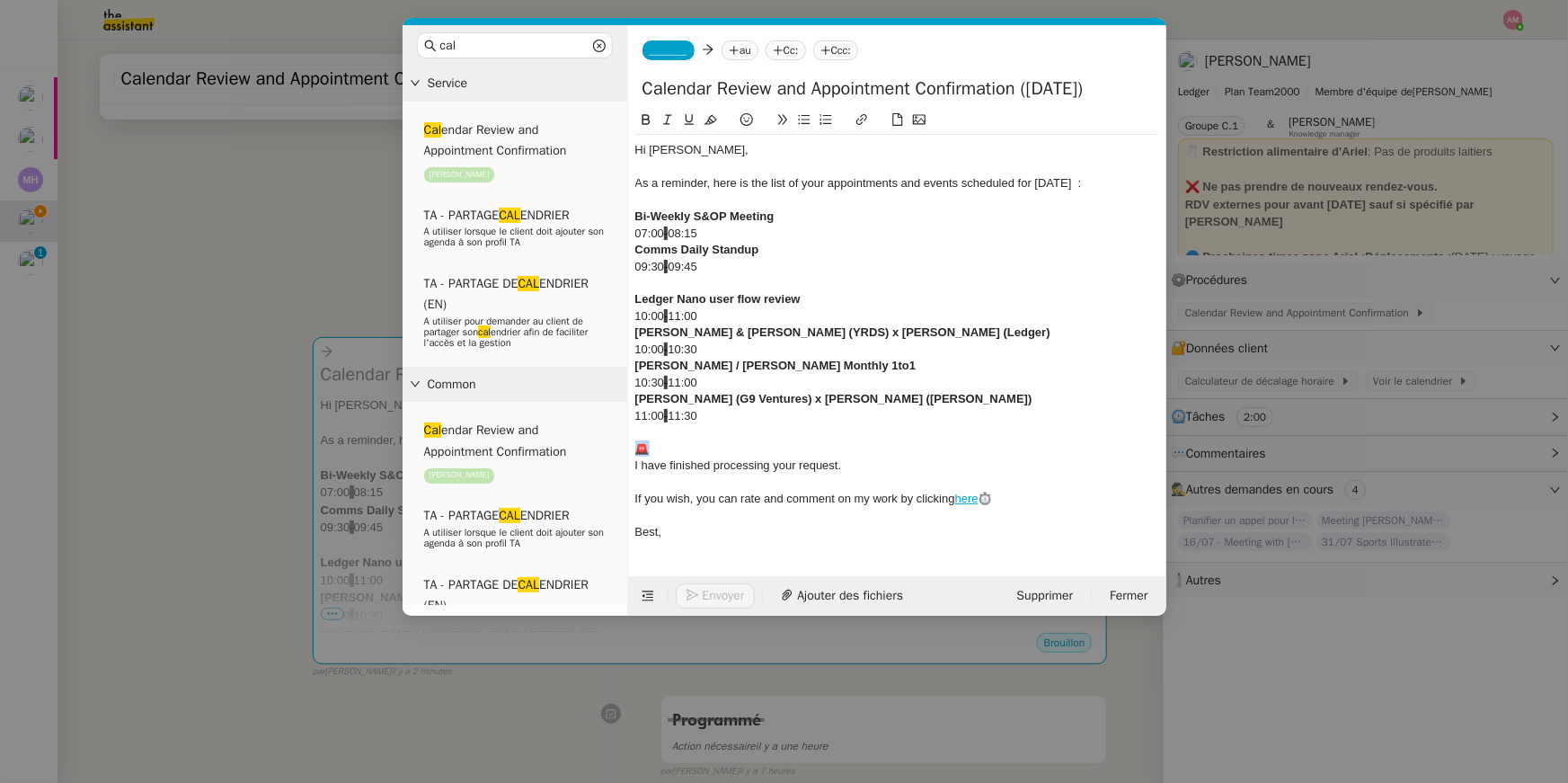 drag, startPoint x: 663, startPoint y: 449, endPoint x: 633, endPoint y: 441, distance: 31.04835 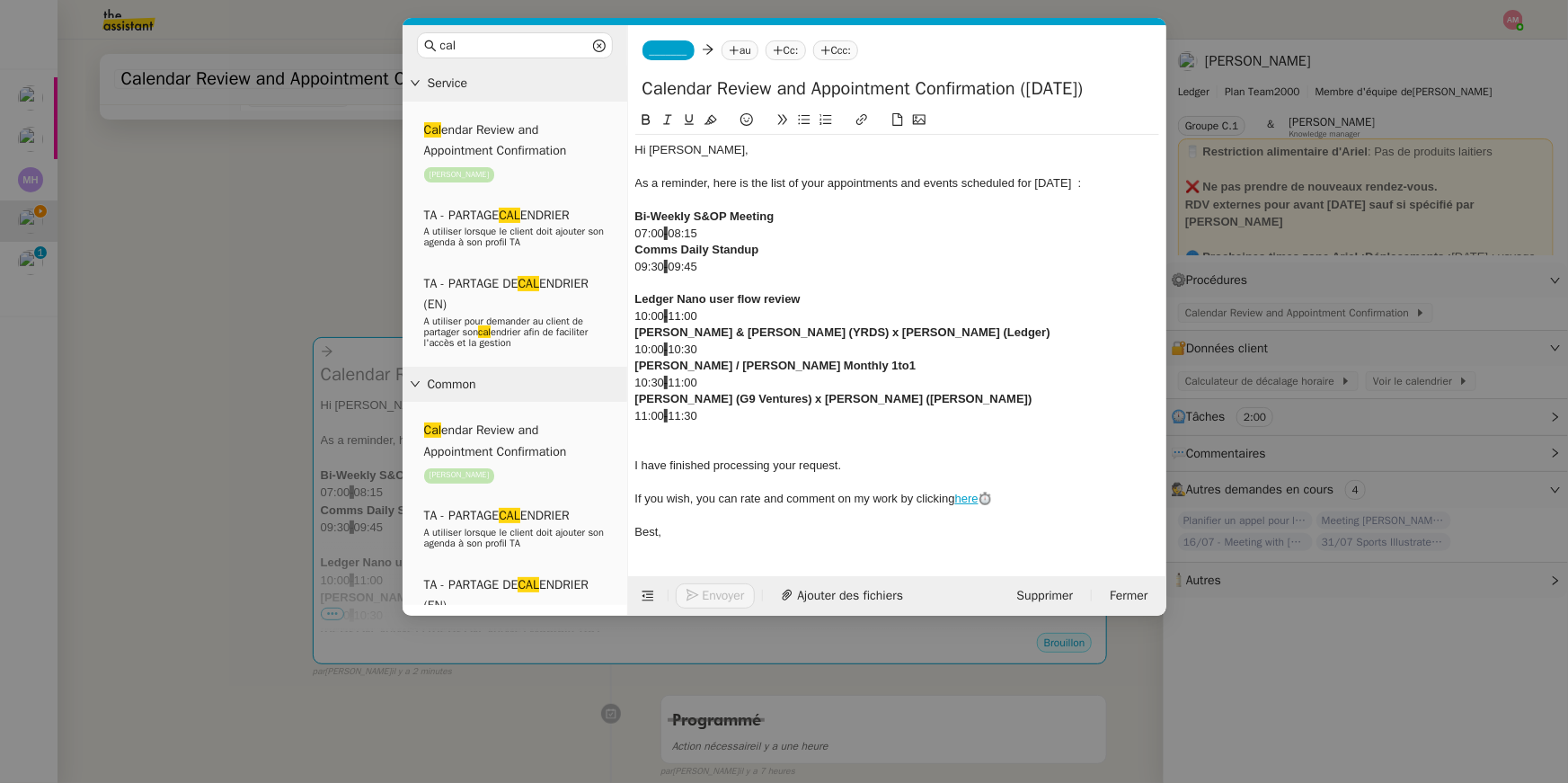 click on "Calendar Review and Appointment Confirmation ([DATE])" 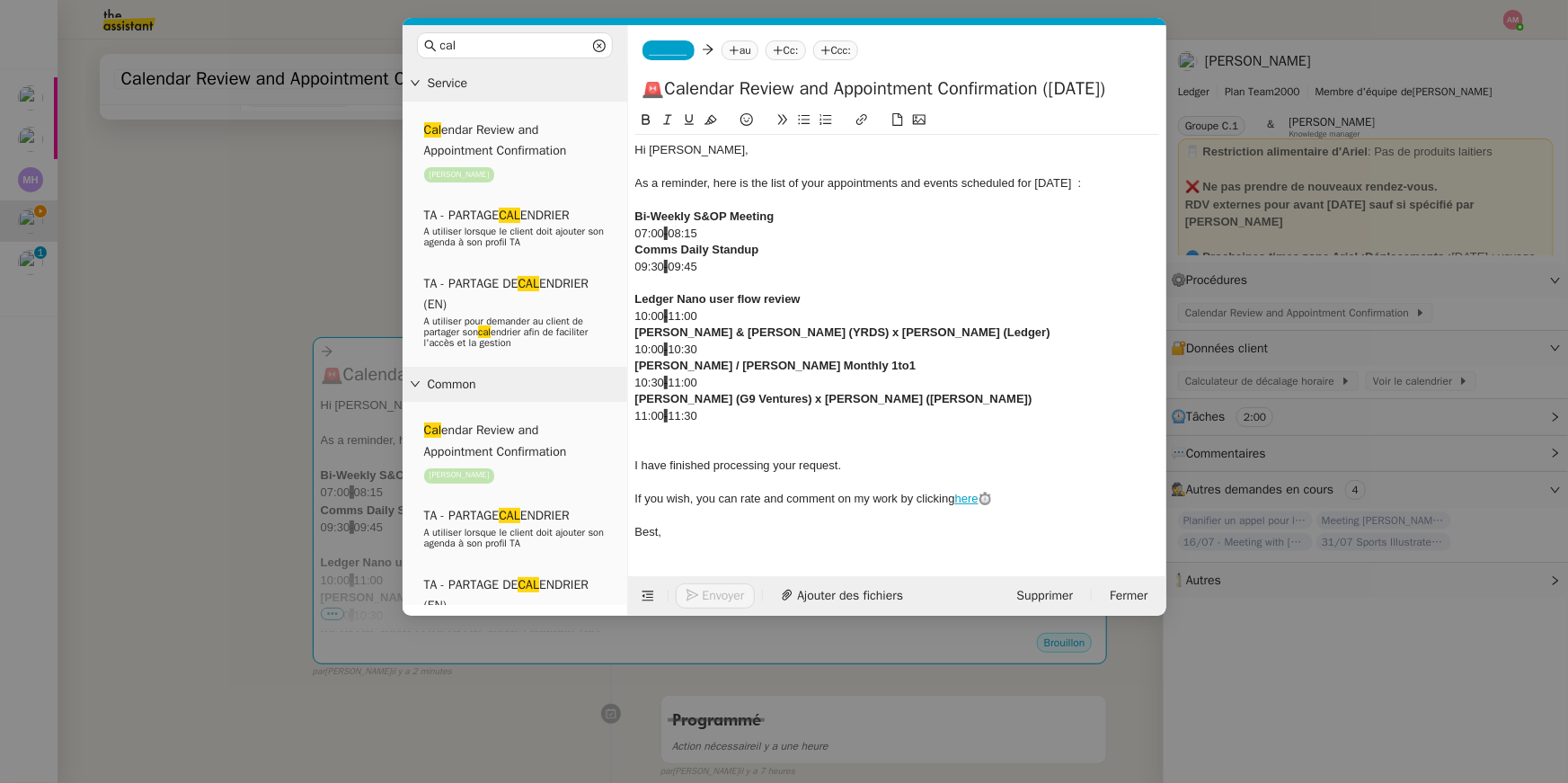 paste on "🚨" 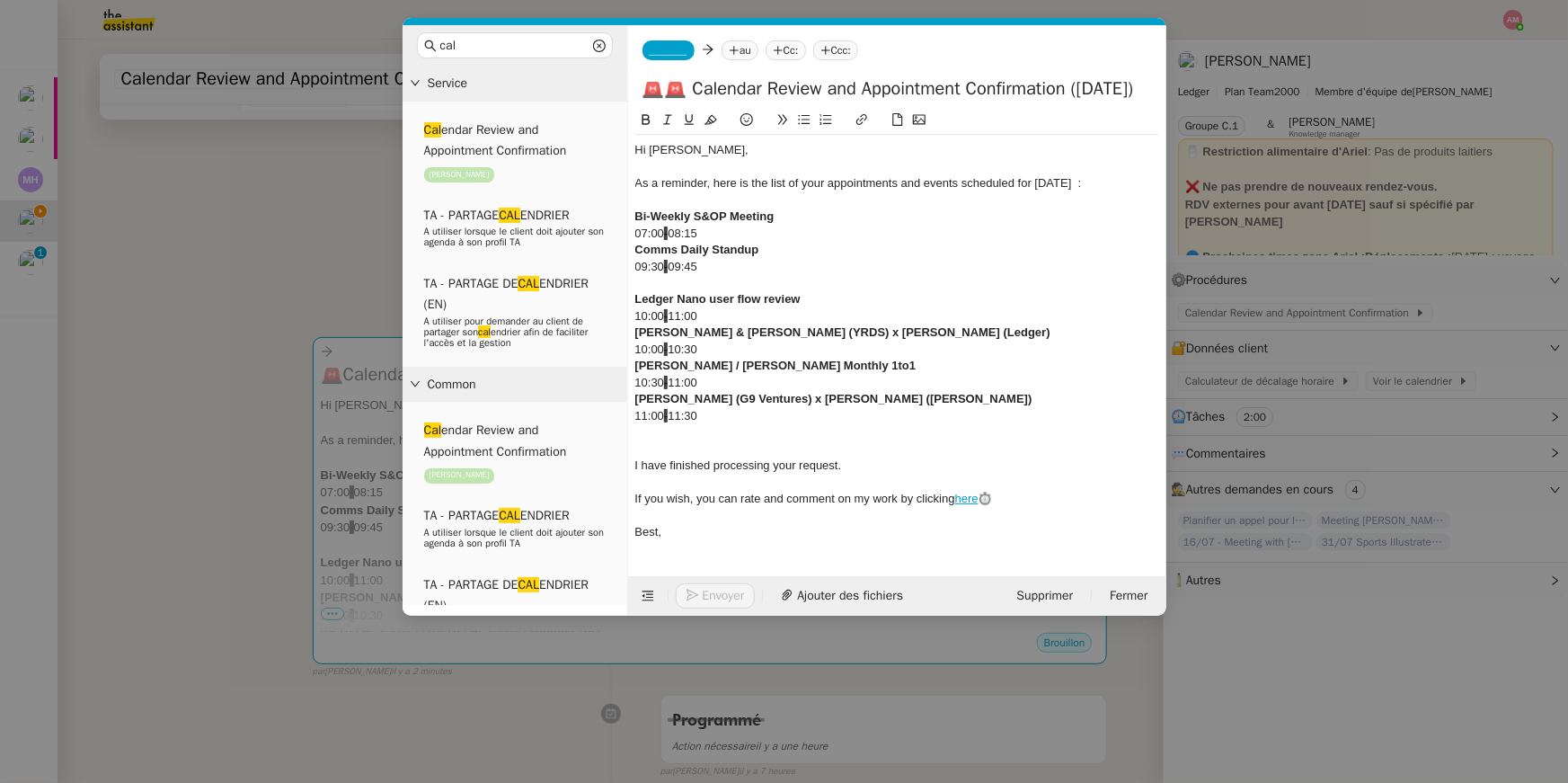 type on "🚨🚨 Calendar Review and Appointment Confirmation ([DATE])" 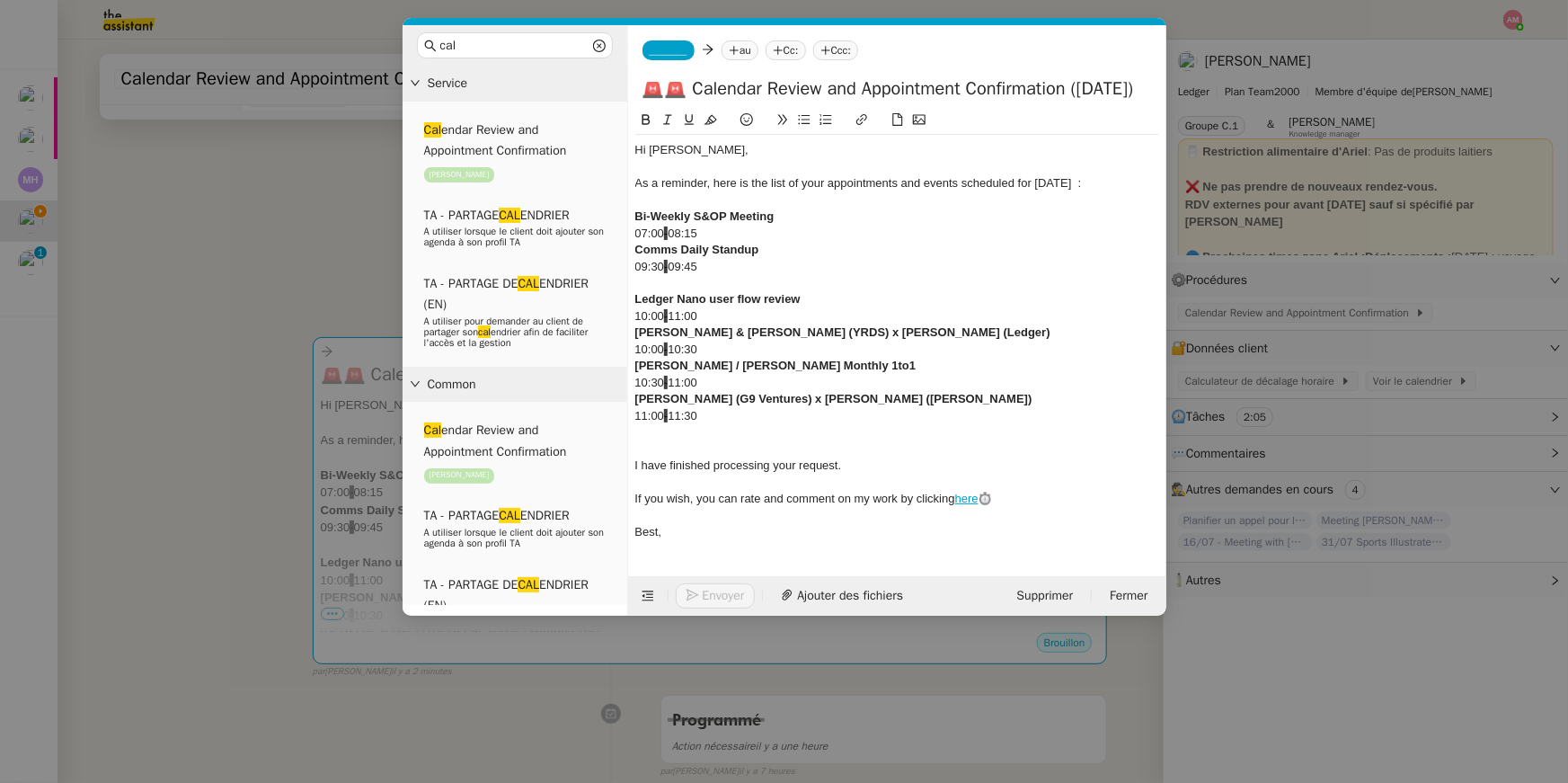 click on "Bi-Weekly S&OP Meeting" 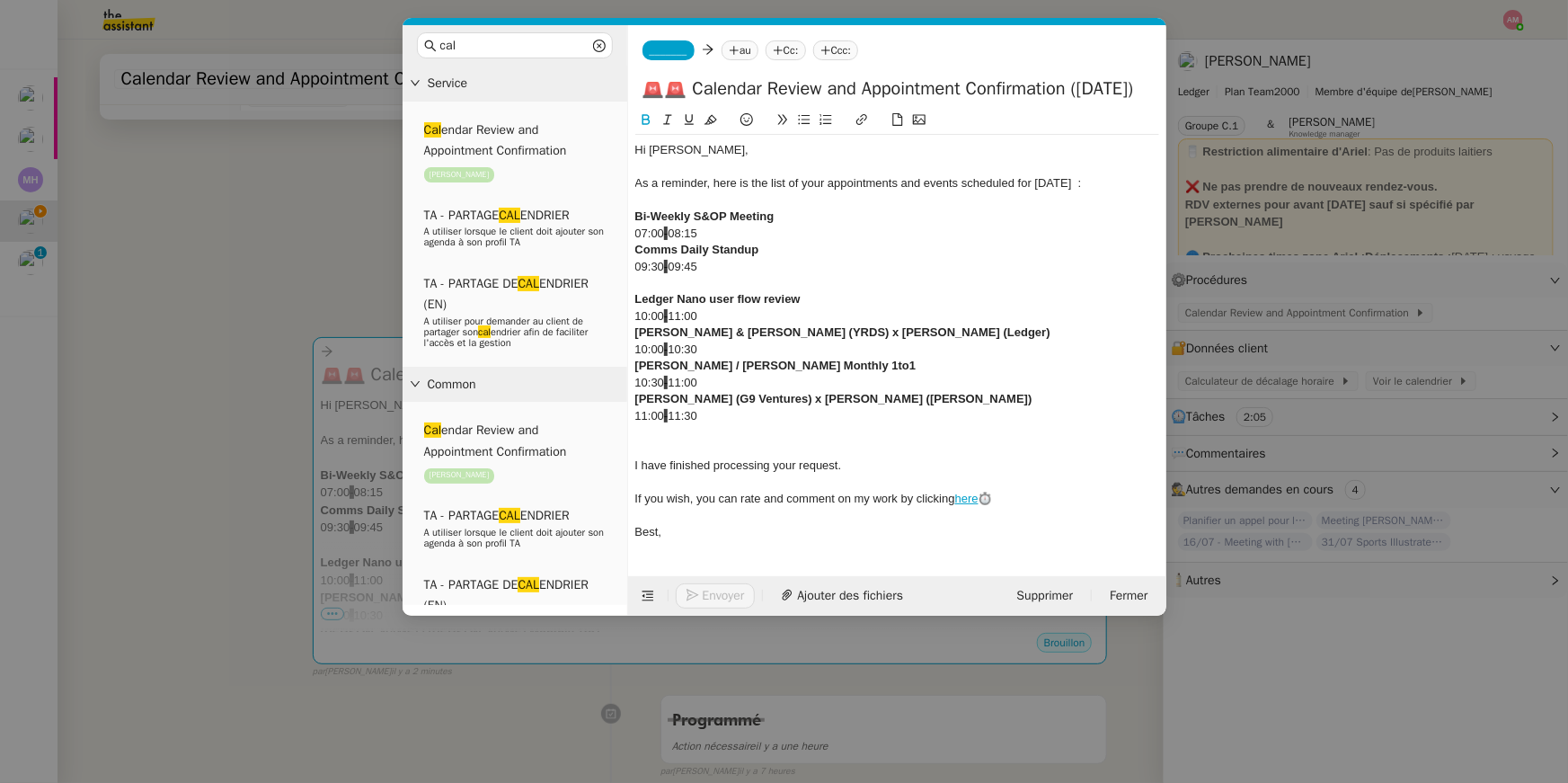 drag, startPoint x: 730, startPoint y: 227, endPoint x: 709, endPoint y: 226, distance: 21.023796 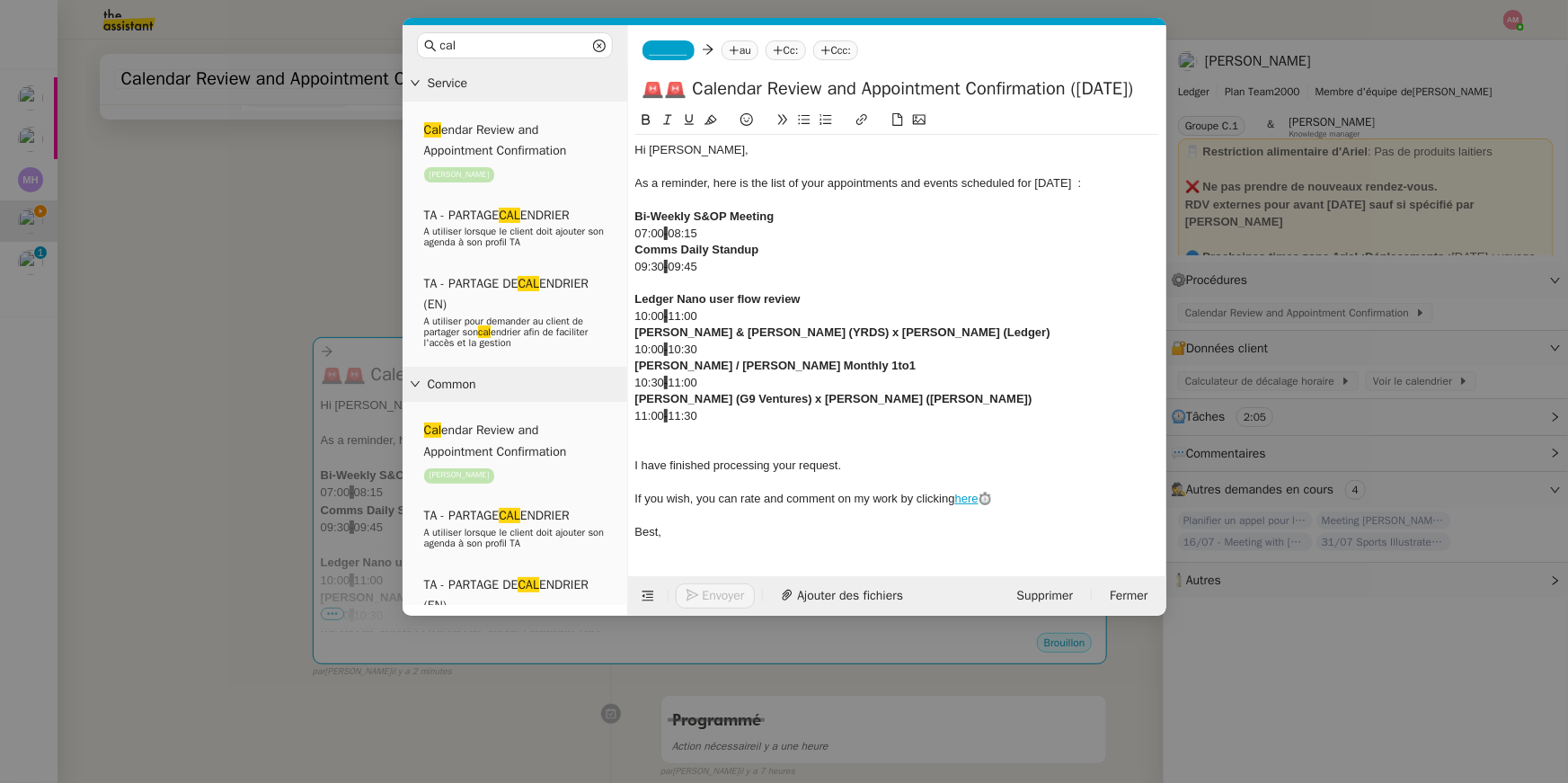 click 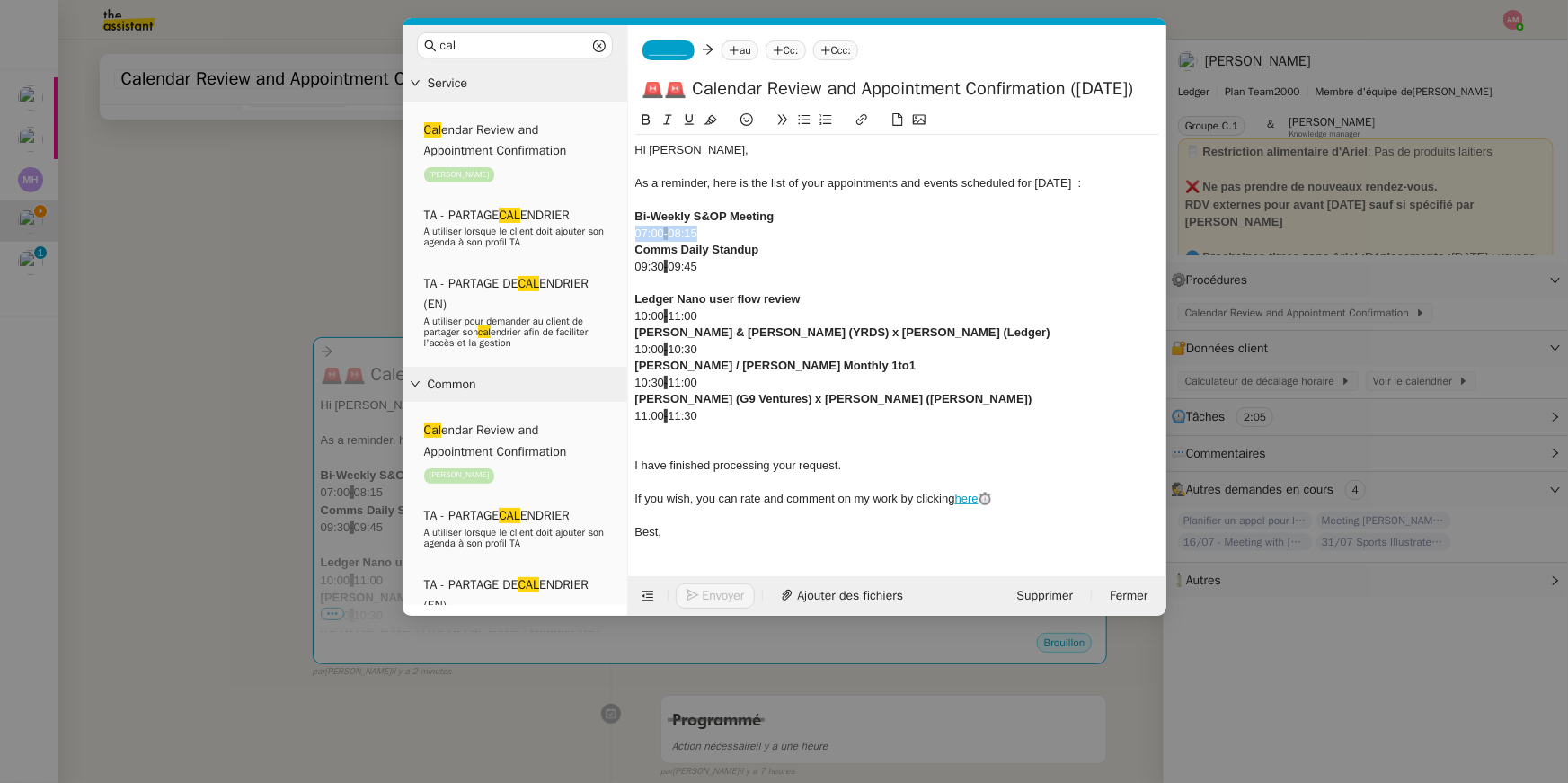 copy on "07:00  -  08:15" 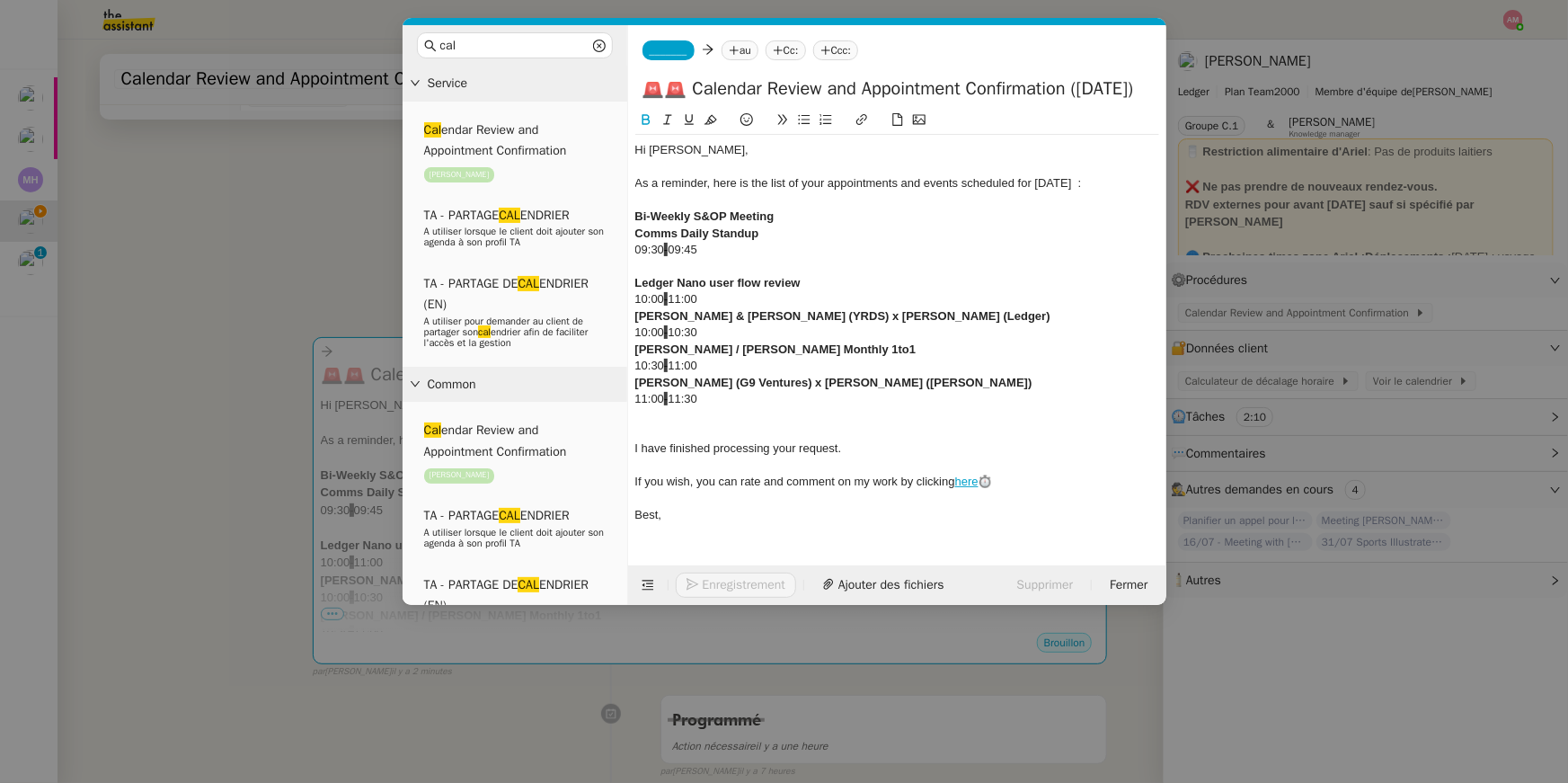 scroll, scrollTop: 0, scrollLeft: 0, axis: both 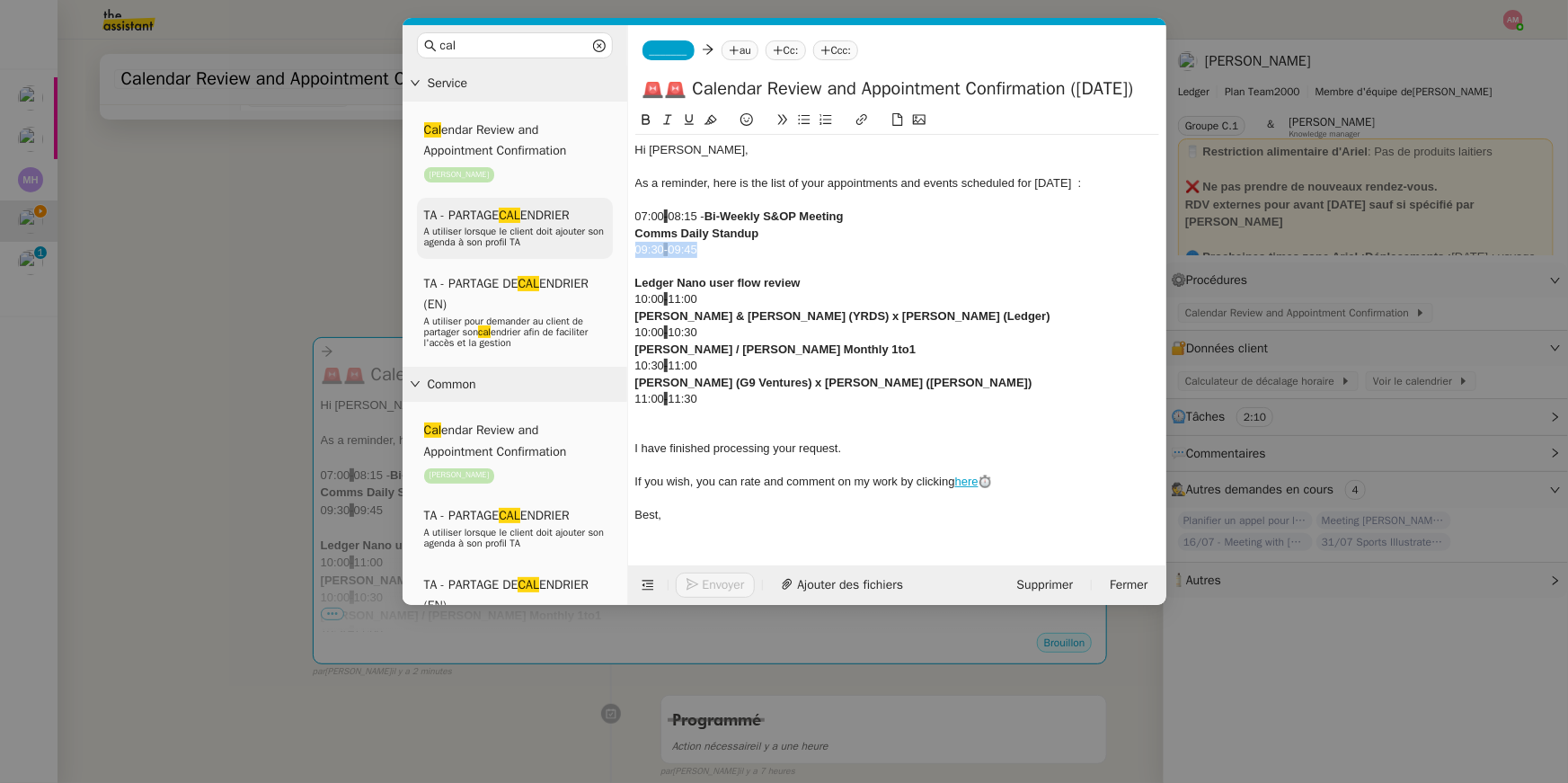 drag, startPoint x: 731, startPoint y: 254, endPoint x: 602, endPoint y: 253, distance: 129.0039 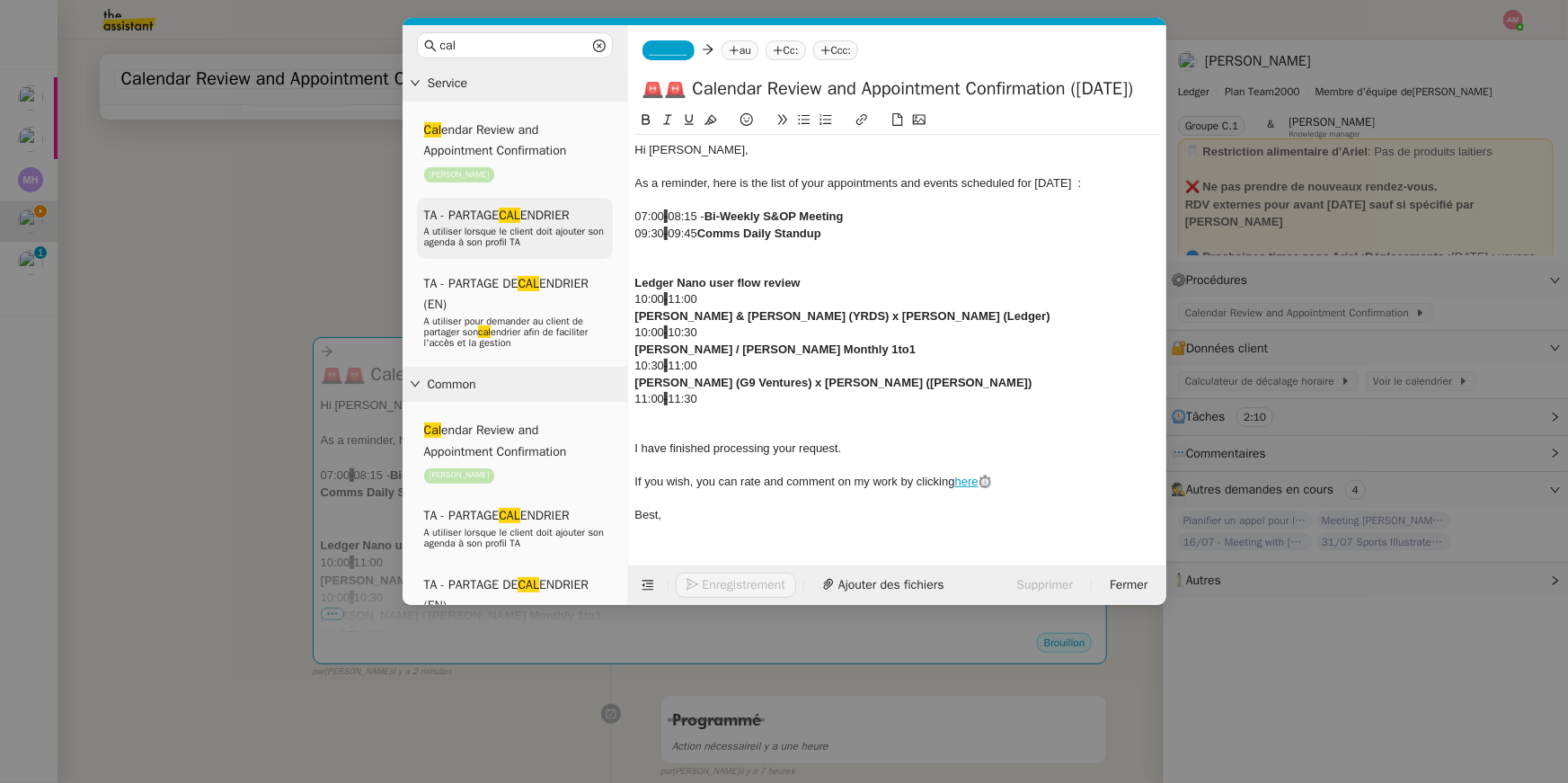 scroll, scrollTop: 0, scrollLeft: 0, axis: both 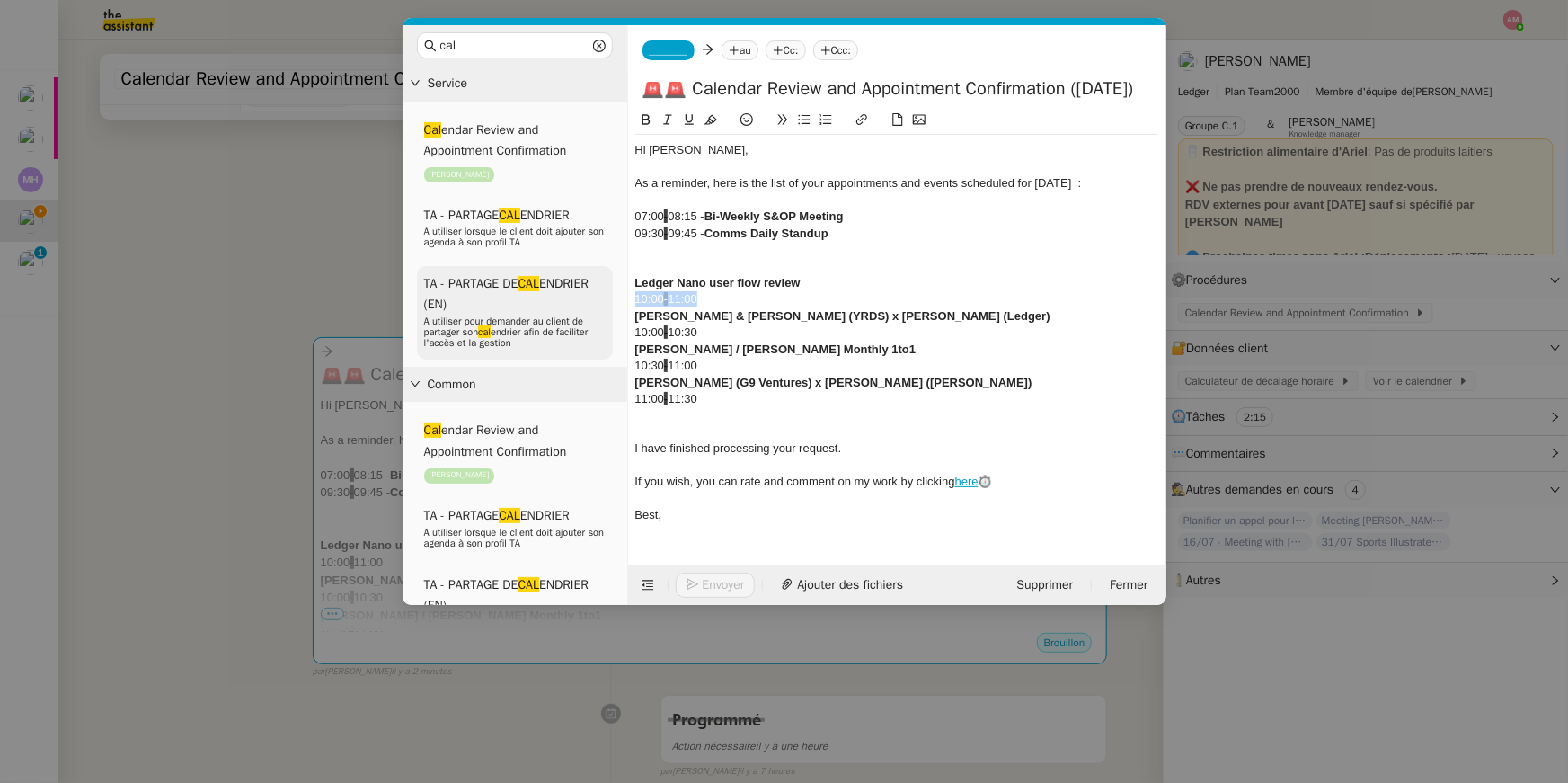 drag, startPoint x: 719, startPoint y: 296, endPoint x: 605, endPoint y: 298, distance: 114.01754 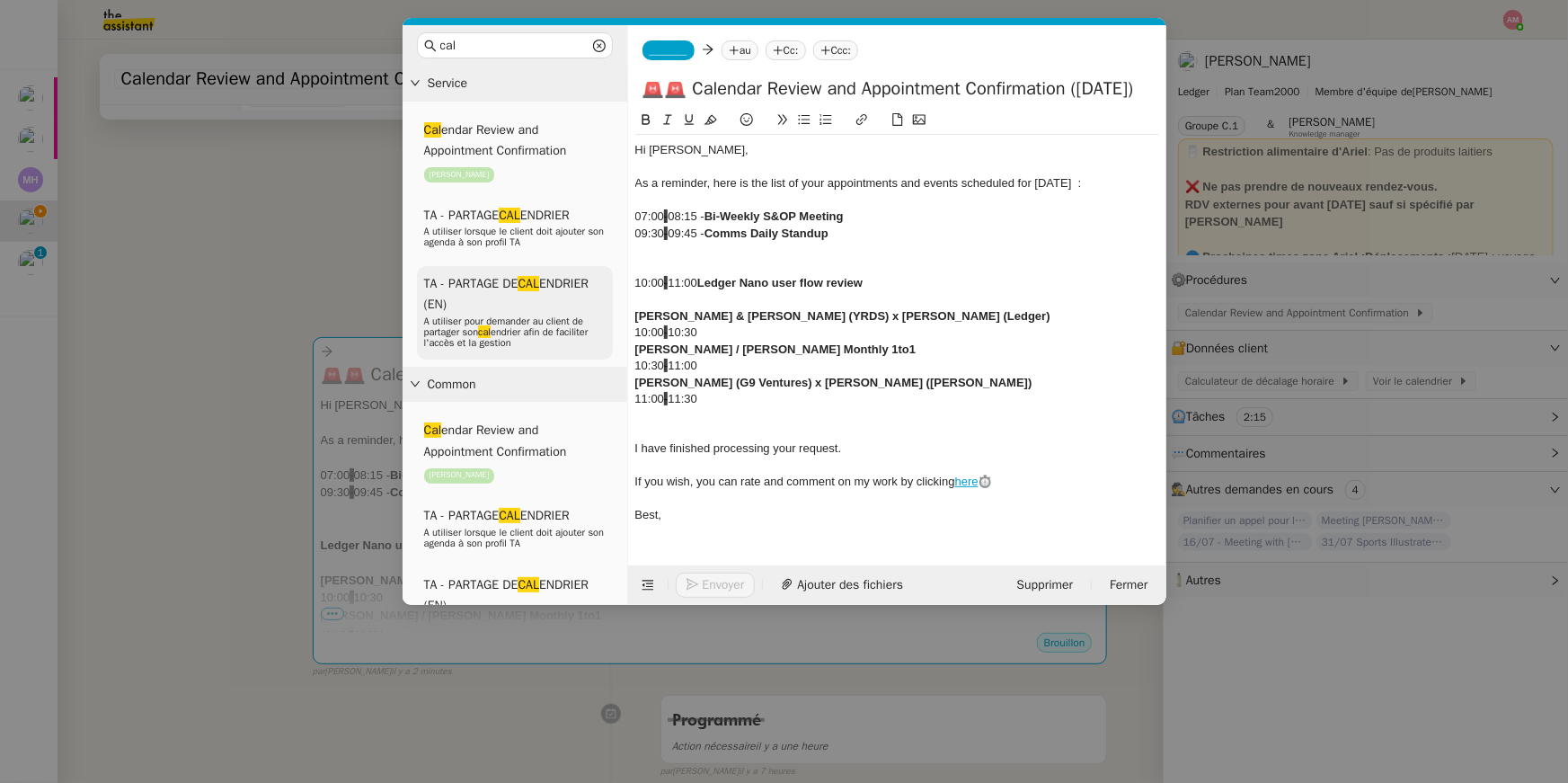 scroll, scrollTop: 0, scrollLeft: 0, axis: both 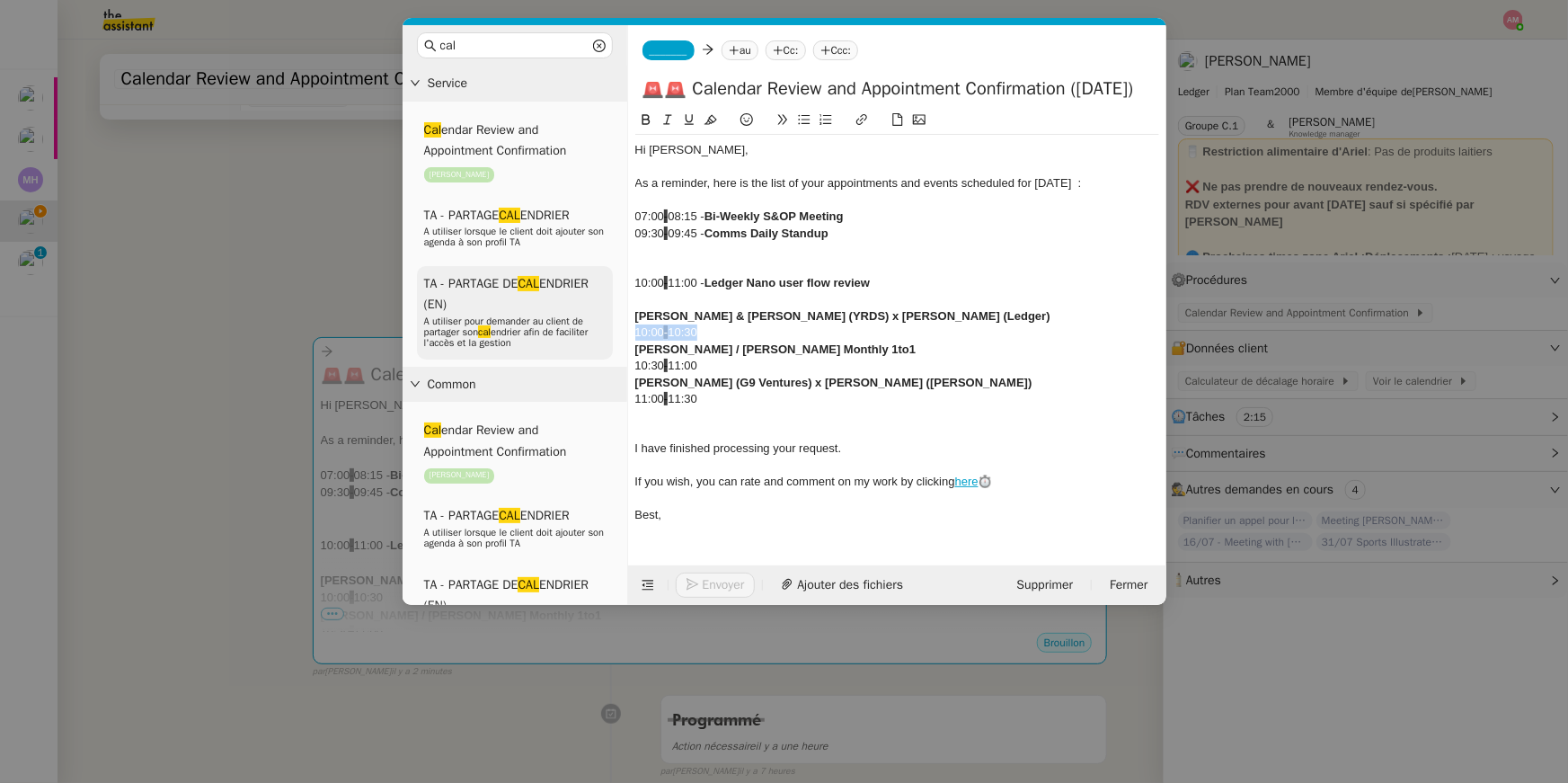 drag, startPoint x: 732, startPoint y: 337, endPoint x: 598, endPoint y: 336, distance: 134.00373 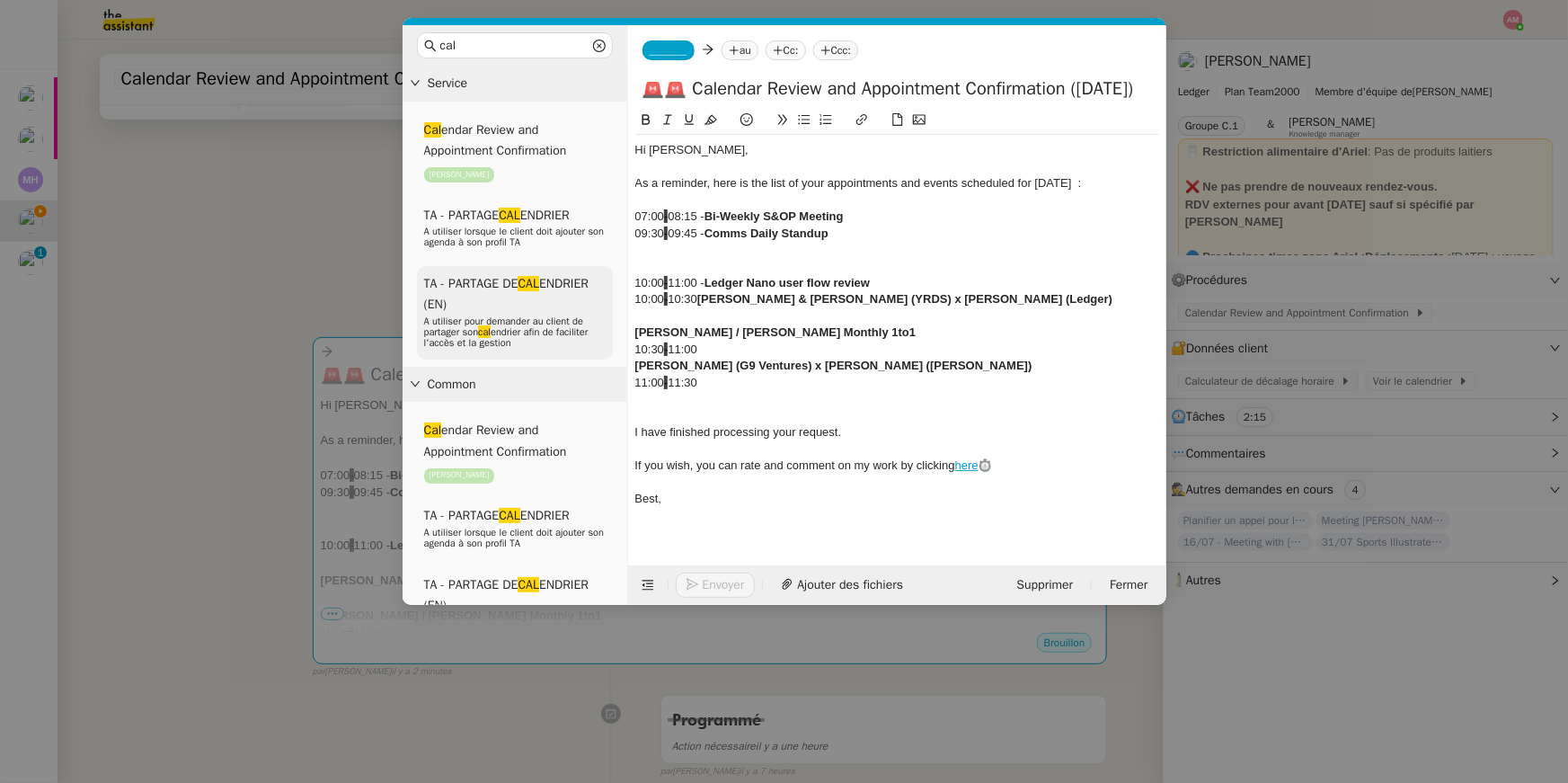scroll, scrollTop: 0, scrollLeft: 0, axis: both 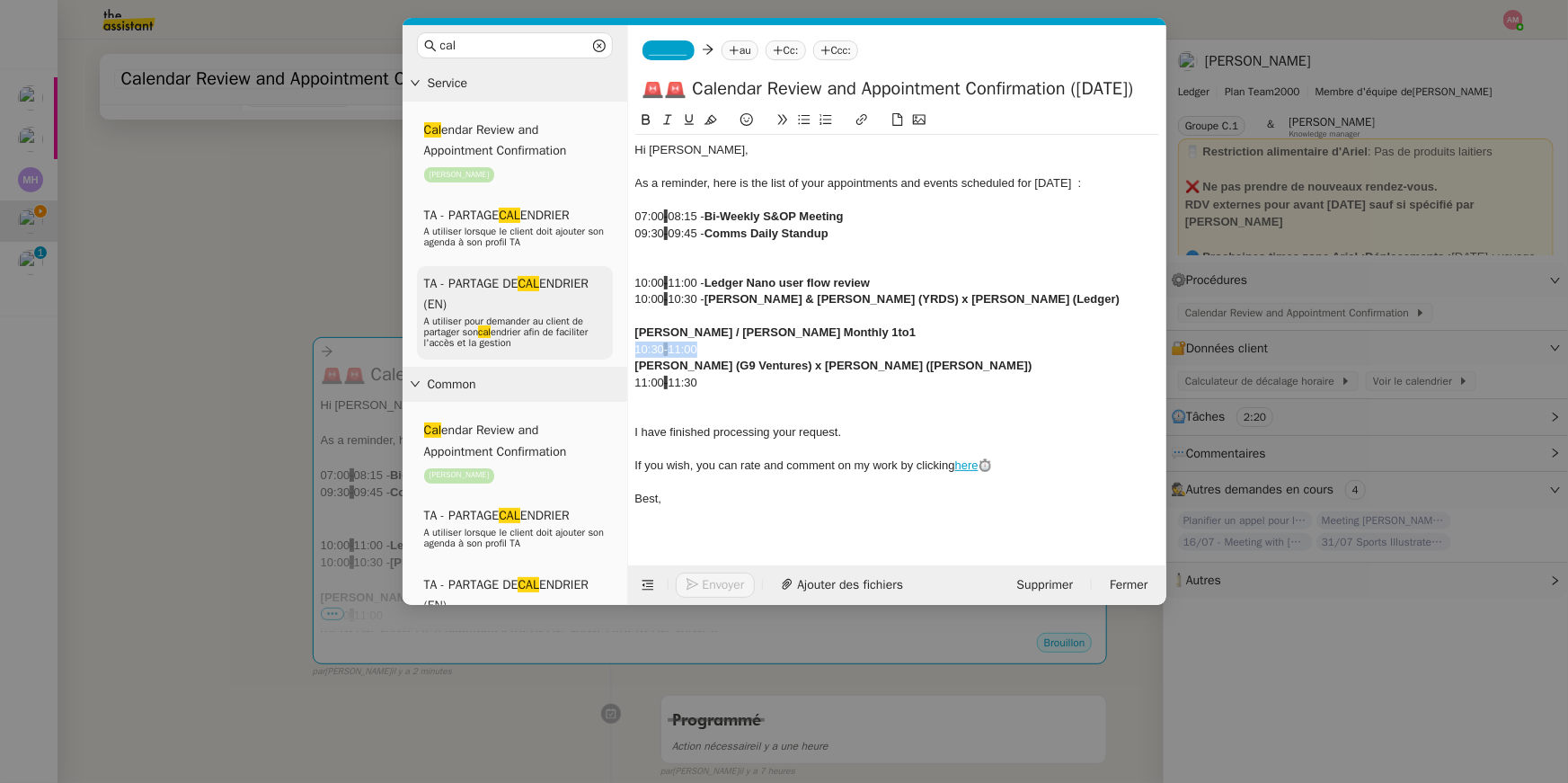 drag, startPoint x: 718, startPoint y: 345, endPoint x: 576, endPoint y: 348, distance: 142.03169 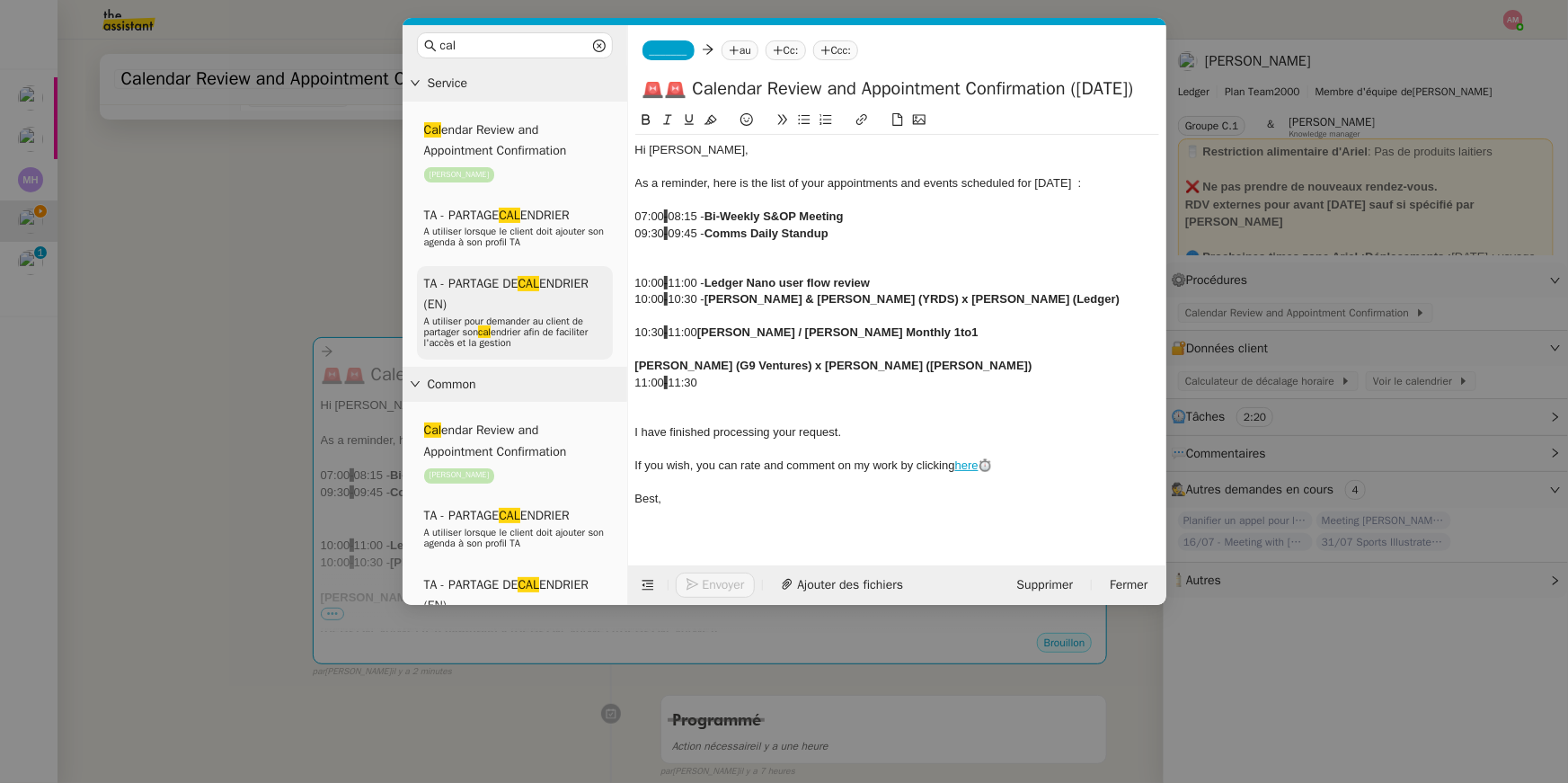 scroll, scrollTop: 0, scrollLeft: 0, axis: both 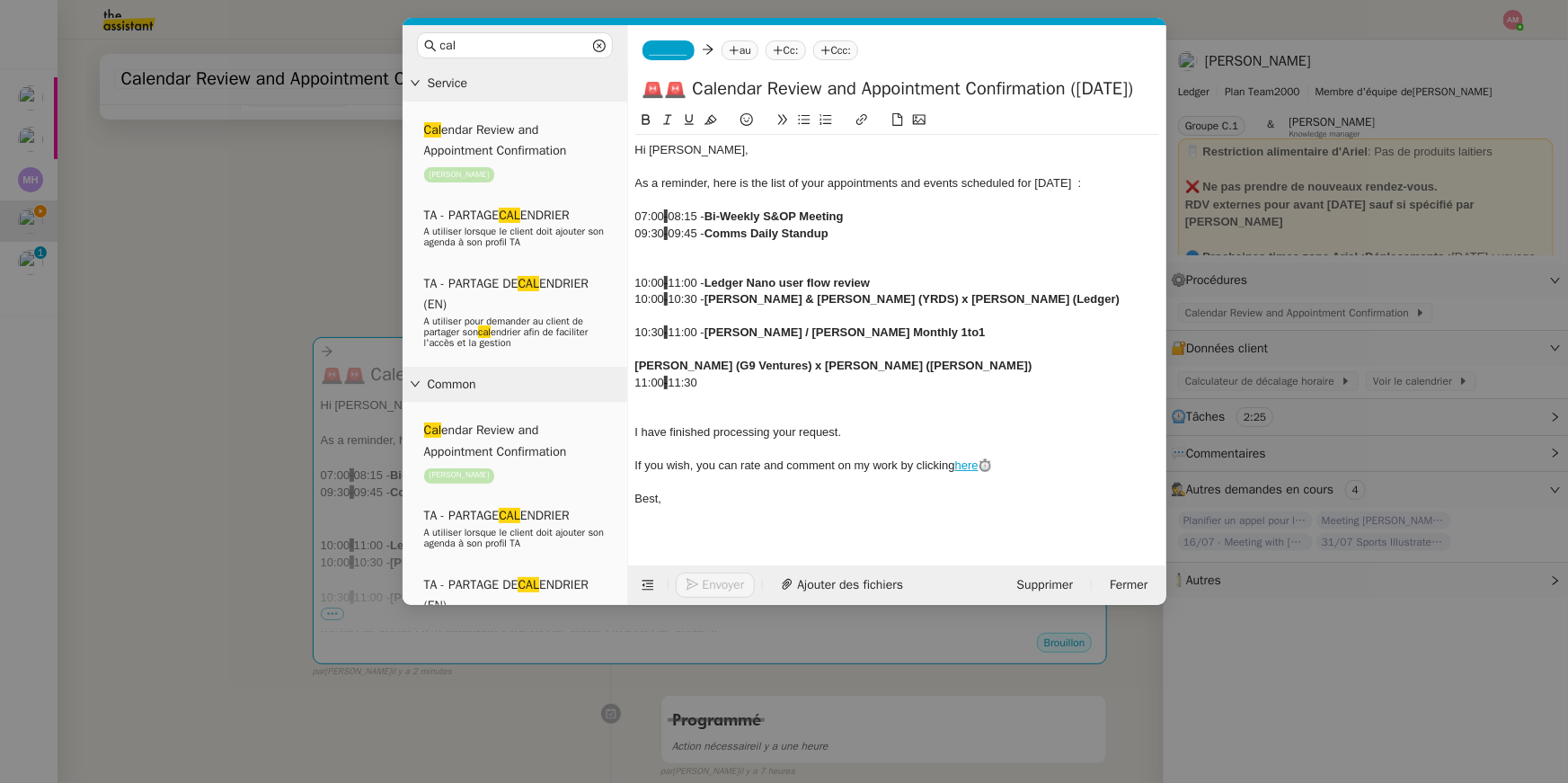 click on "Hi [PERSON_NAME], As a reminder, here is the list of your appointments and events scheduled for [DATE]  :  07:00  -  08:15 -  Bi-Weekly S&OP Meeting 09:30  -  09:45 -  Comms Daily Standup 10:00  -  11:00 -  Ledger Nano user flow review 10:00  -  10:30 -  [PERSON_NAME] & [PERSON_NAME] (YRDS) x [PERSON_NAME] (Ledger) 10:30  -  11:00 -  [PERSON_NAME] / [PERSON_NAME] Monthly 1to1 [PERSON_NAME] (G9 Ventures) x [PERSON_NAME] (Ledger) 11:00  -  11:30 I have finished processing your request. If you wish, you can rate and comment on my work by clicking  here  ⏱️ Best," 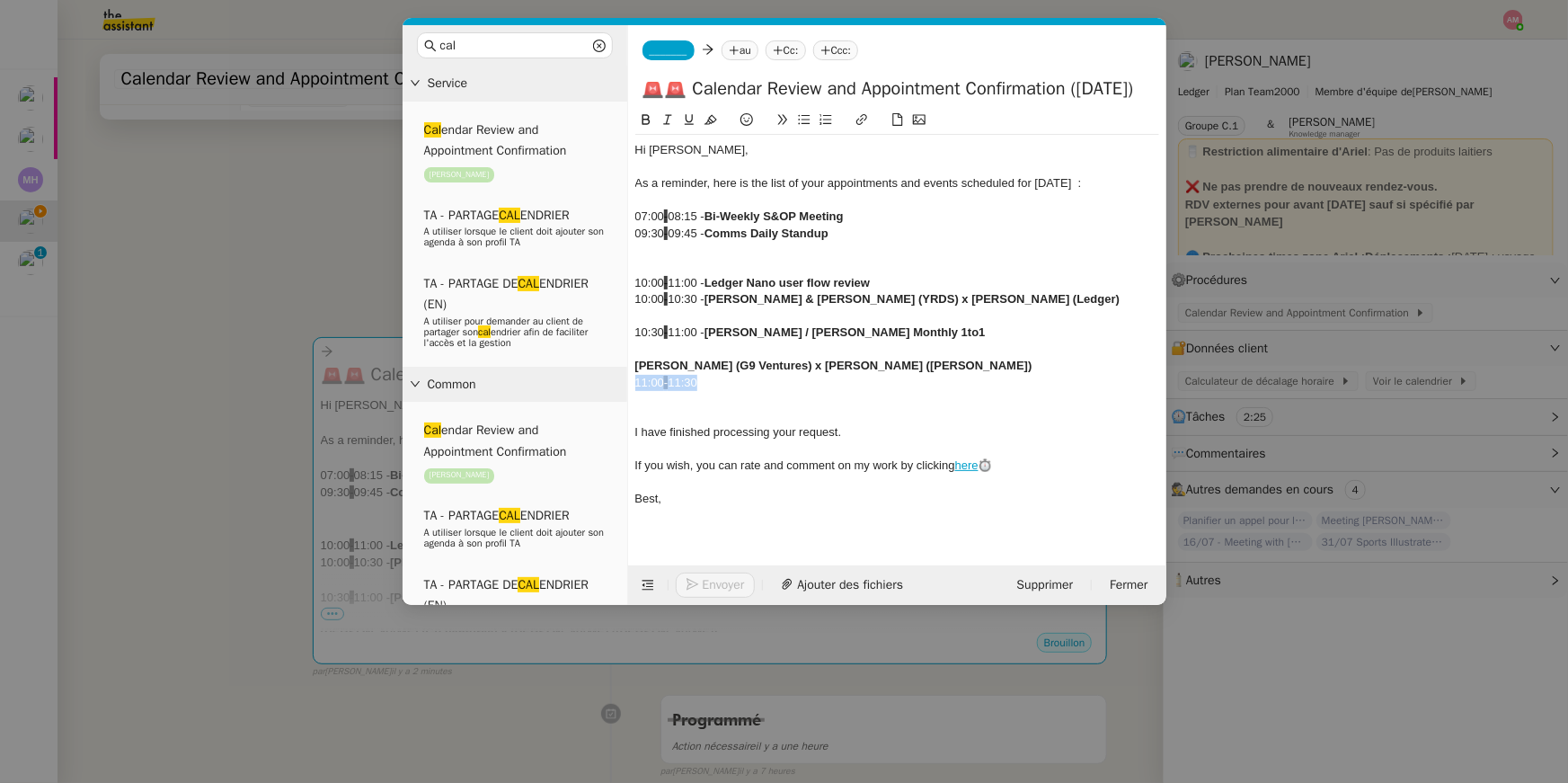 drag, startPoint x: 720, startPoint y: 389, endPoint x: 602, endPoint y: 383, distance: 118.15244 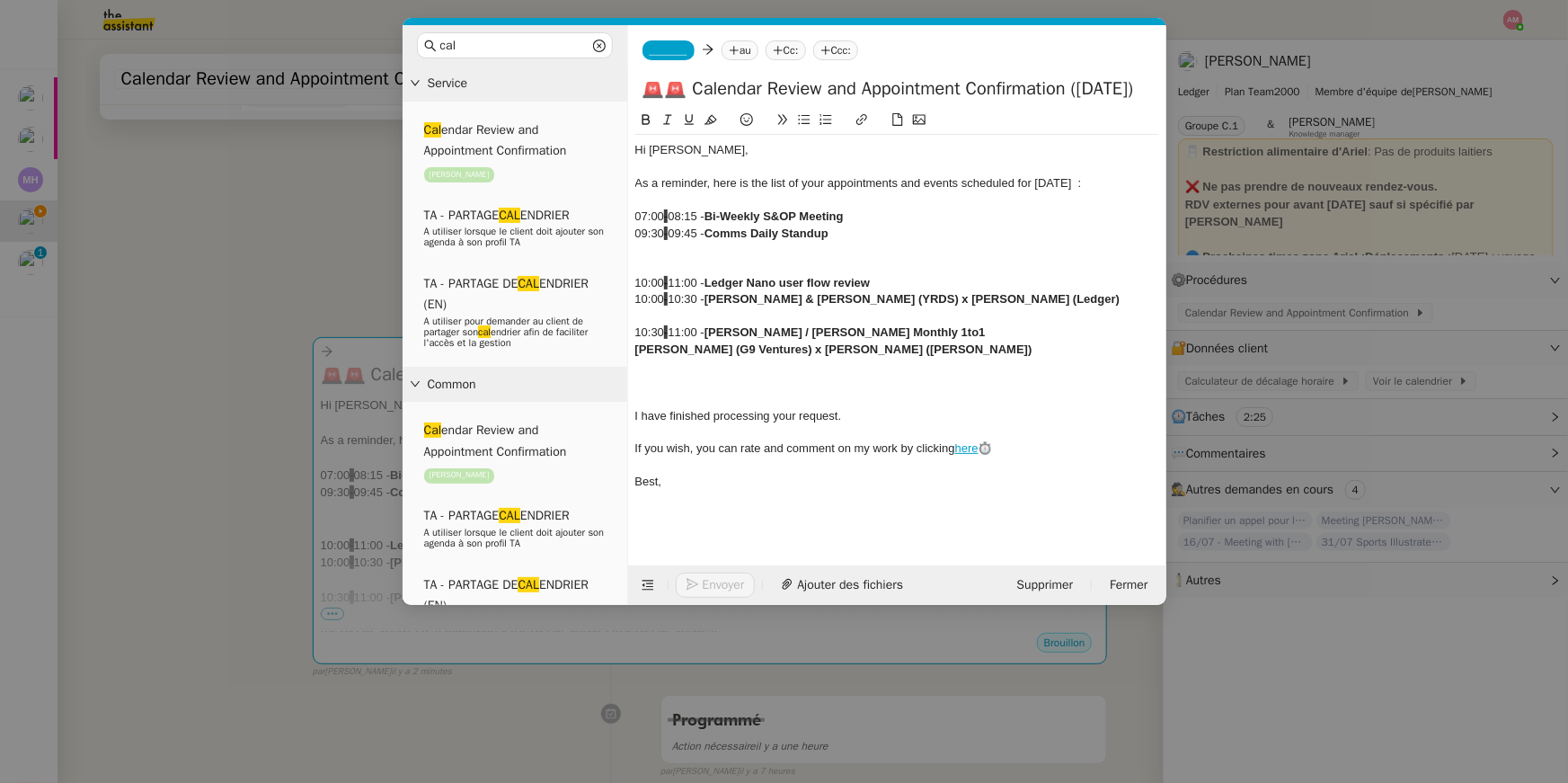 scroll, scrollTop: 0, scrollLeft: 0, axis: both 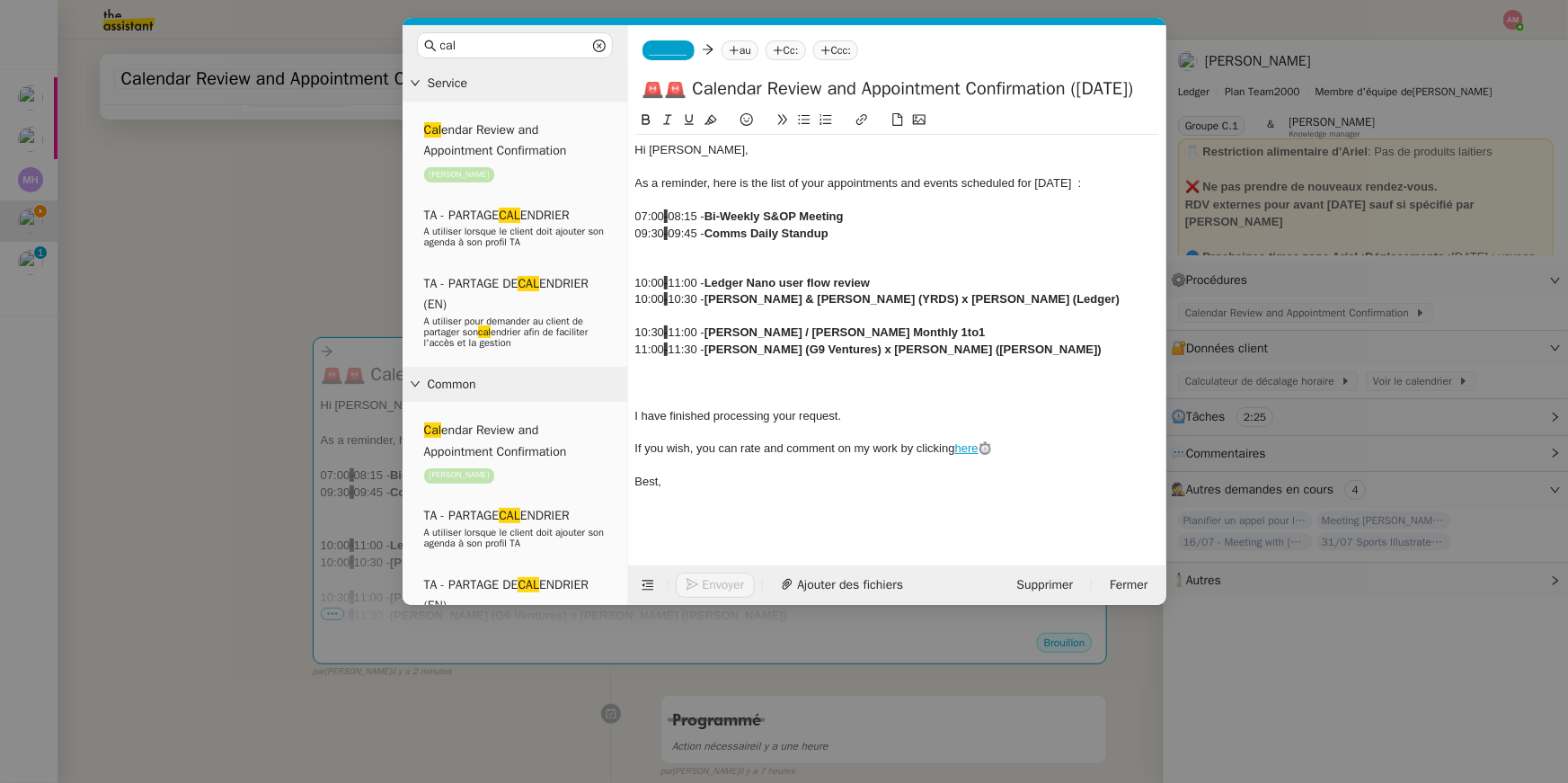 click 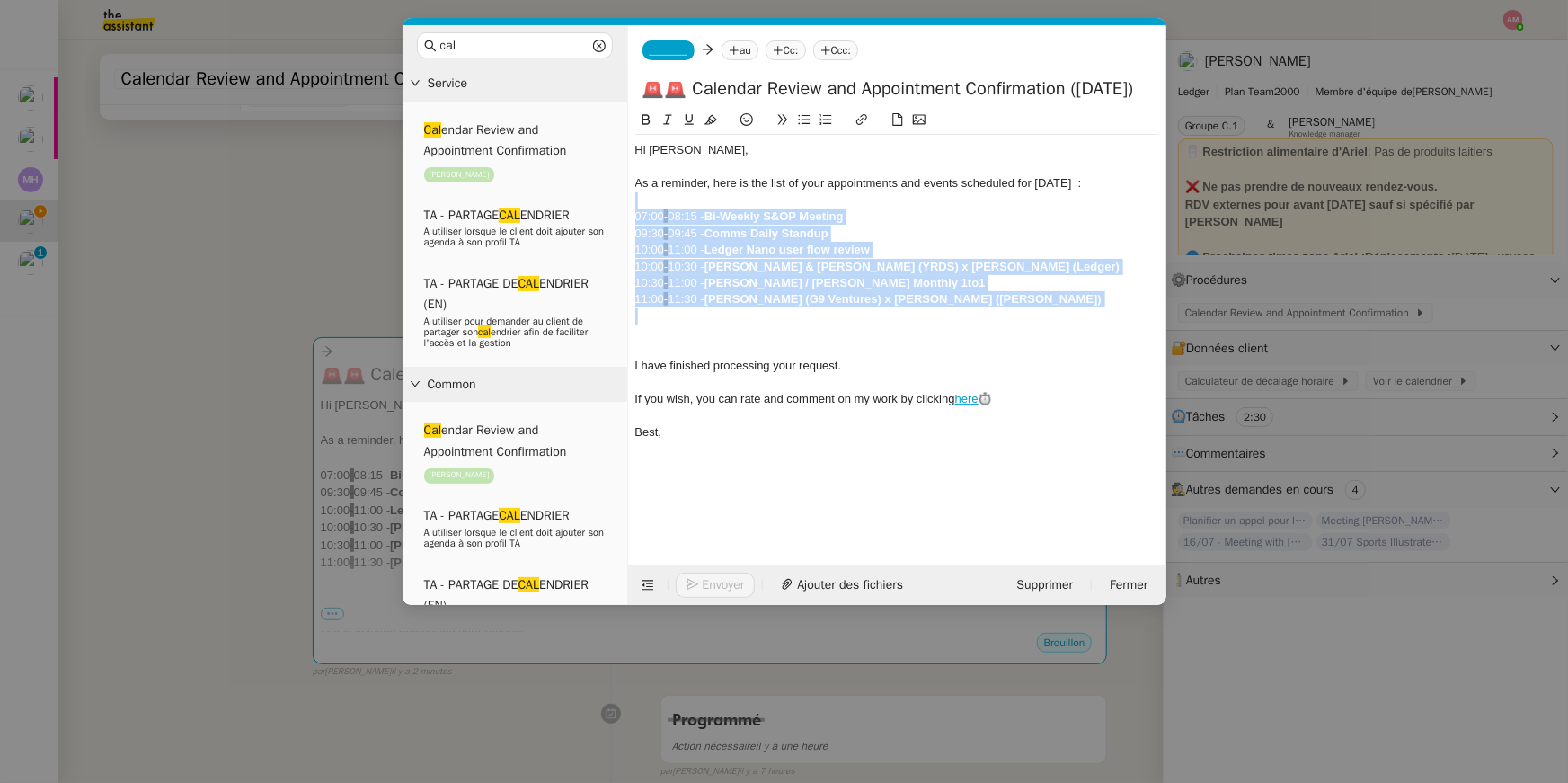 drag, startPoint x: 1063, startPoint y: 324, endPoint x: 1070, endPoint y: 199, distance: 125.19585 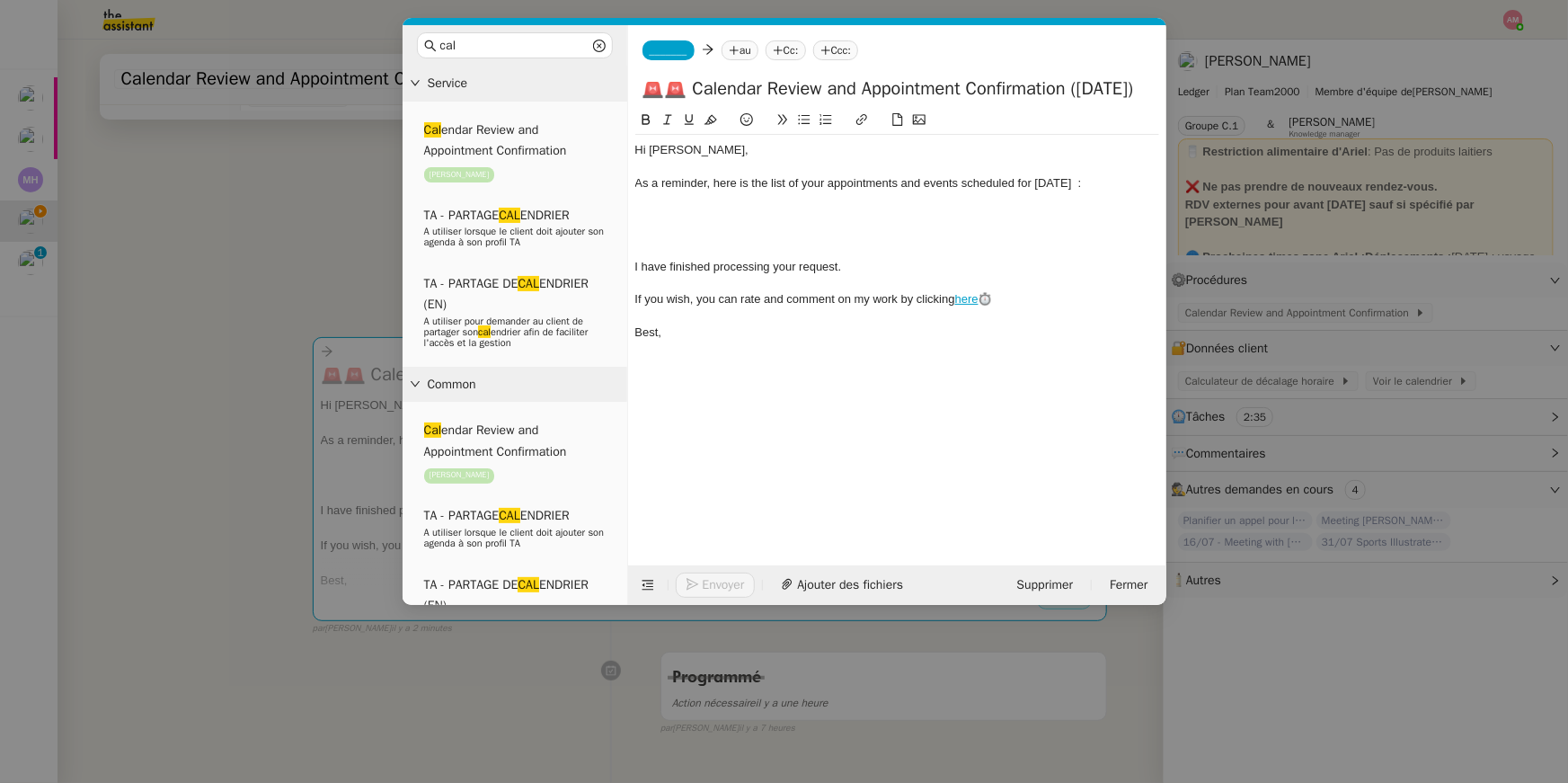 scroll, scrollTop: 0, scrollLeft: 0, axis: both 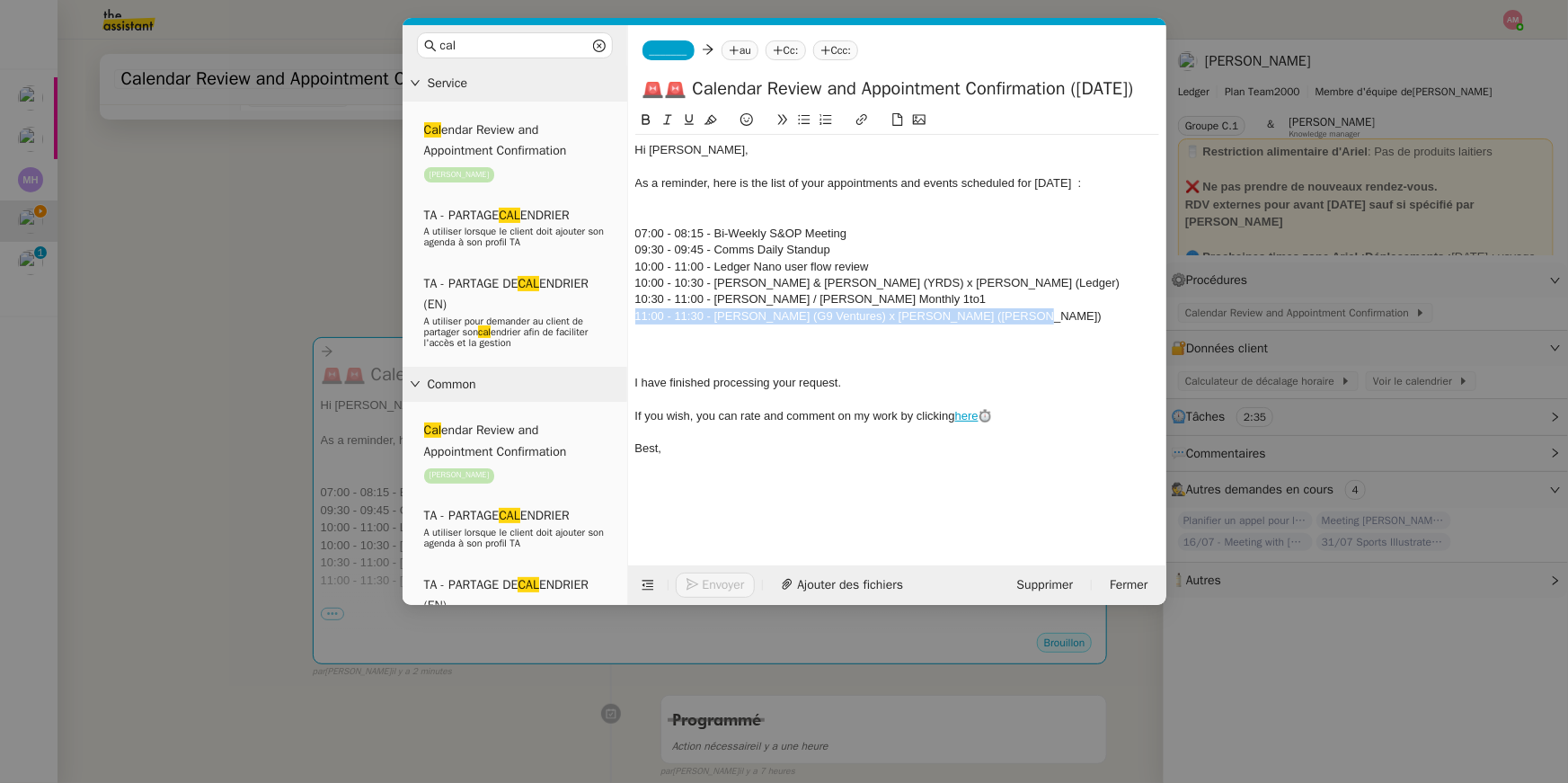 drag, startPoint x: 634, startPoint y: 313, endPoint x: 1035, endPoint y: 316, distance: 401.0112 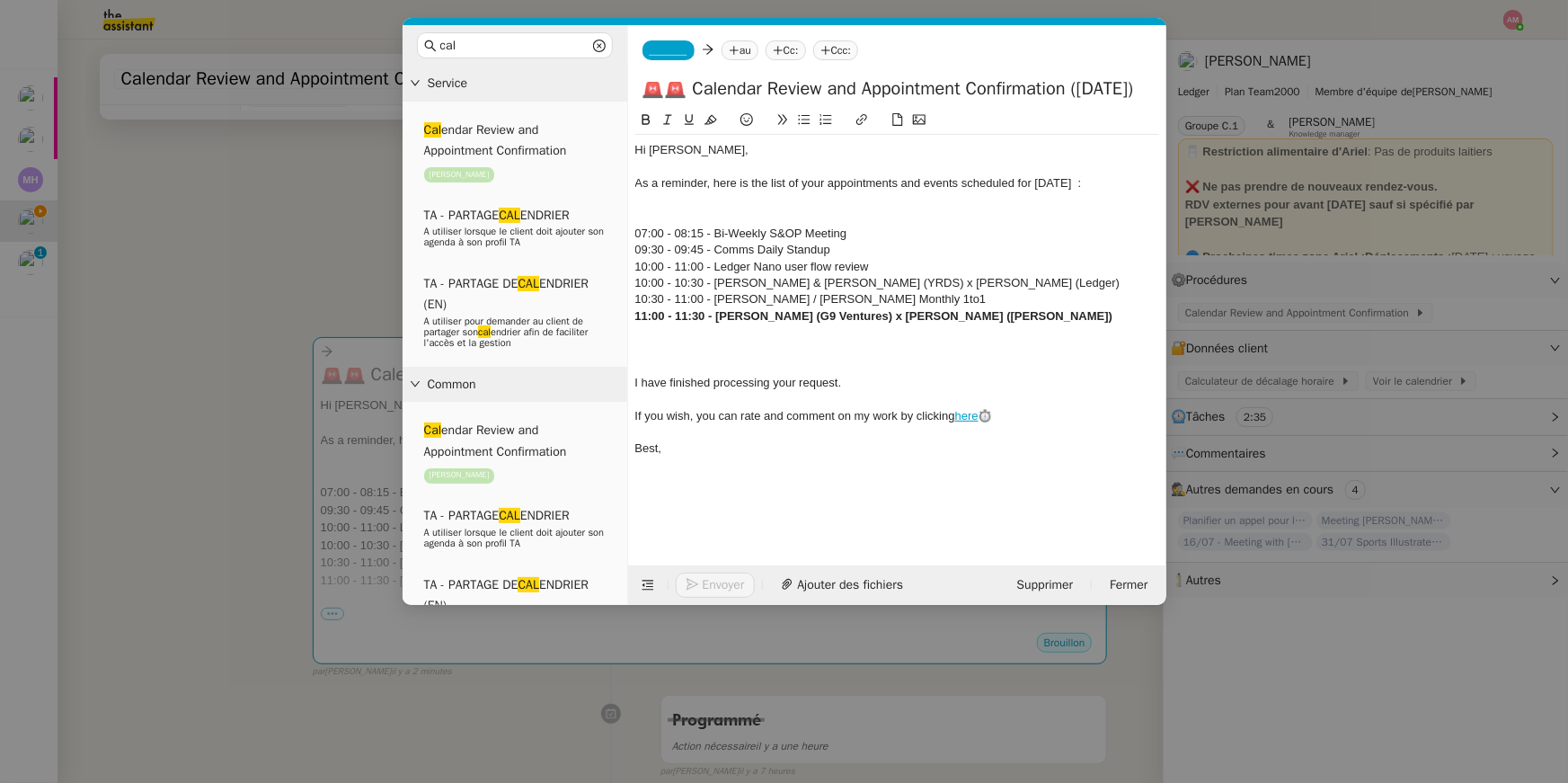 click 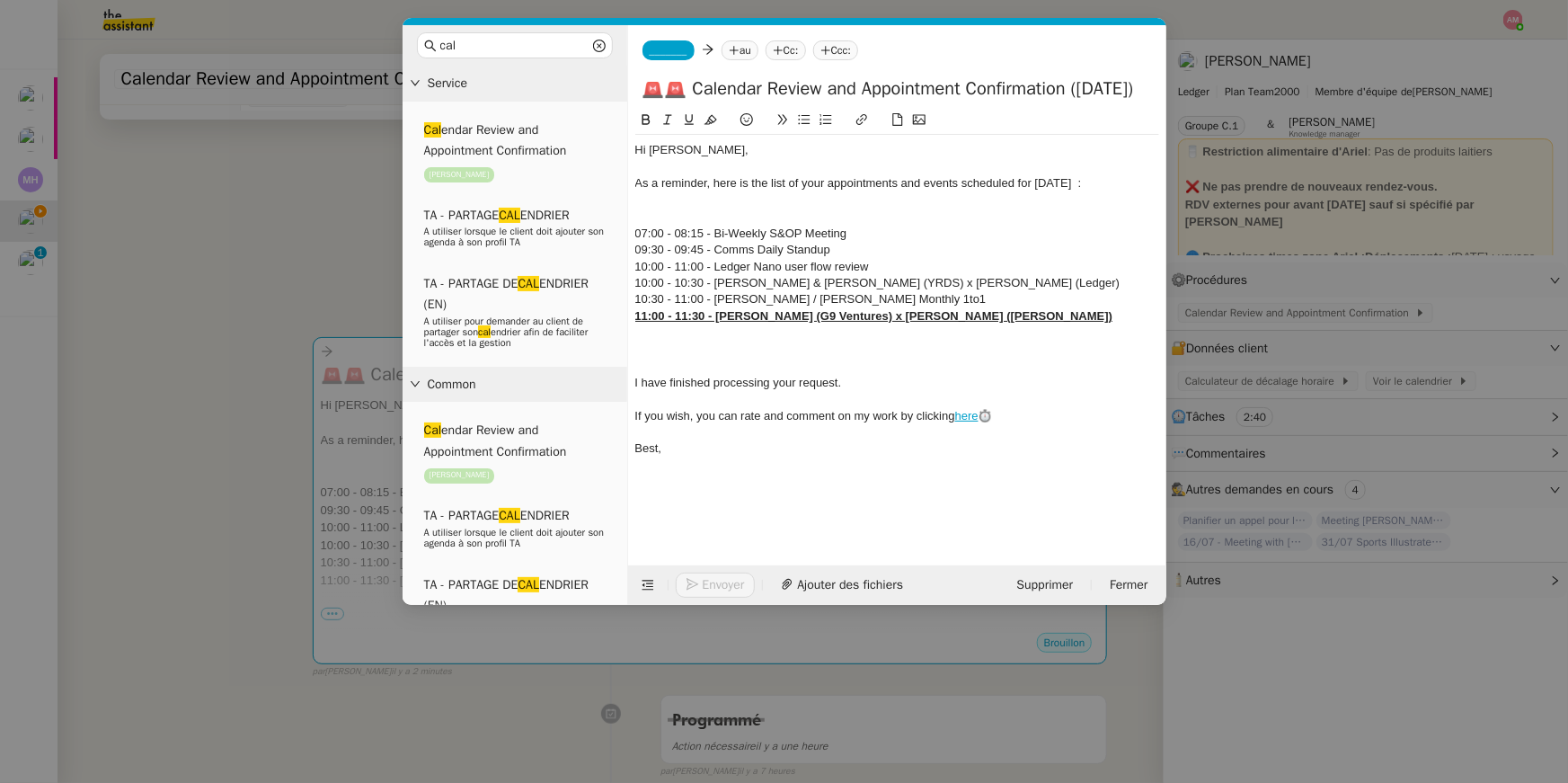 click on "10:30 - 11:00 - [PERSON_NAME] / [PERSON_NAME] Monthly 1to1" 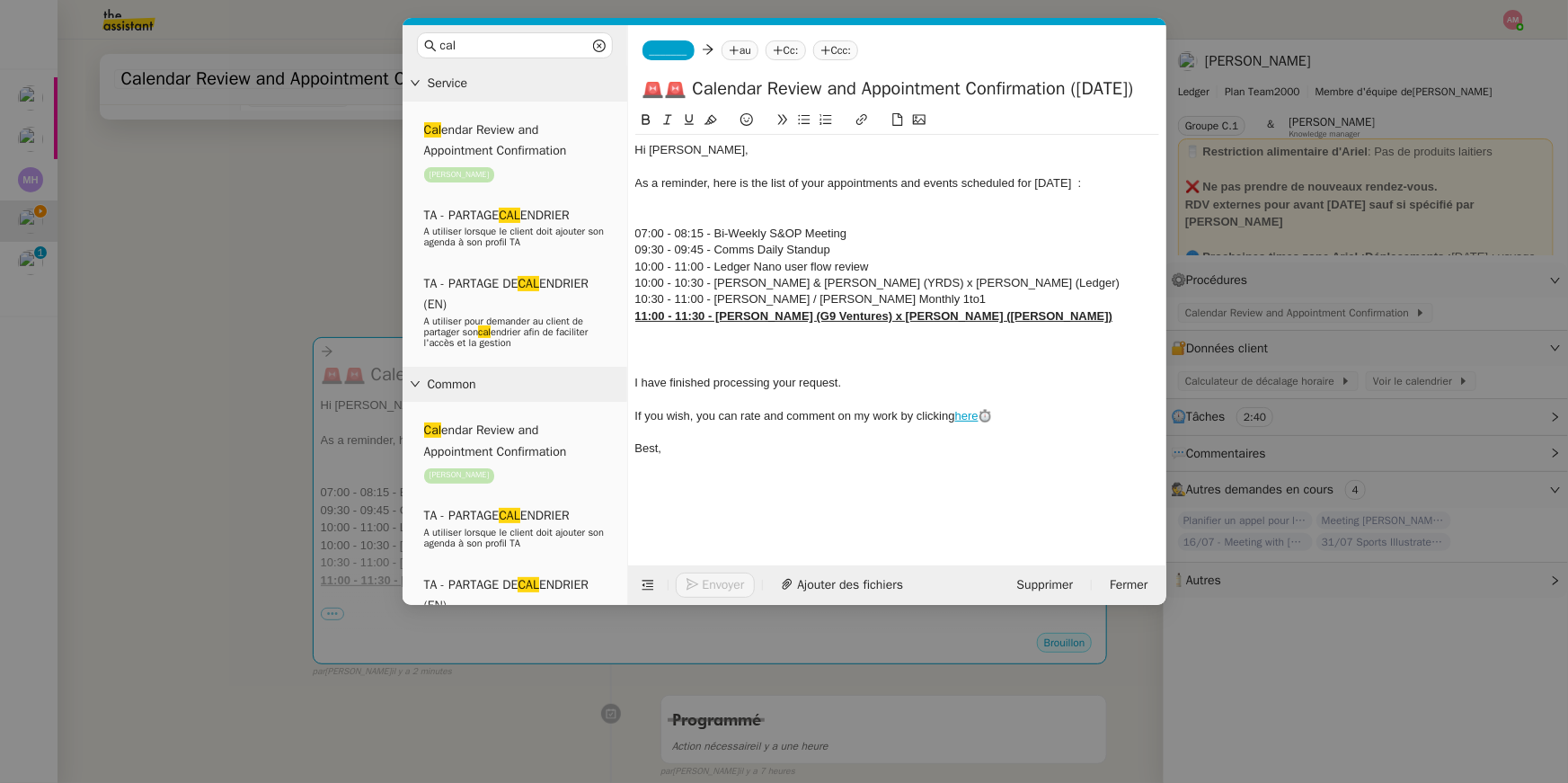 drag, startPoint x: 1076, startPoint y: 284, endPoint x: 1075, endPoint y: 272, distance: 12.041595 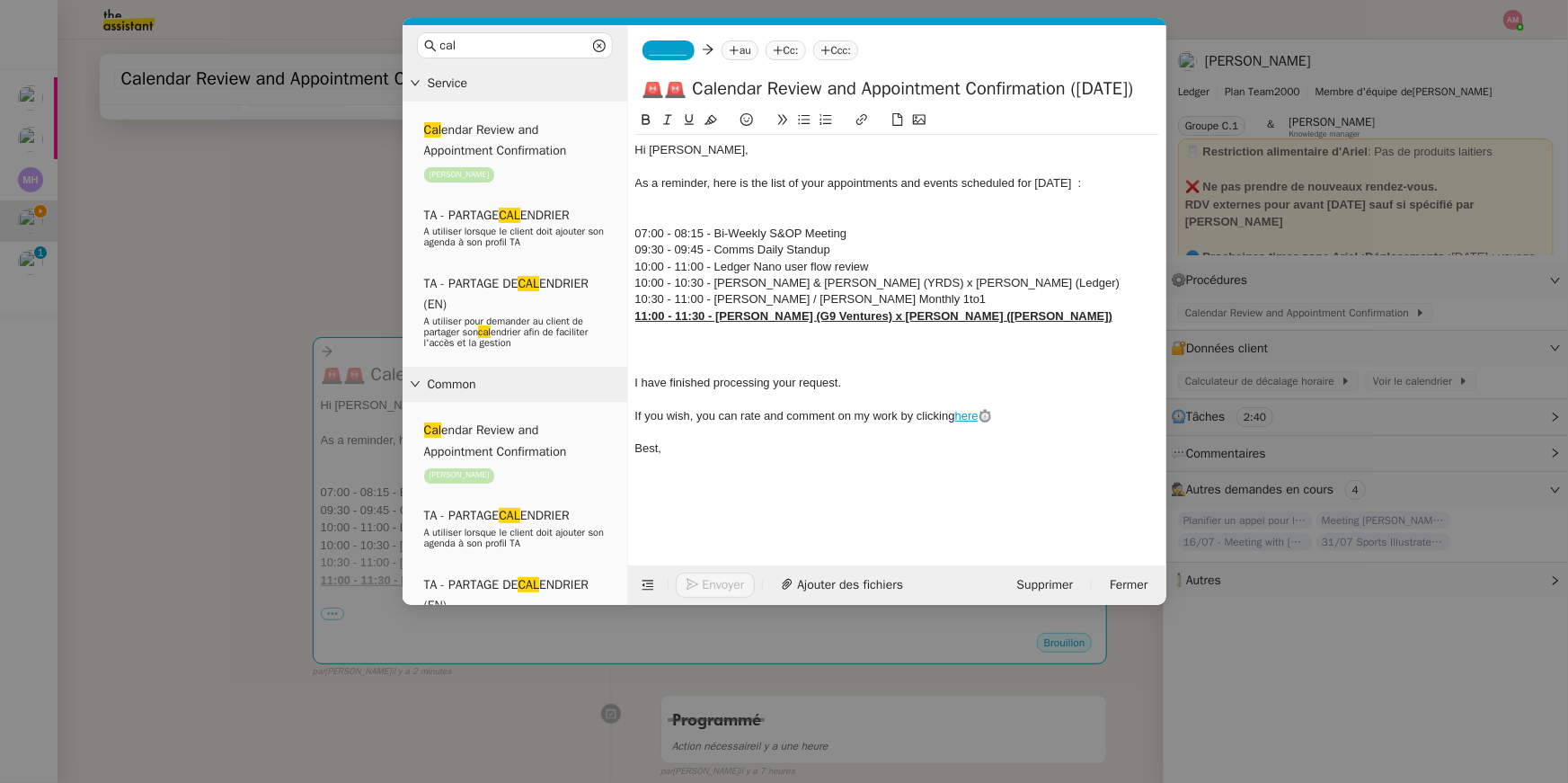click 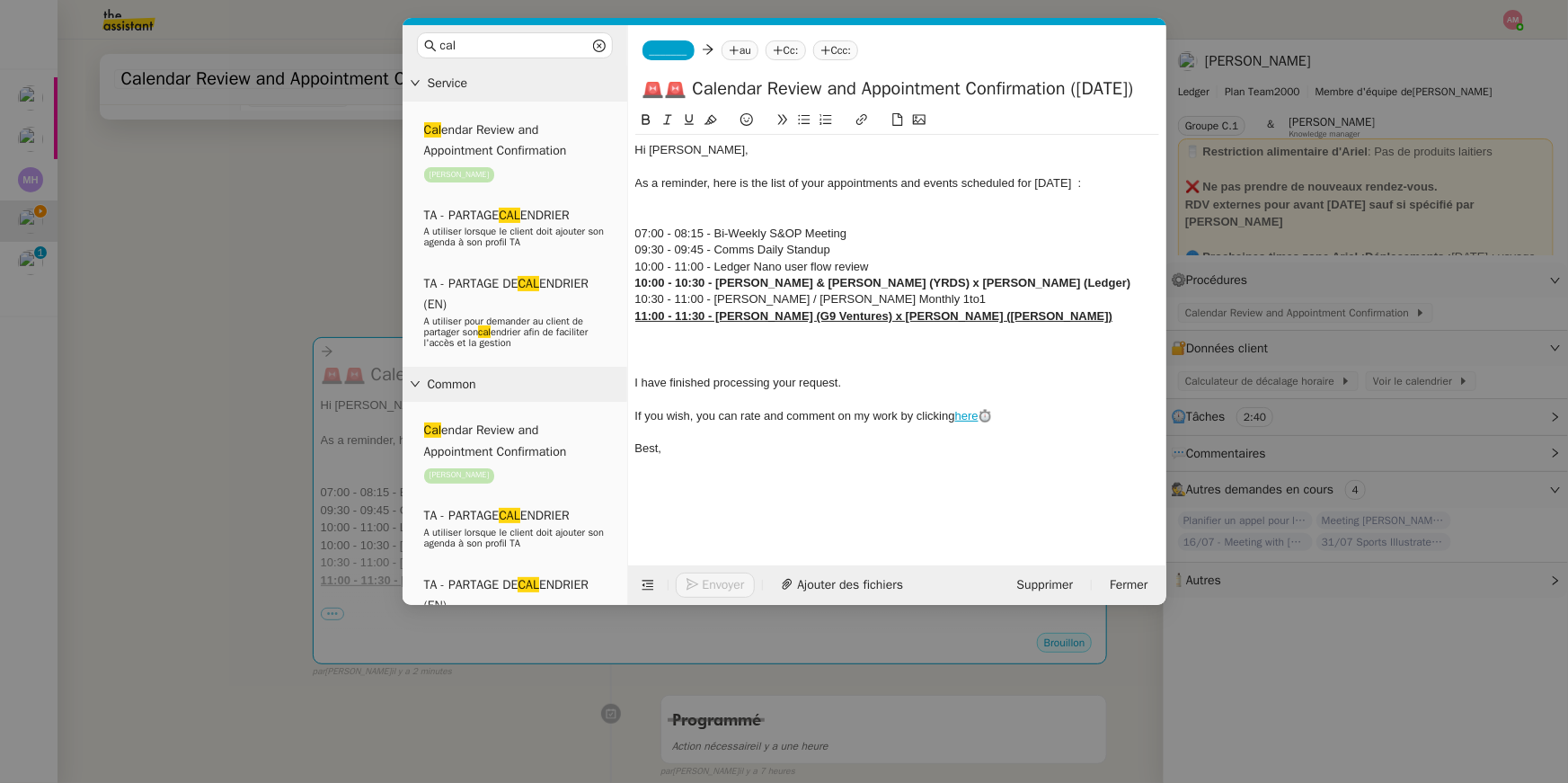 click 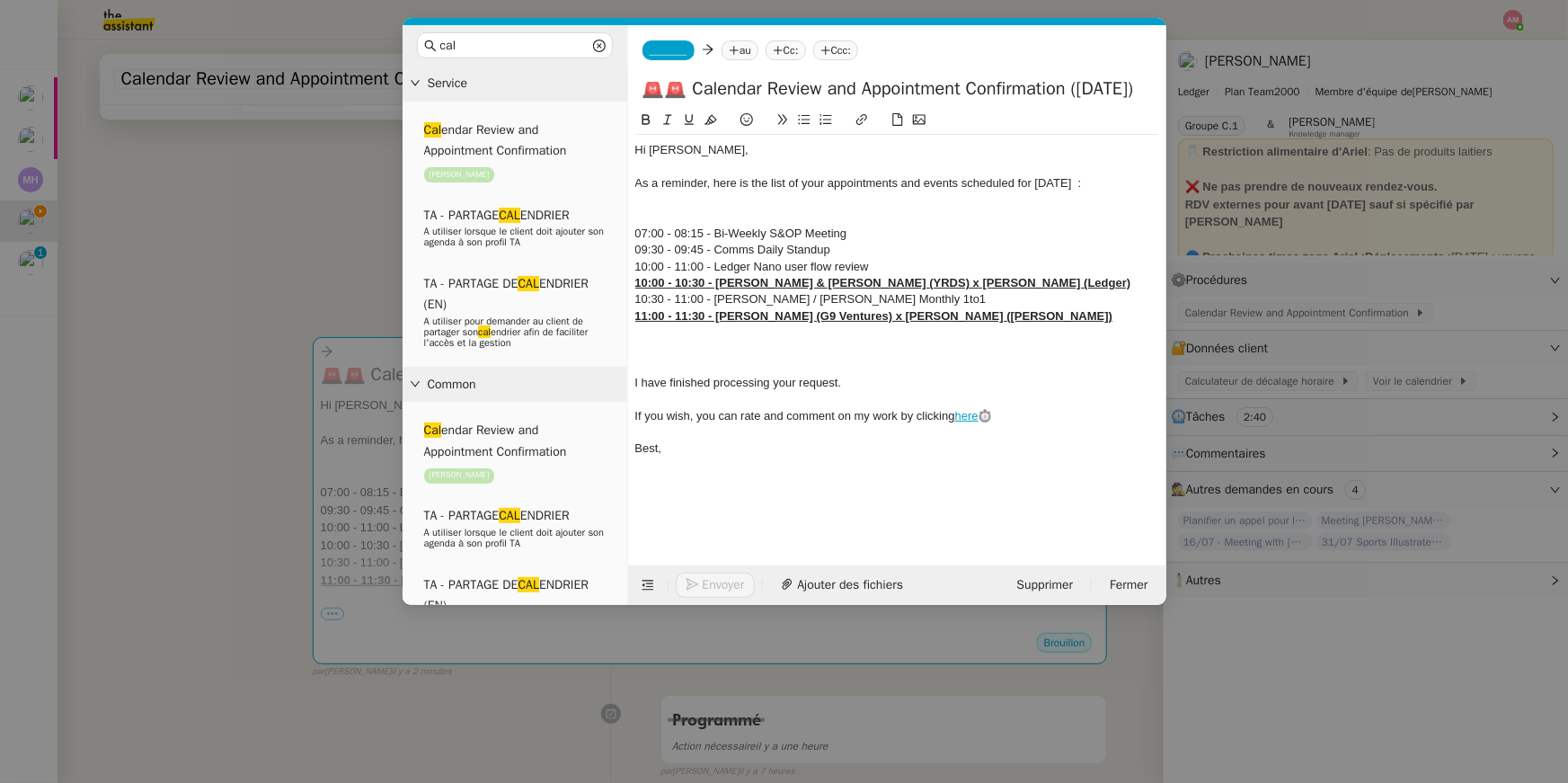 click on "10:00 - 11:00 - Ledger Nano user flow review" 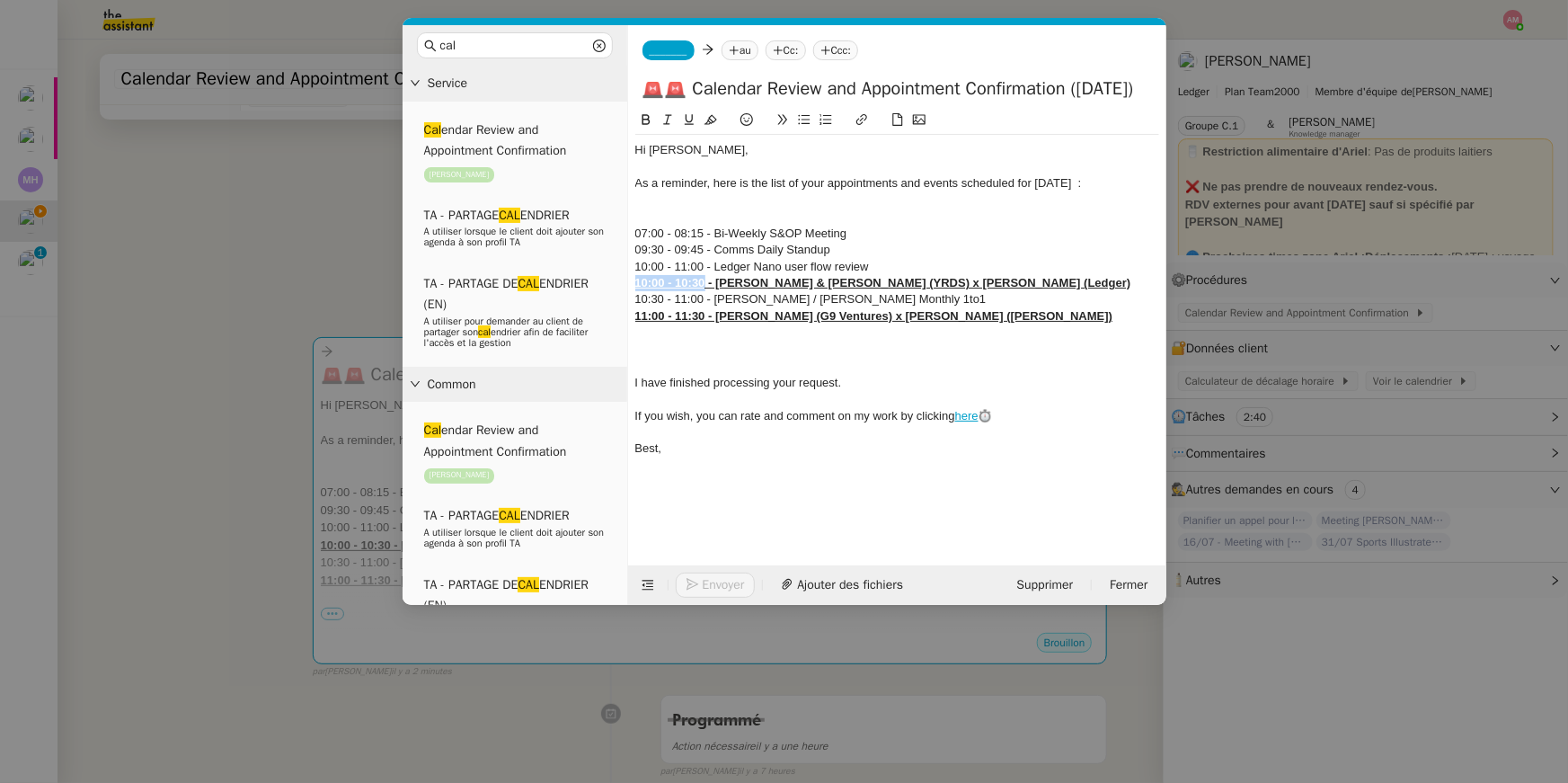 drag, startPoint x: 706, startPoint y: 286, endPoint x: 625, endPoint y: 286, distance: 81 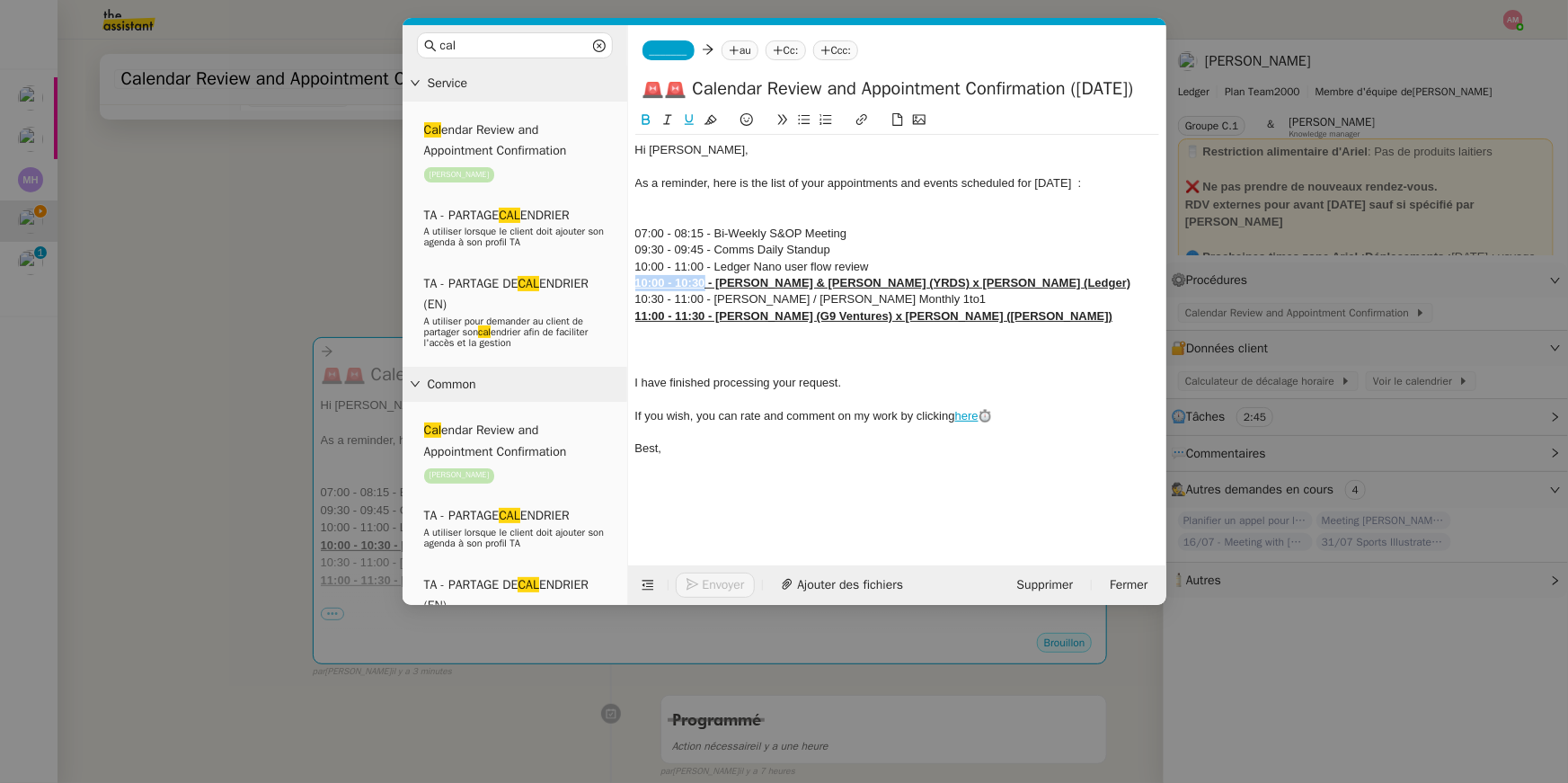 click 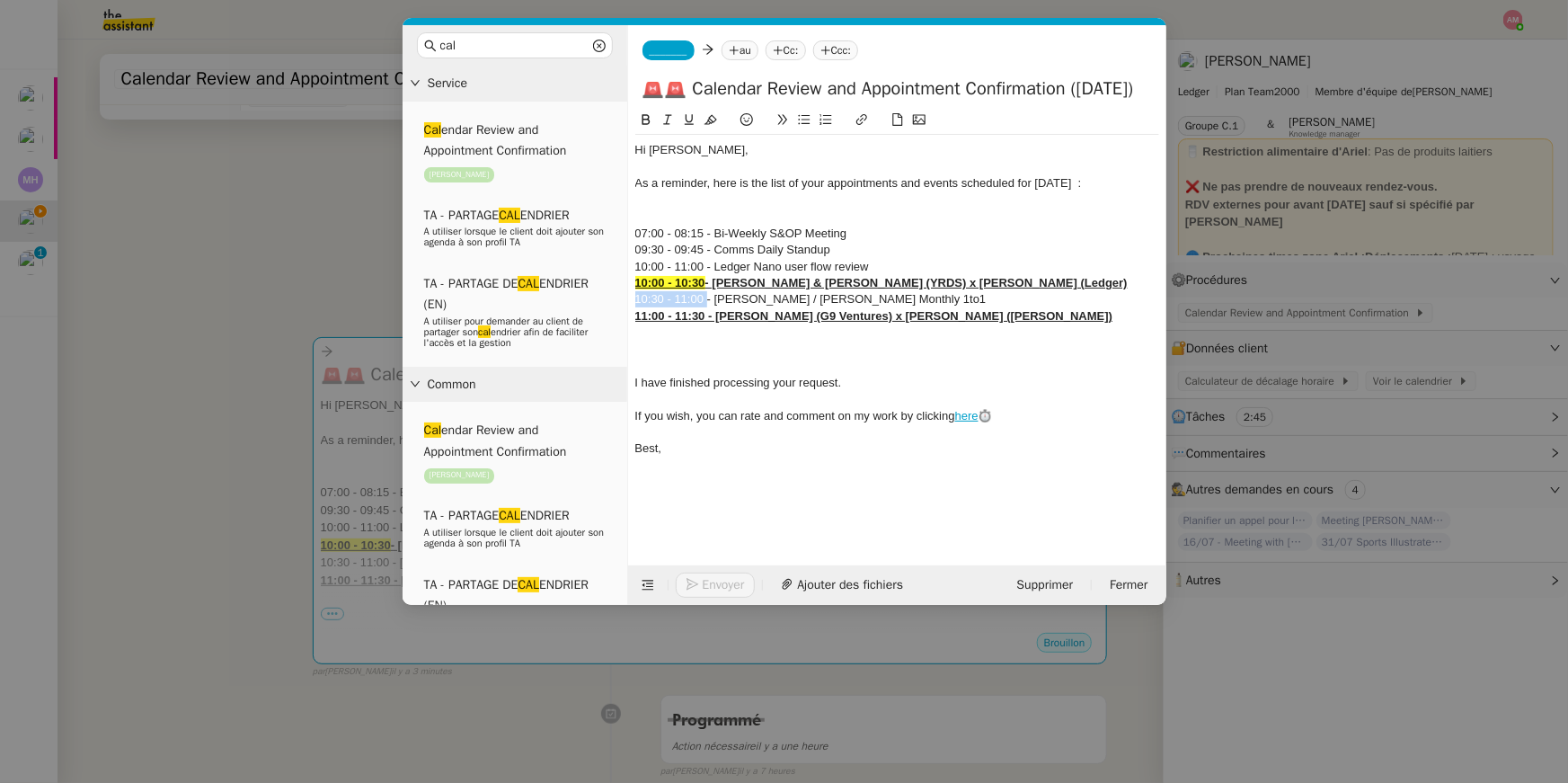 drag, startPoint x: 705, startPoint y: 299, endPoint x: 631, endPoint y: 299, distance: 74 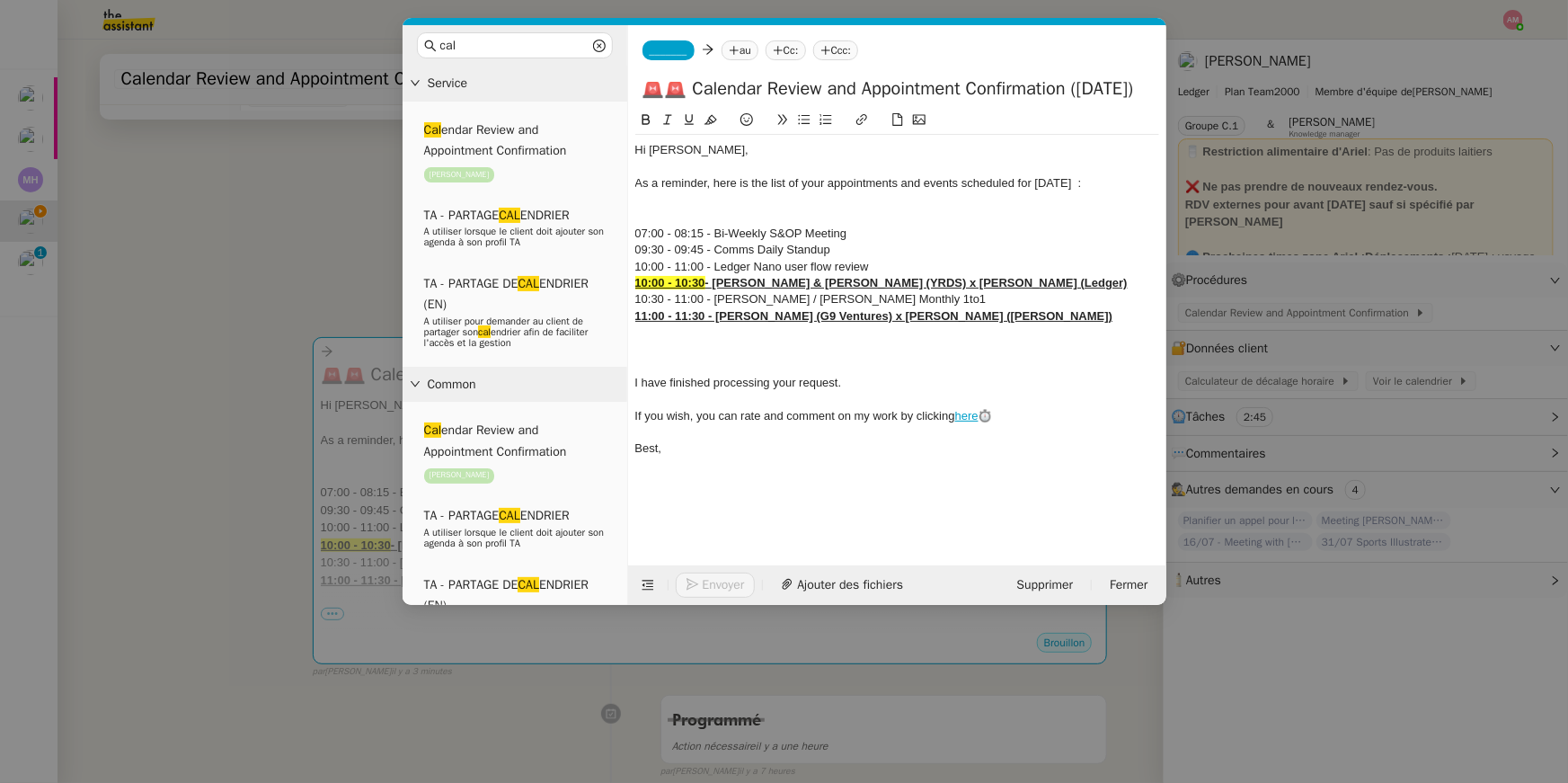 click on "11:00 - 11:30 - [PERSON_NAME] (G9 Ventures) x [PERSON_NAME] ([PERSON_NAME])" 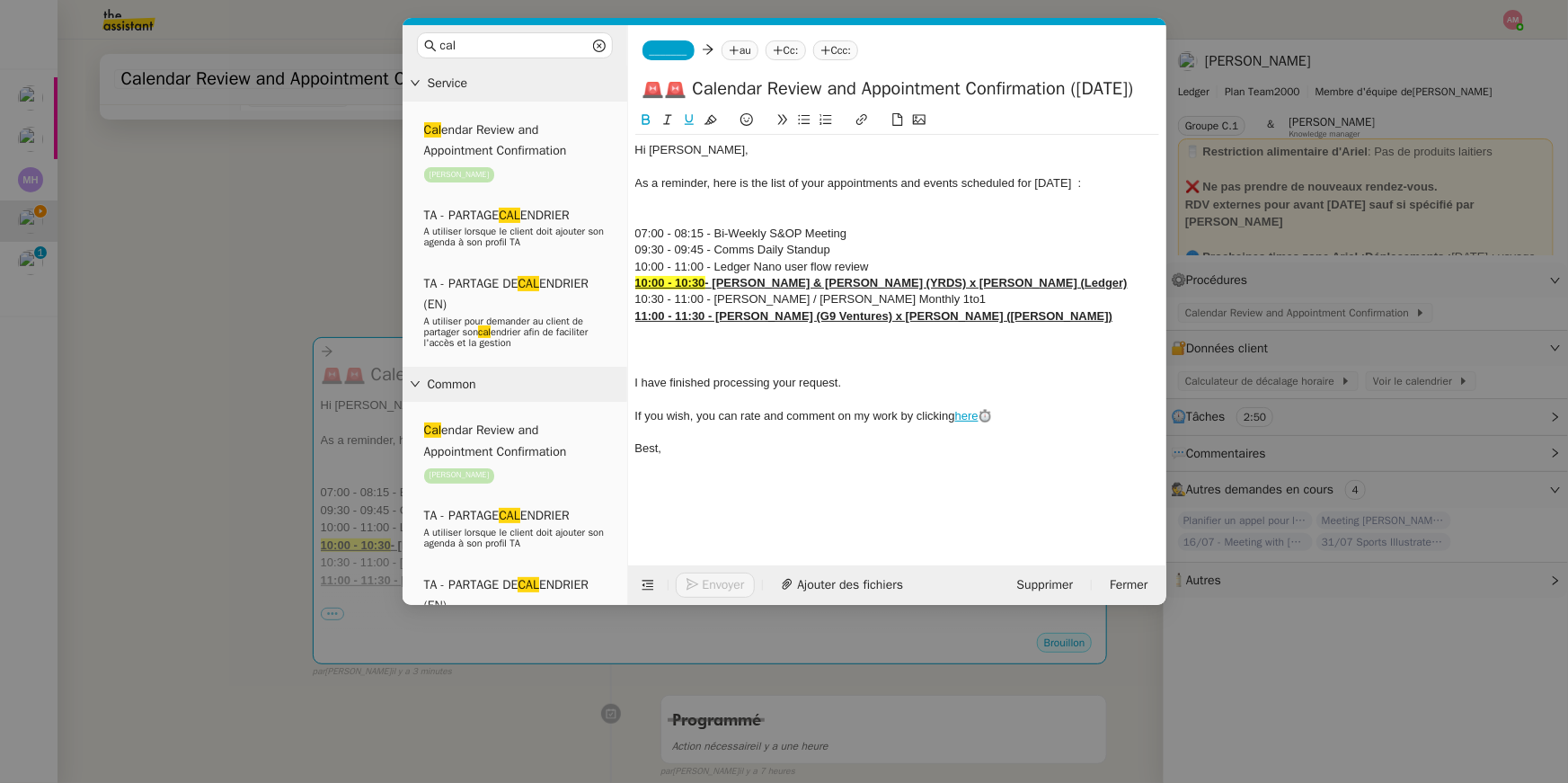 click on "10:30 - 11:00 - [PERSON_NAME] / [PERSON_NAME] Monthly 1to1" 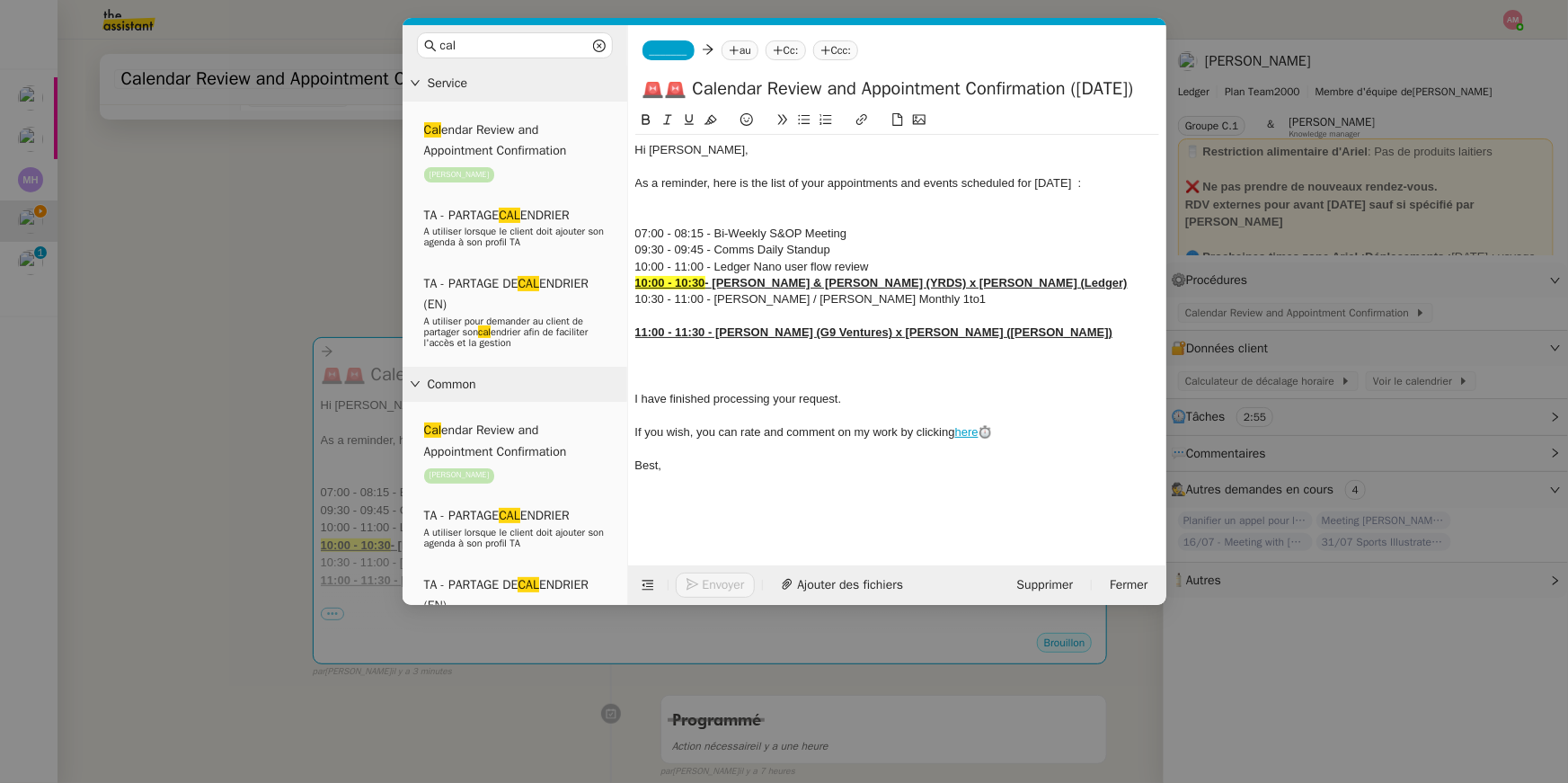 scroll, scrollTop: 0, scrollLeft: 0, axis: both 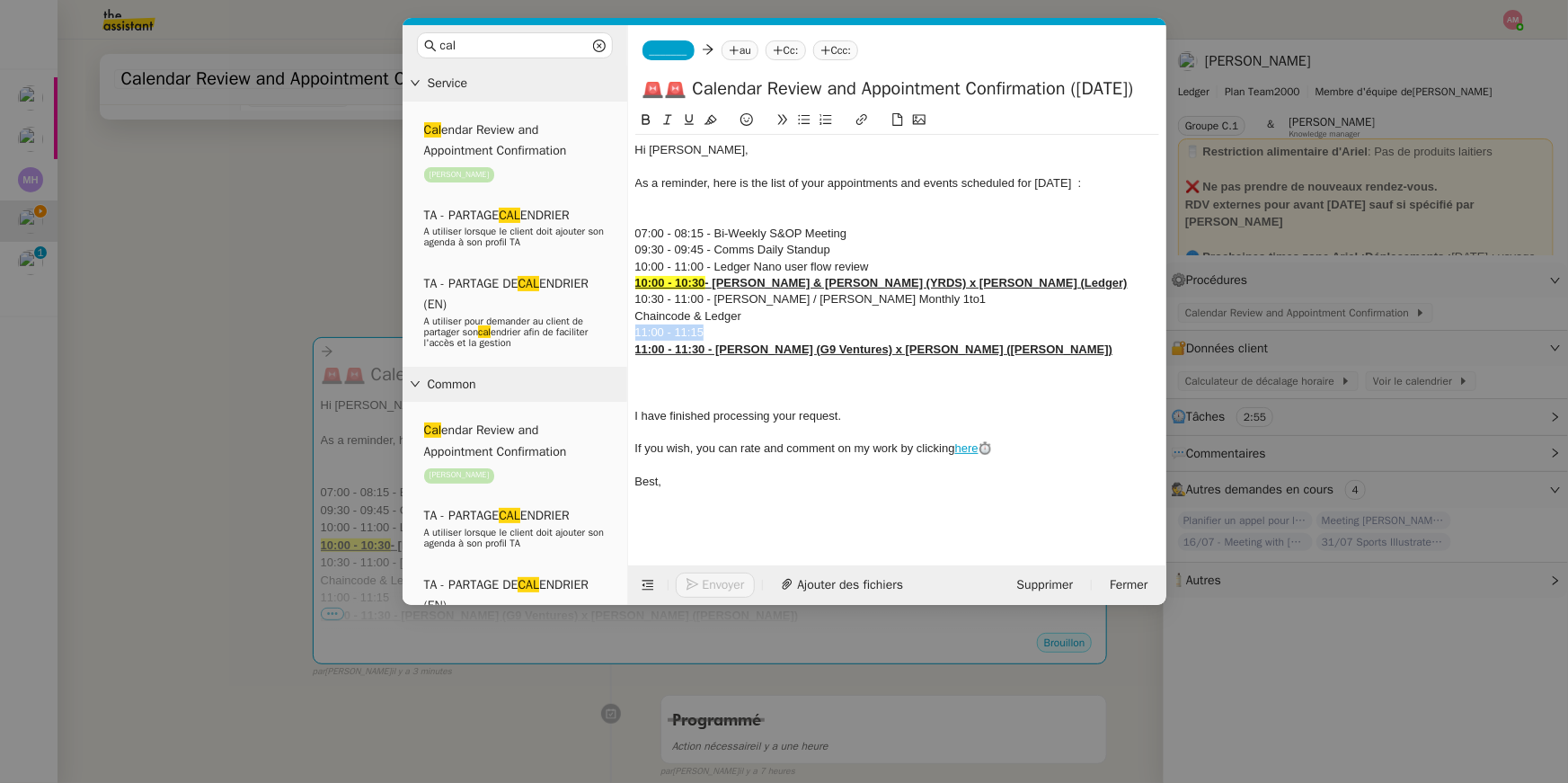 drag, startPoint x: 713, startPoint y: 334, endPoint x: 614, endPoint y: 330, distance: 99.08078 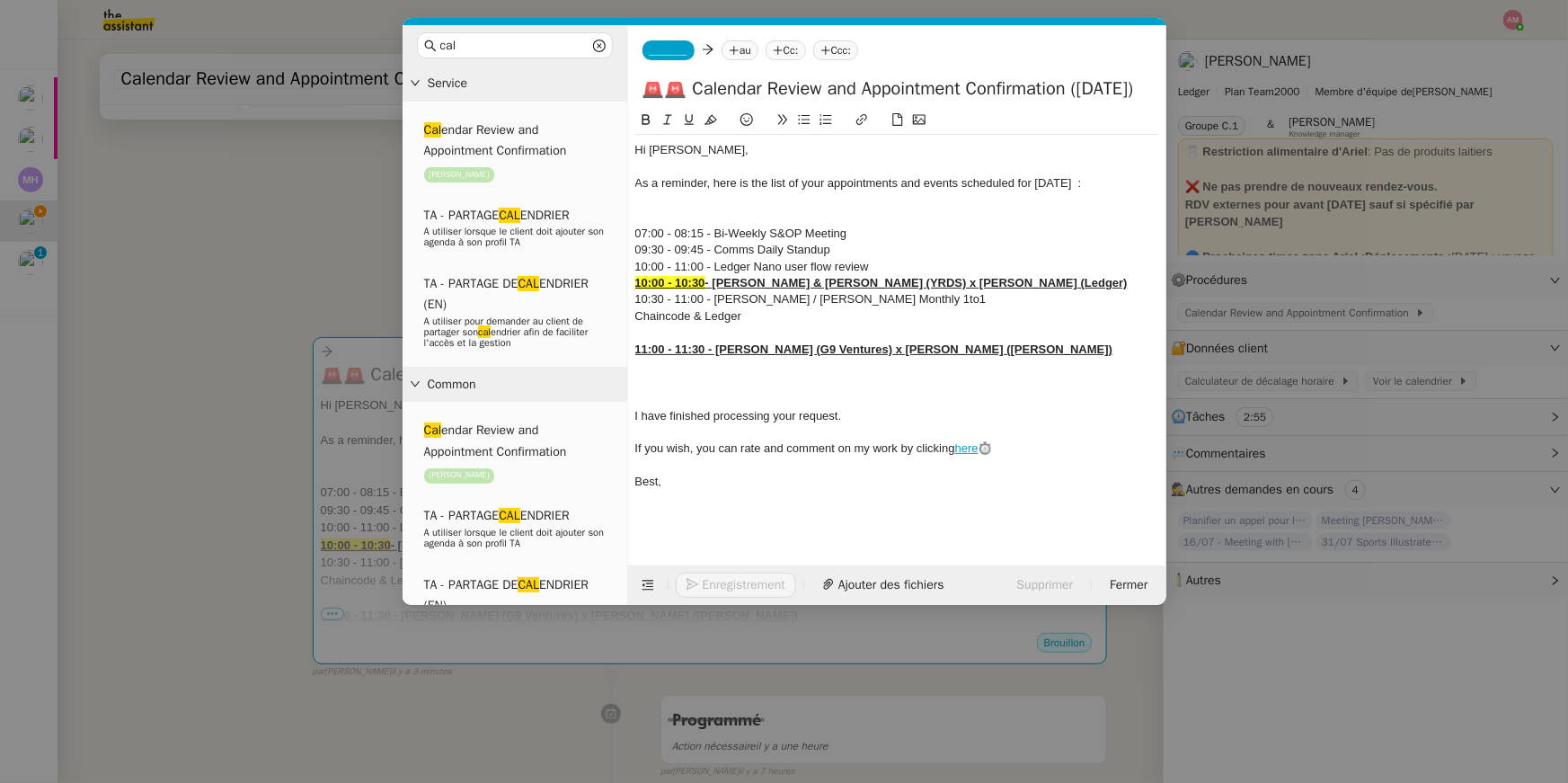 scroll, scrollTop: 0, scrollLeft: 0, axis: both 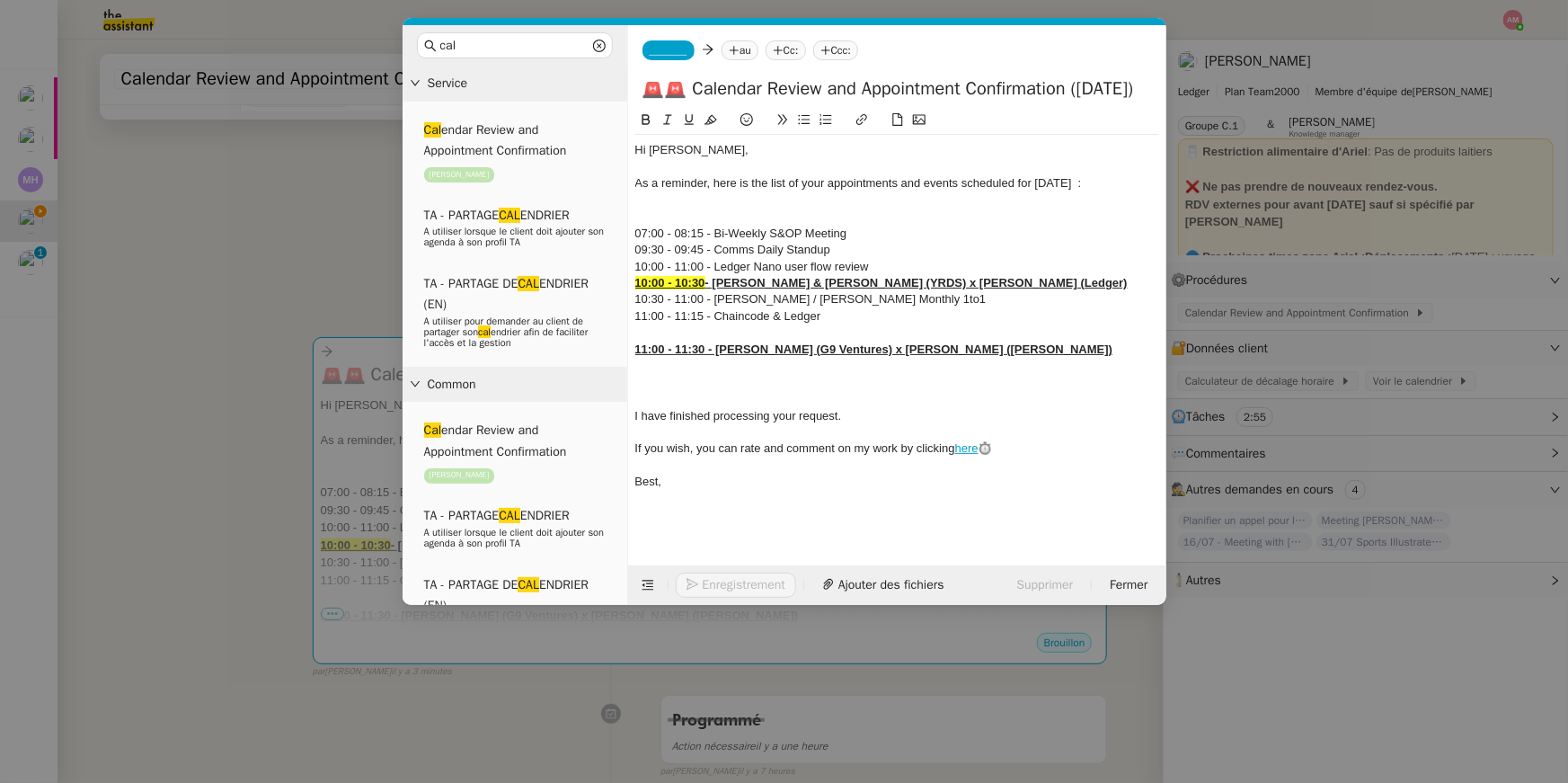 click 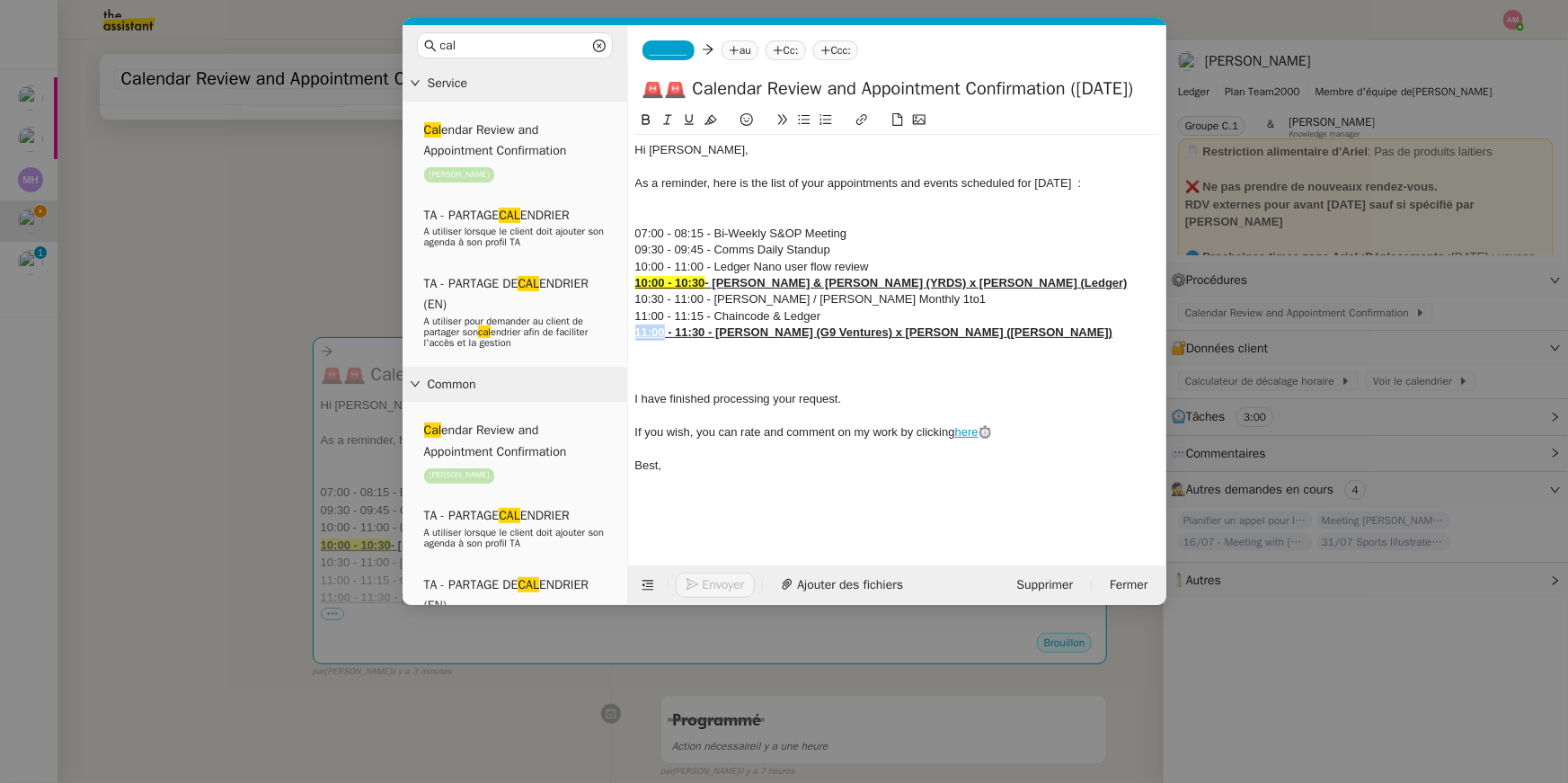 drag, startPoint x: 663, startPoint y: 336, endPoint x: 633, endPoint y: 336, distance: 30 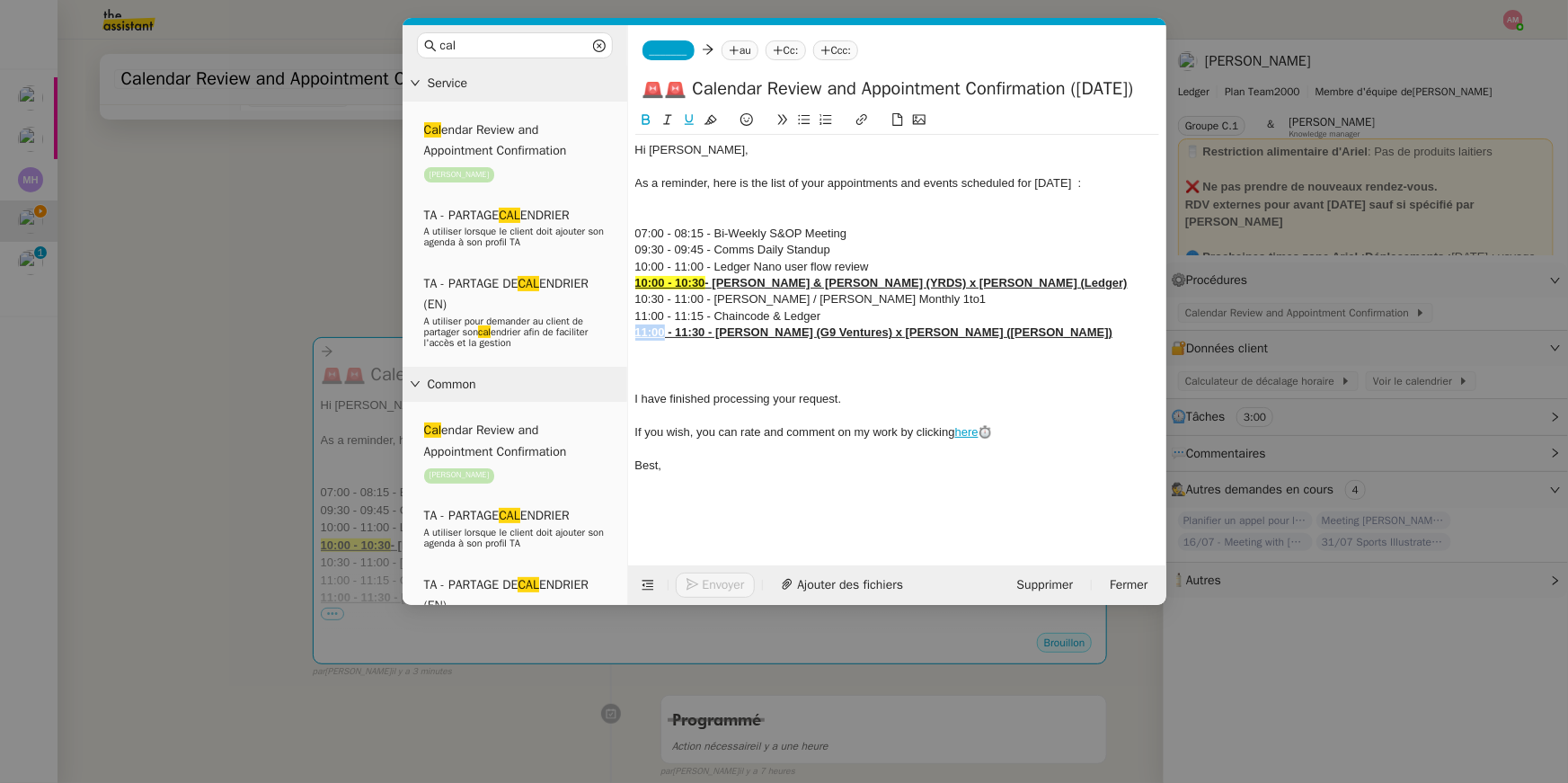 click 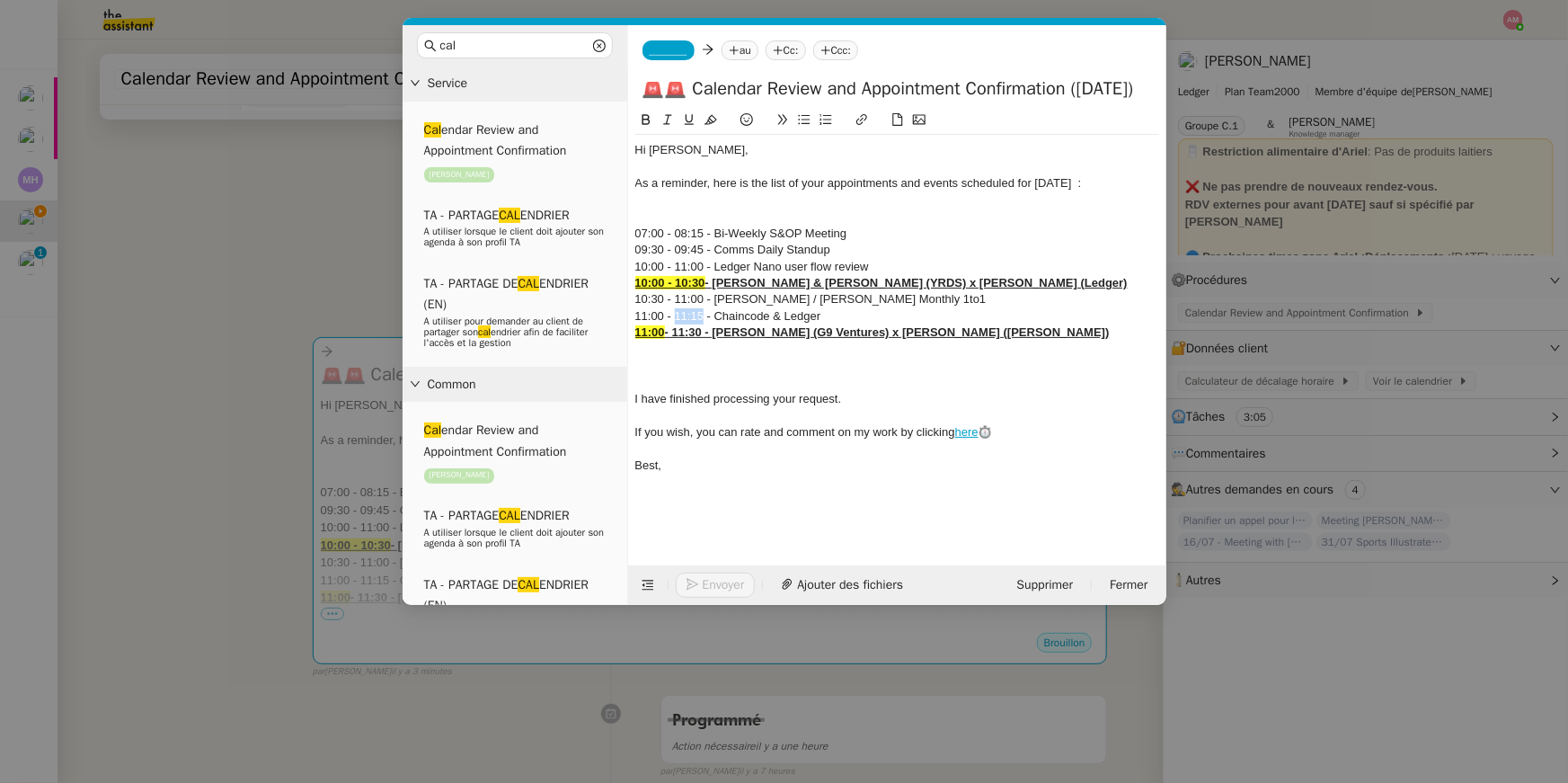 drag, startPoint x: 676, startPoint y: 317, endPoint x: 701, endPoint y: 316, distance: 25.01999 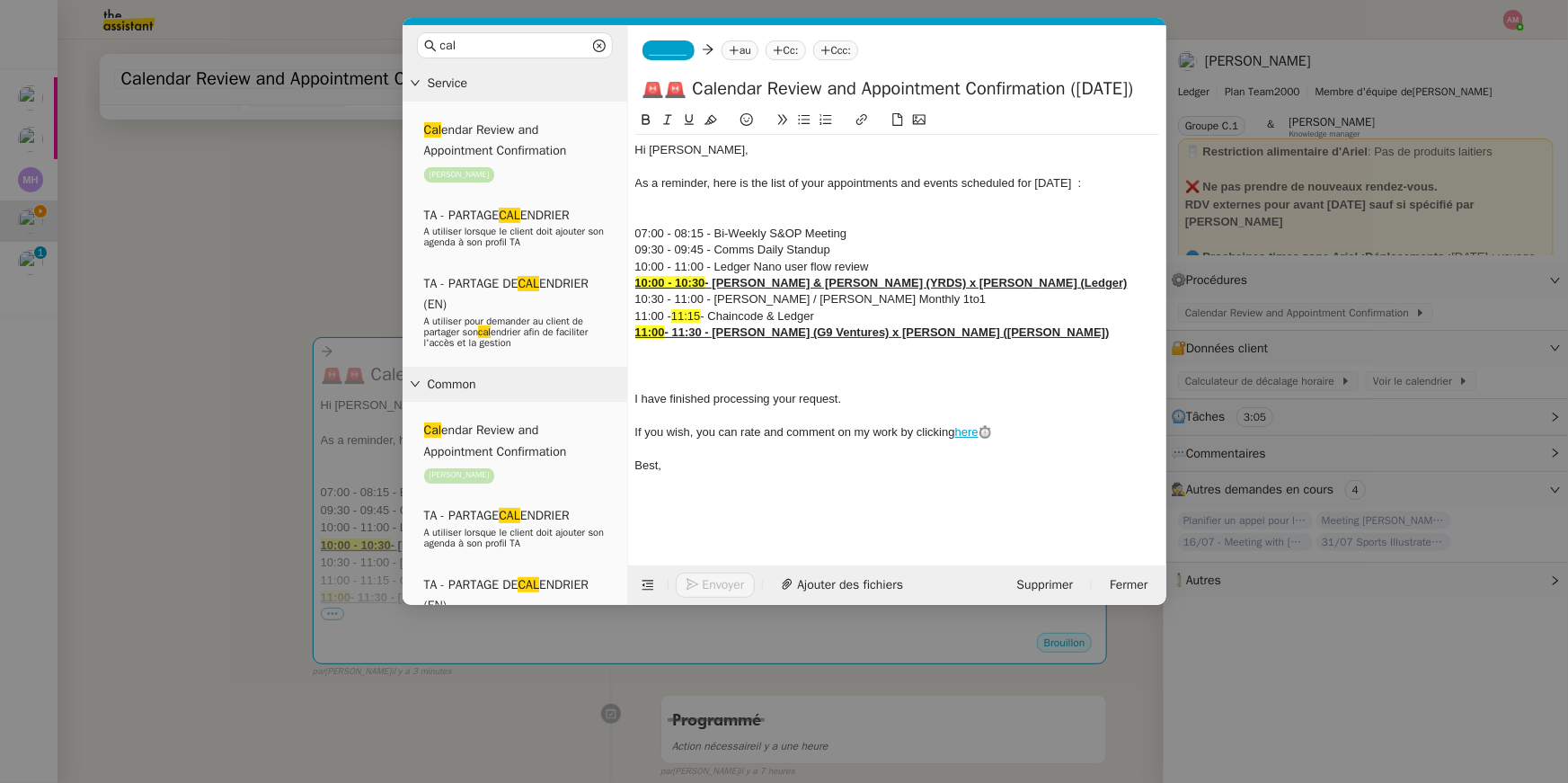 click on "- 11:30 - [PERSON_NAME] (G9 Ventures) x [PERSON_NAME] ([PERSON_NAME])" 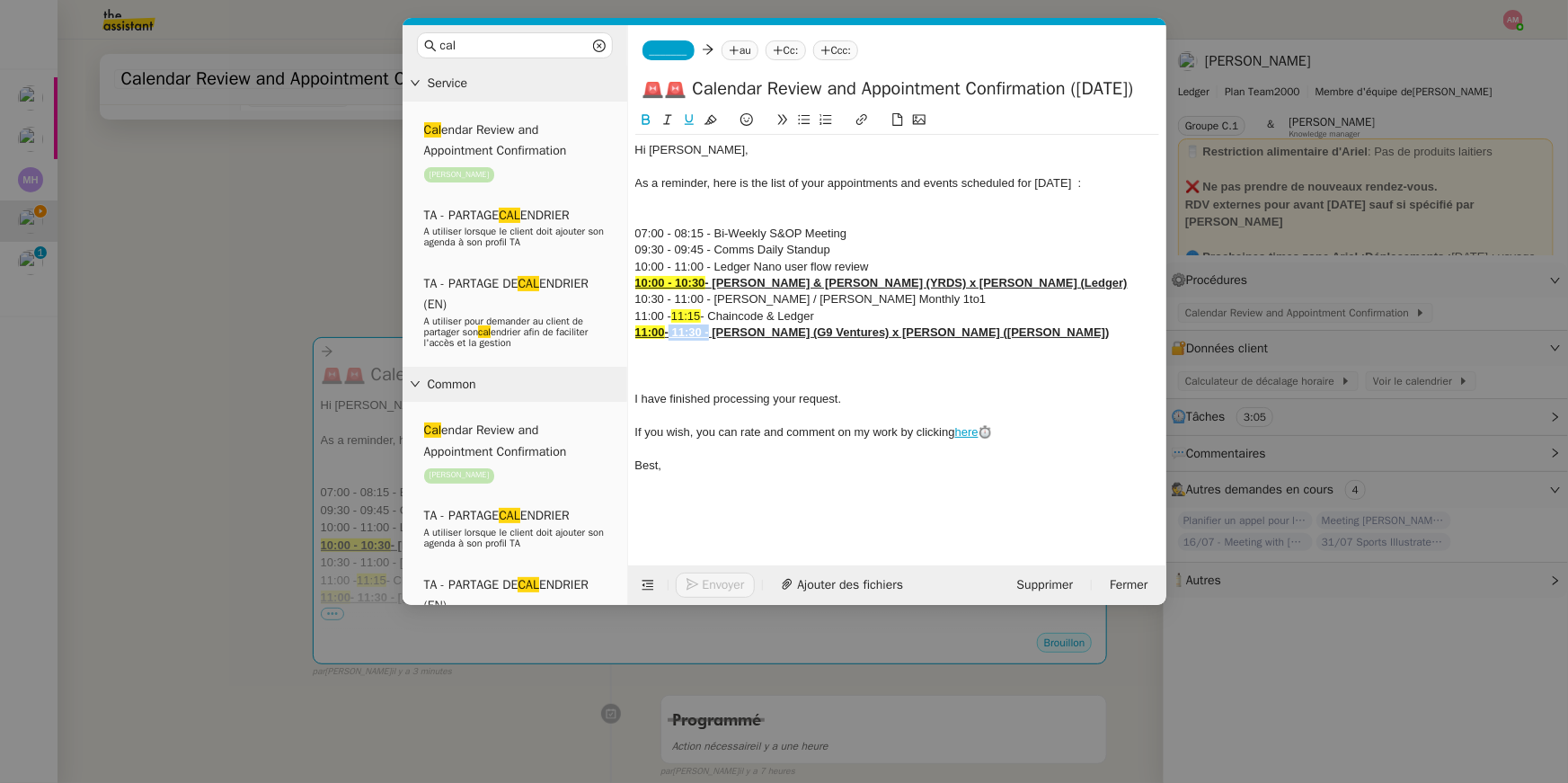drag, startPoint x: 668, startPoint y: 333, endPoint x: 705, endPoint y: 333, distance: 37 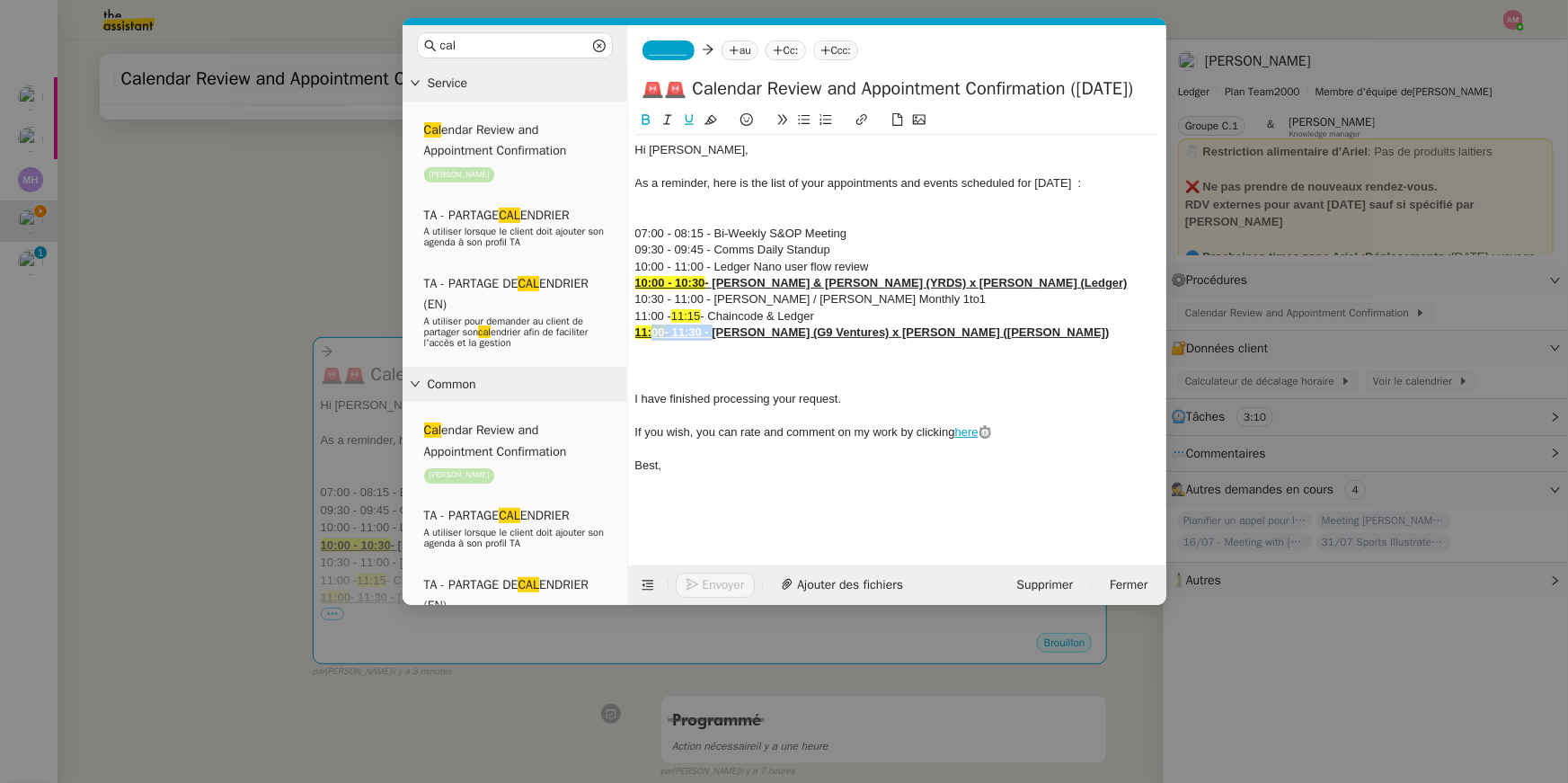 drag, startPoint x: 705, startPoint y: 333, endPoint x: 659, endPoint y: 333, distance: 46 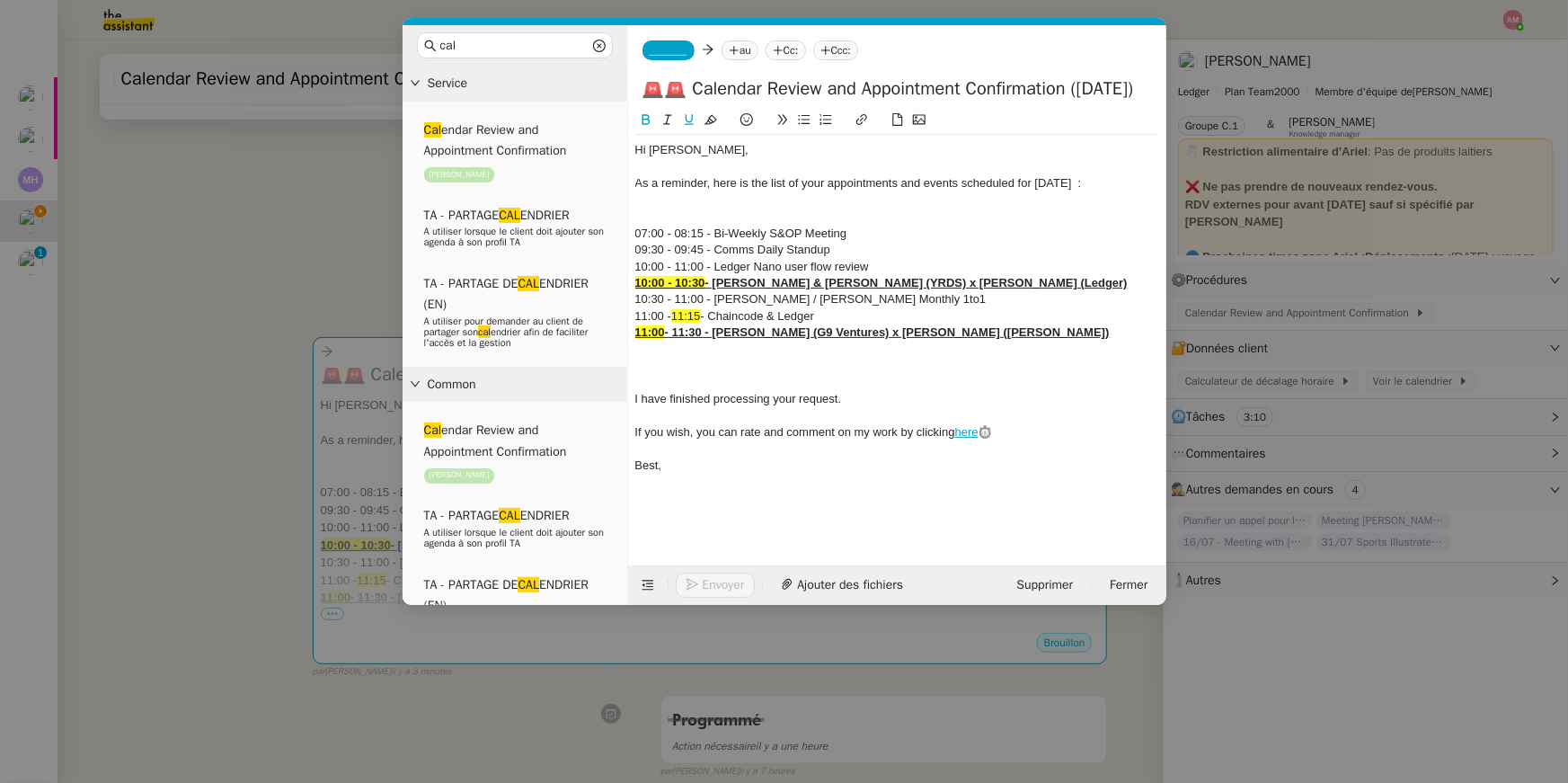 click on "10:30 - 11:00 - [PERSON_NAME] / [PERSON_NAME] Monthly 1to1" 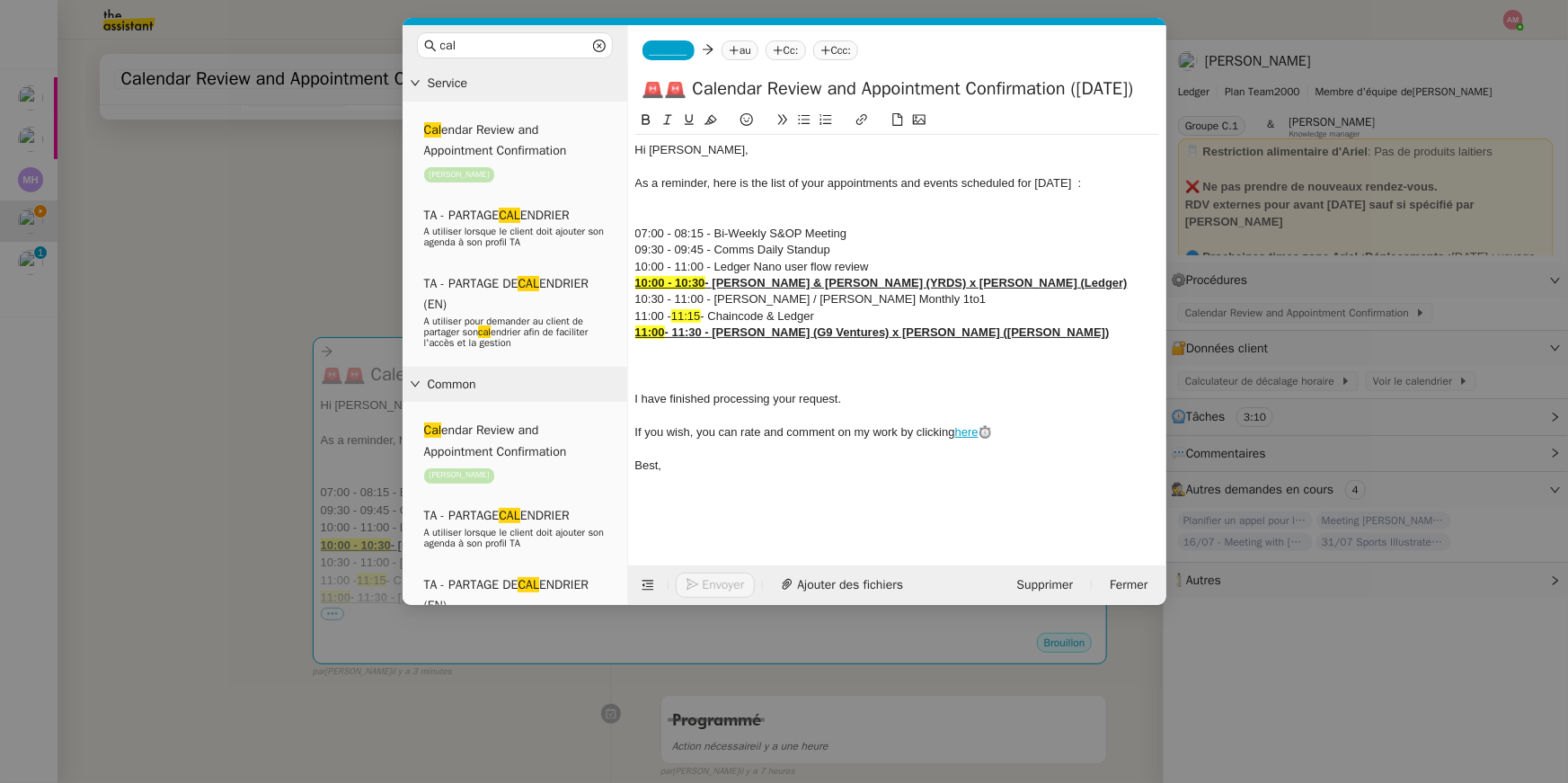 click on "11:00 -  11:15  - Chaincode & Ledger" 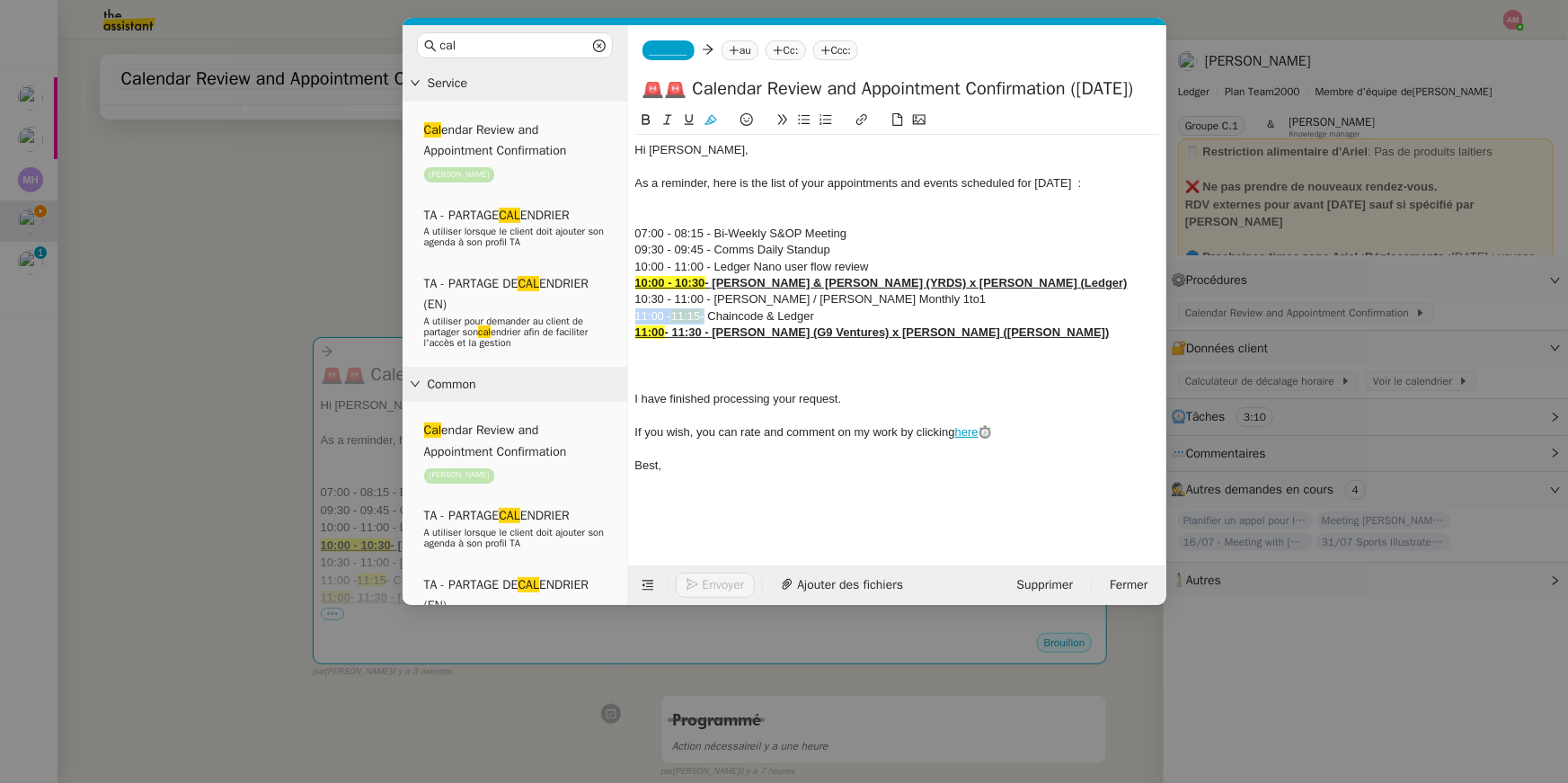 drag, startPoint x: 702, startPoint y: 317, endPoint x: 639, endPoint y: 316, distance: 63.007936 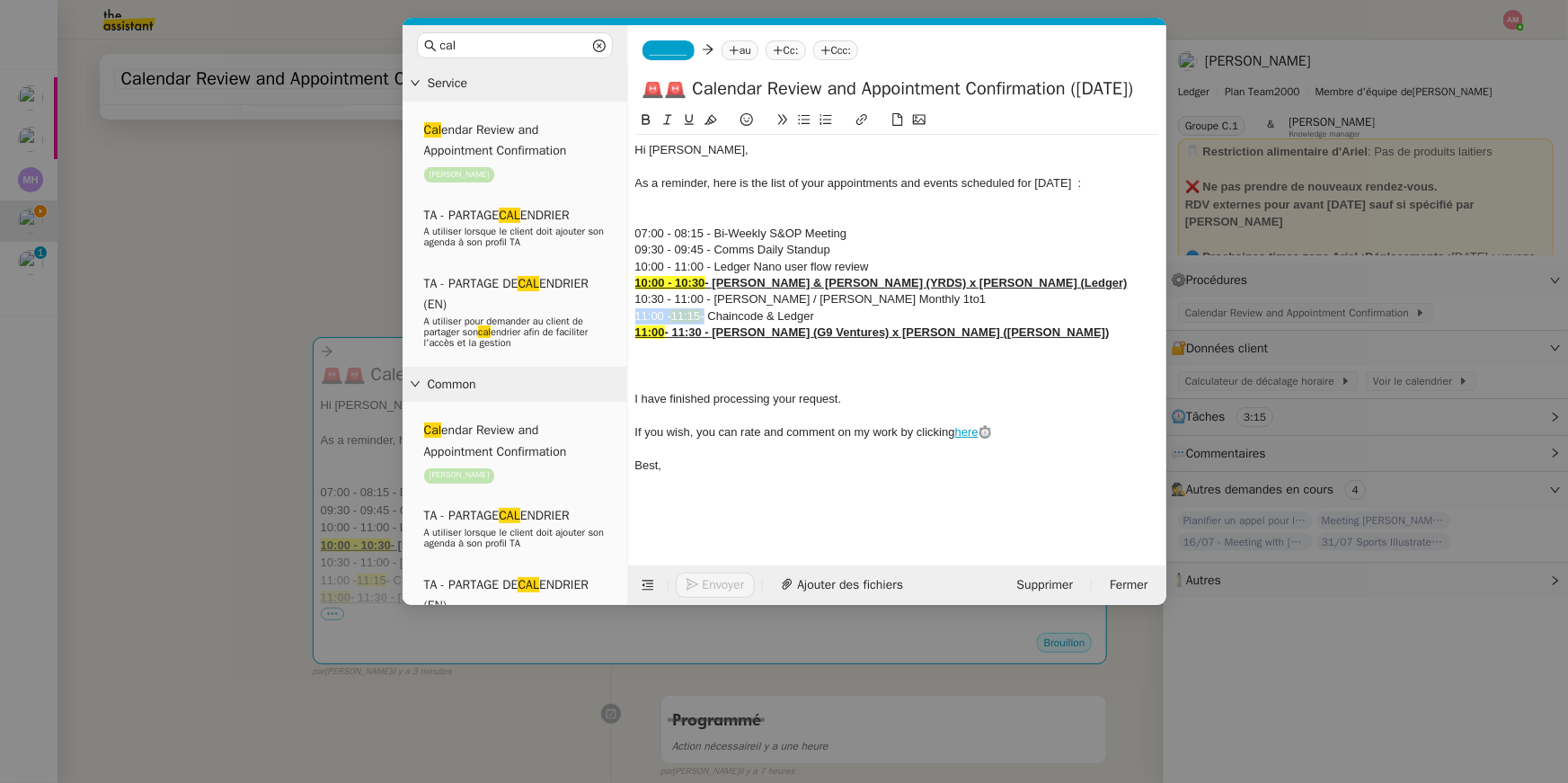 click 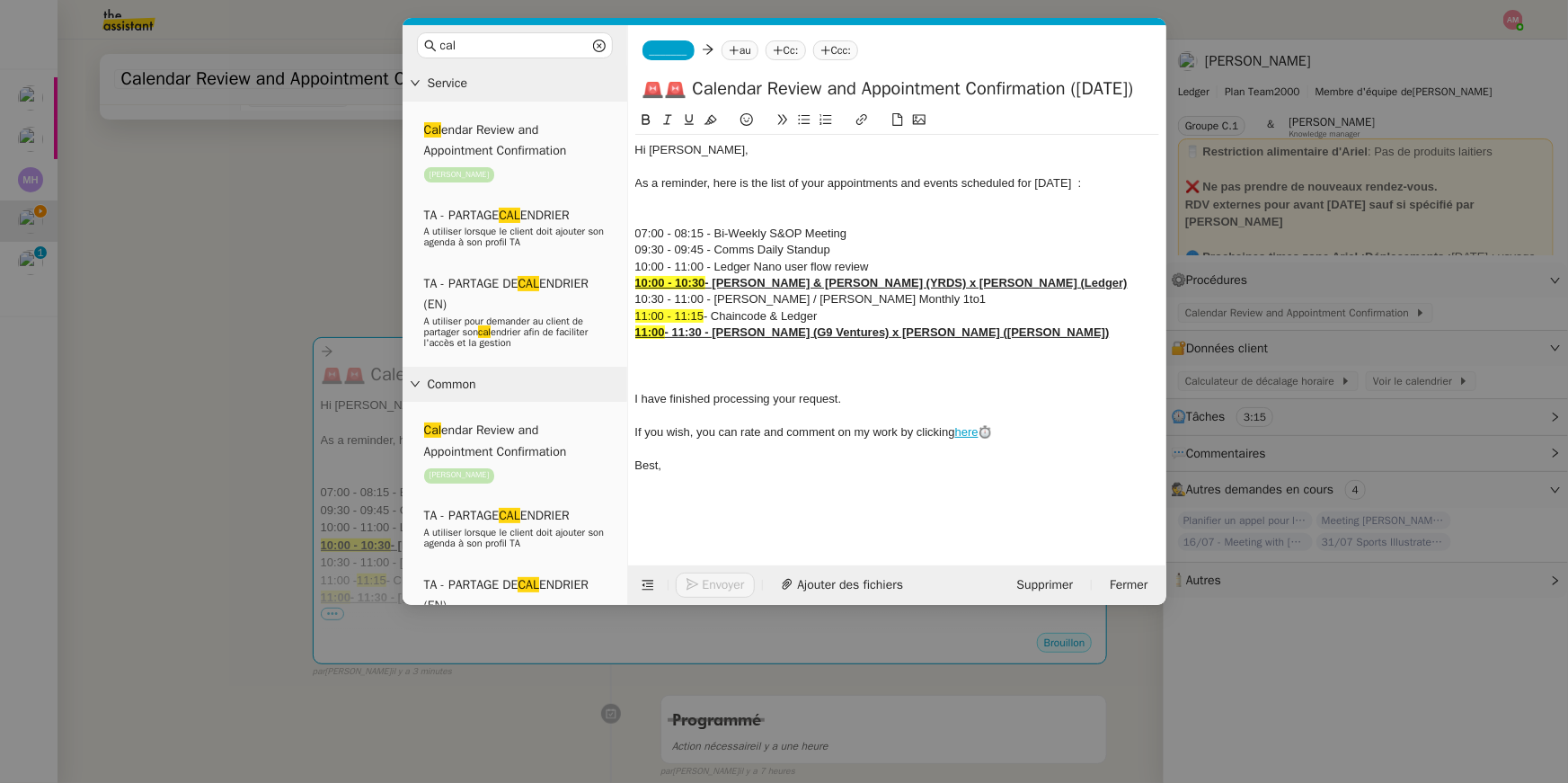 click 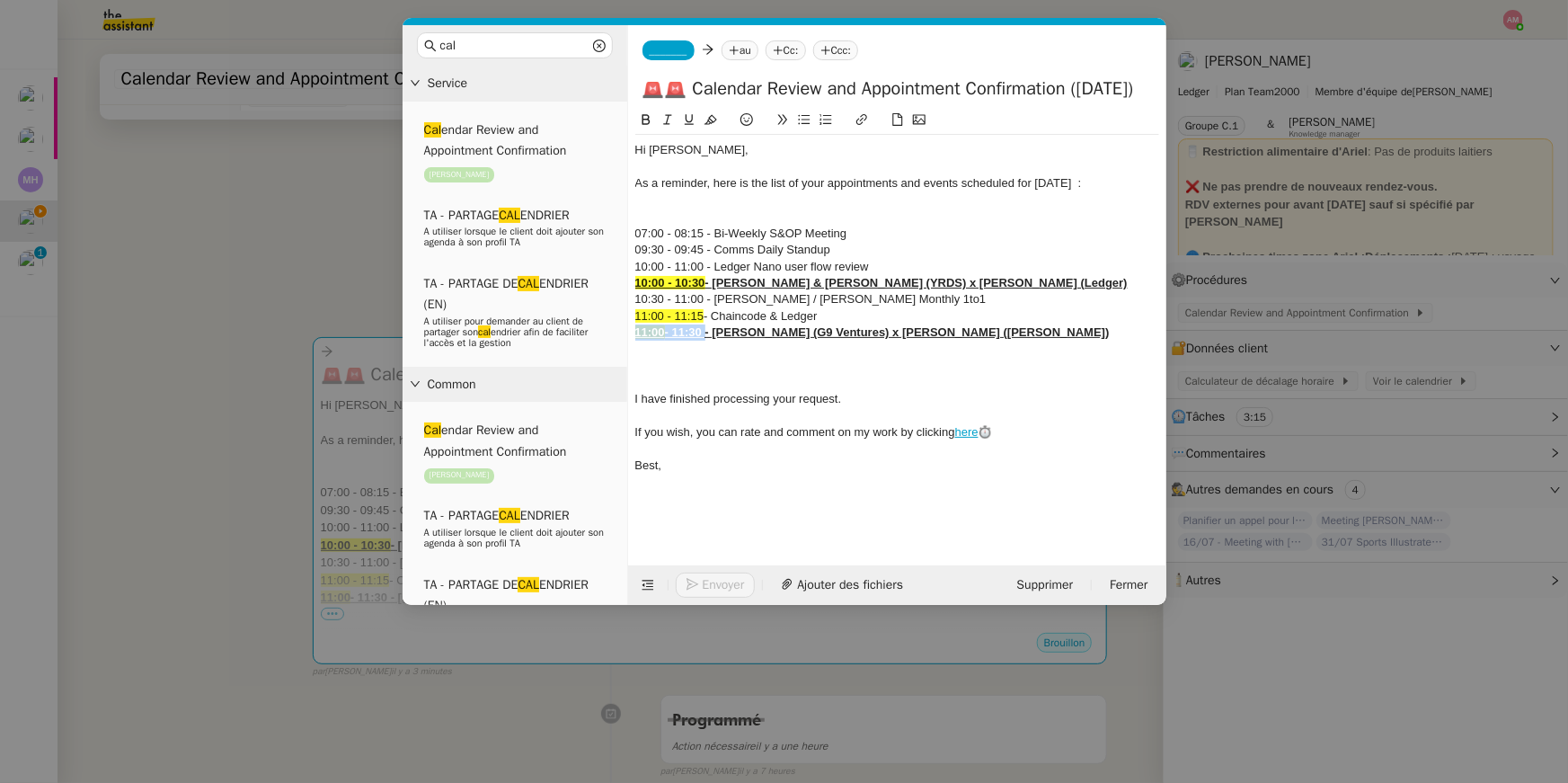 drag, startPoint x: 703, startPoint y: 333, endPoint x: 627, endPoint y: 333, distance: 76 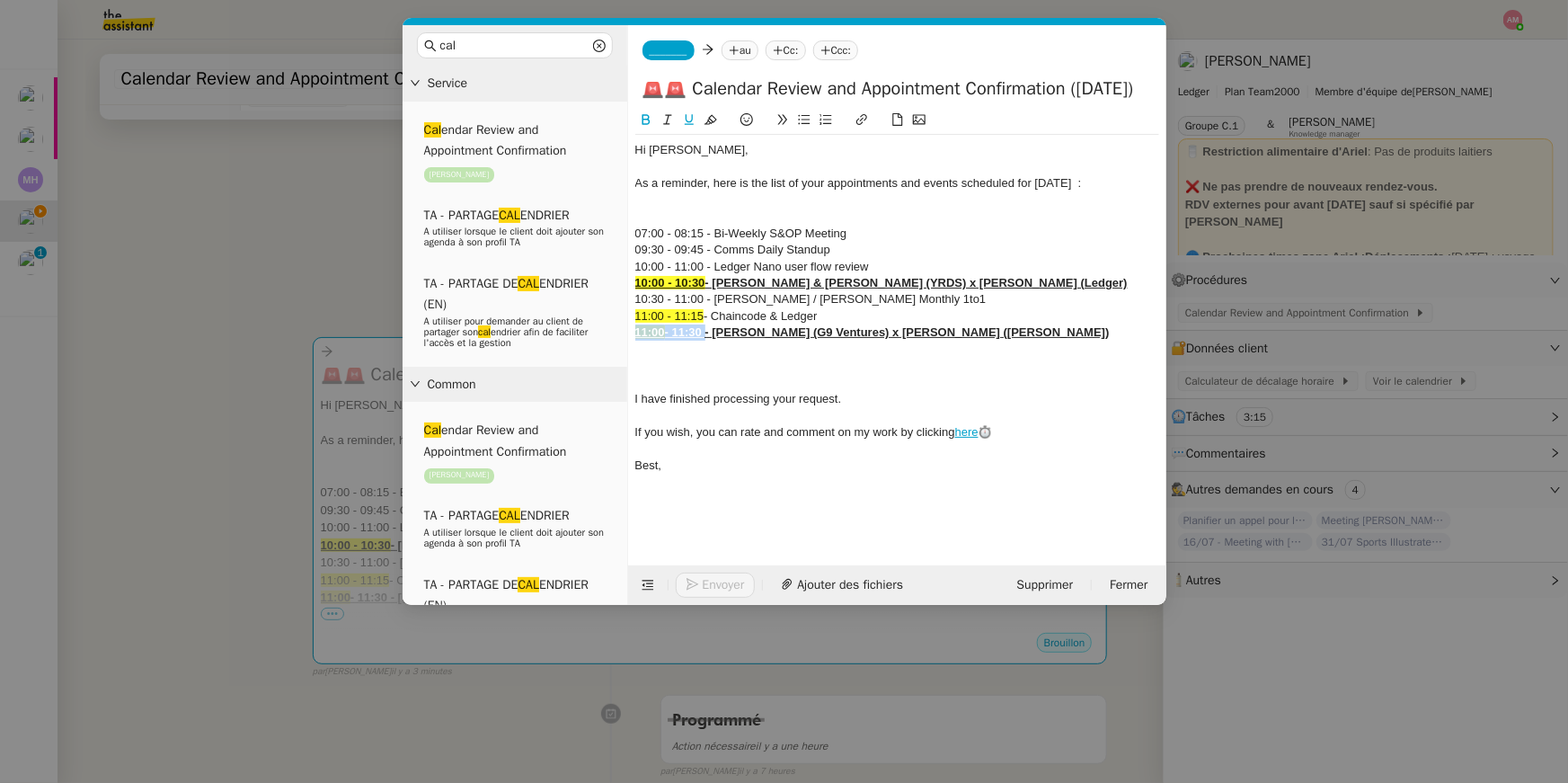 click 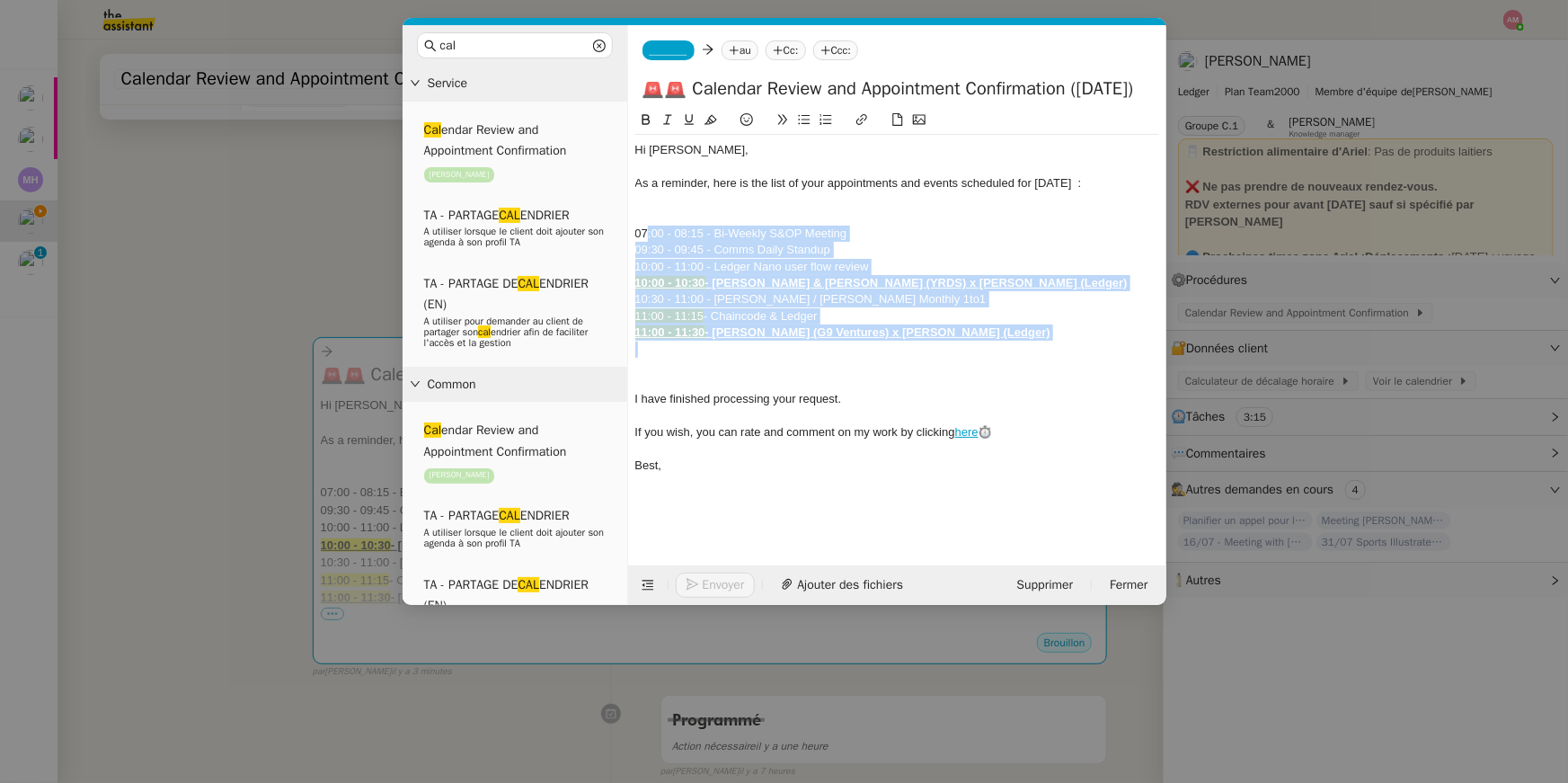 drag, startPoint x: 648, startPoint y: 233, endPoint x: 680, endPoint y: 352, distance: 123.22743 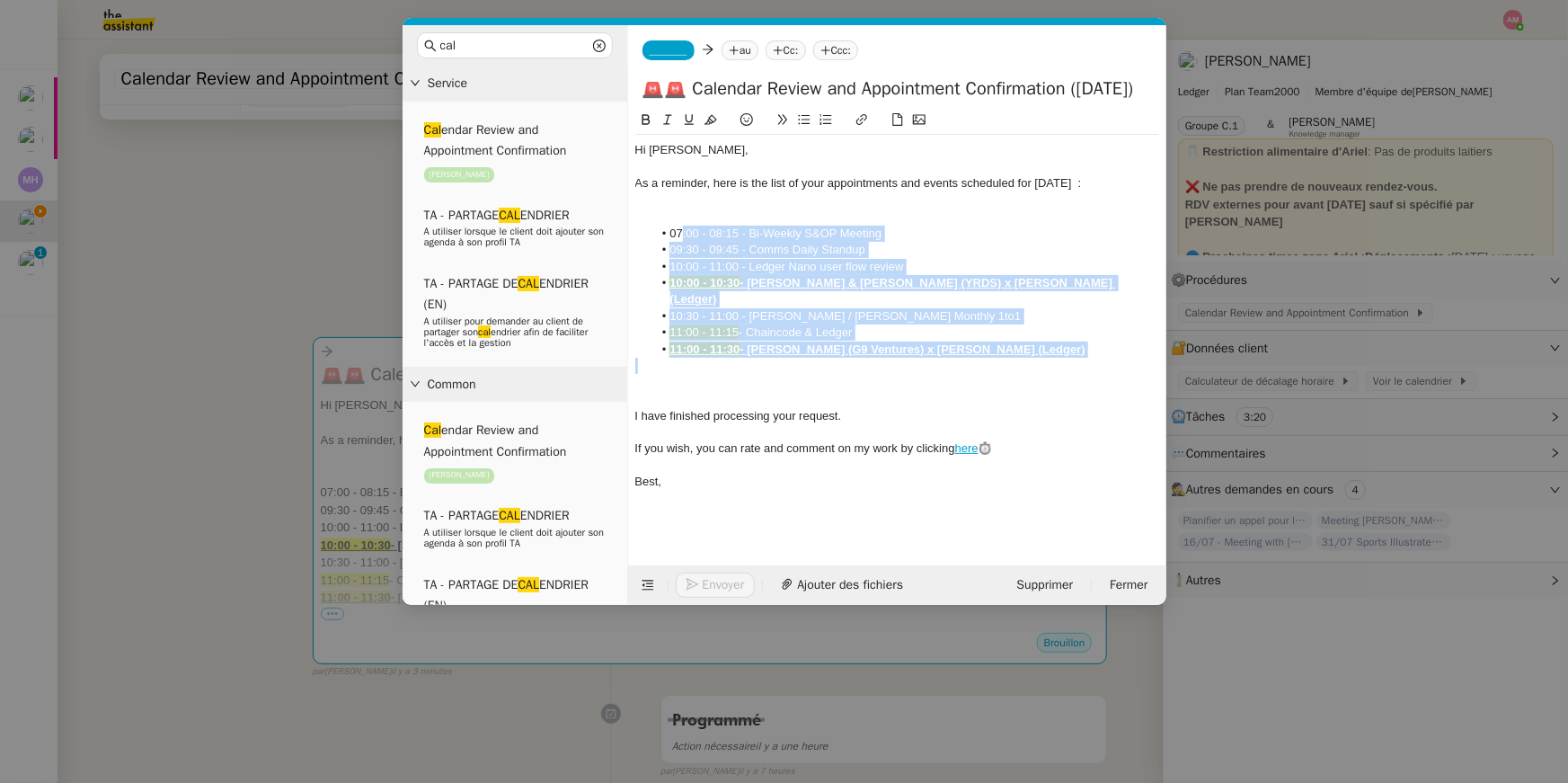 click on "- [PERSON_NAME] & [PERSON_NAME] (YRDS) x [PERSON_NAME] (Ledger)" 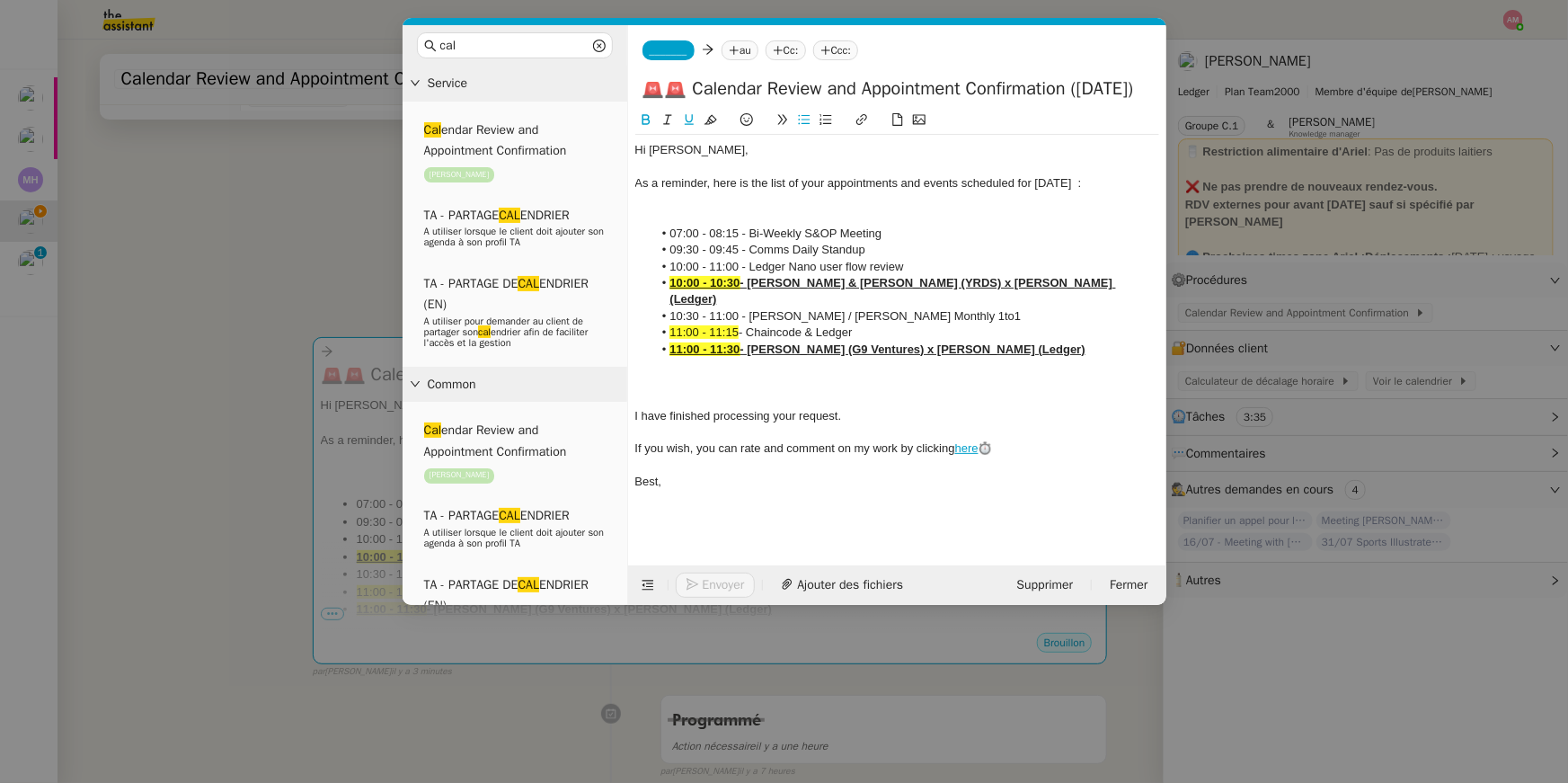 drag, startPoint x: 1067, startPoint y: 334, endPoint x: 1067, endPoint y: 198, distance: 136 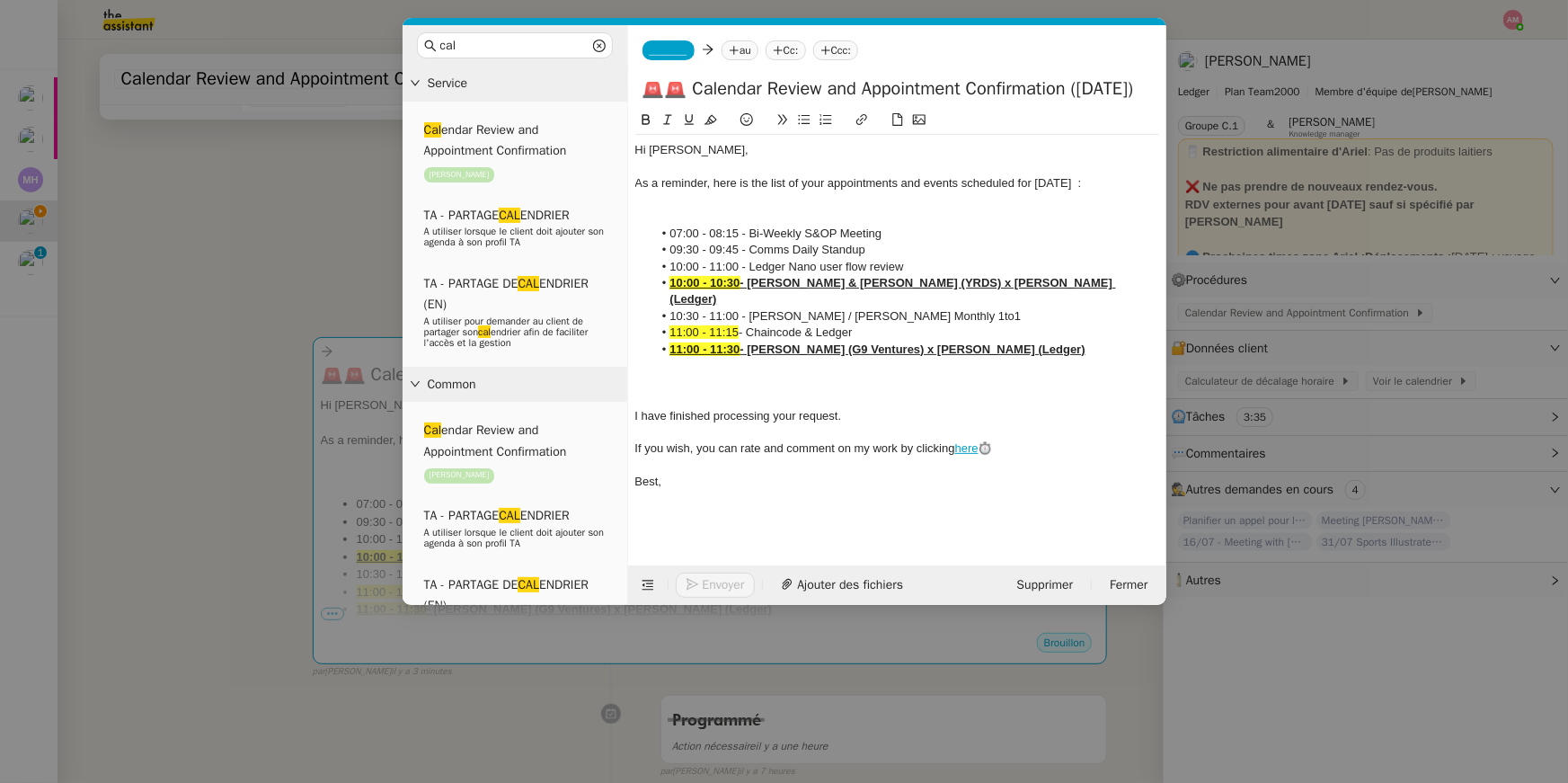 copy on "07:00 - 08:15 - Bi-Weekly S&OP Meeting 09:30 - 09:45 - Comms Daily Standup 10:00 - 11:00 - Ledger Nano user flow review 10:00 - 10:30  - [PERSON_NAME] & [PERSON_NAME] (YRDS) x [PERSON_NAME] (Ledger) 10:30 - 11:00 - [PERSON_NAME] / [PERSON_NAME] Monthly 1to1 11:00 - 11:15  - Chaincode & Ledger 11:00 - 11:30  - [PERSON_NAME] (G9 Ventures) x [PERSON_NAME] ([PERSON_NAME])" 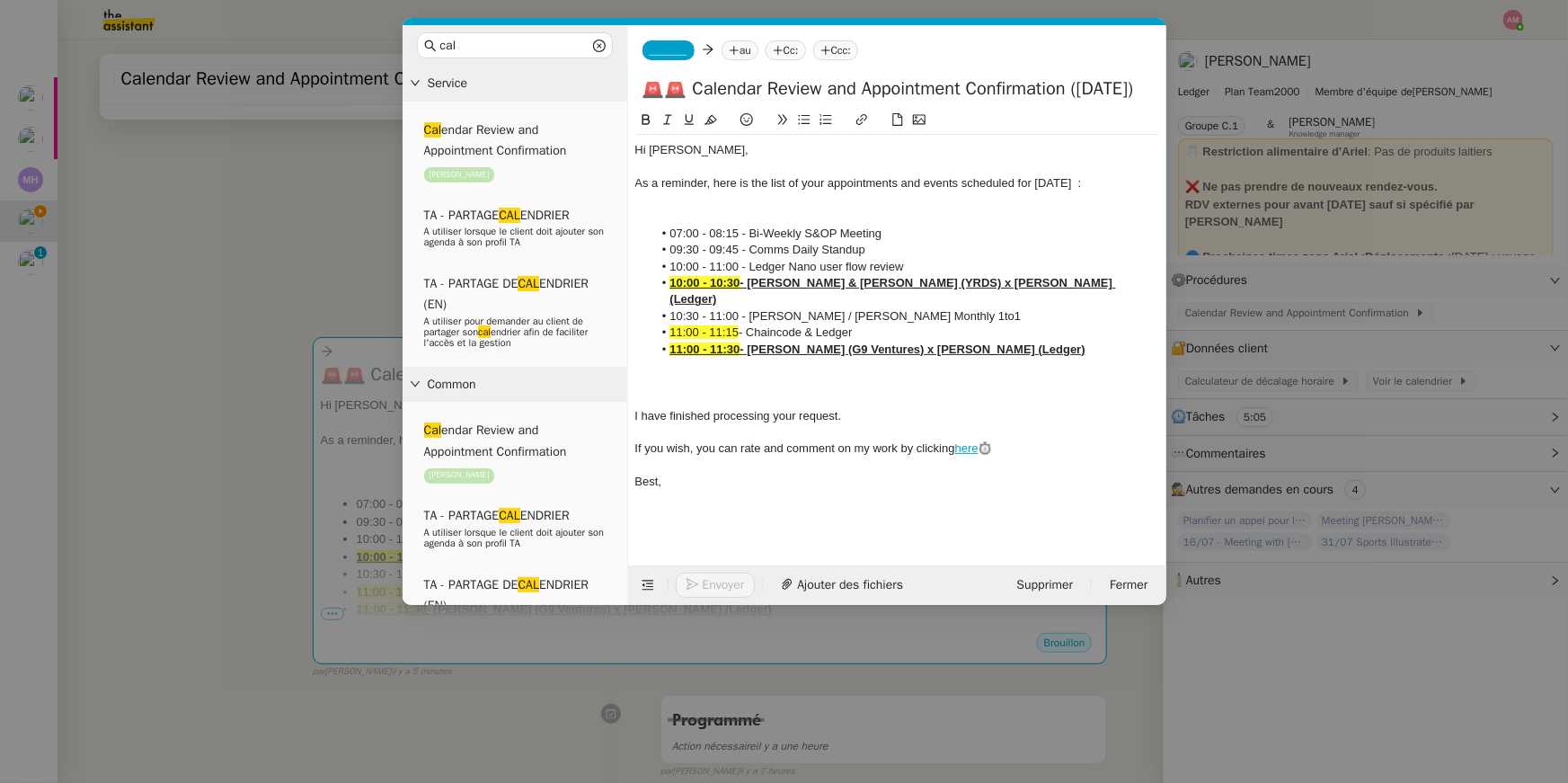 click on "11:00 - 11:30  - [PERSON_NAME] (G9 Ventures) x [PERSON_NAME] ([PERSON_NAME])" 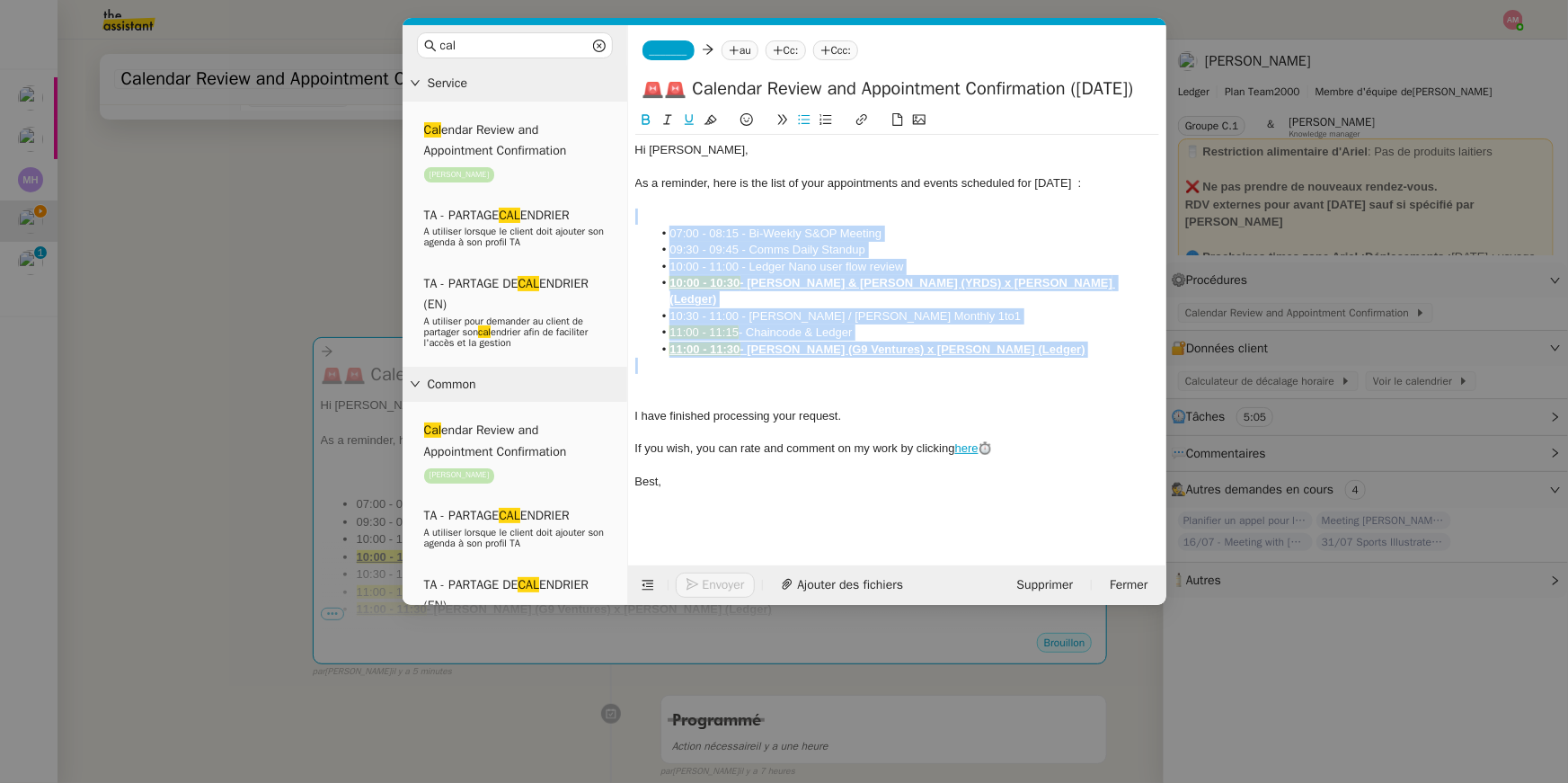 drag, startPoint x: 1083, startPoint y: 344, endPoint x: 1077, endPoint y: 215, distance: 129.13946 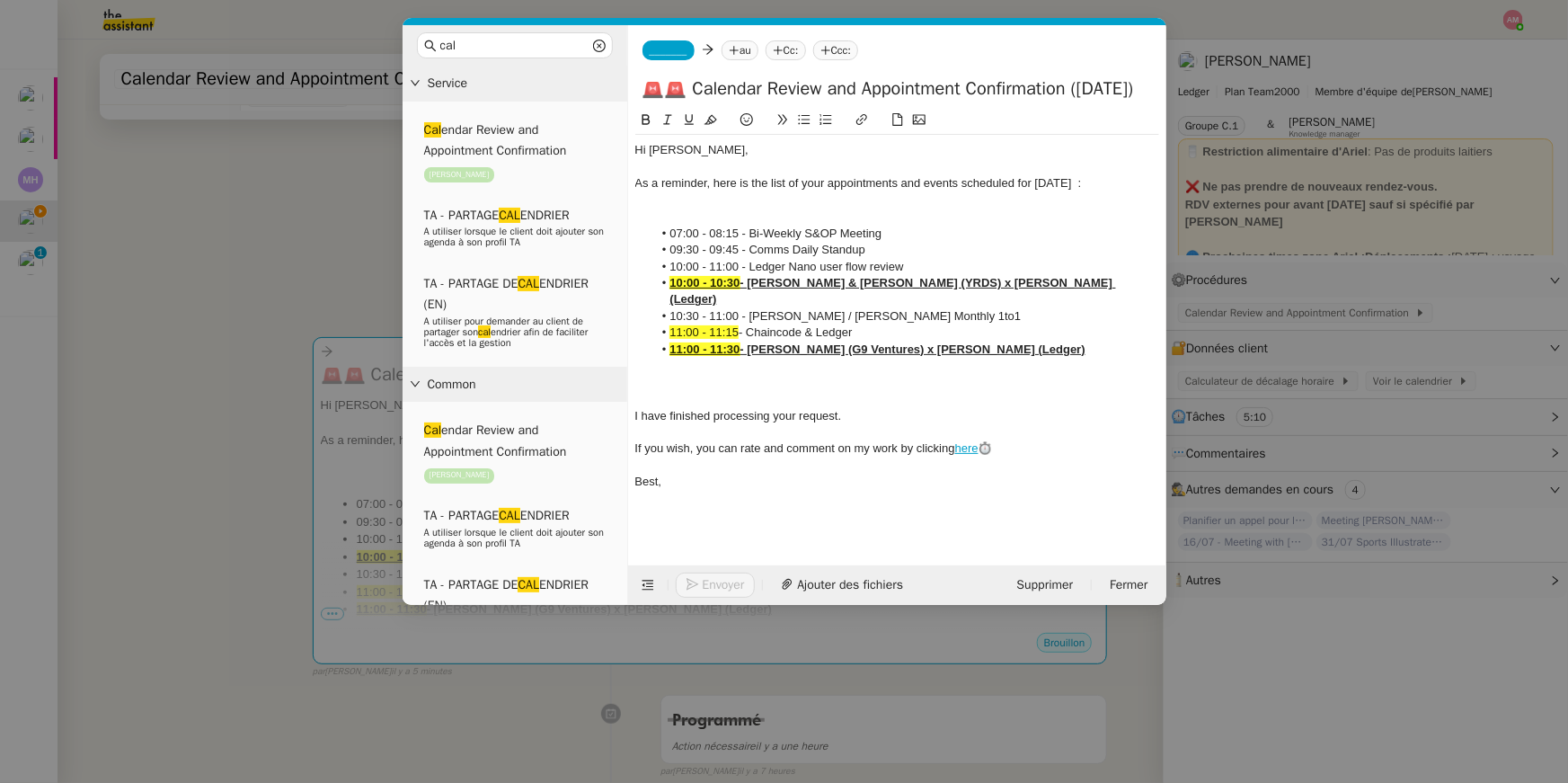 scroll, scrollTop: 0, scrollLeft: 0, axis: both 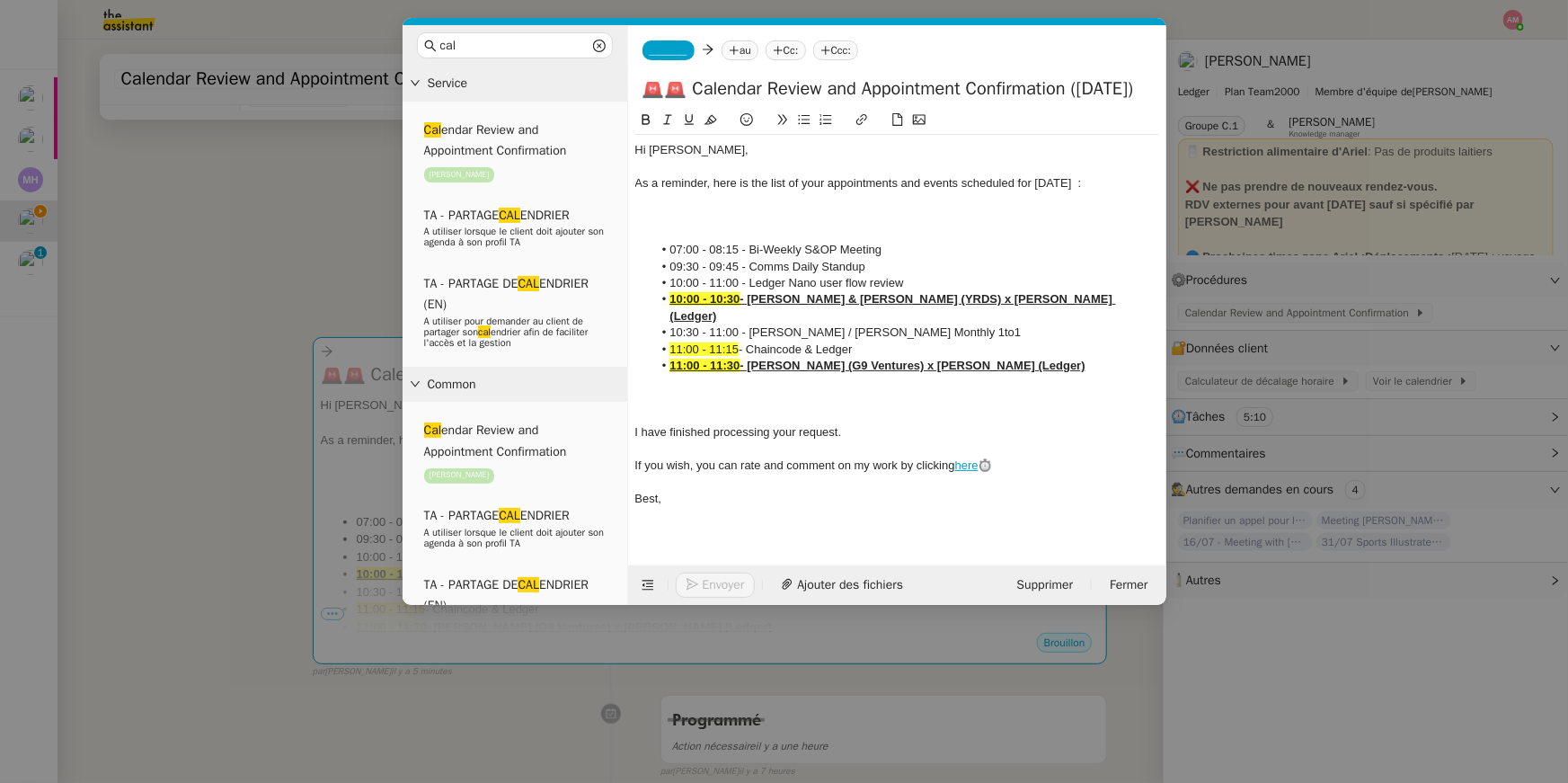 click 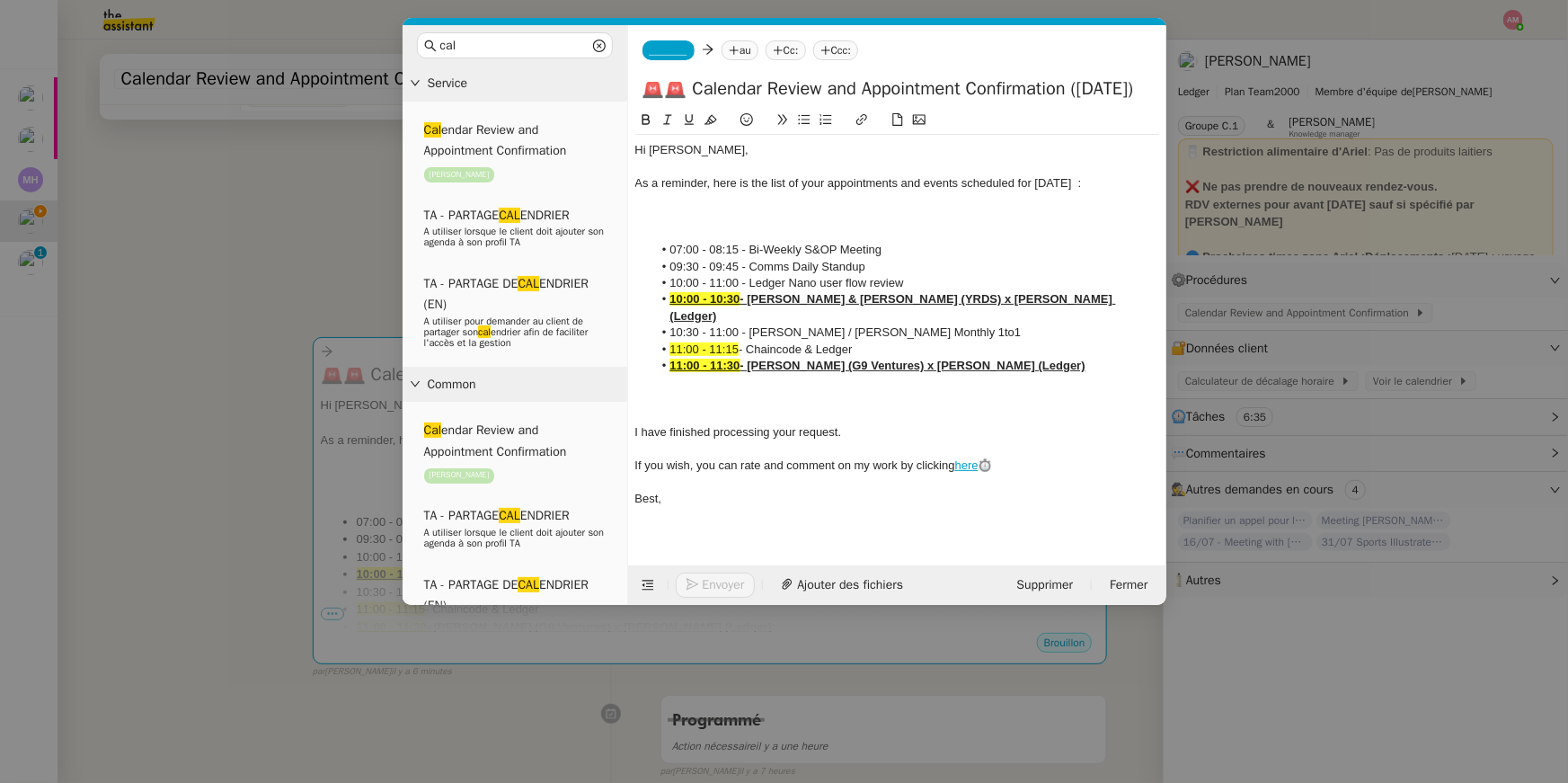 click on "cal Service Cal endar Review and Appointment Confirmation     [PERSON_NAME] TA - PARTAGE  CAL ENDRIER    A utiliser lorsque le client doit ajouter son agenda à son profil TA TA - PARTAGE DE  CAL ENDRIER (EN)    A utiliser pour demander au client de partager son  cal endrier afin de faciliter l'accès et la gestion Common Cal endar Review and Appointment Confirmation     [PERSON_NAME] TA - PARTAGE  CAL ENDRIER    A utiliser lorsque le client doit ajouter son agenda à son profil TA TA - PARTAGE DE  CAL ENDRIER (EN)    A utiliser pour demander au client de partager son  cal endrier afin de faciliter l'accès et la gestion Other No Templates    _______         au
Cc:
Ccc:
🚨🚨 Calendar Review and Appointment Confirmation ([DATE])         Hi [PERSON_NAME], As a reminder, here is the list of your appointments and events scheduled for [DATE]  :  07:00 - 08:15 - Bi-Weekly S&OP Meeting 09:30 - 09:45 - Comms Daily Standup 10:00 - 11:00 - Ledger Nano user flow review 10:00 - 10:30 here" at bounding box center [784, 391] 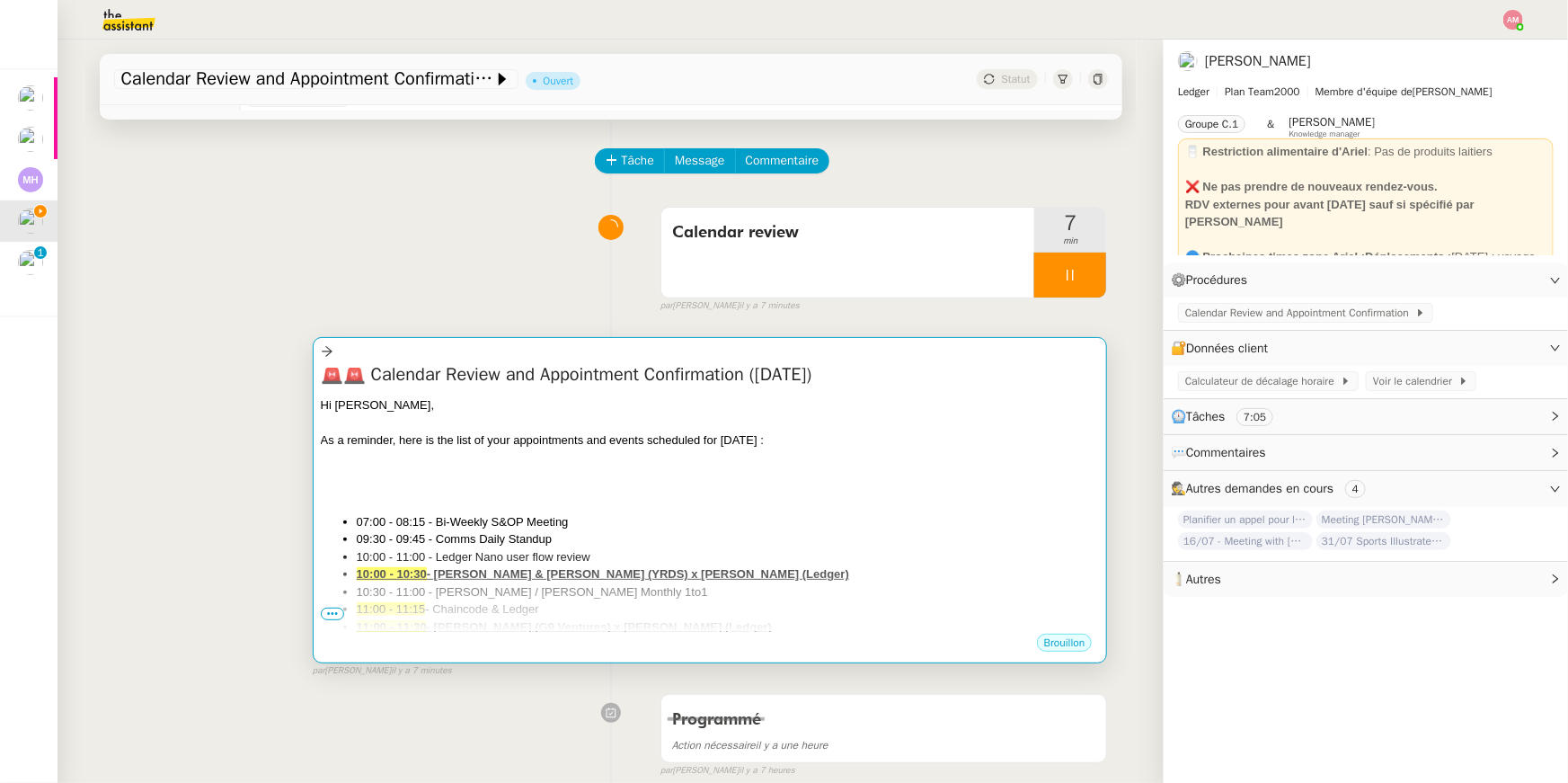click at bounding box center [710, 458] 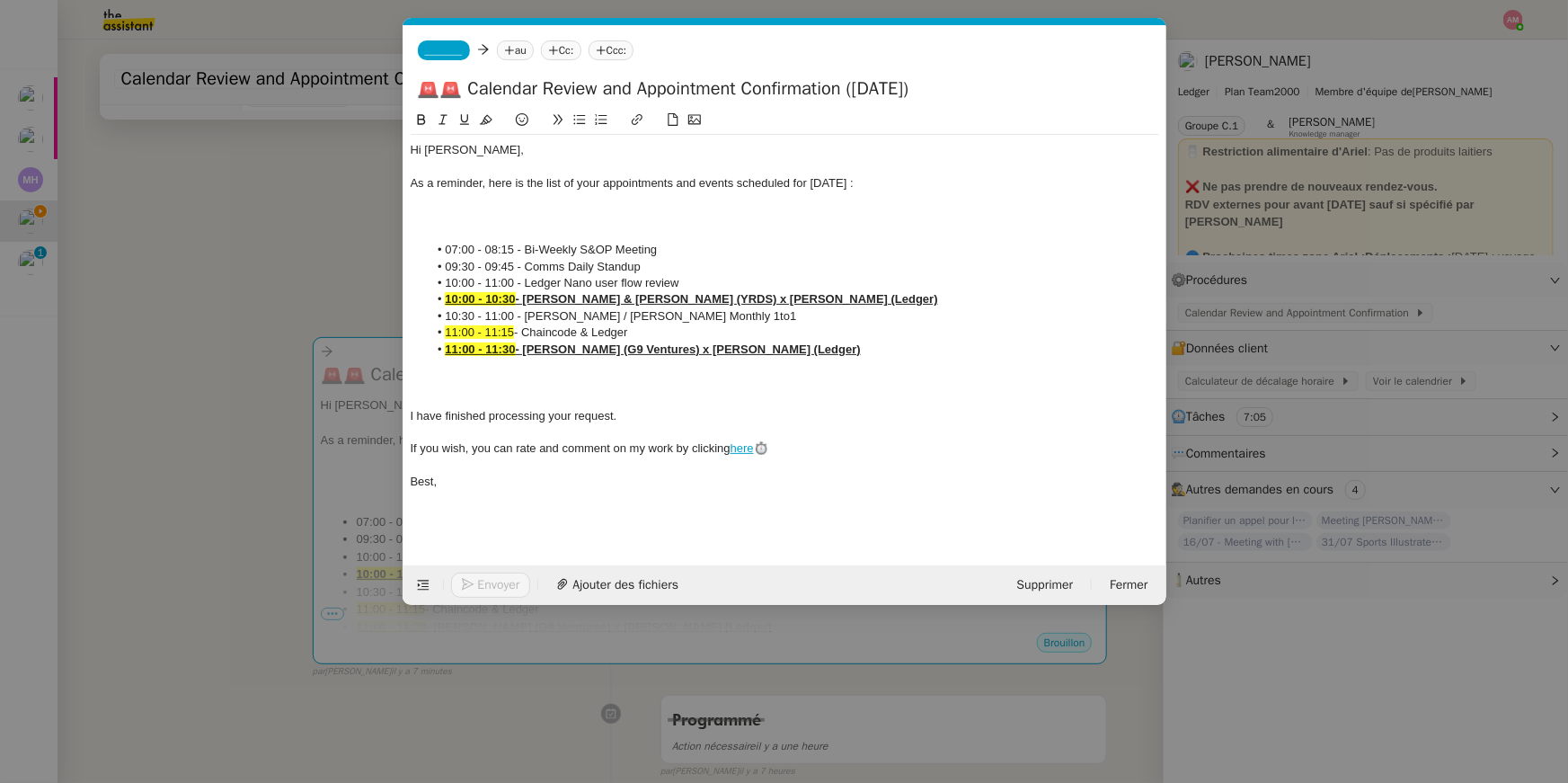scroll, scrollTop: 0, scrollLeft: 54, axis: horizontal 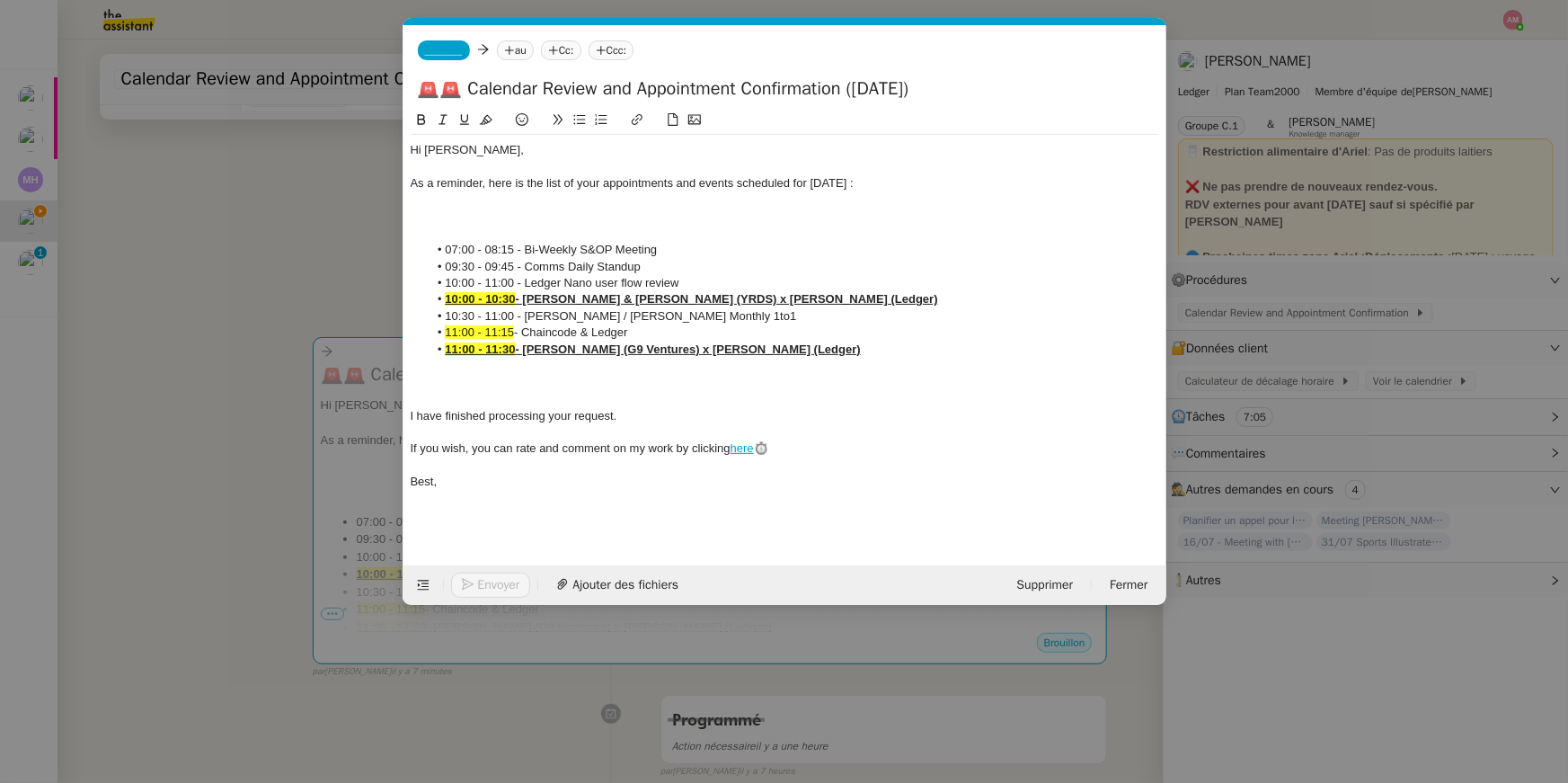 click 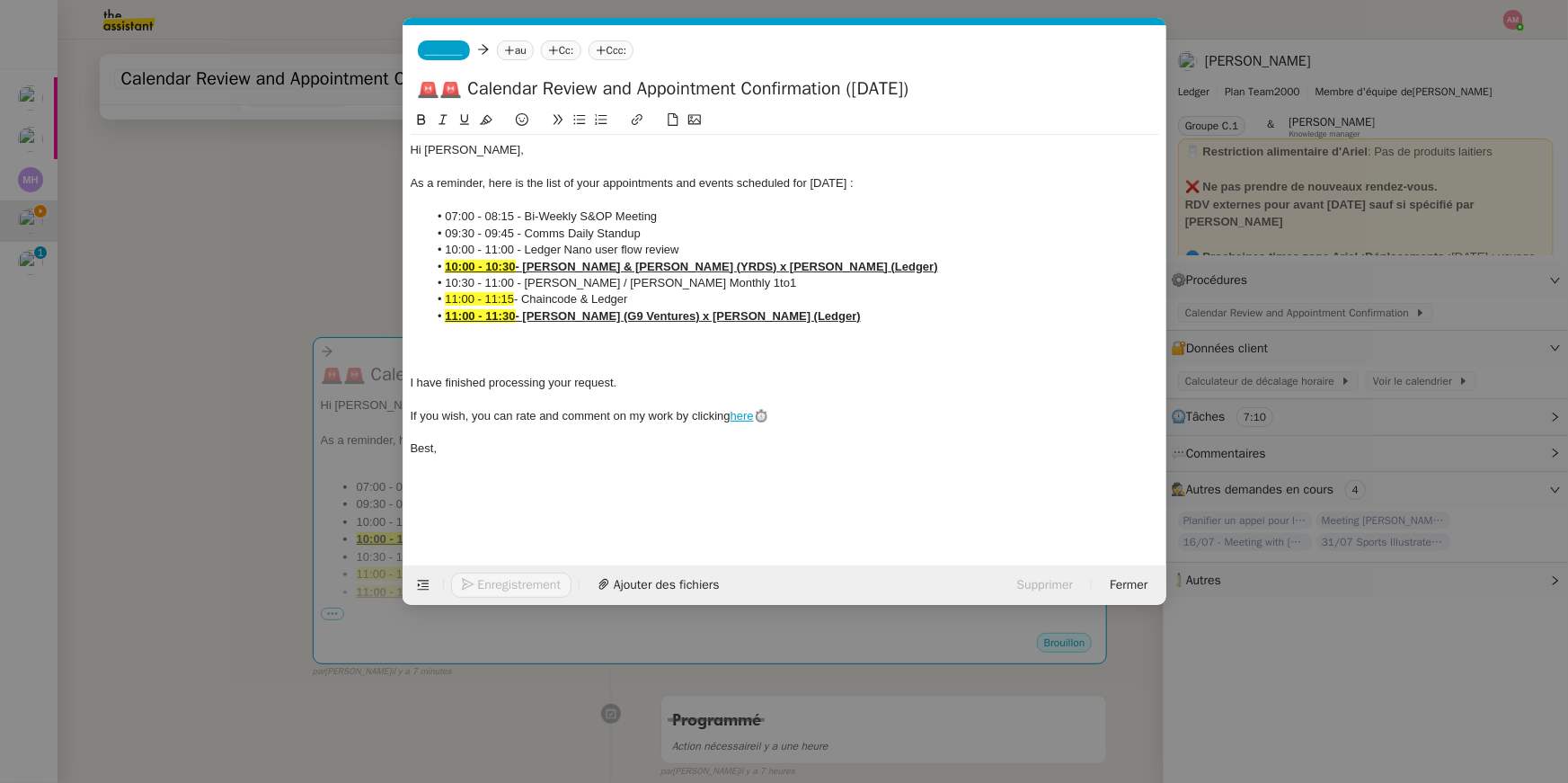 click 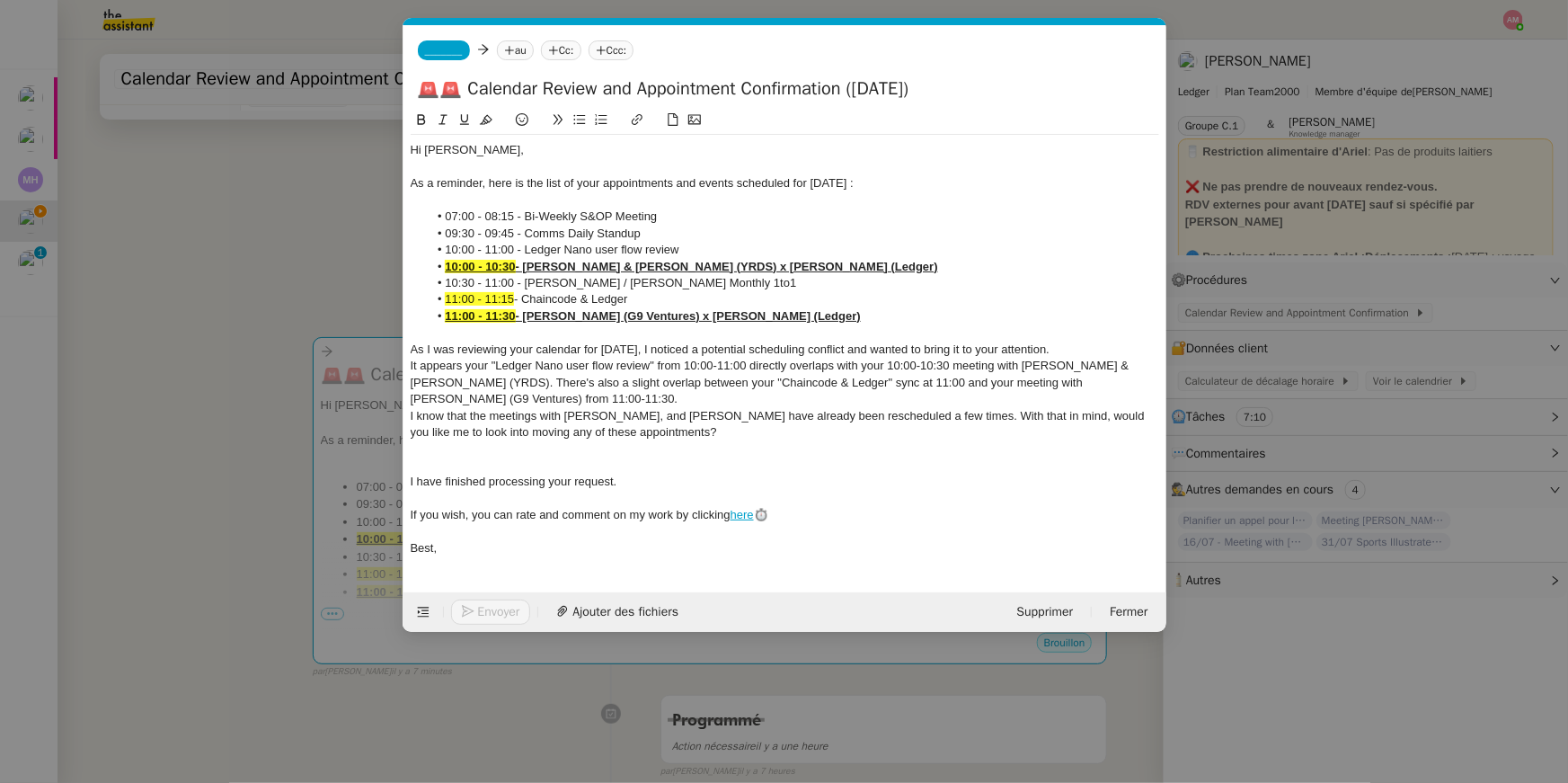 scroll, scrollTop: 0, scrollLeft: 0, axis: both 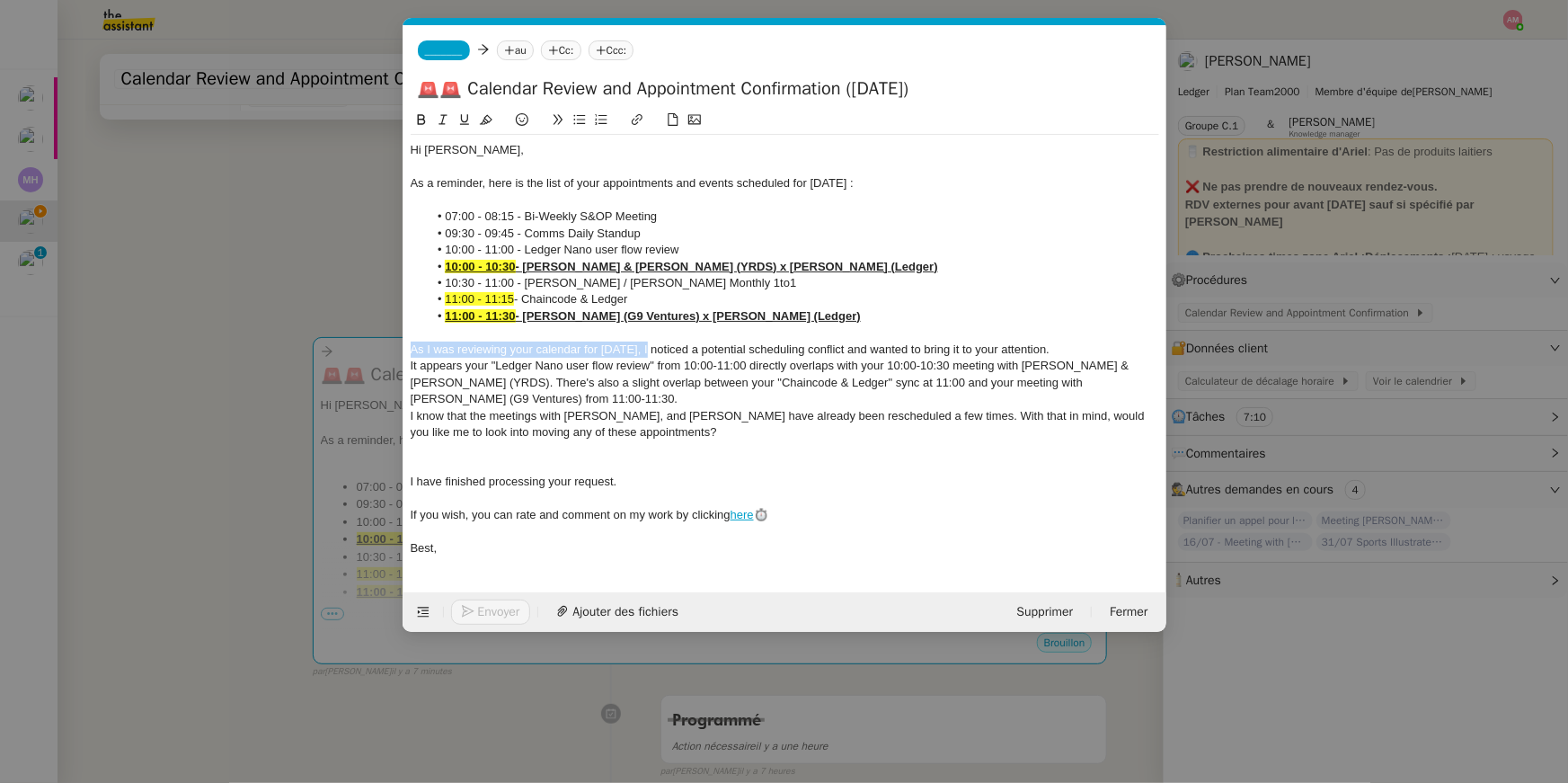 drag, startPoint x: 654, startPoint y: 343, endPoint x: 373, endPoint y: 342, distance: 281.00178 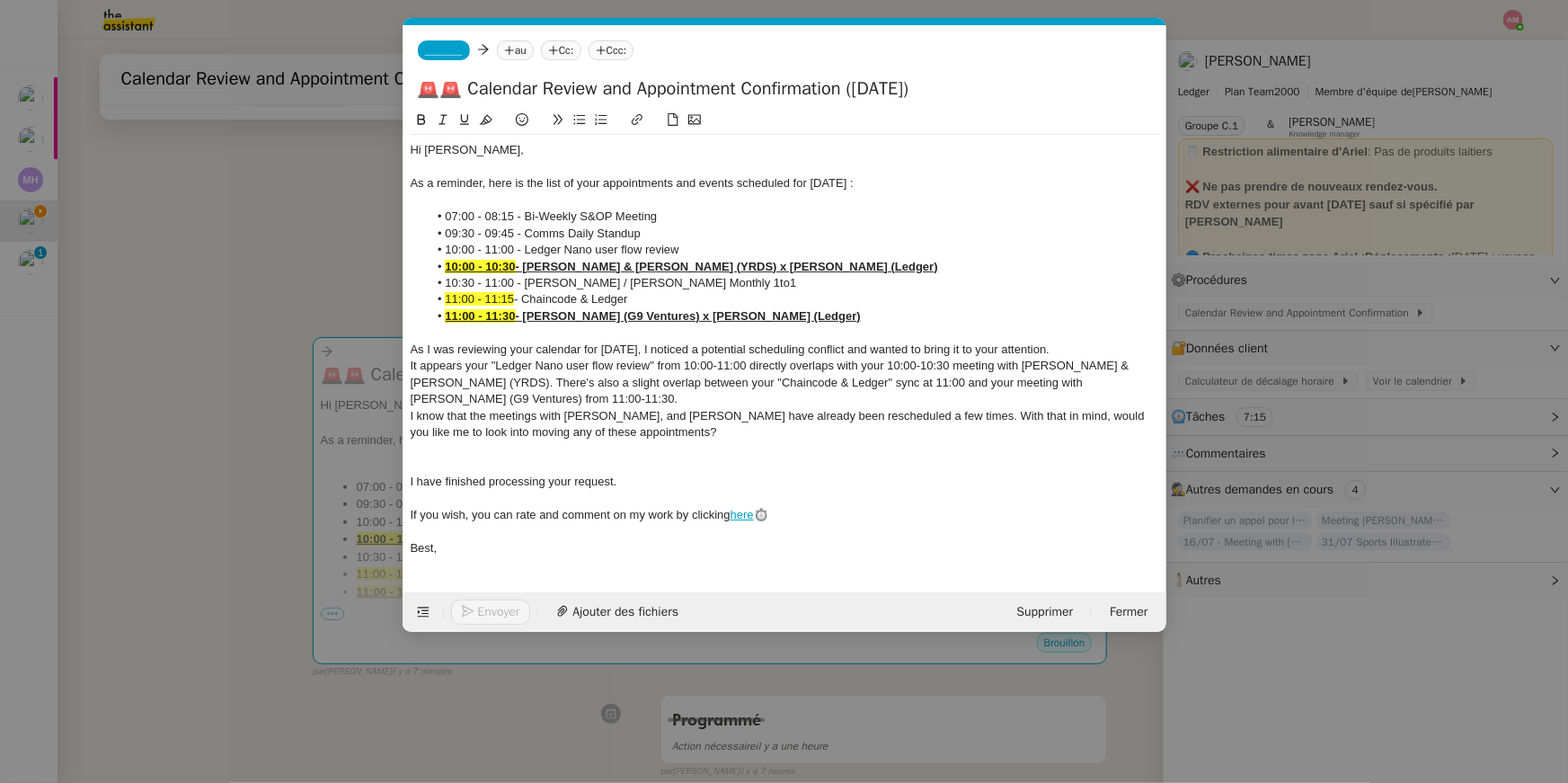 click on "It appears your "Ledger Nano user flow review" from 10:00-11:00 directly overlaps with your 10:00-10:30 meeting with [PERSON_NAME] & [PERSON_NAME] (YRDS). There's also a slight overlap between your "Chaincode & Ledger" sync at 11:00 and your meeting with [PERSON_NAME] (G9 Ventures) from 11:00-11:30." 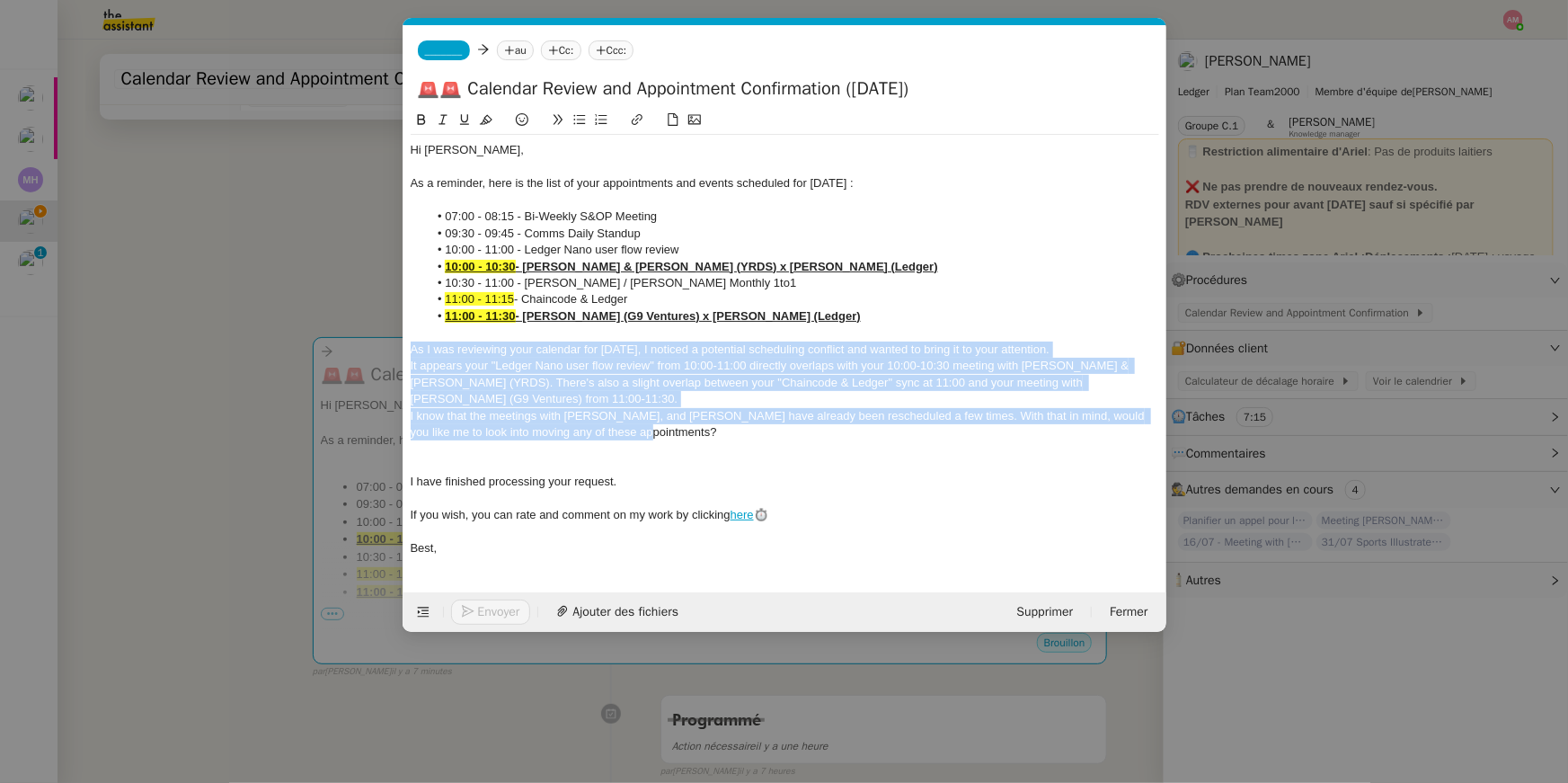 drag, startPoint x: 411, startPoint y: 344, endPoint x: 685, endPoint y: 426, distance: 286.00699 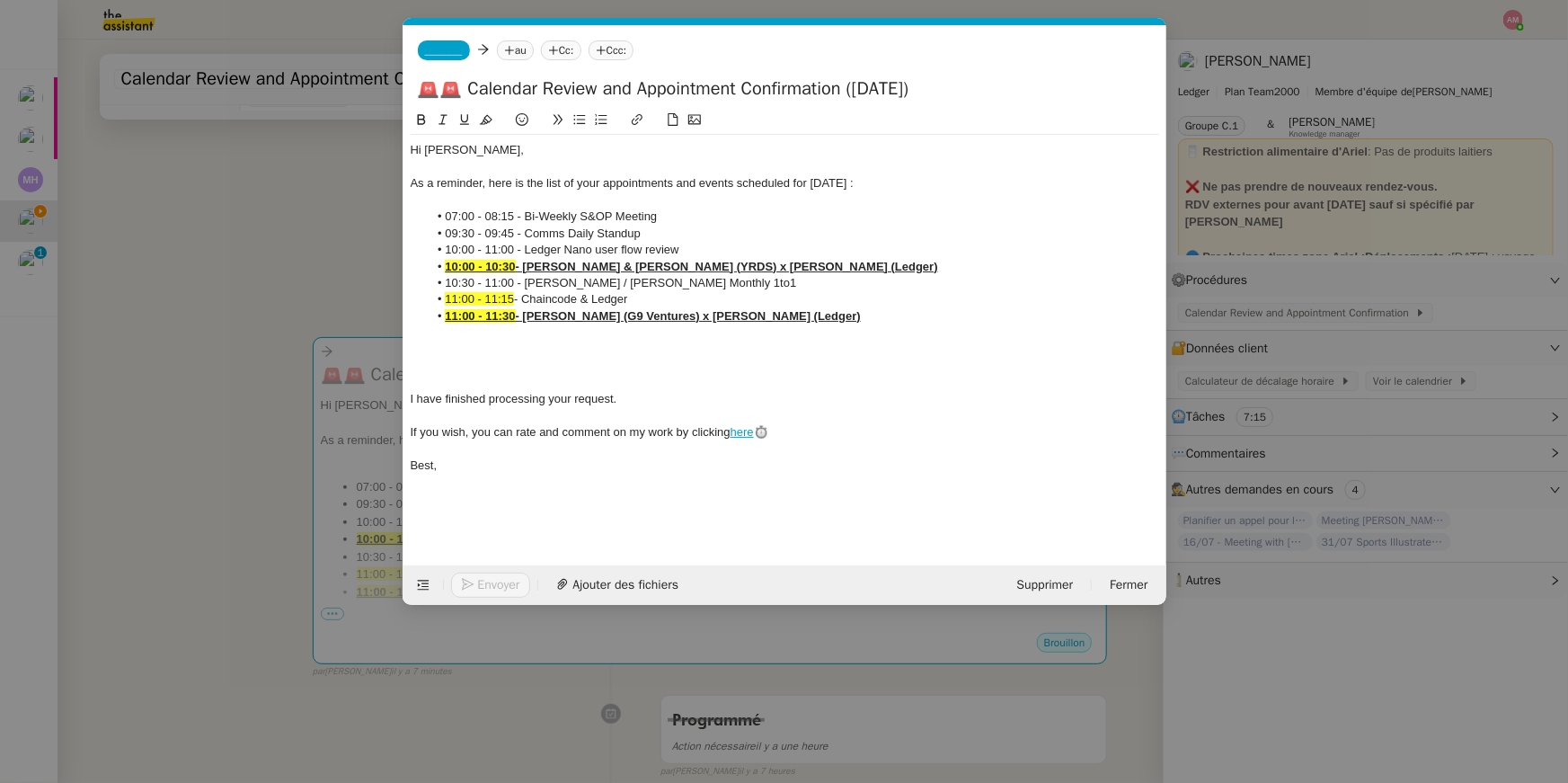 click on "Hi [PERSON_NAME]," 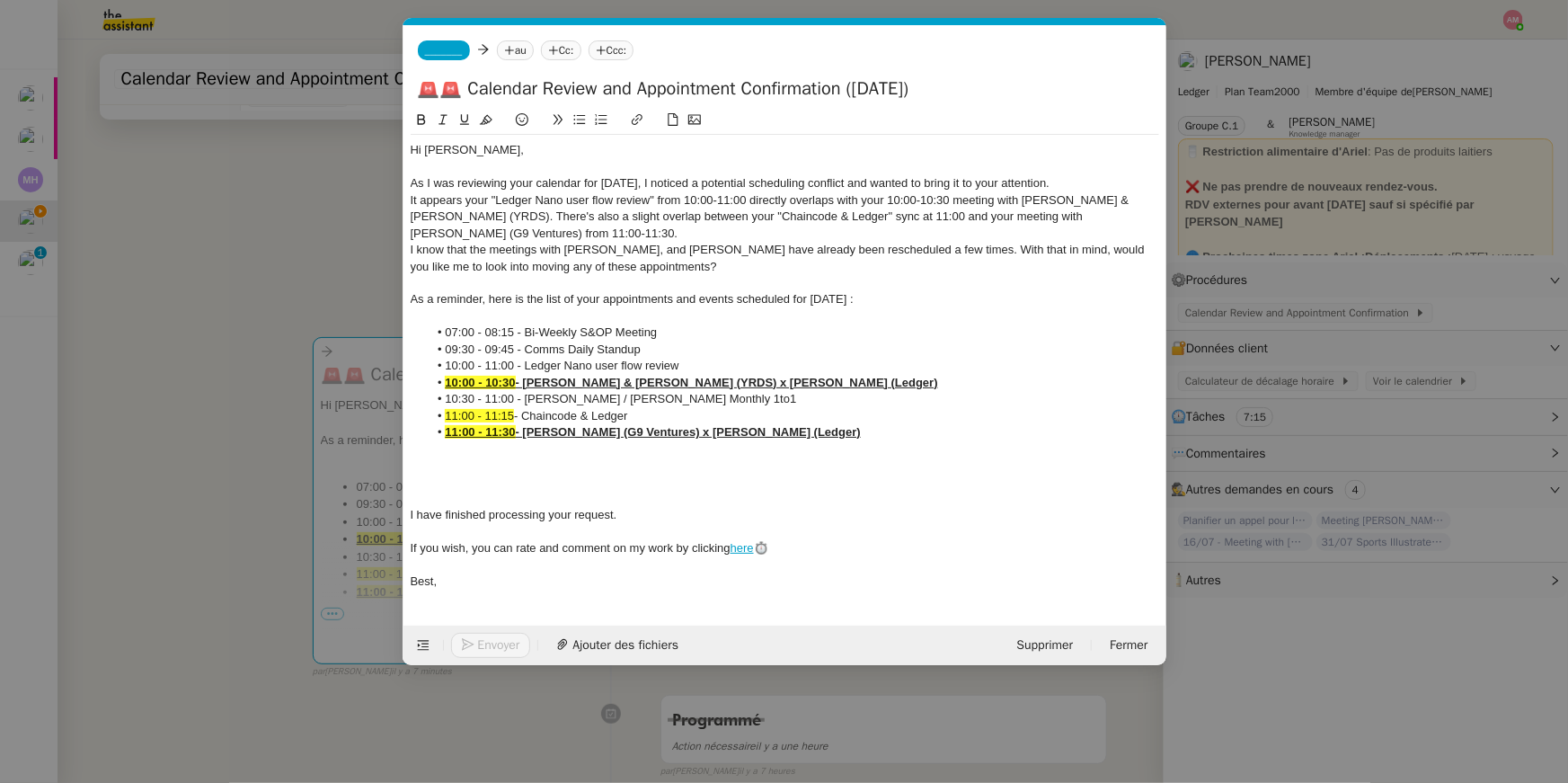 scroll, scrollTop: 0, scrollLeft: 0, axis: both 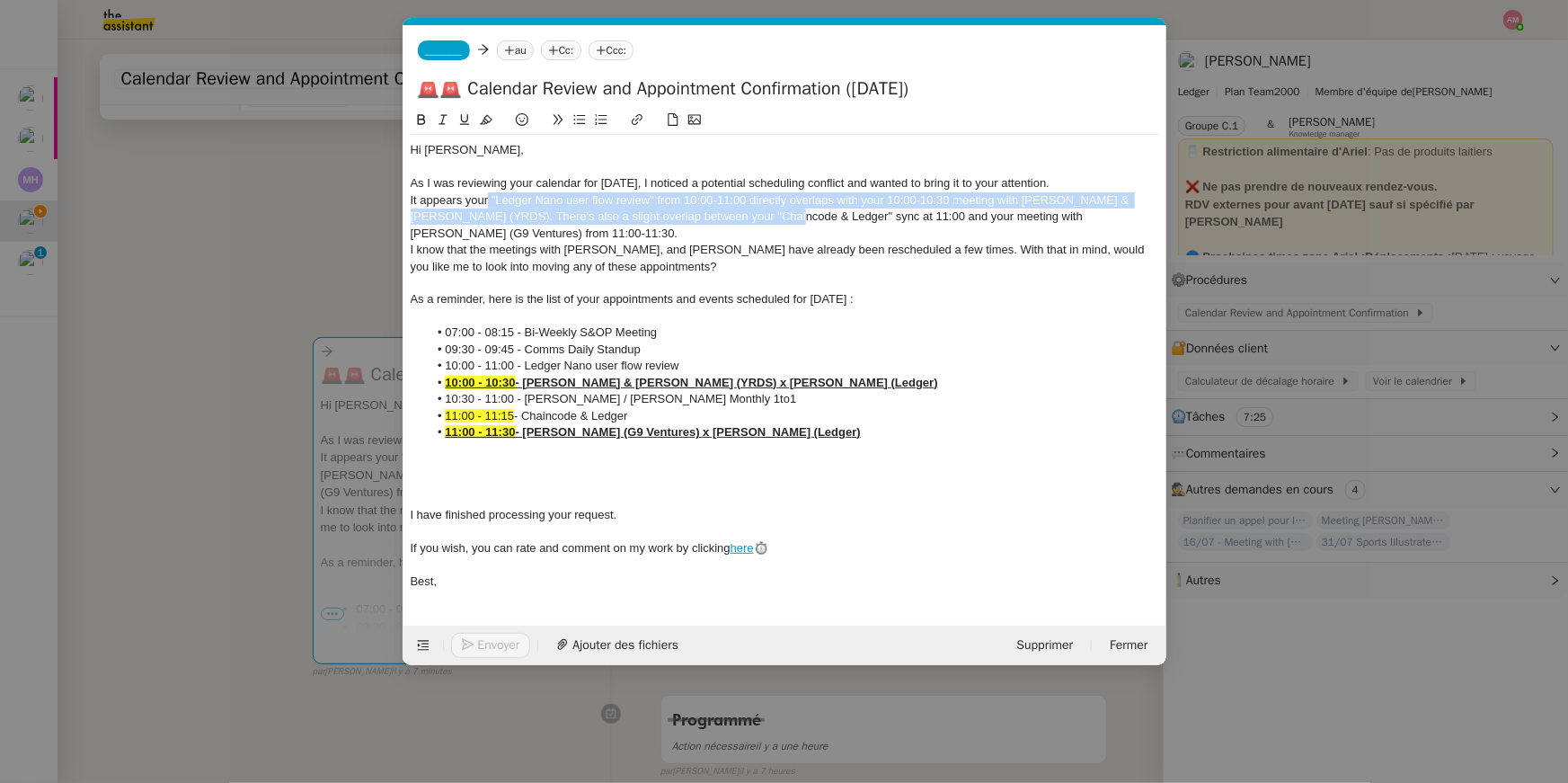 drag, startPoint x: 489, startPoint y: 198, endPoint x: 752, endPoint y: 209, distance: 263.22994 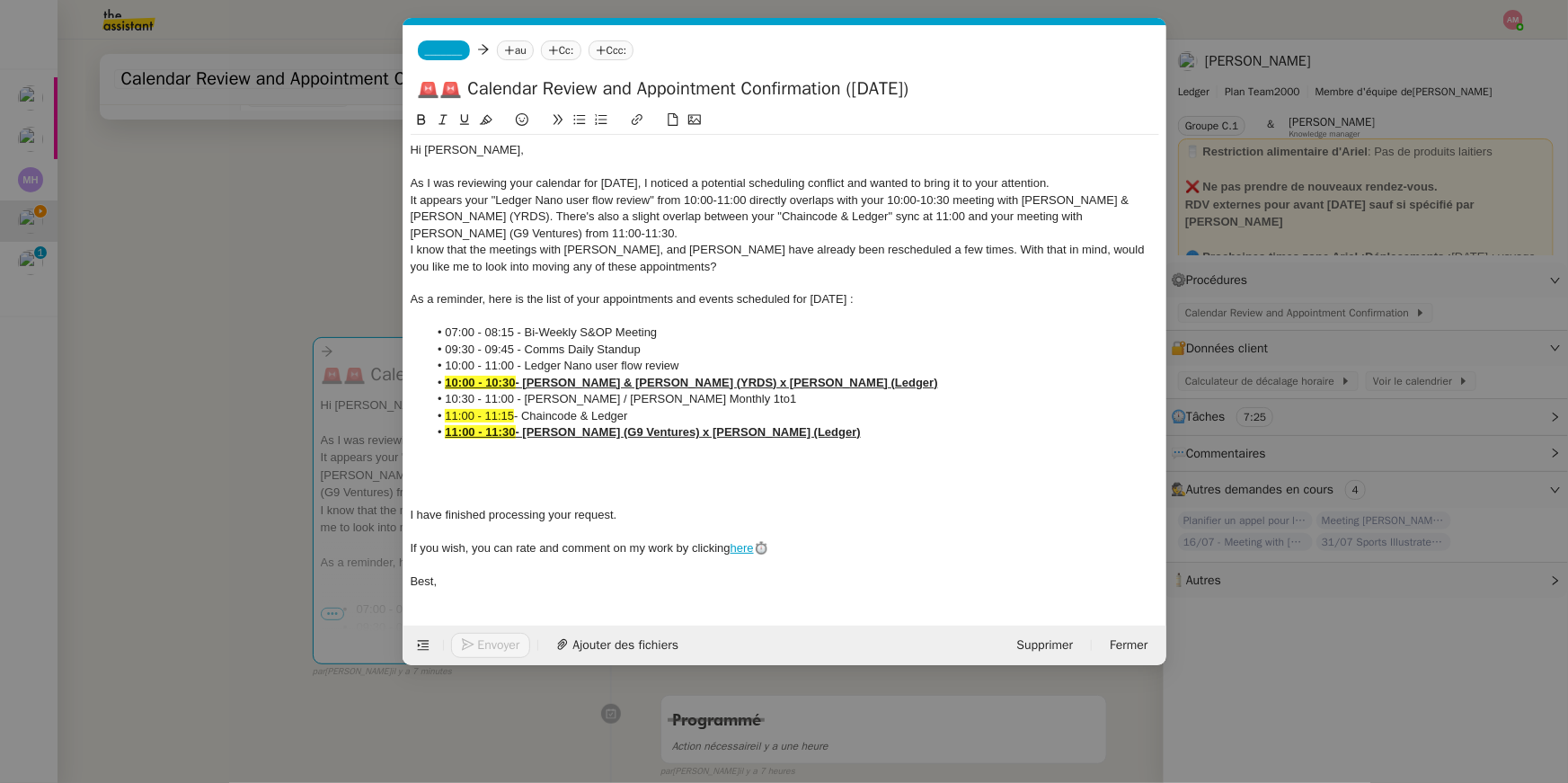 click on "It appears your "Ledger Nano user flow review" from 10:00-11:00 directly overlaps with your 10:00-10:30 meeting with [PERSON_NAME] & [PERSON_NAME] (YRDS). There's also a slight overlap between your "Chaincode & Ledger" sync at 11:00 and your meeting with [PERSON_NAME] (G9 Ventures) from 11:00-11:30." 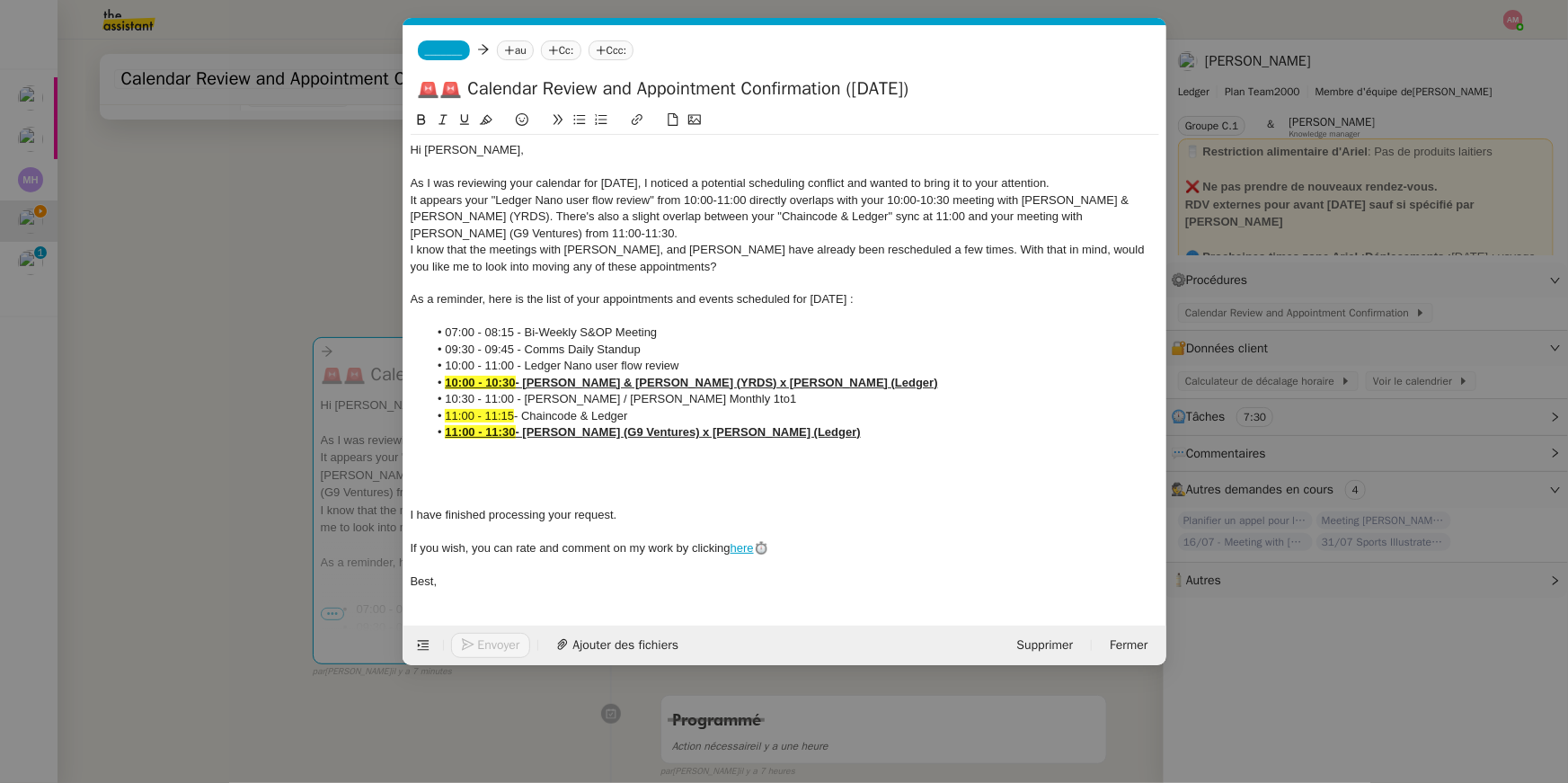 click on "It appears your "Ledger Nano user flow review" from 10:00-11:00 directly overlaps with your 10:00-10:30 meeting with [PERSON_NAME] & [PERSON_NAME] (YRDS). There's also a slight overlap between your "Chaincode & Ledger" sync at 11:00 and your meeting with [PERSON_NAME] (G9 Ventures) from 11:00-11:30." 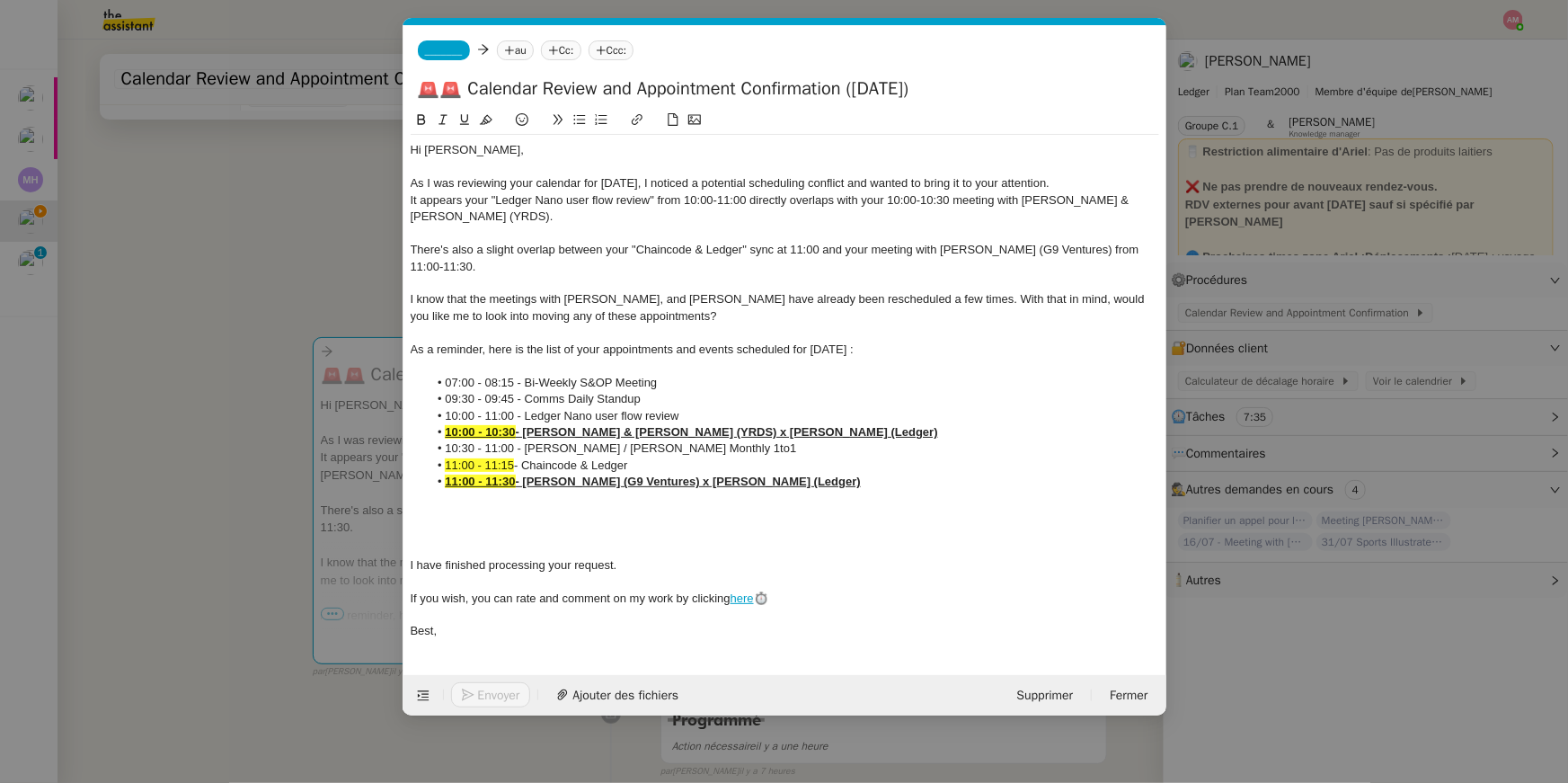 click on "I know that the meetings with [PERSON_NAME], and [PERSON_NAME] have already been rescheduled a few times. With that in mind, would you like me to look into moving any of these appointments?" 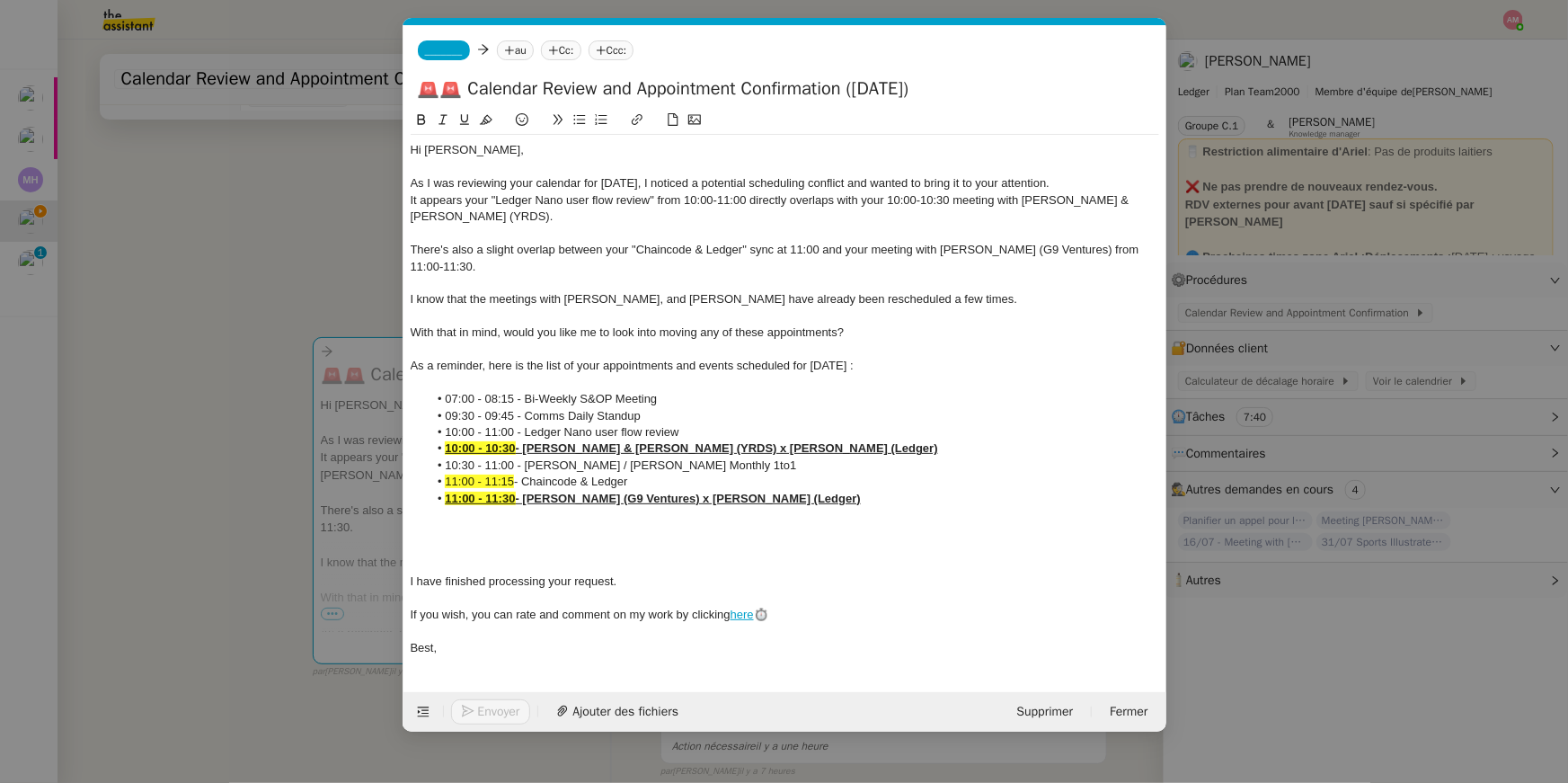 click 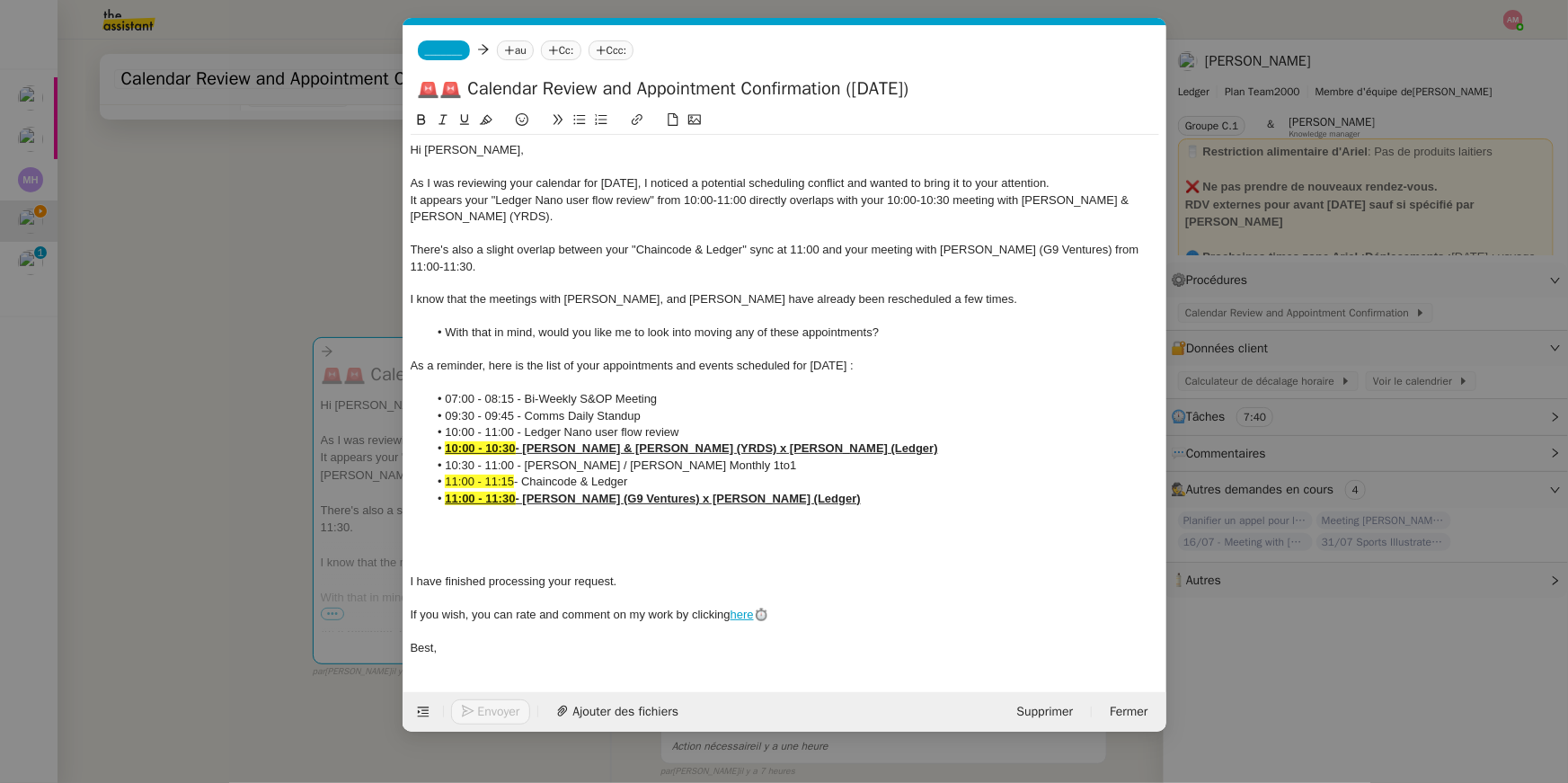 click on "I know that the meetings with [PERSON_NAME], and [PERSON_NAME] have already been rescheduled a few times." 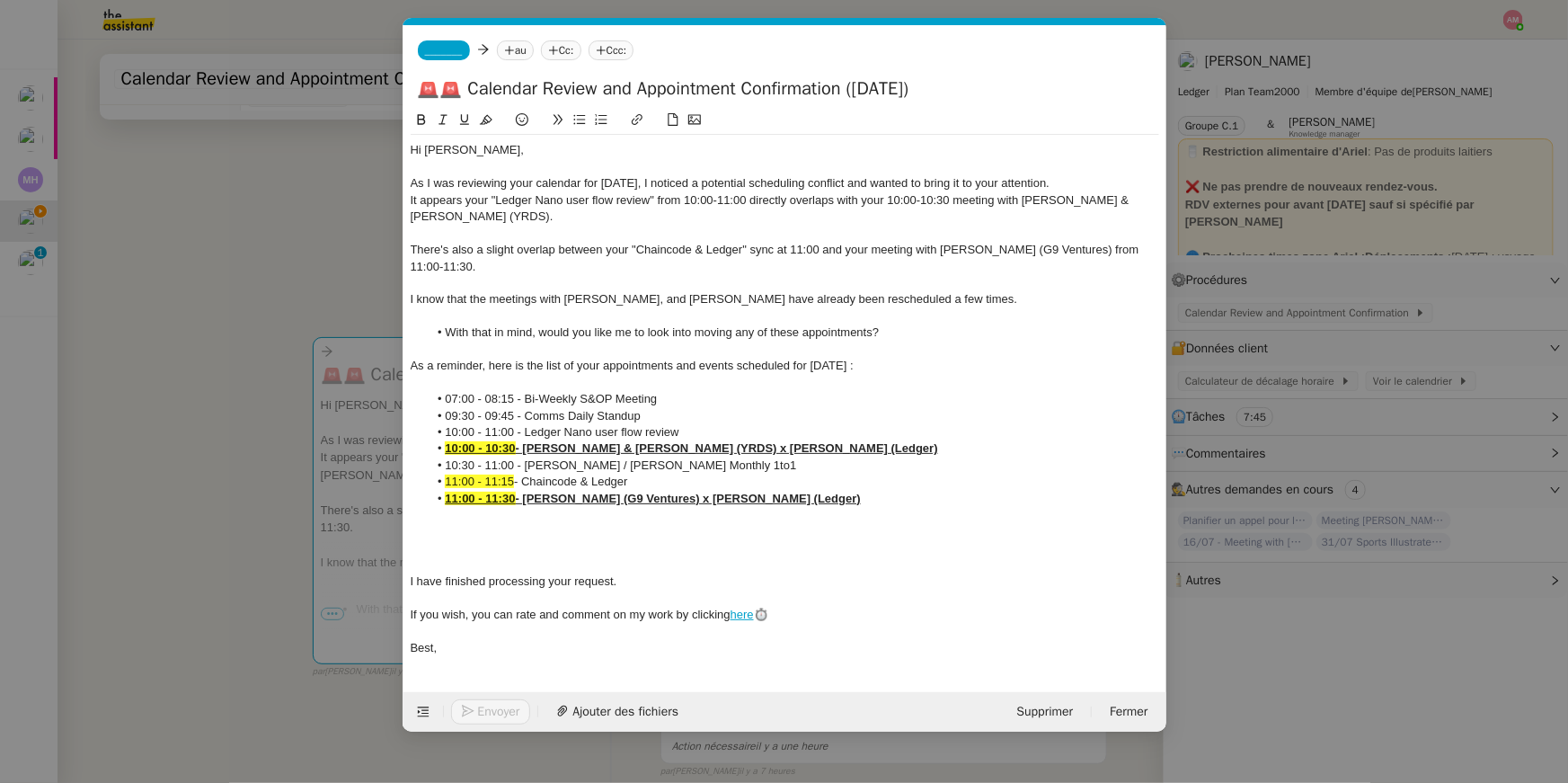 click 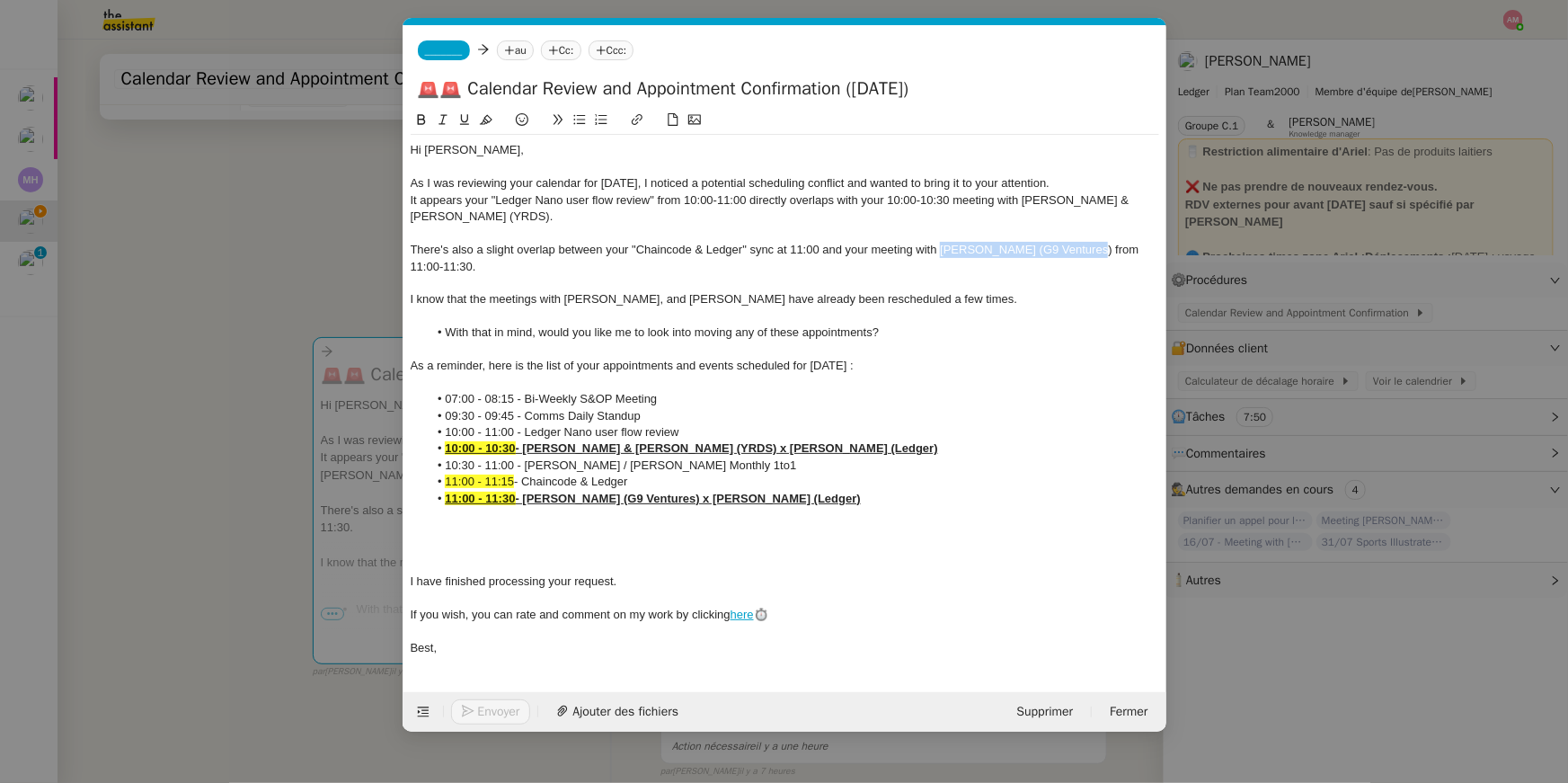 drag, startPoint x: 937, startPoint y: 252, endPoint x: 1087, endPoint y: 253, distance: 150.00333 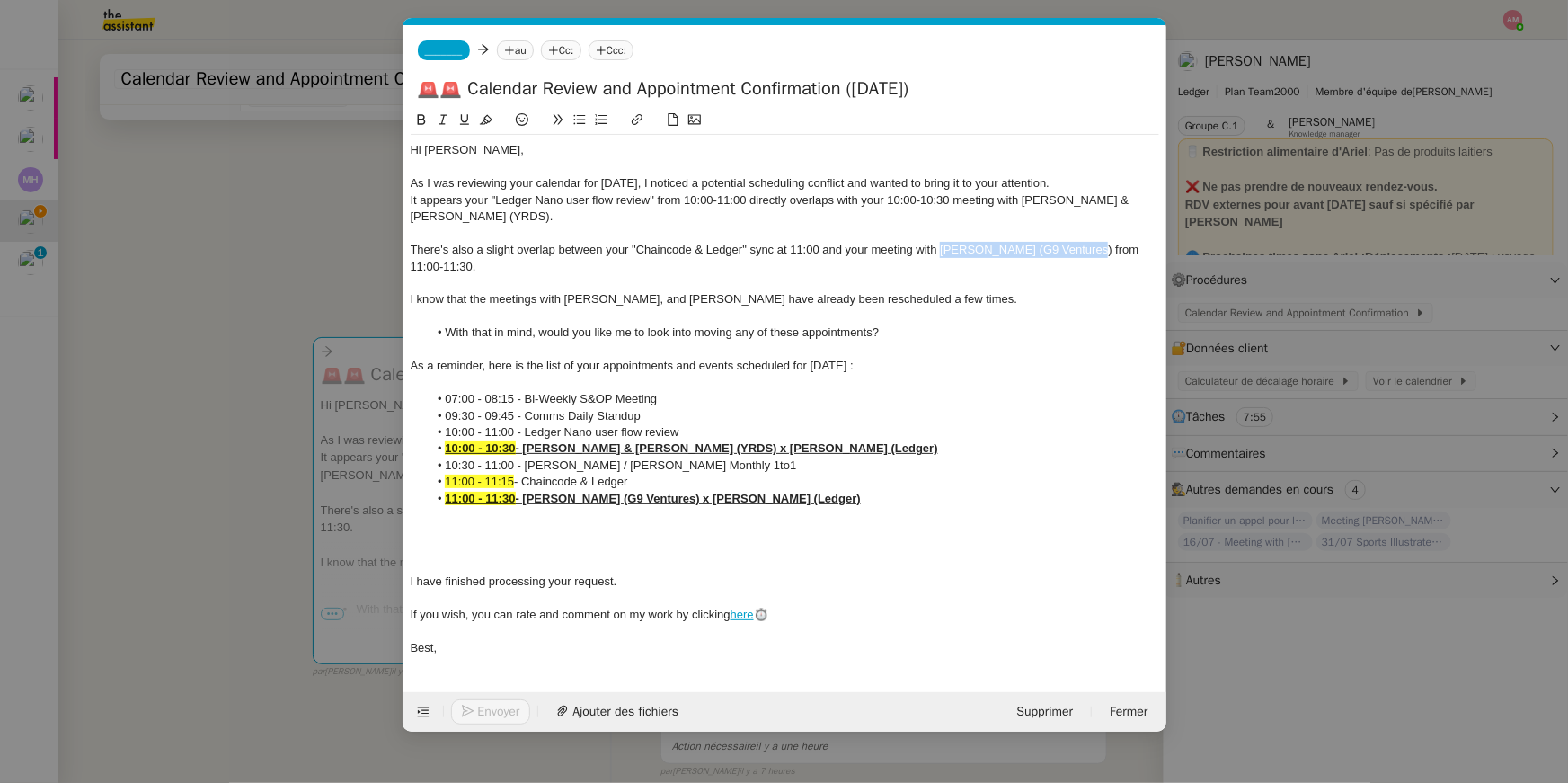 click 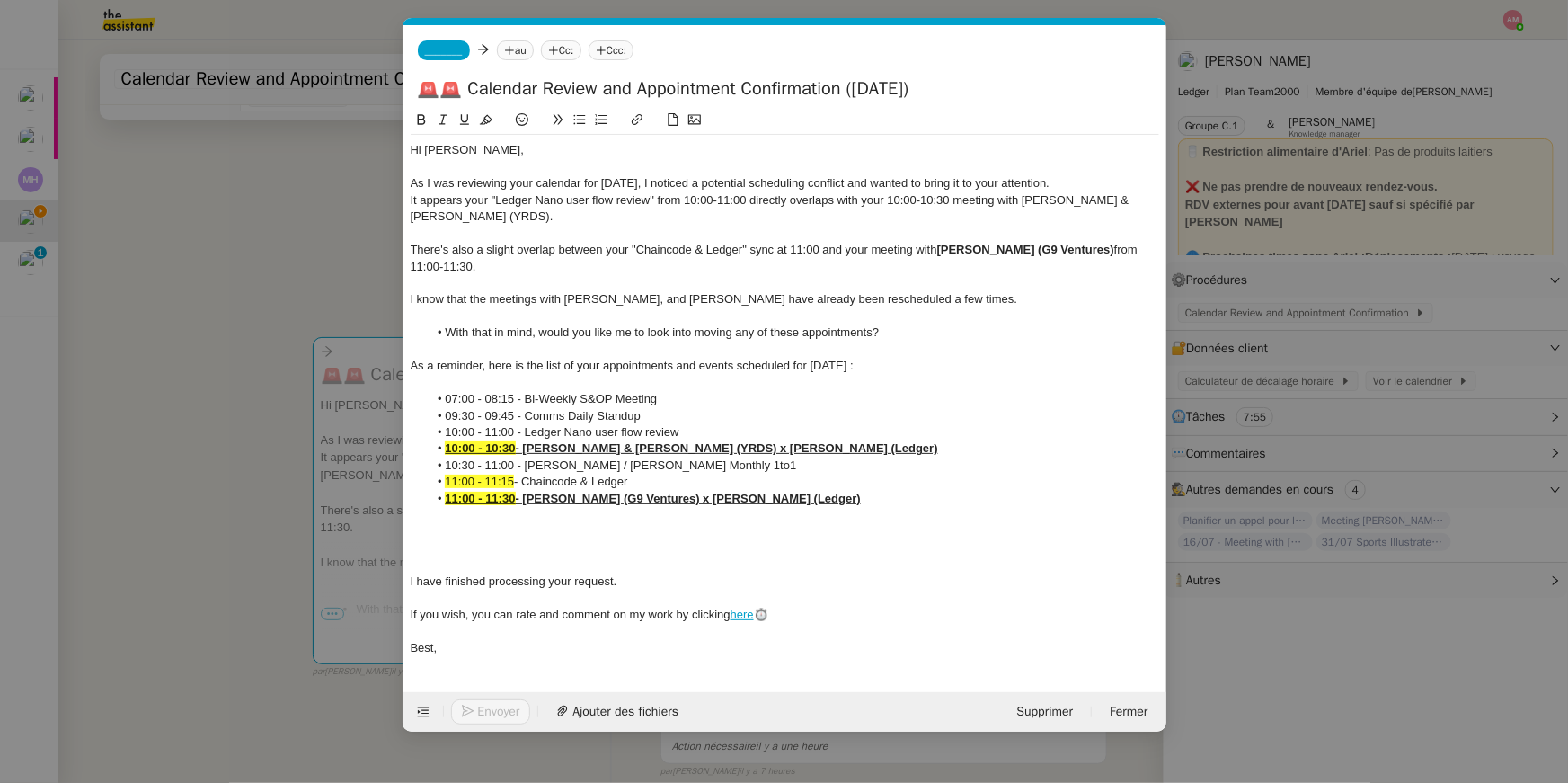 click on "It appears your "Ledger Nano user flow review" from 10:00-11:00 directly overlaps with your 10:00-10:30 meeting with [PERSON_NAME] & [PERSON_NAME] (YRDS)." 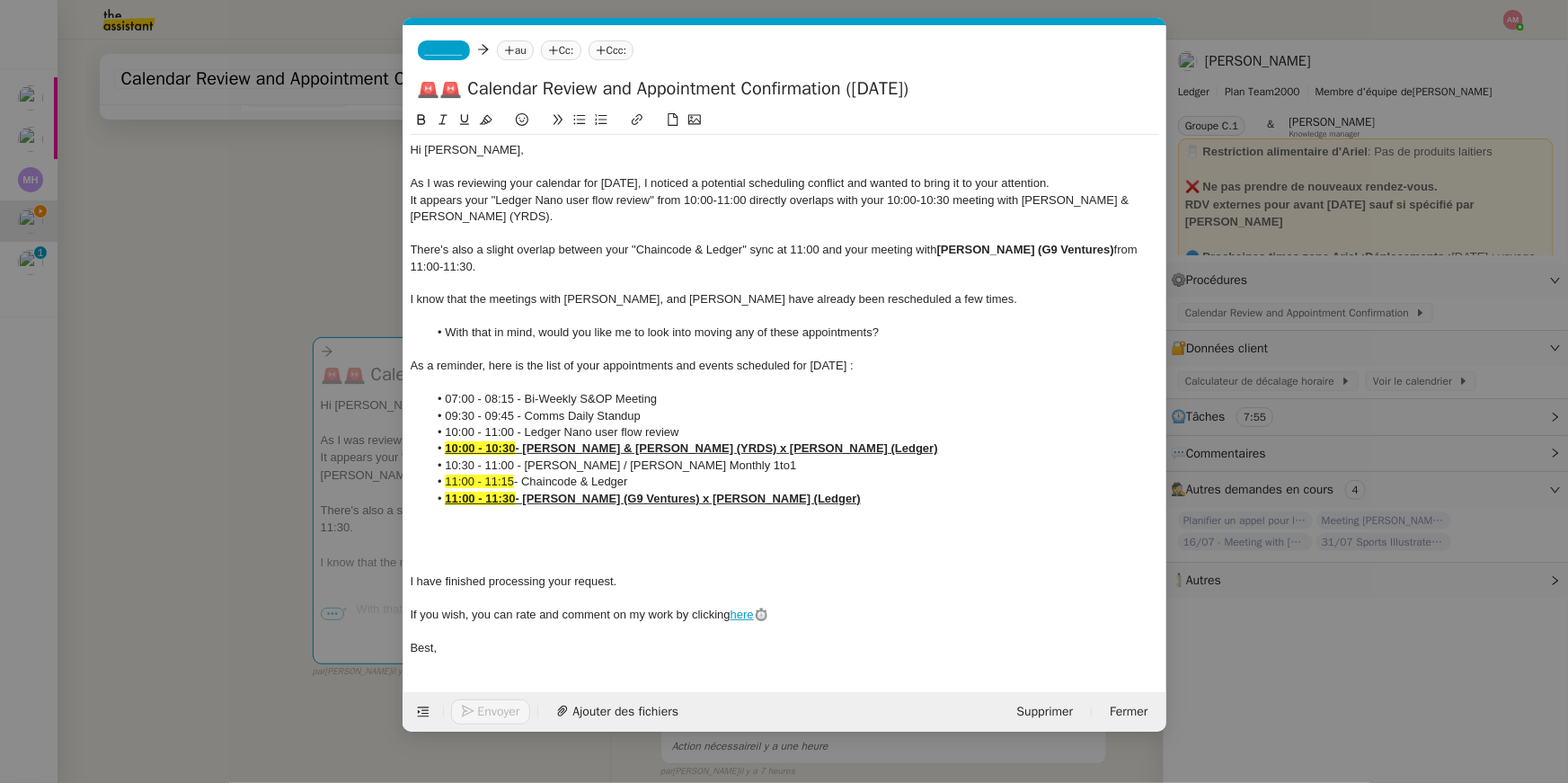 drag, startPoint x: 1023, startPoint y: 197, endPoint x: 547, endPoint y: 224, distance: 476.77 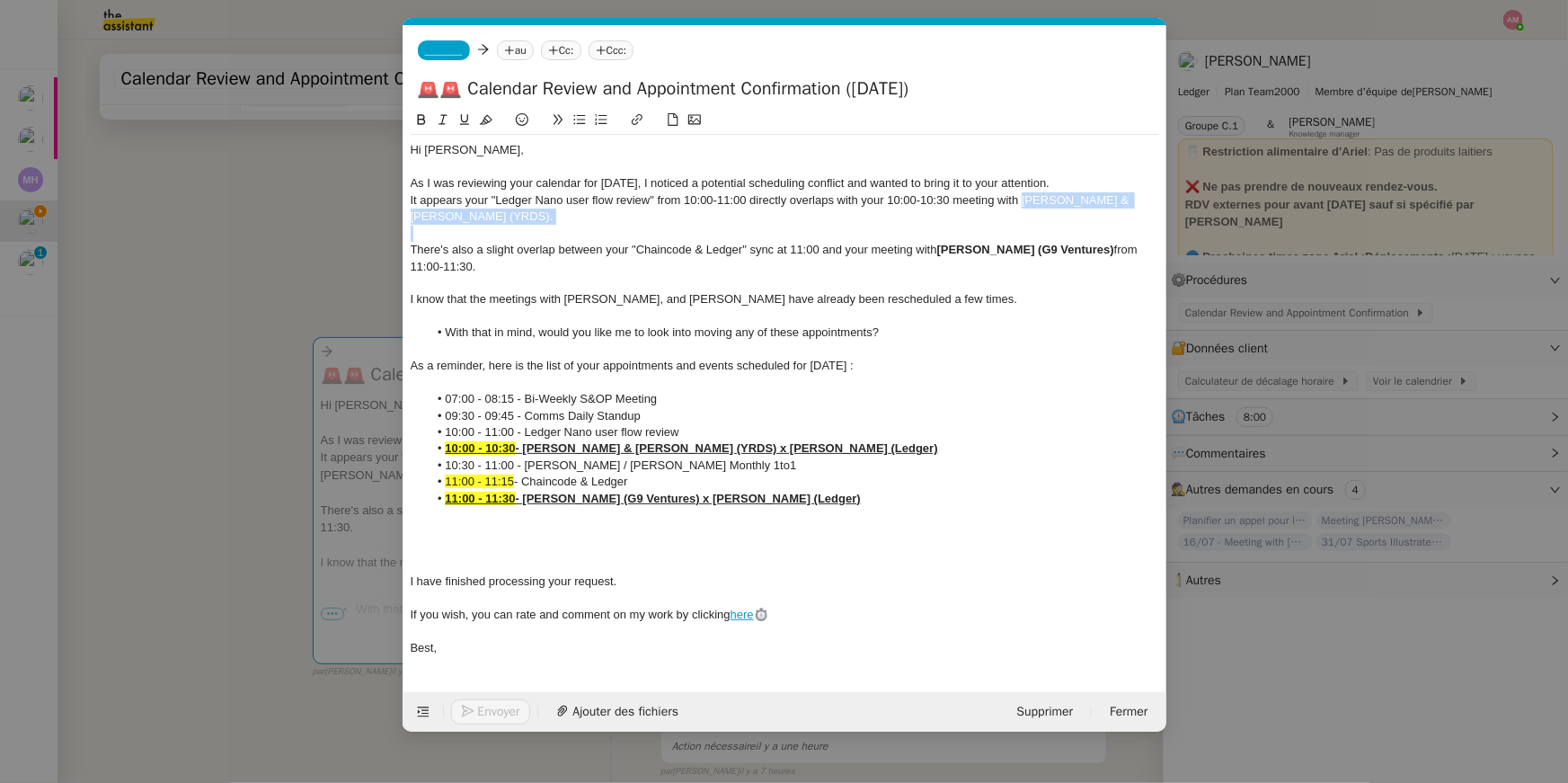 click 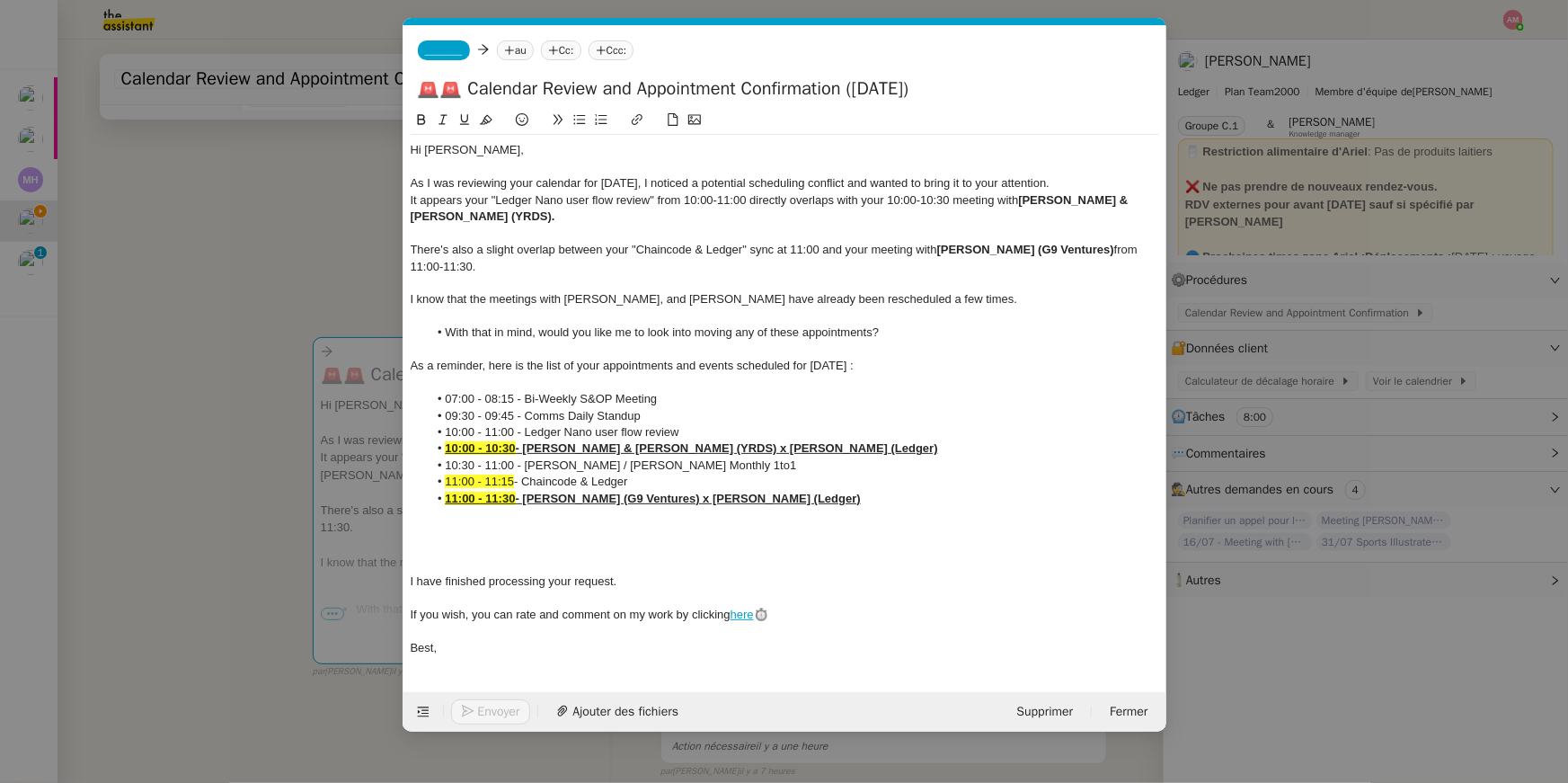click on "There's also a slight overlap between your "Chaincode & Ledger" sync at 11:00 and your meeting with  [PERSON_NAME] (G9 Ventures)  from 11:00-11:30." 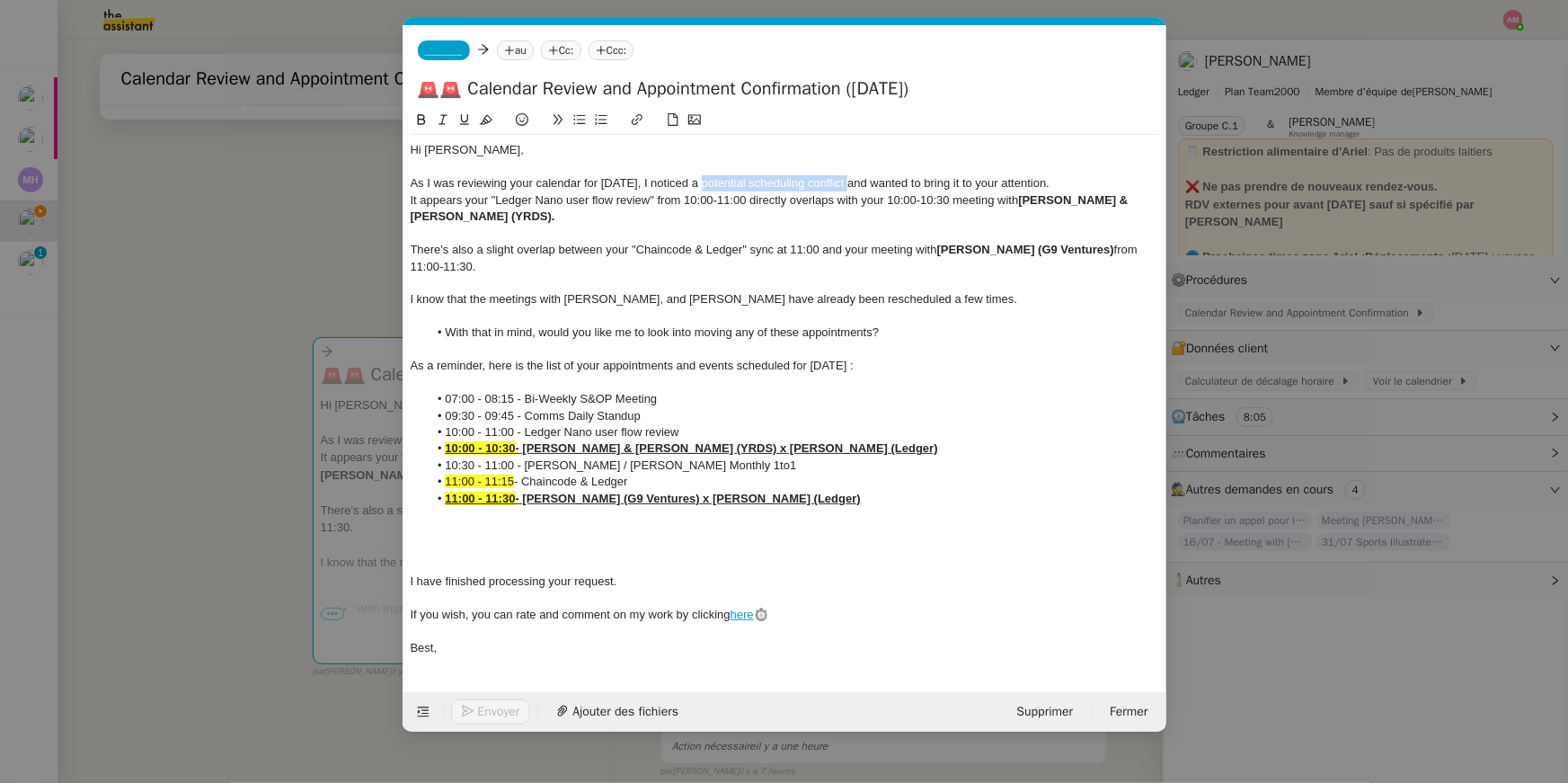 drag, startPoint x: 702, startPoint y: 182, endPoint x: 853, endPoint y: 182, distance: 151 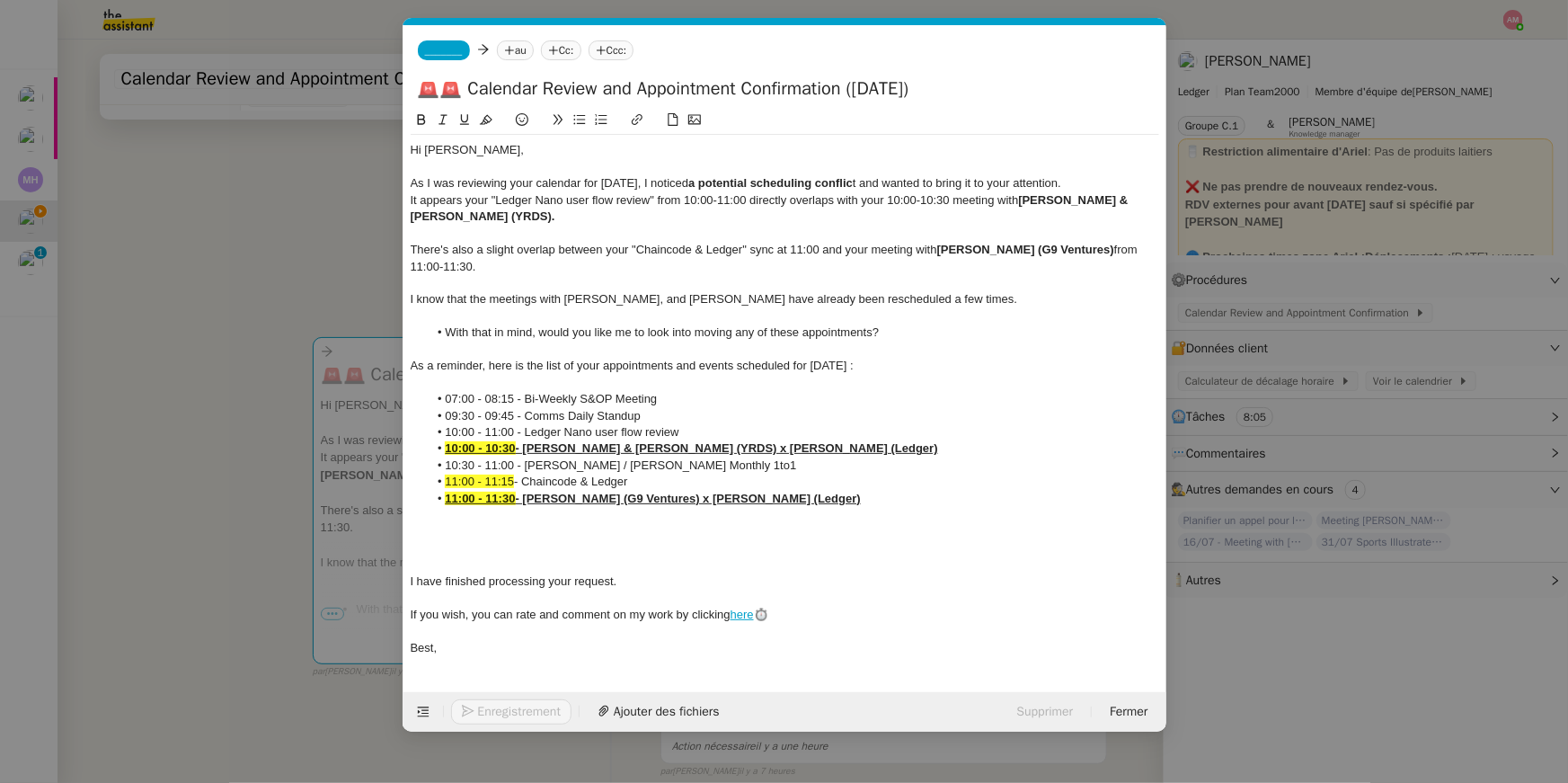 click on "It appears your "Ledger Nano user flow review" from 10:00-11:00 directly overlaps with your 10:00-10:30 meeting with  [PERSON_NAME] & [PERSON_NAME] (YRDS)." 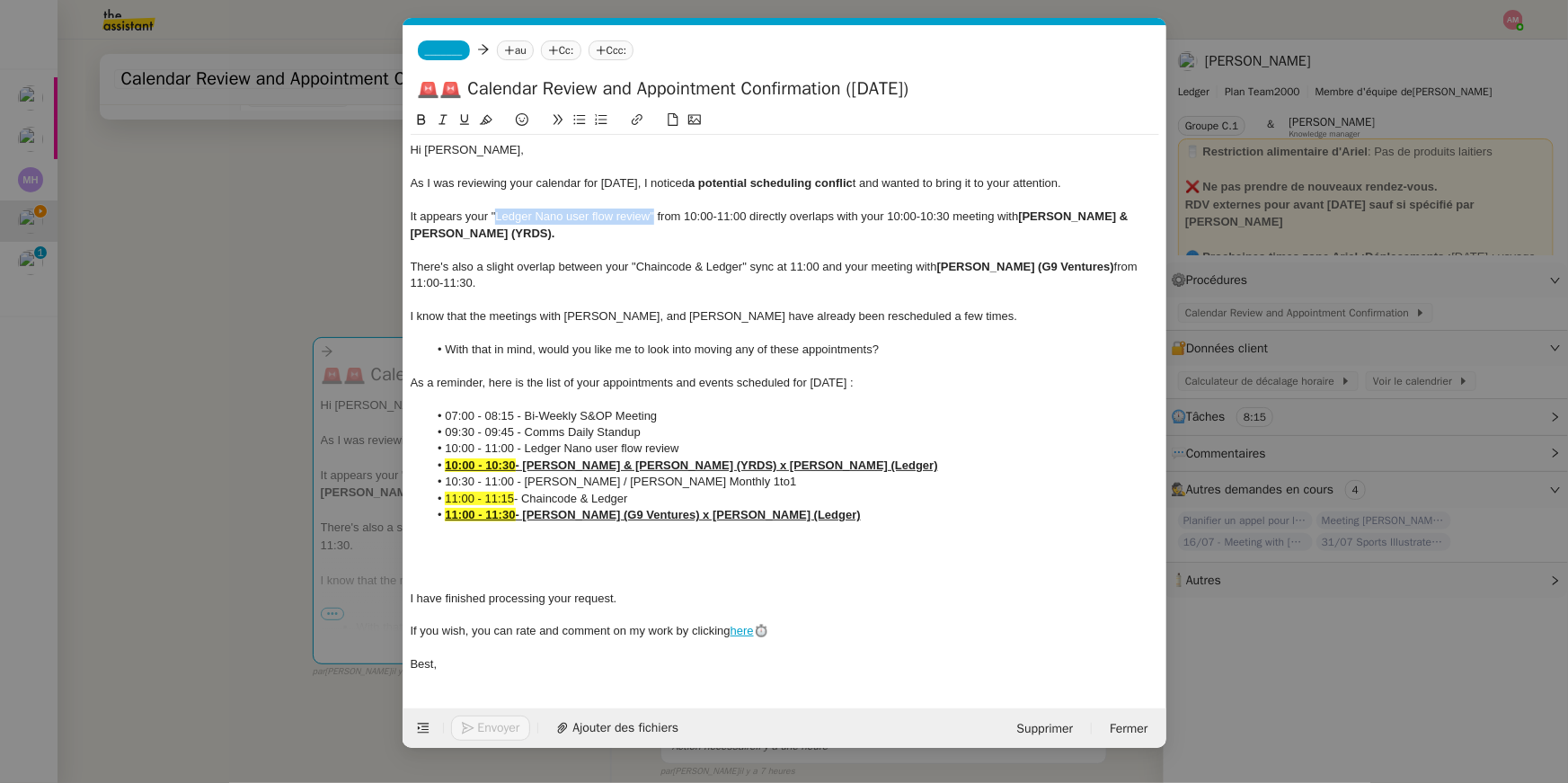drag, startPoint x: 654, startPoint y: 218, endPoint x: 494, endPoint y: 215, distance: 160.02812 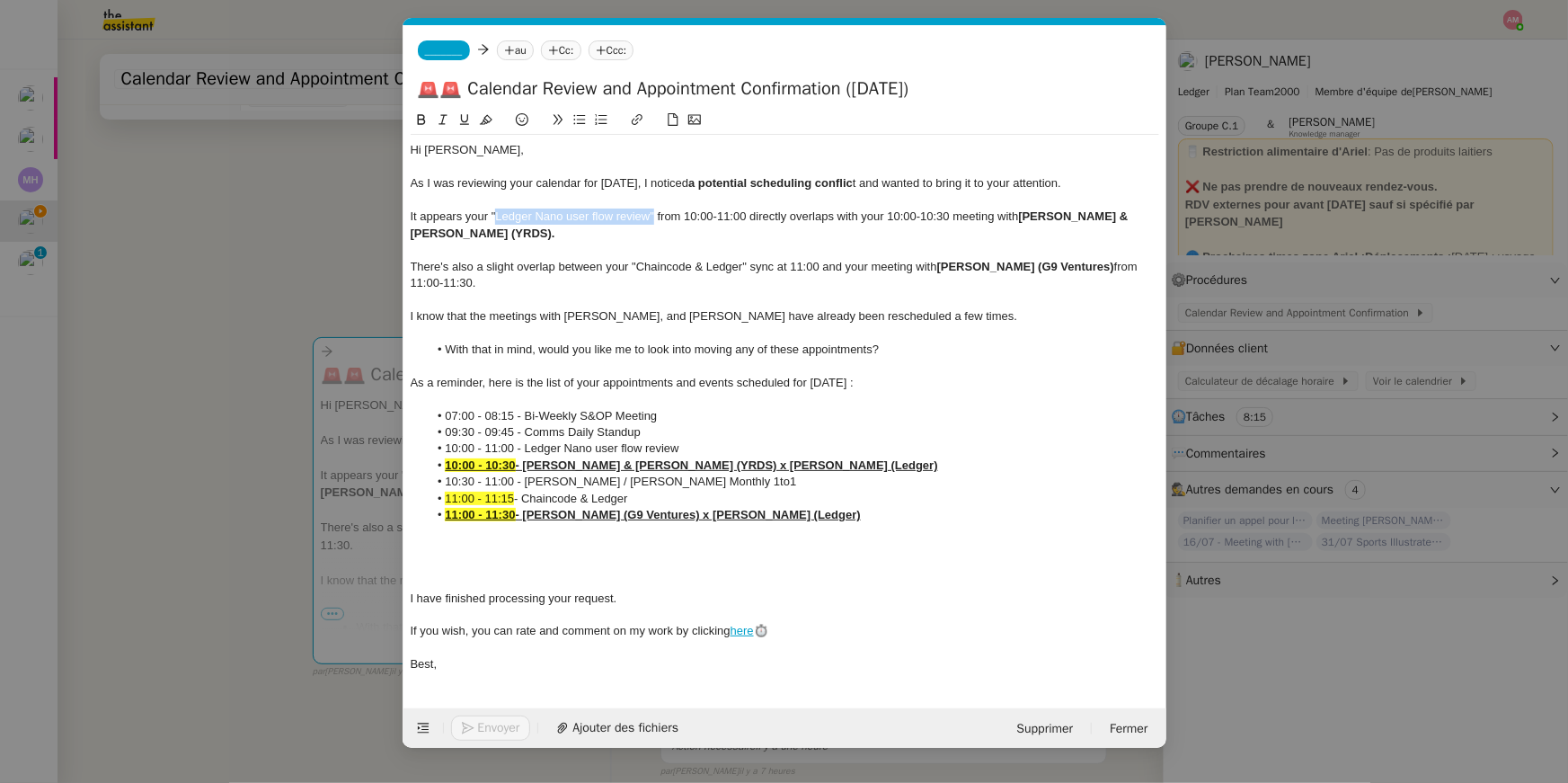 click 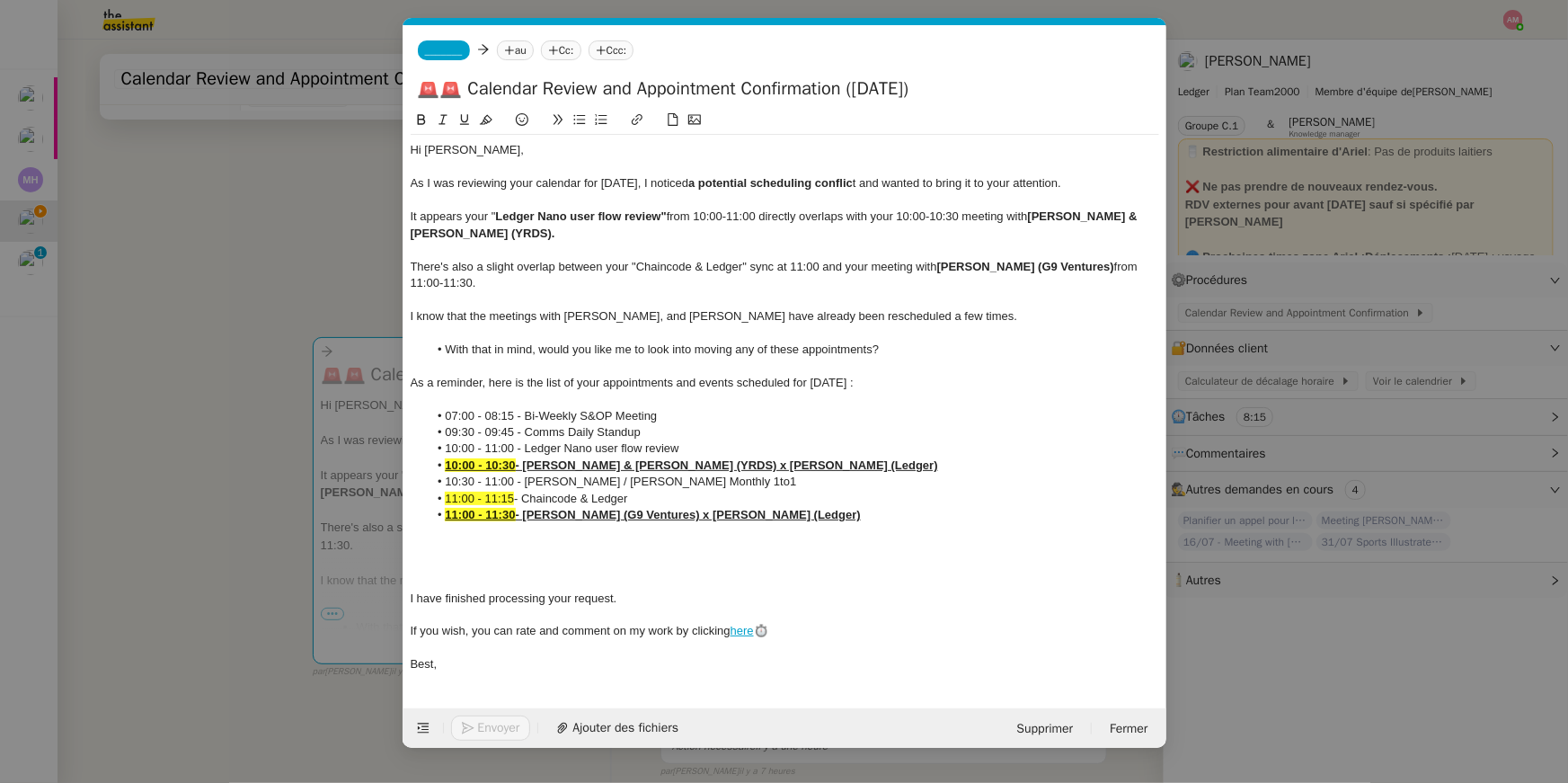 click on "It appears your " Ledger Nano user flow review"  from 10:00-11:00 directly overlaps with your 10:00-10:30 meeting with  [PERSON_NAME] & [PERSON_NAME] (YRDS)." 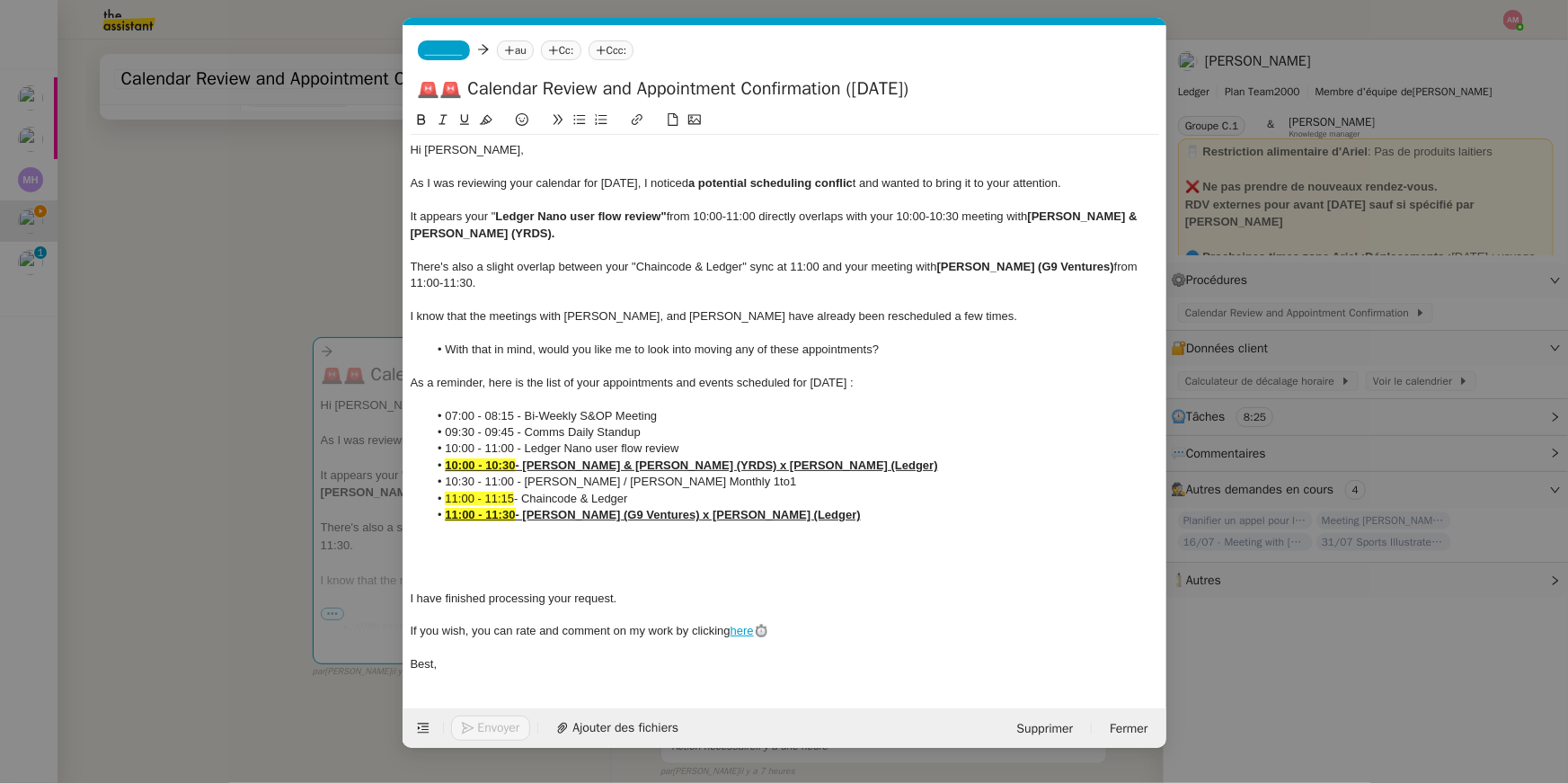 click on "There's also a slight overlap between your "Chaincode & Ledger" sync at 11:00 and your meeting with  [PERSON_NAME] (G9 Ventures)  from 11:00-11:30." 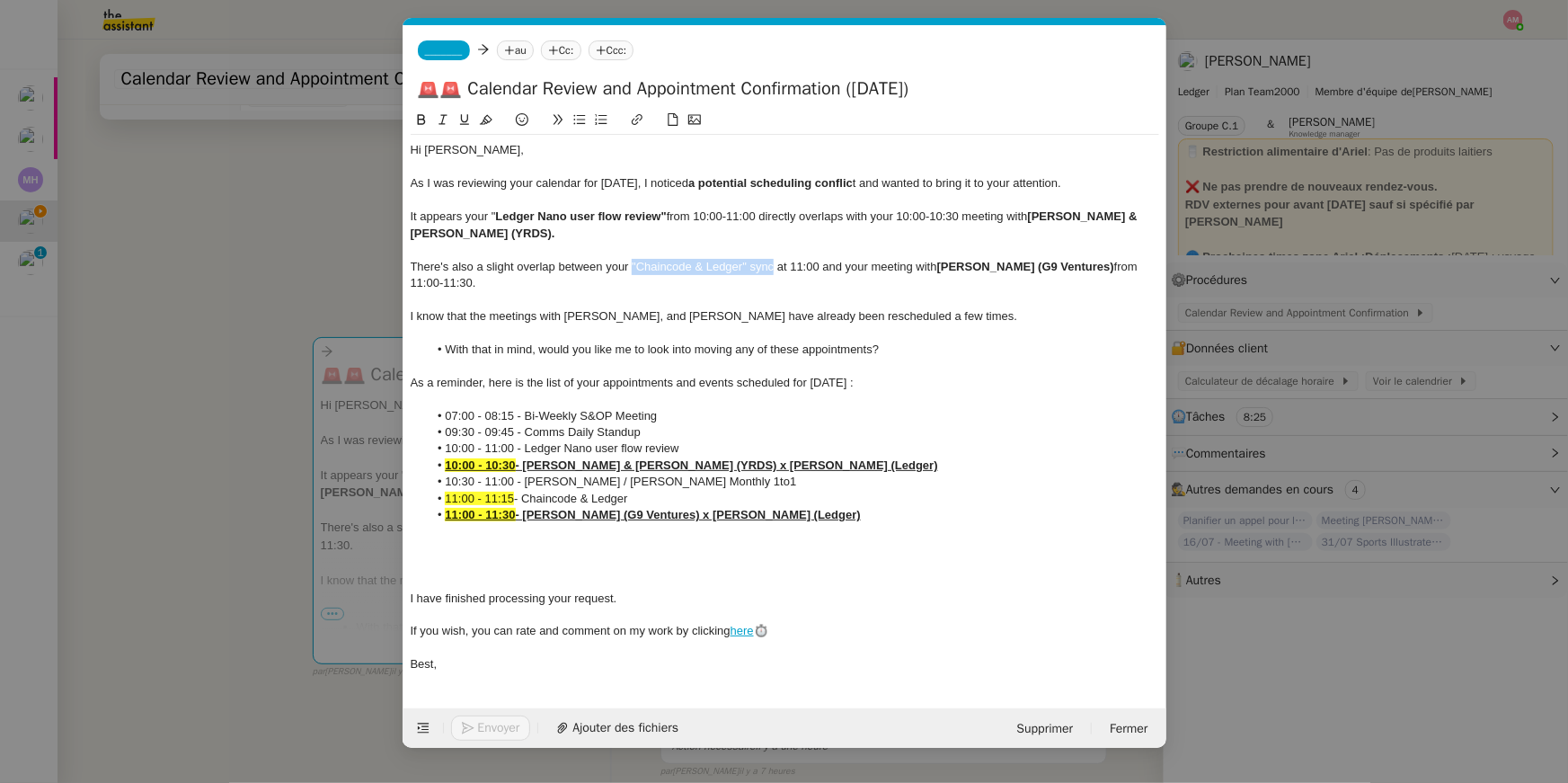 drag, startPoint x: 631, startPoint y: 265, endPoint x: 775, endPoint y: 267, distance: 144.01389 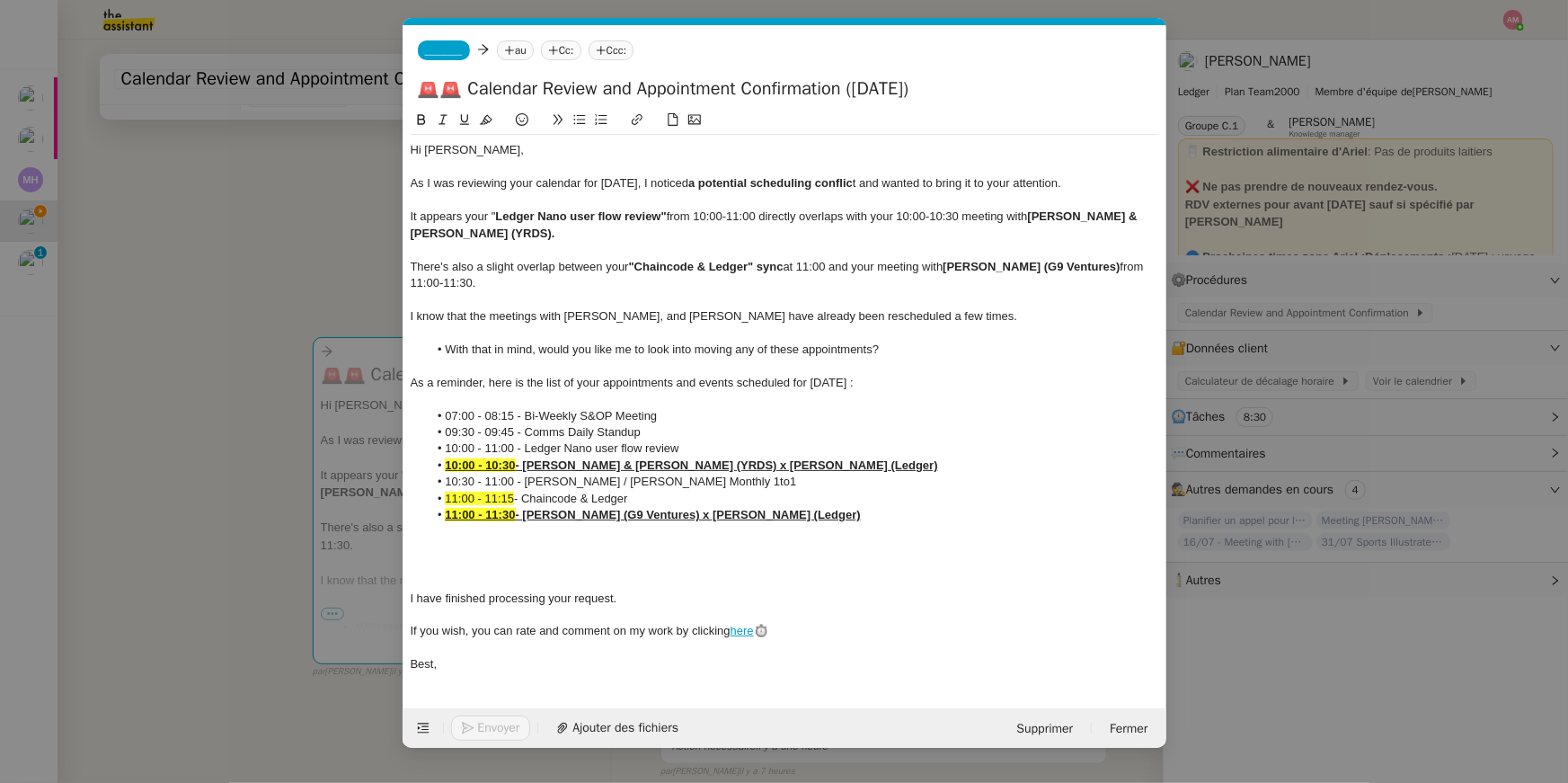 click 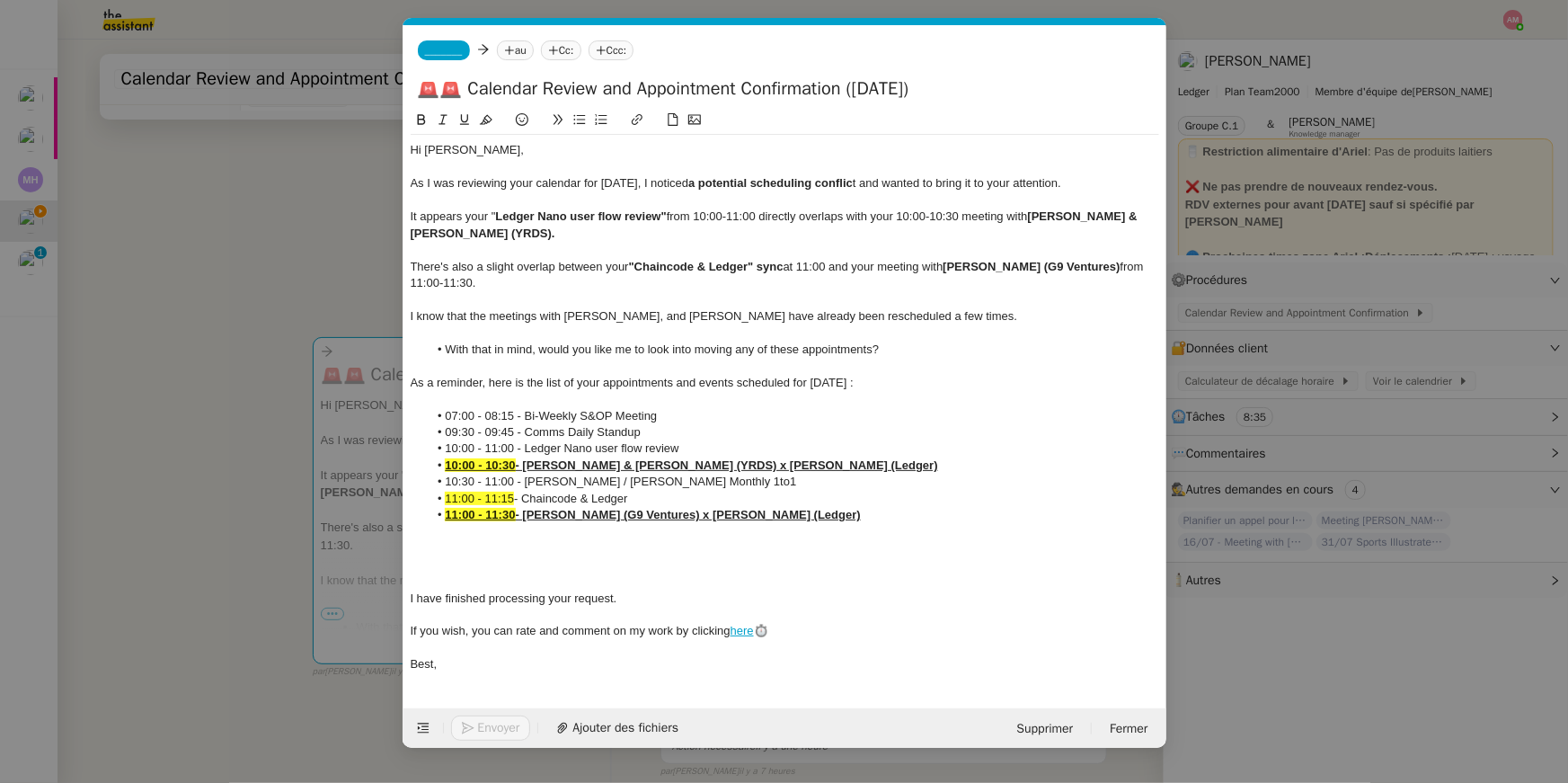 click on "I know that the meetings with [PERSON_NAME], and [PERSON_NAME] have already been rescheduled a few times." 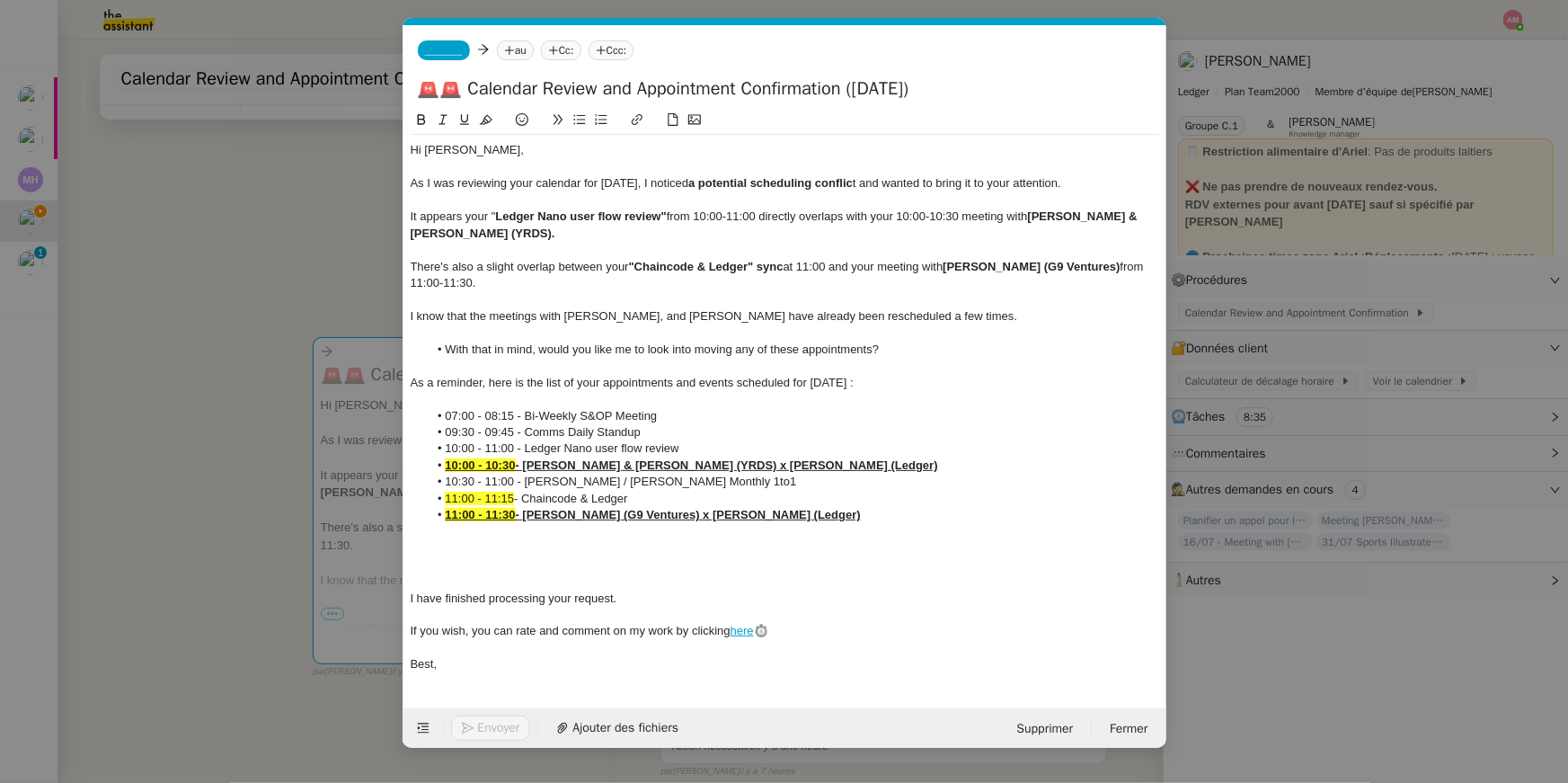 click 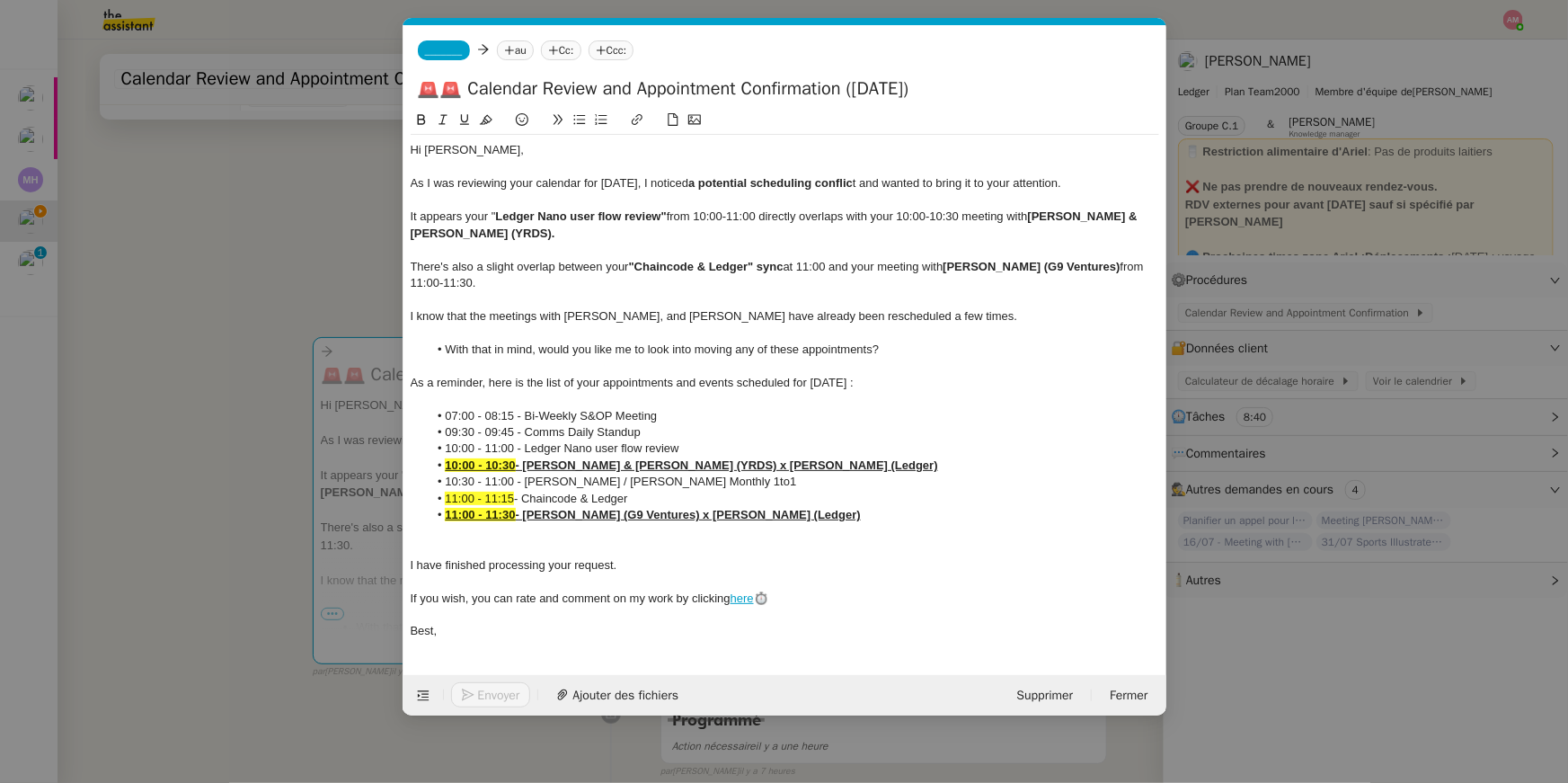 click on "_______" 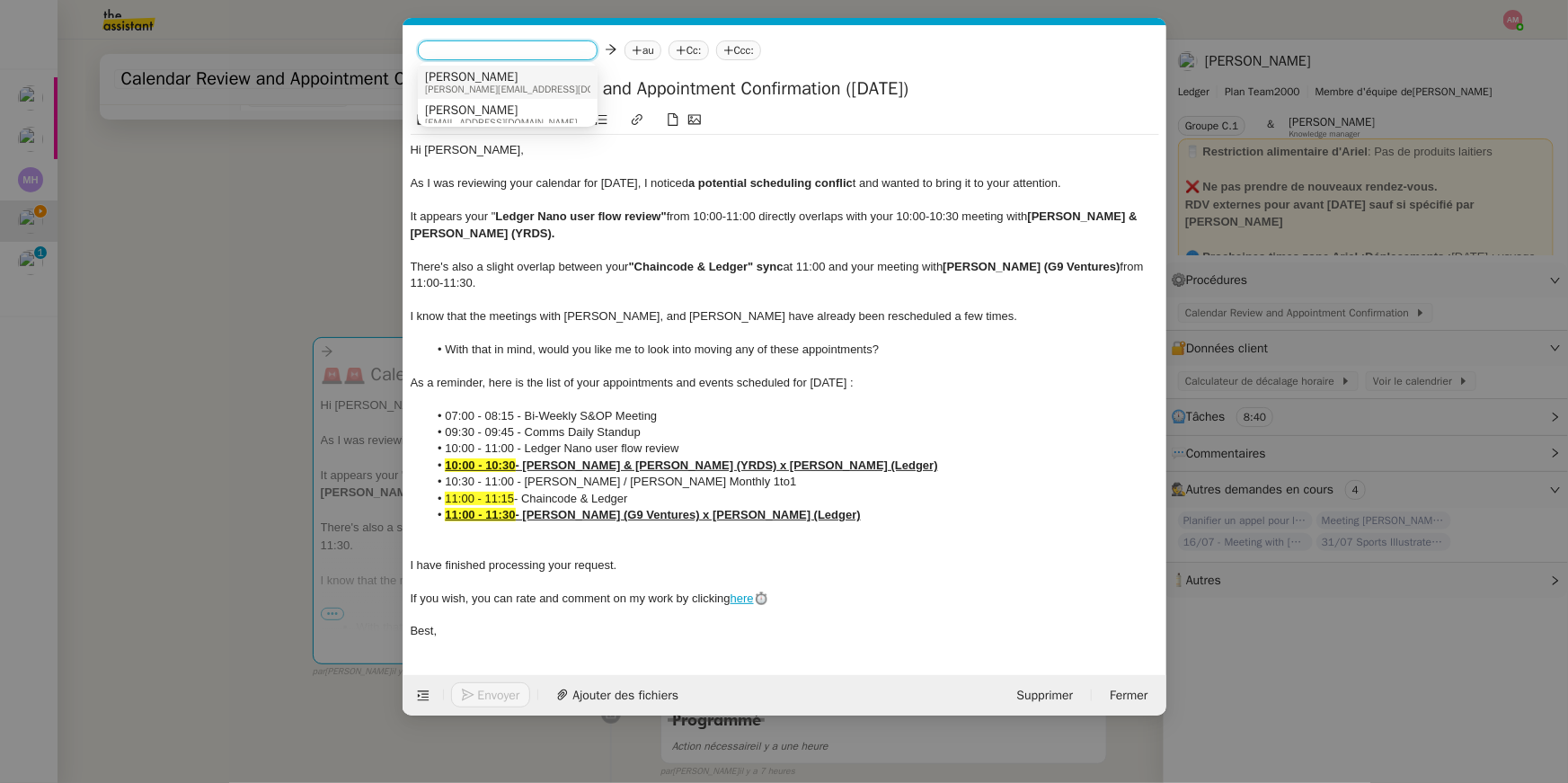click on "[PERSON_NAME]" at bounding box center [537, 77] 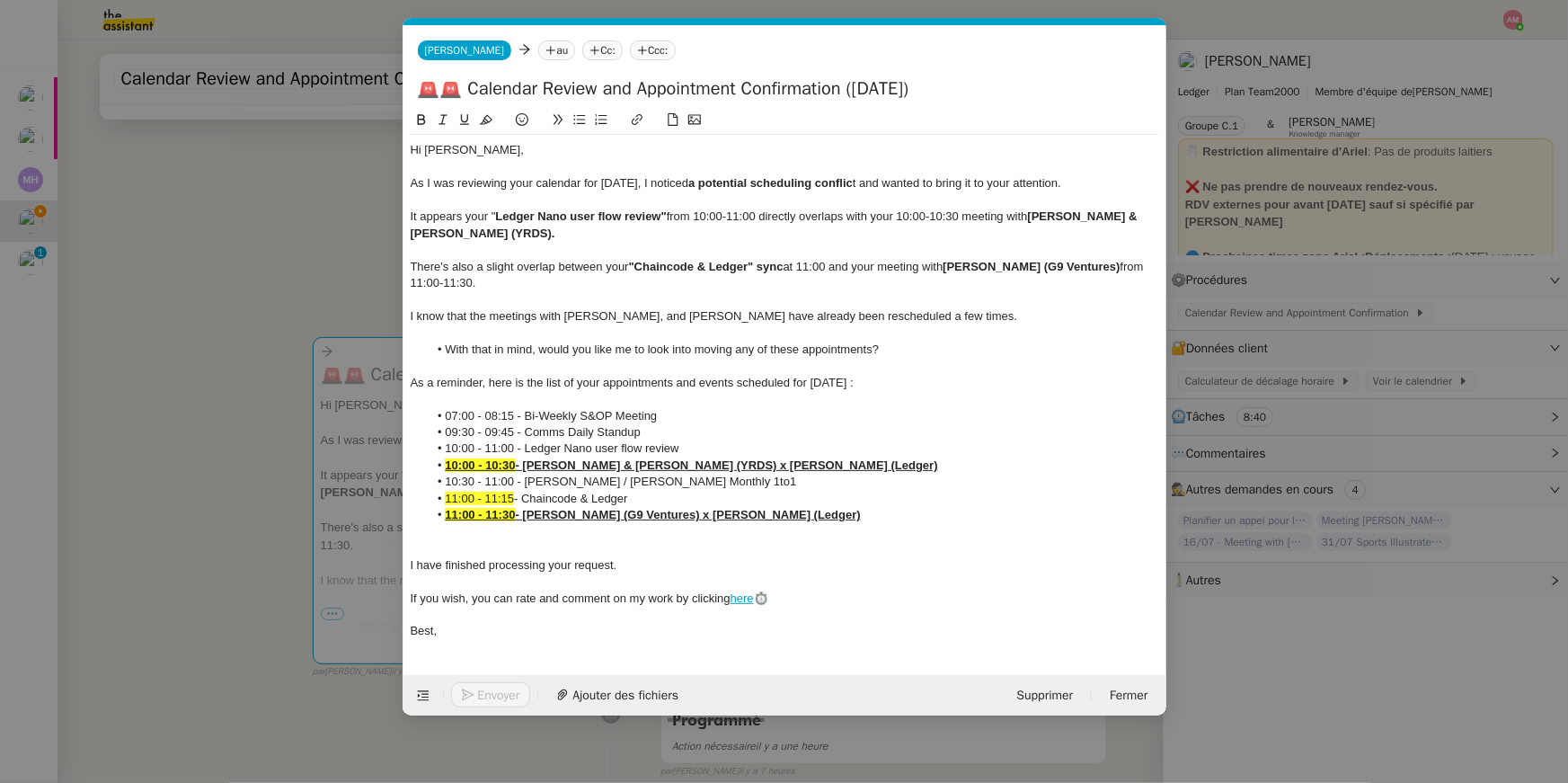 drag, startPoint x: 437, startPoint y: 89, endPoint x: 405, endPoint y: 89, distance: 32 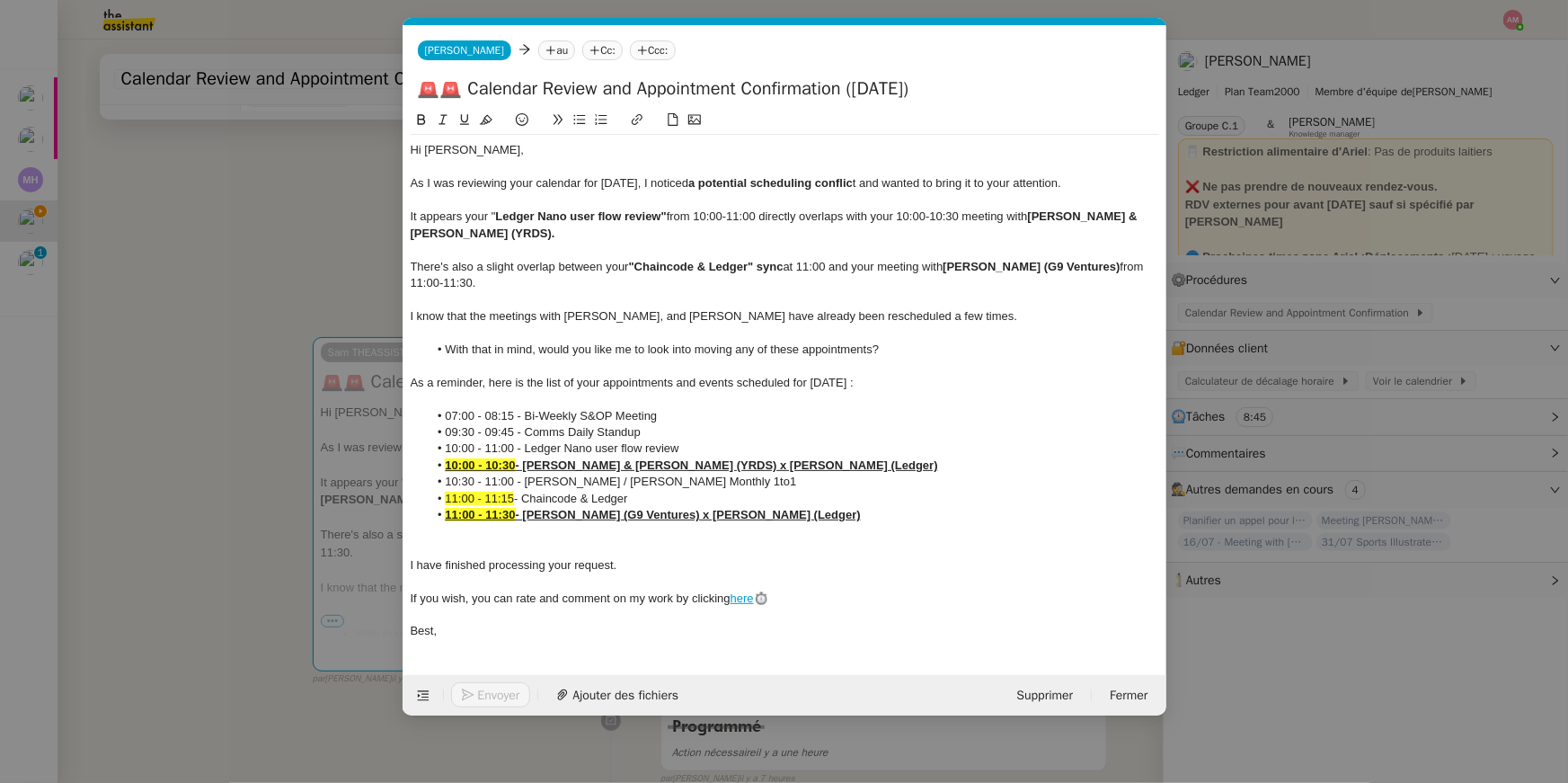 click on "🚨🚨 Calendar Review and Appointment Confirmation ([DATE])" 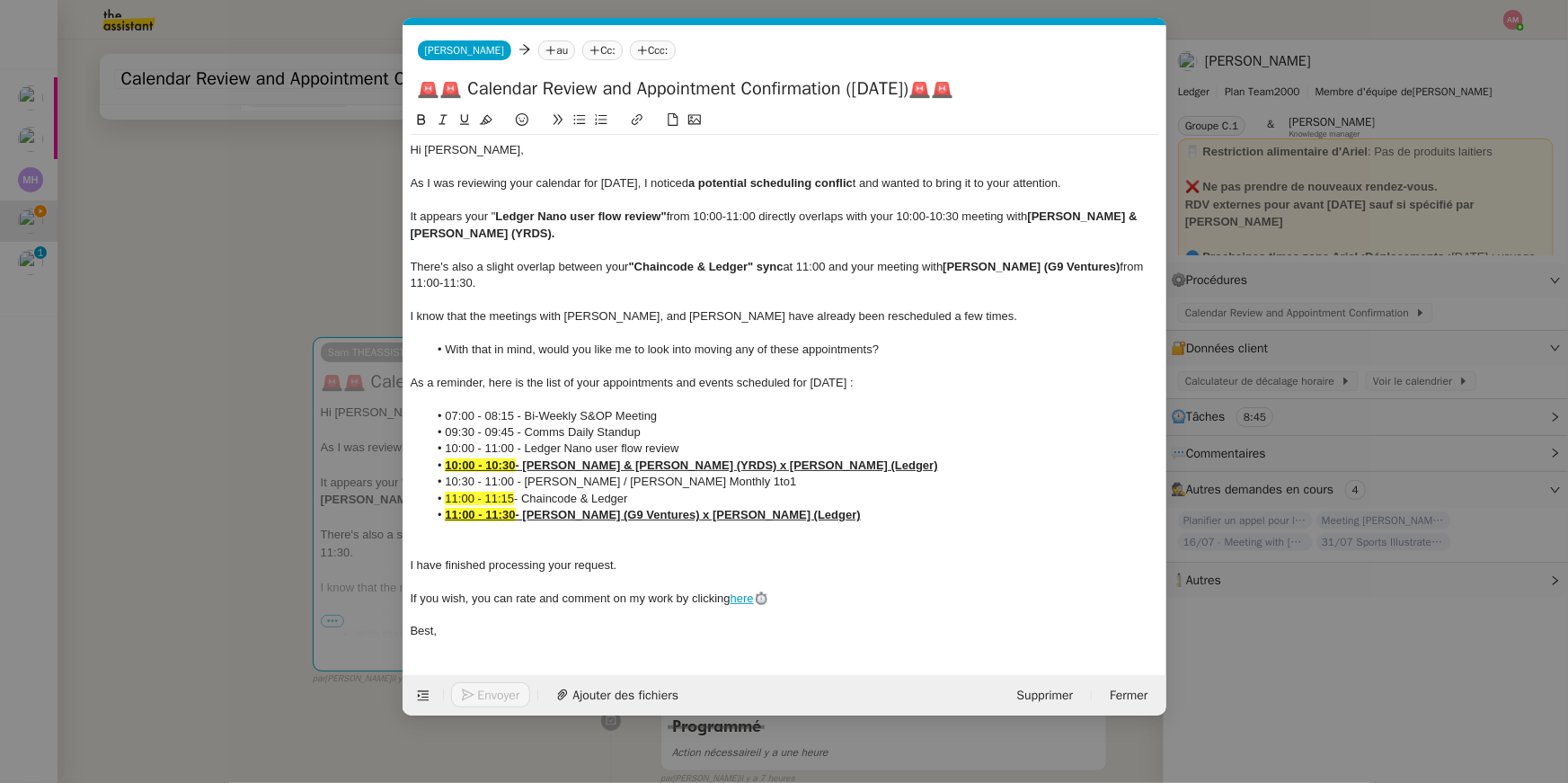type on "🚨🚨 Calendar Review and Appointment Confirmation ([DATE])🚨🚨" 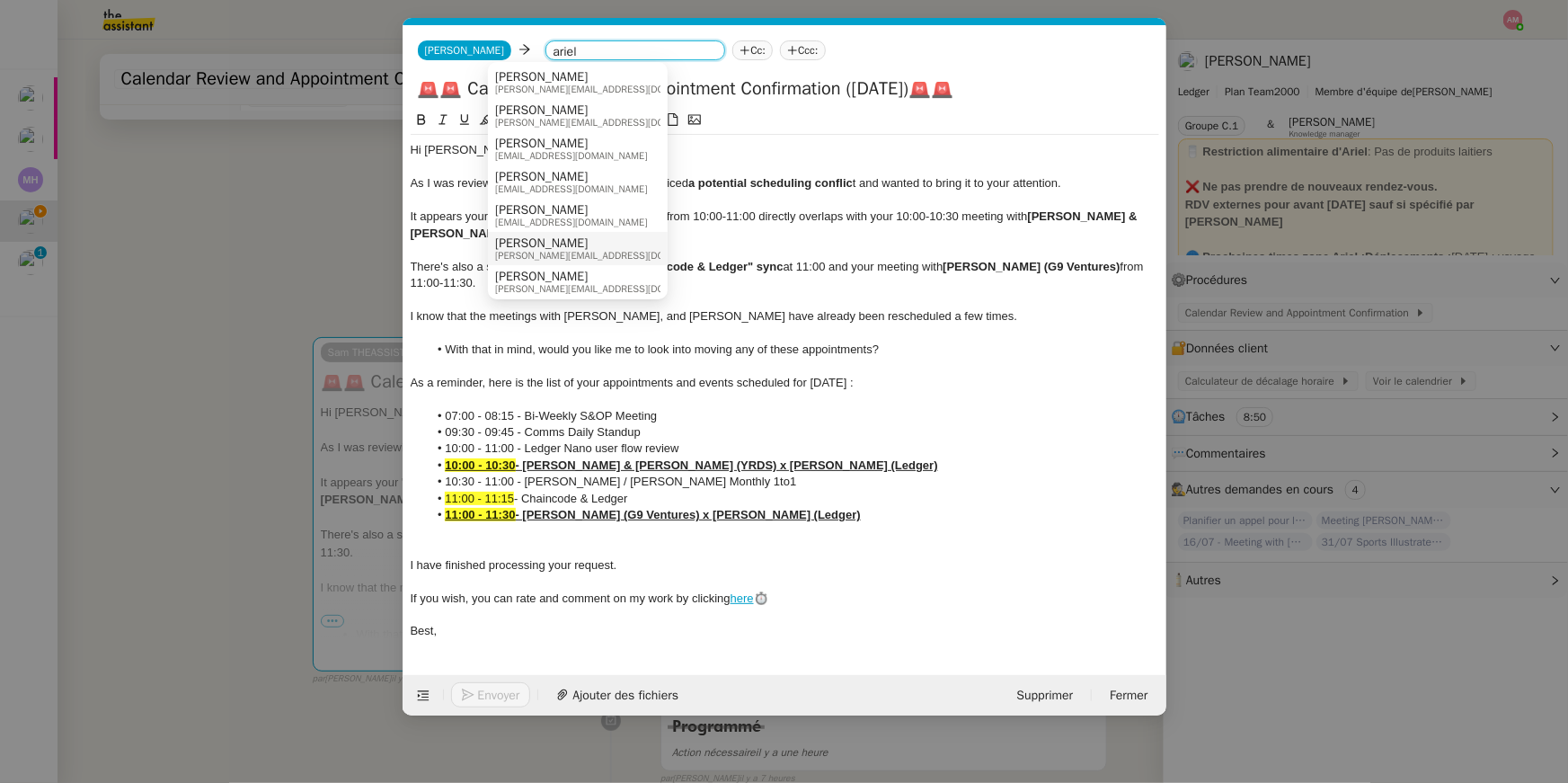 type on "ariel" 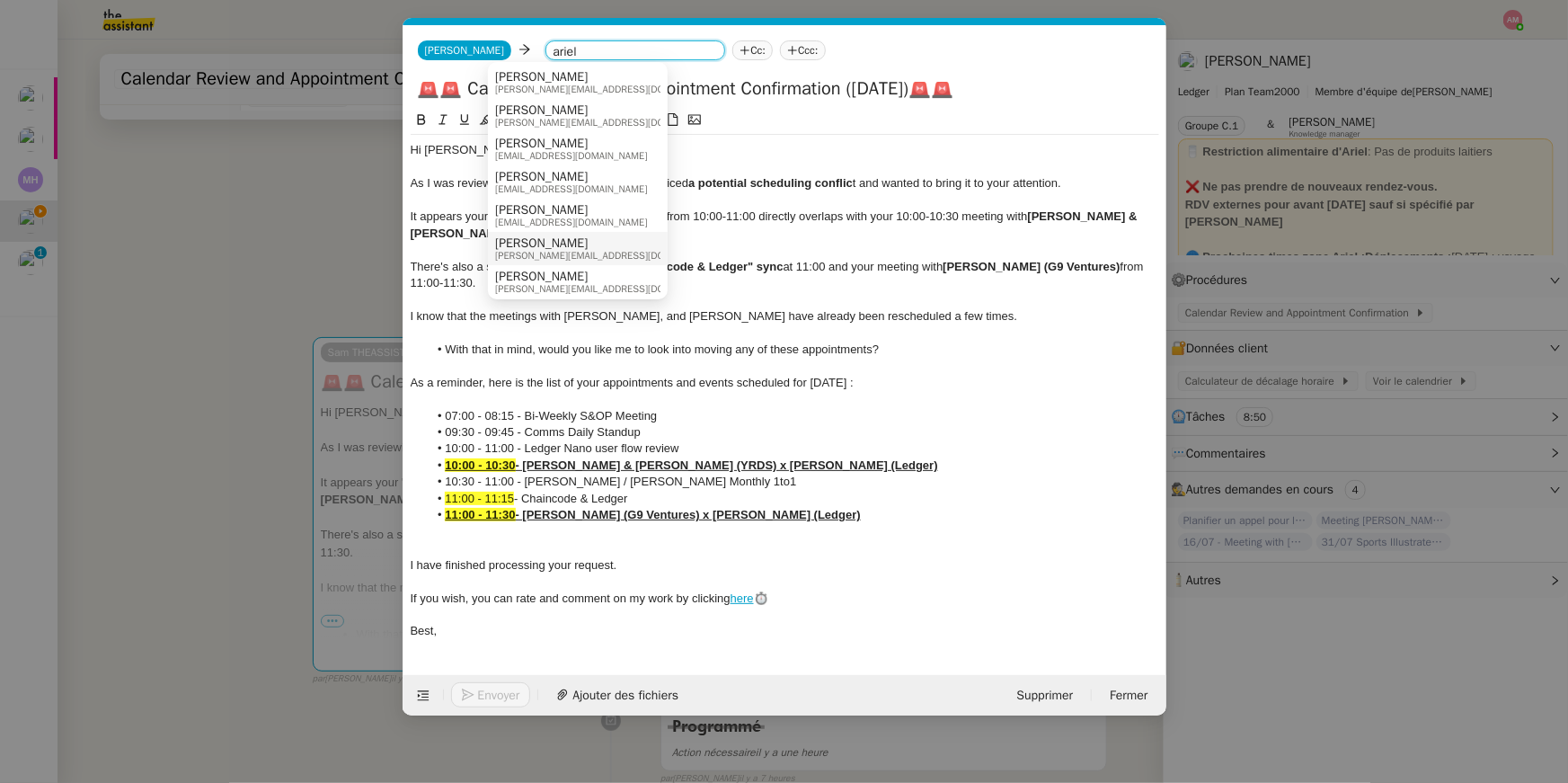 click on "[PERSON_NAME]" at bounding box center (607, 244) 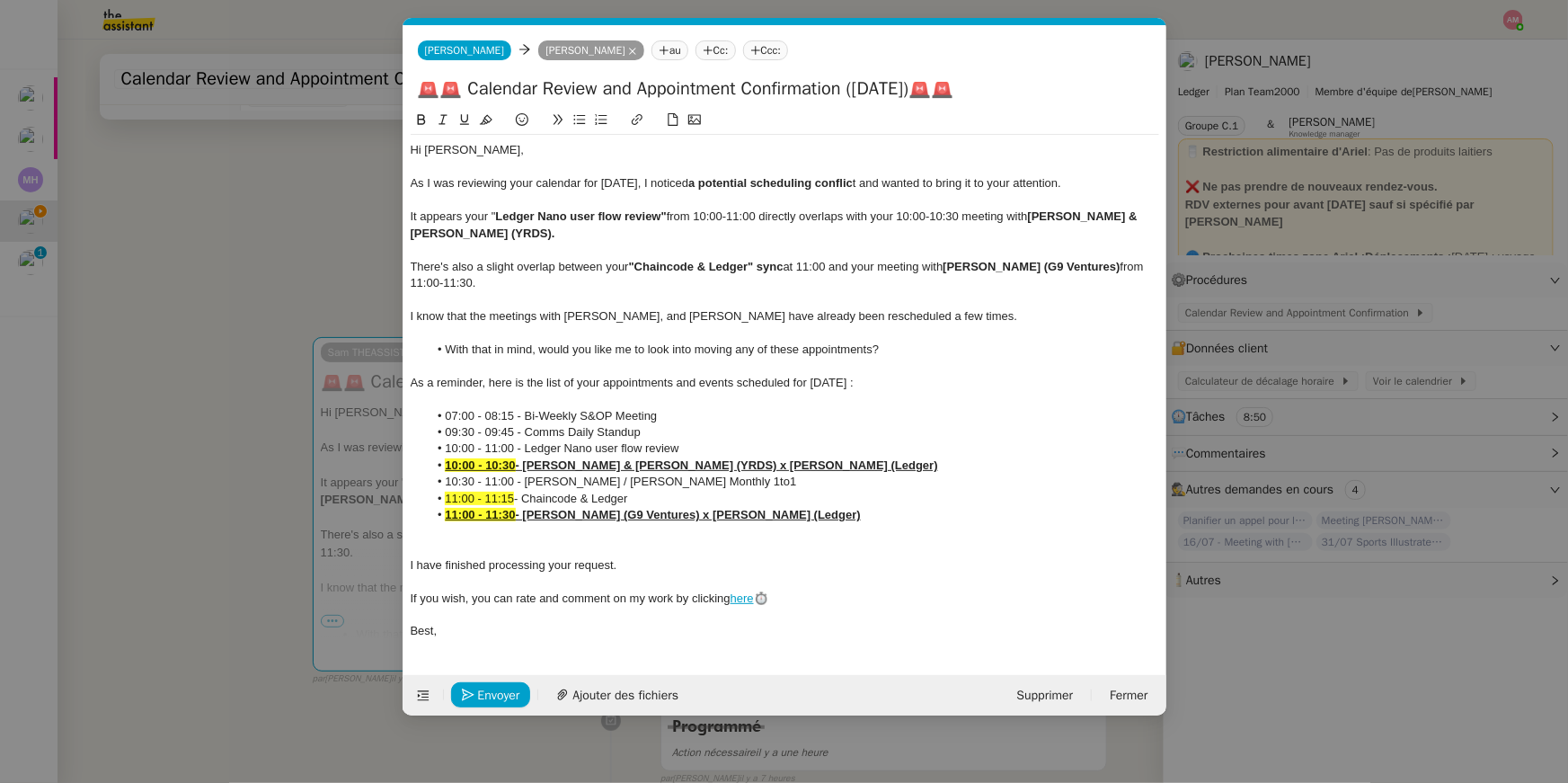 click on "cal Service Cal endar Review and Appointment Confirmation     [PERSON_NAME] TA - PARTAGE  CAL ENDRIER    A utiliser lorsque le client doit ajouter son agenda à son profil TA TA - PARTAGE DE  CAL ENDRIER (EN)    A utiliser pour demander au client de partager son  cal endrier afin de faciliter l'accès et la gestion Common Cal endar Review and Appointment Confirmation     [PERSON_NAME] TA - PARTAGE  CAL ENDRIER    A utiliser lorsque le client doit ajouter son agenda à son profil TA TA - PARTAGE DE  CAL ENDRIER (EN)    A utiliser pour demander au client de partager son  cal endrier afin de faciliter l'accès et la gestion Other No Templates [PERSON_NAME]
[PERSON_NAME]   au
Cc:
Ccc:
🚨🚨 Calendar Review and Appointment Confirmation ([DATE])🚨🚨         Hi [PERSON_NAME], As I was reviewing your calendar for [DATE], I noticed  a potential scheduling conflic t and wanted to bring it to your attention. It appears your " Ledger Nano user flow review"  from 11:00-11:30." at bounding box center (784, 391) 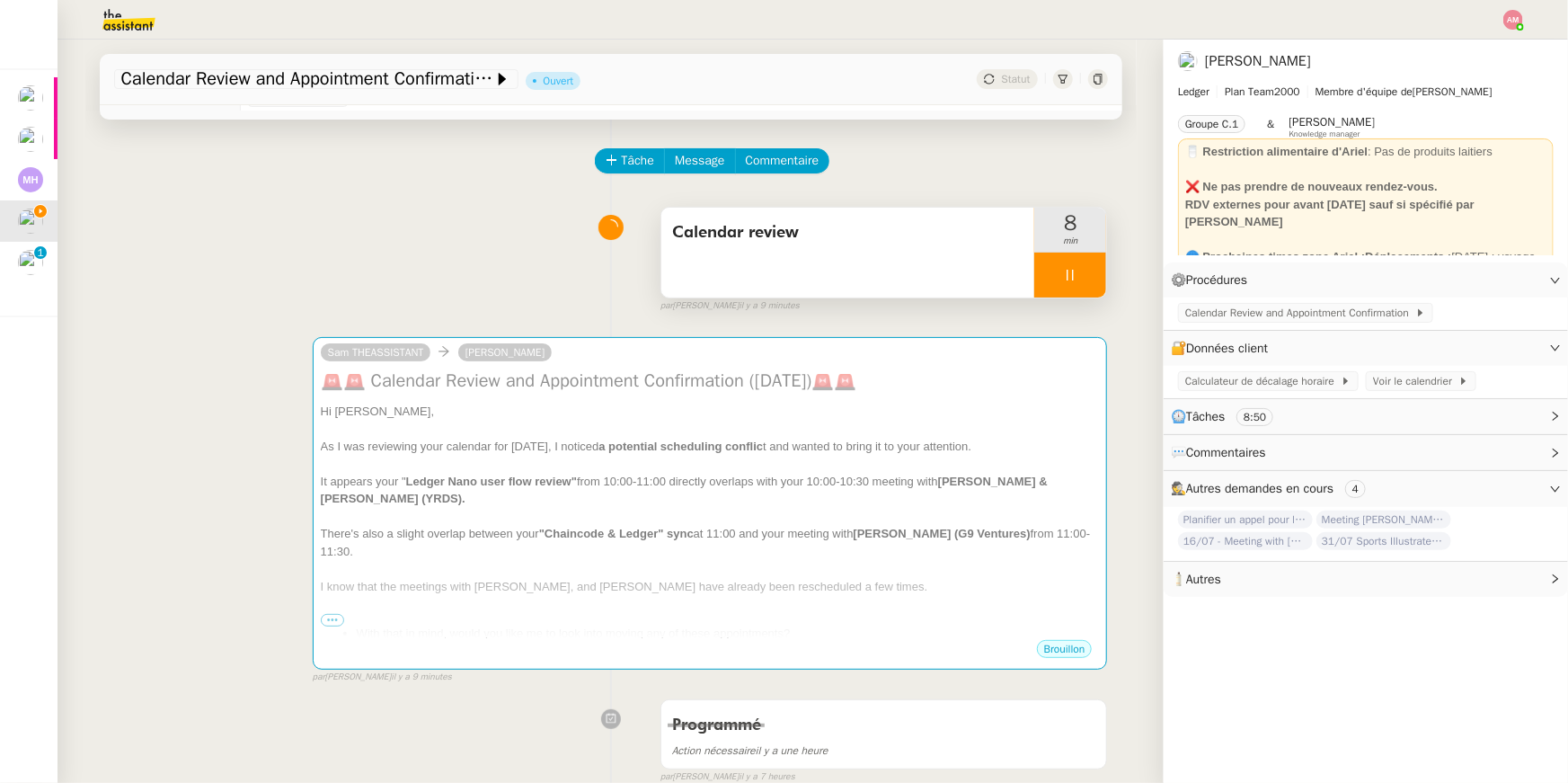 click on "Calendar review" at bounding box center (848, 253) 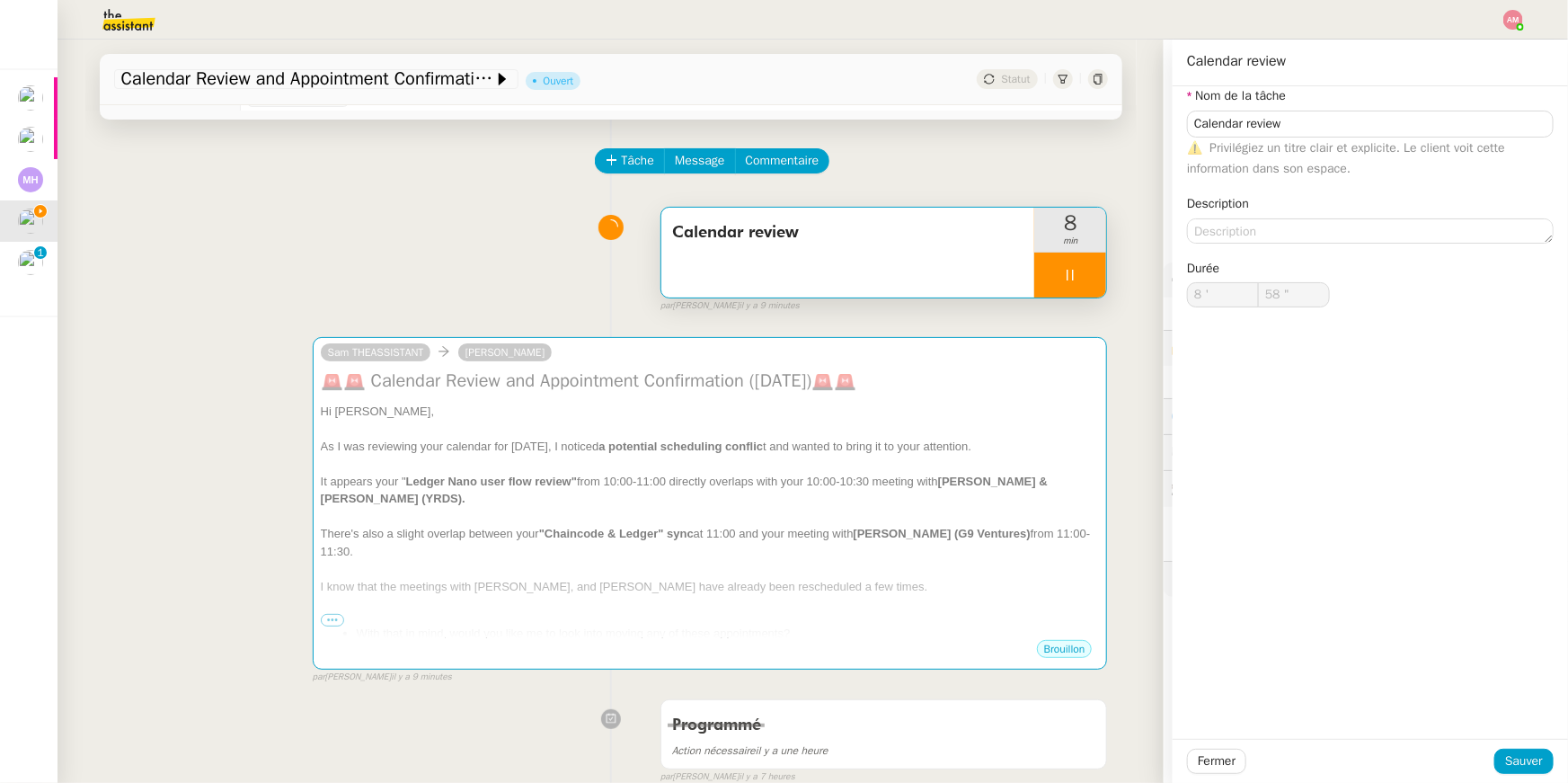type on "59 "" 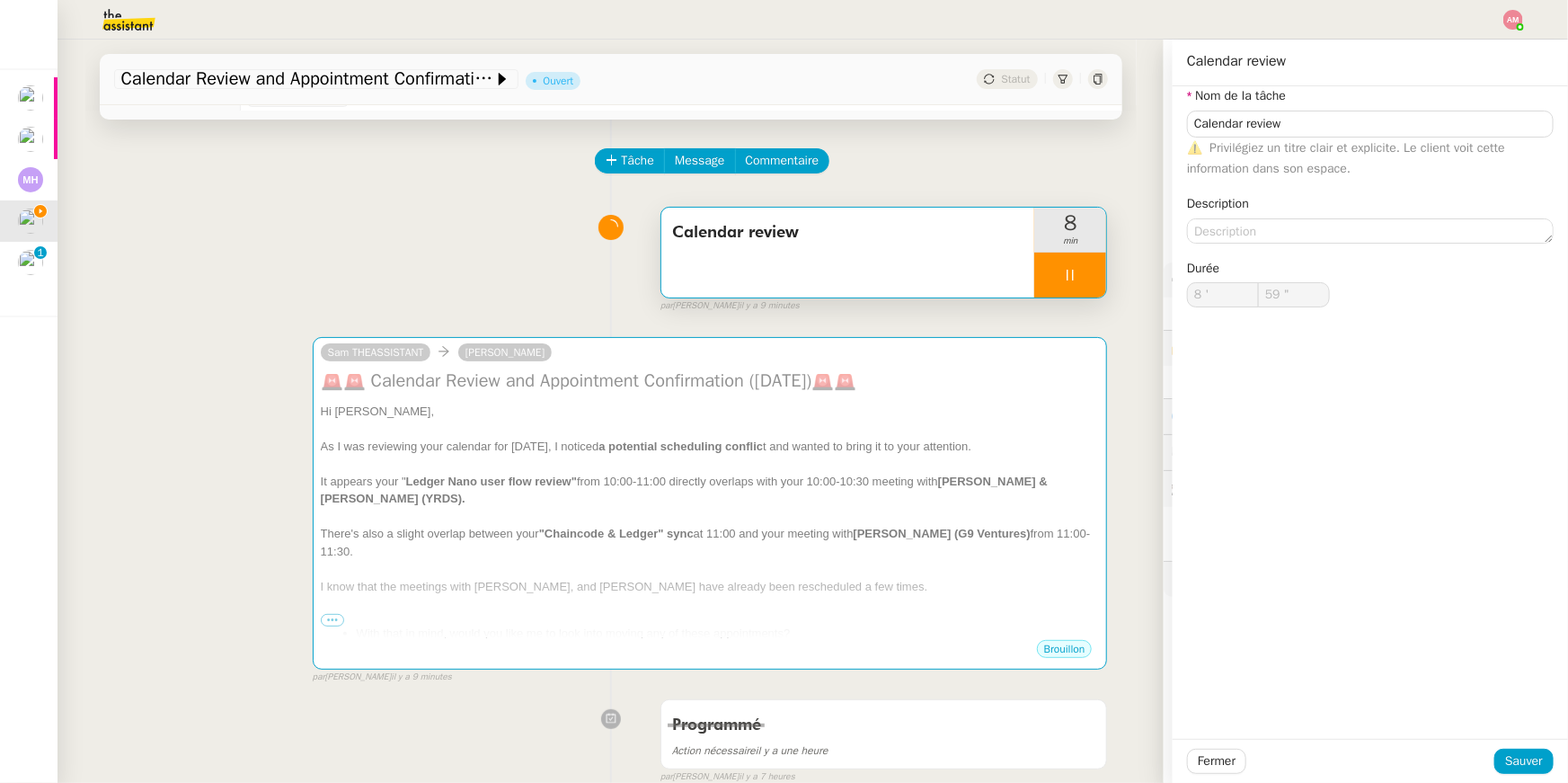 type on "9 '" 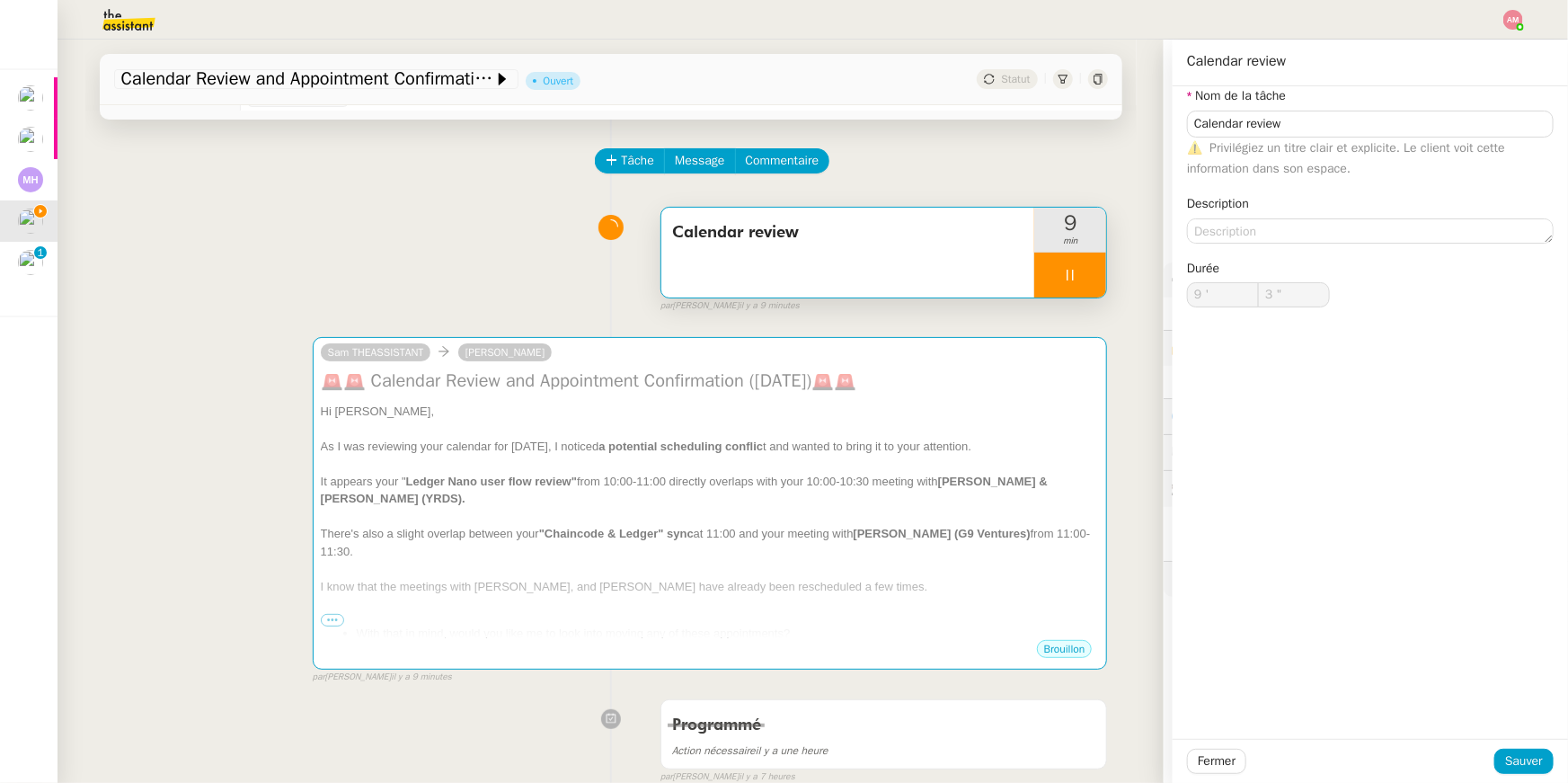 type on "4 "" 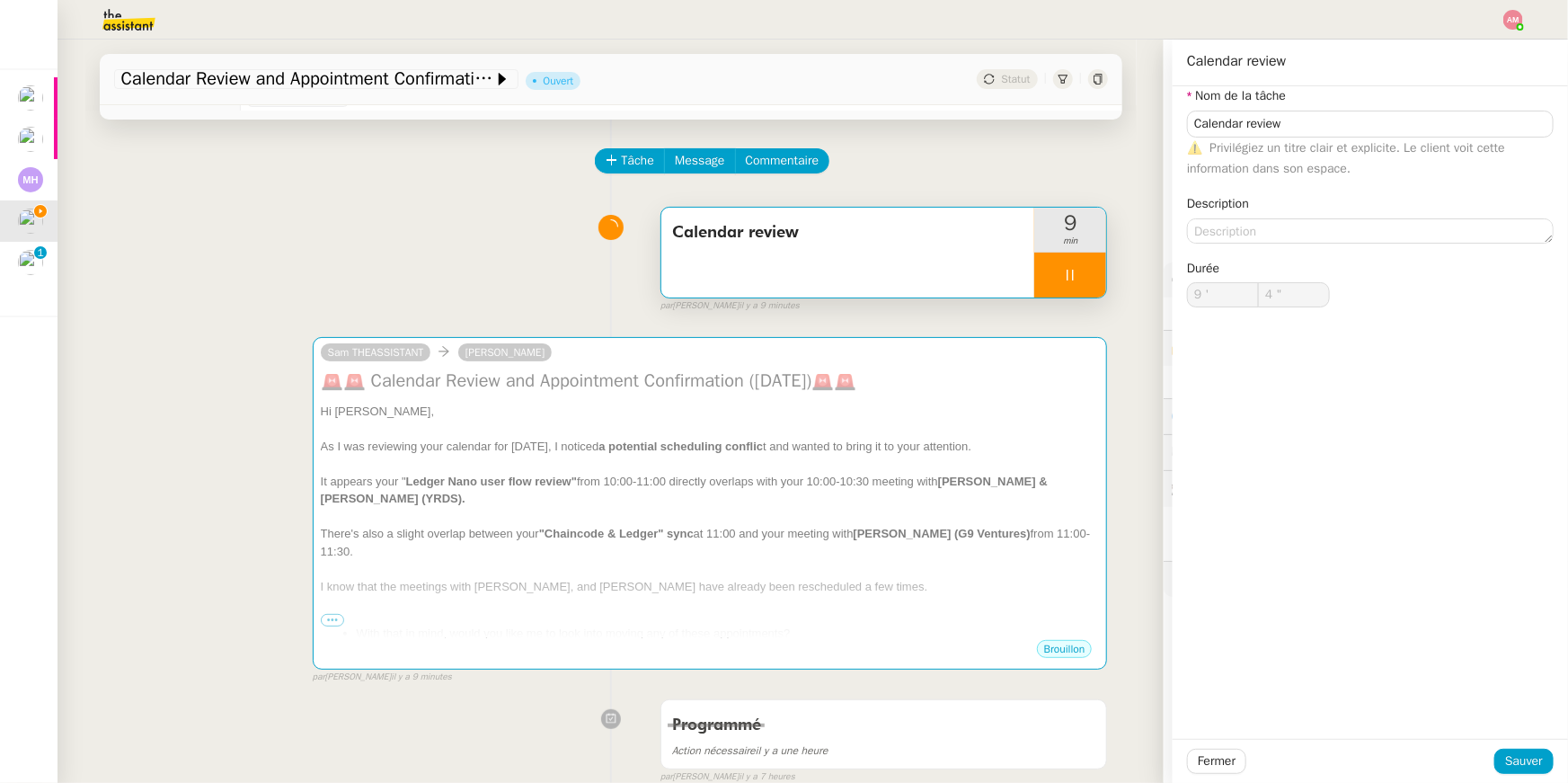click on "Calendar review     9 min false par   [PERSON_NAME]   il y a 9 minutes" at bounding box center (611, 256) 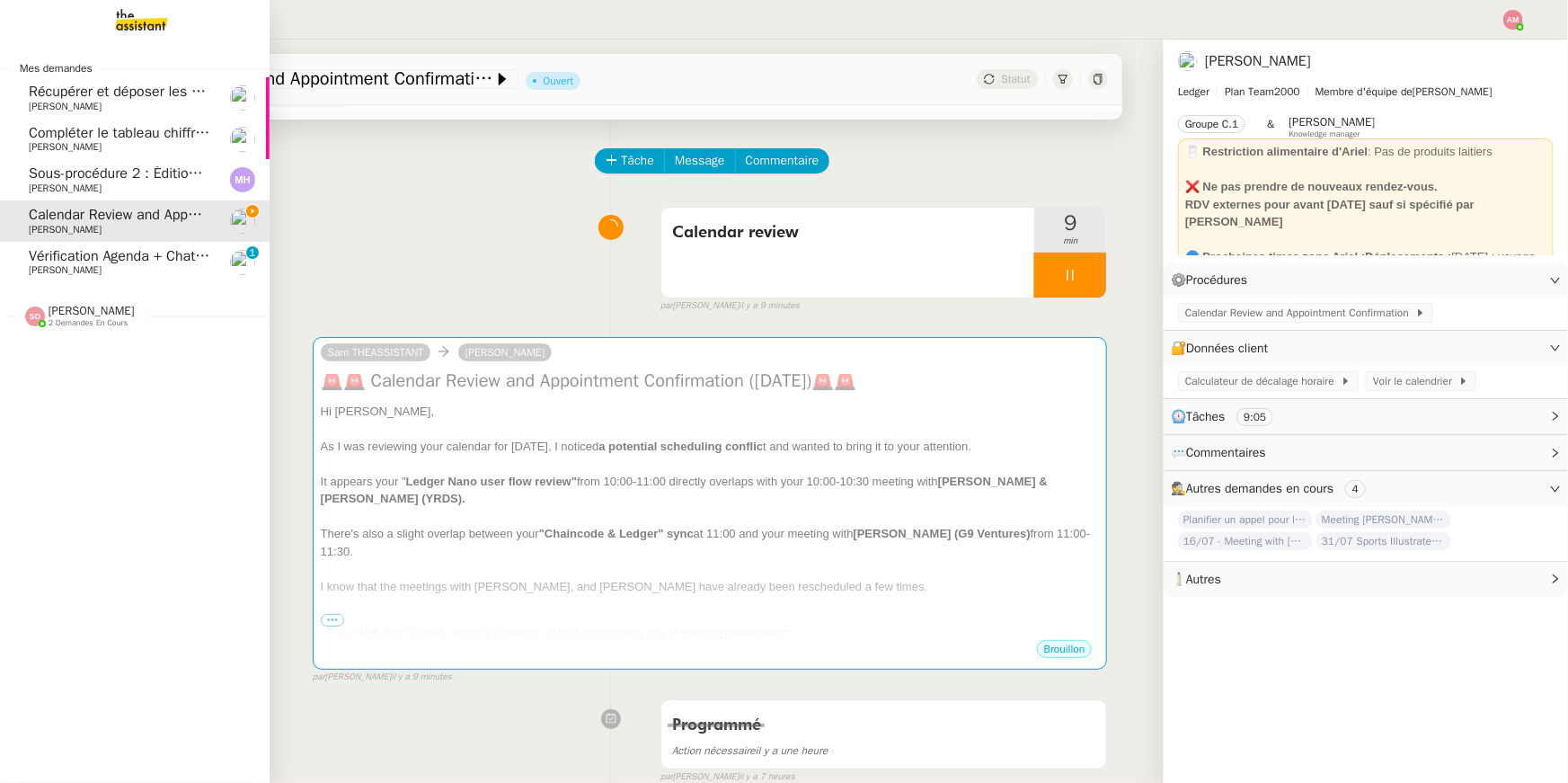 click on "[PERSON_NAME]    2 demandes en cours" 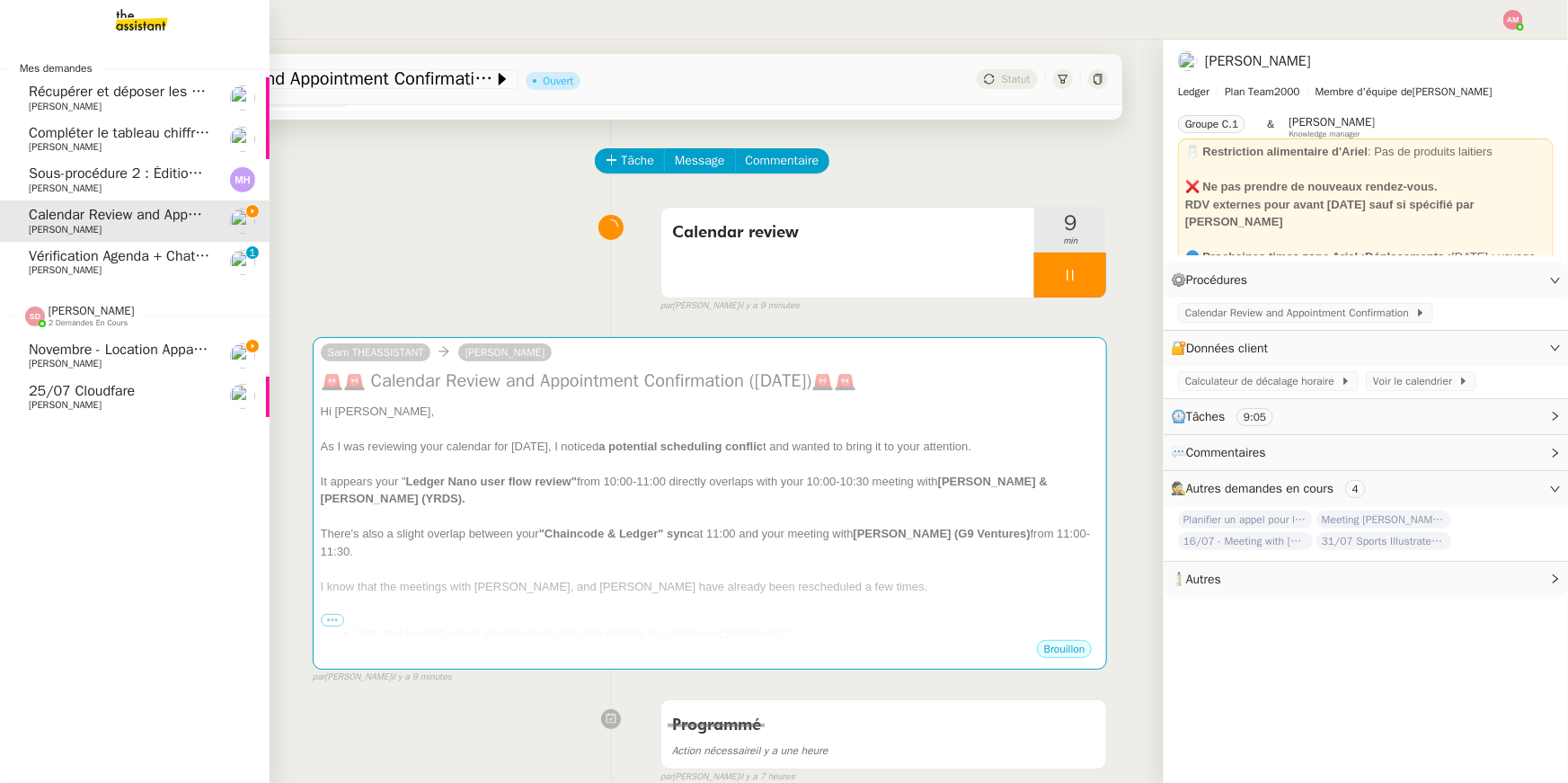 click on "[PERSON_NAME]" 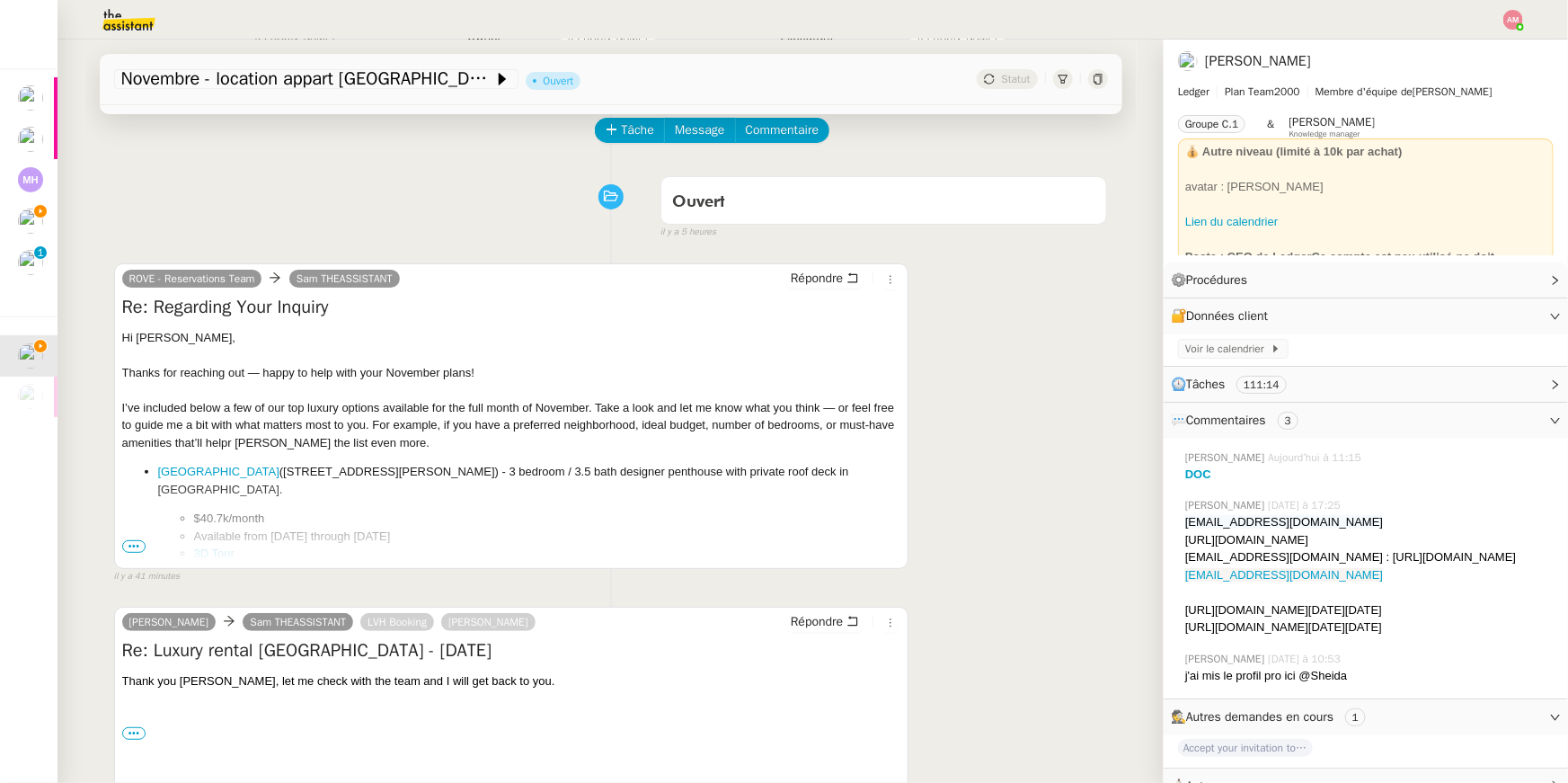 scroll, scrollTop: 0, scrollLeft: 0, axis: both 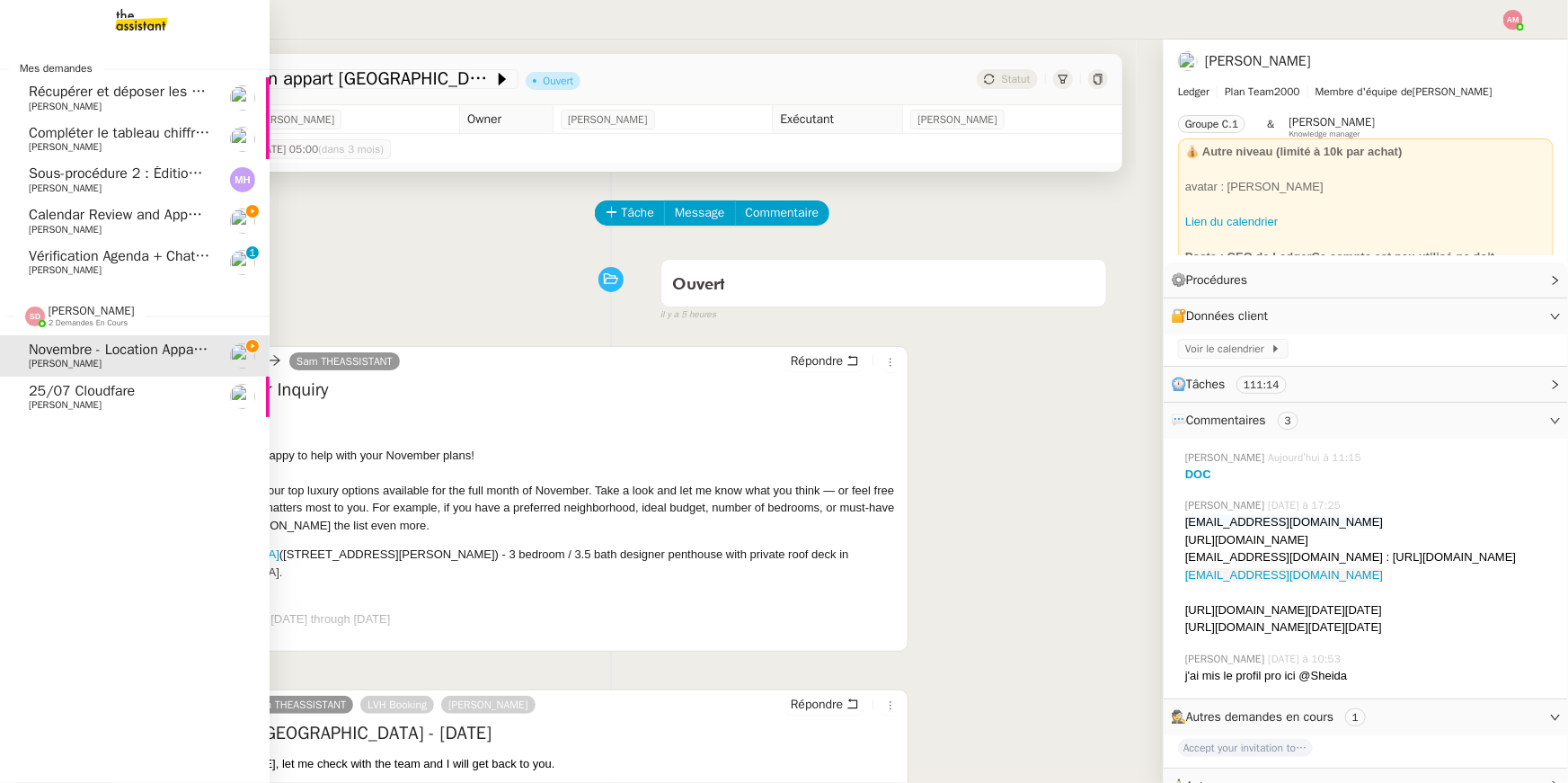 click on "[PERSON_NAME]" 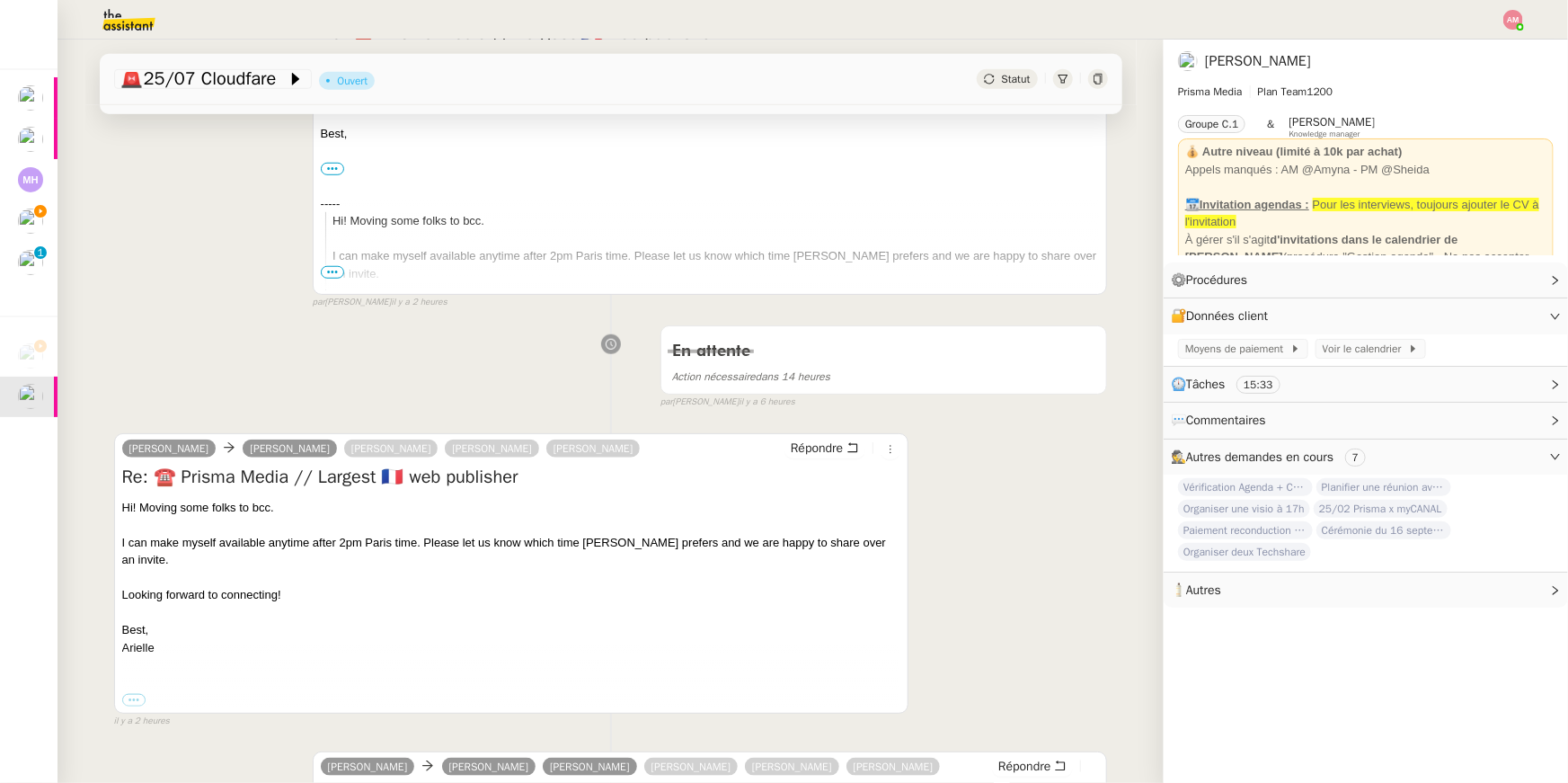 scroll, scrollTop: 872, scrollLeft: 0, axis: vertical 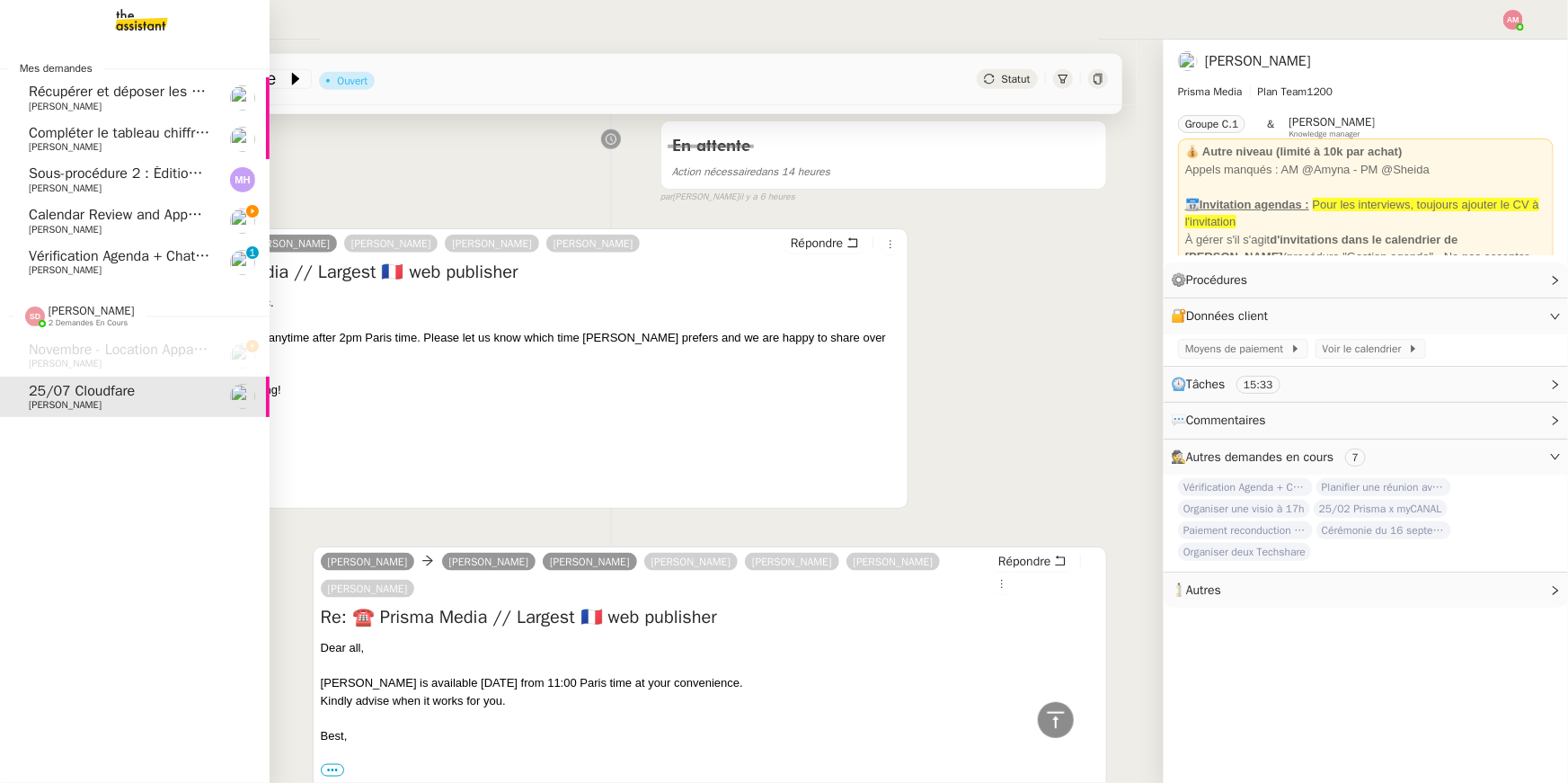 click on "[PERSON_NAME]" 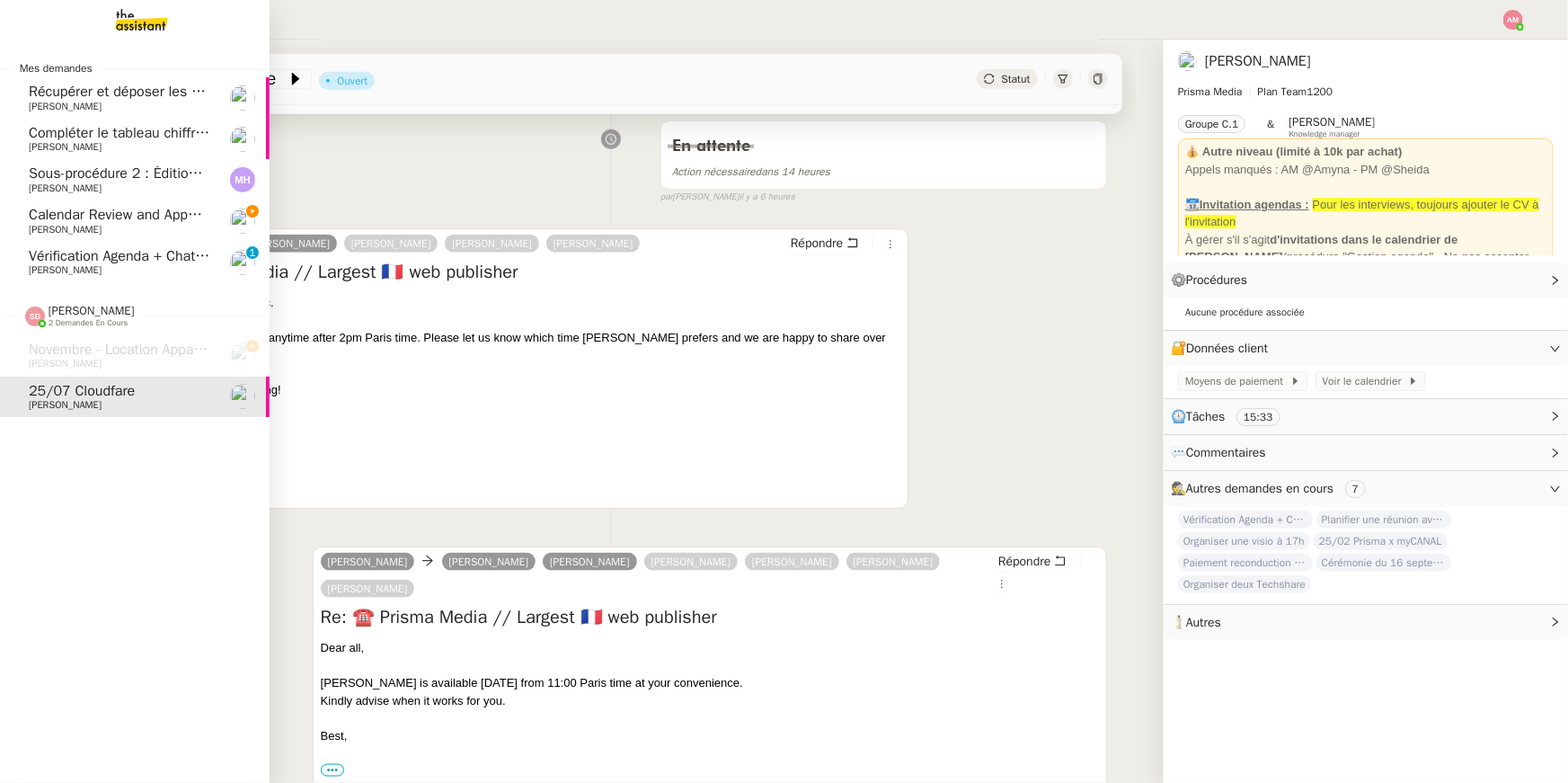 scroll, scrollTop: 228, scrollLeft: 0, axis: vertical 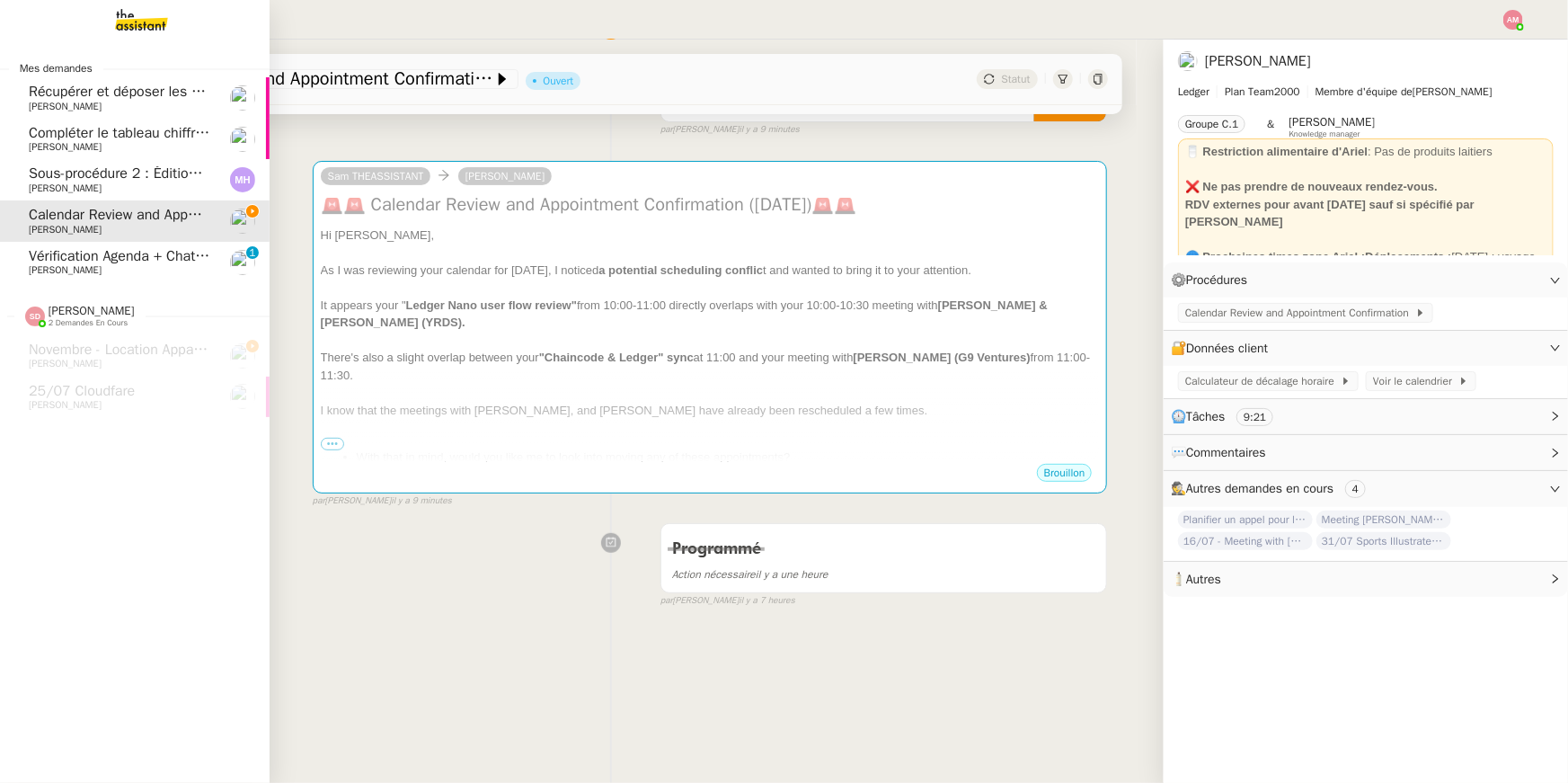 click on "[PERSON_NAME]" 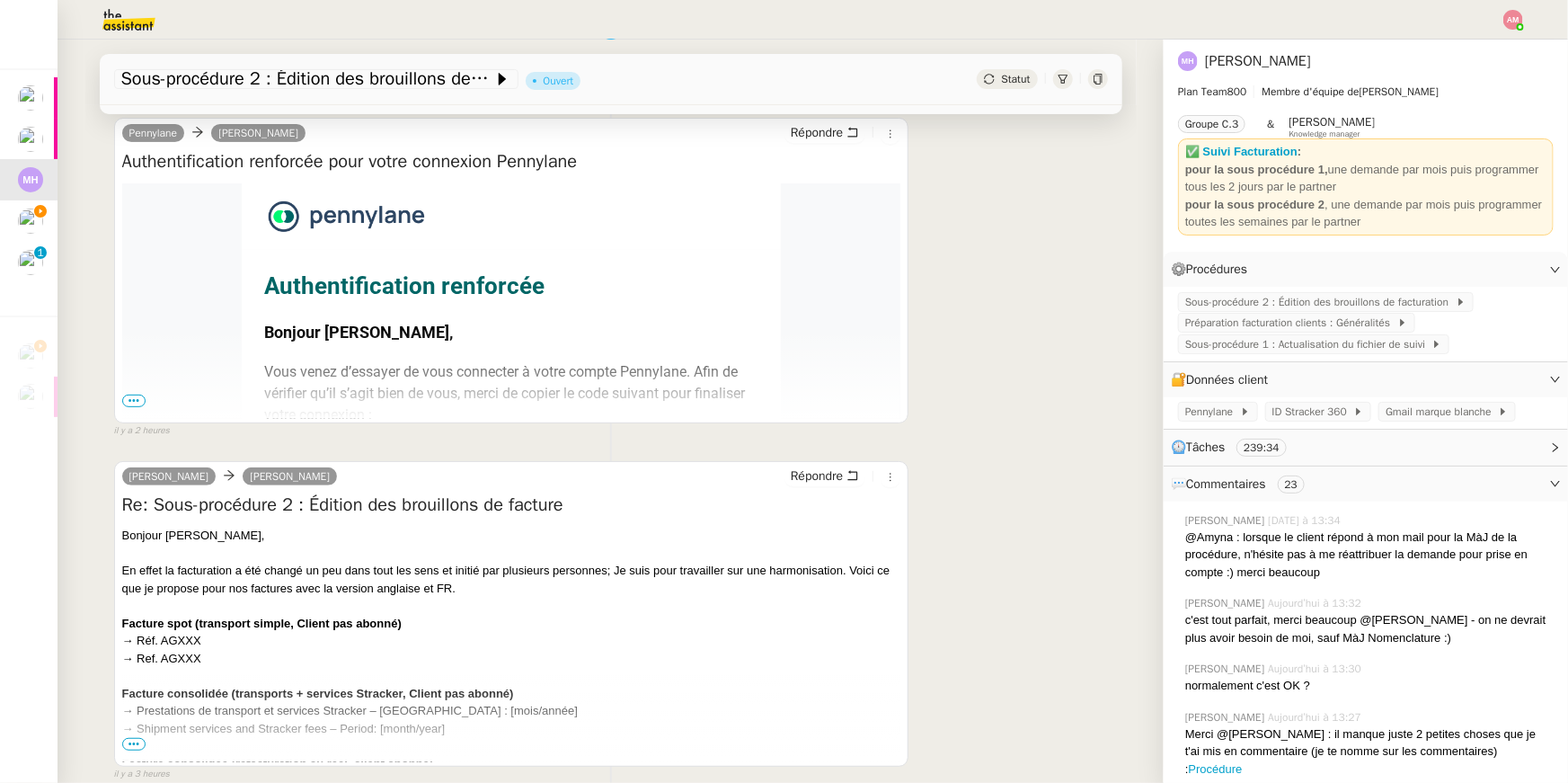 scroll, scrollTop: 872, scrollLeft: 0, axis: vertical 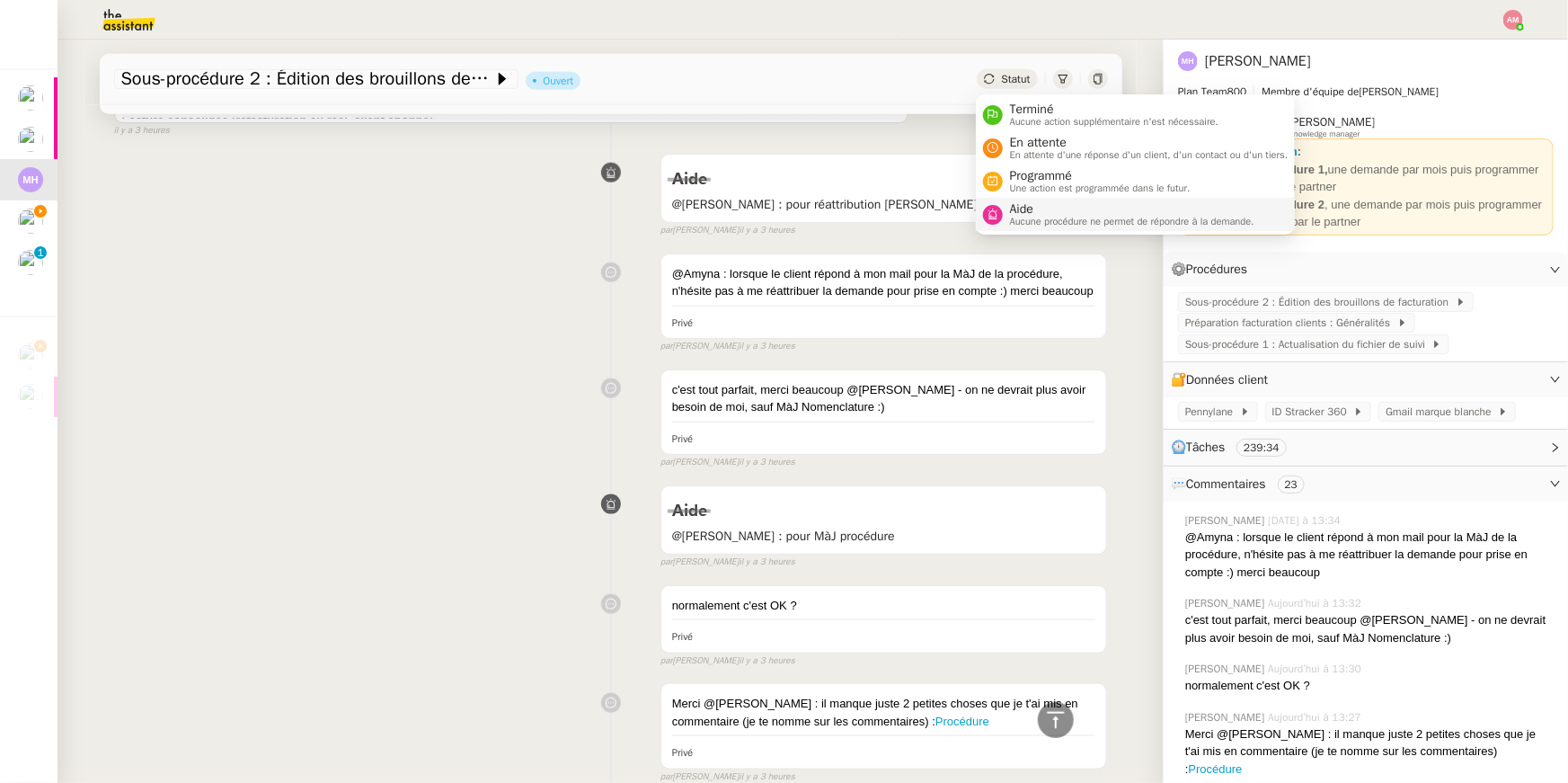 click on "Aide" at bounding box center [1132, 209] 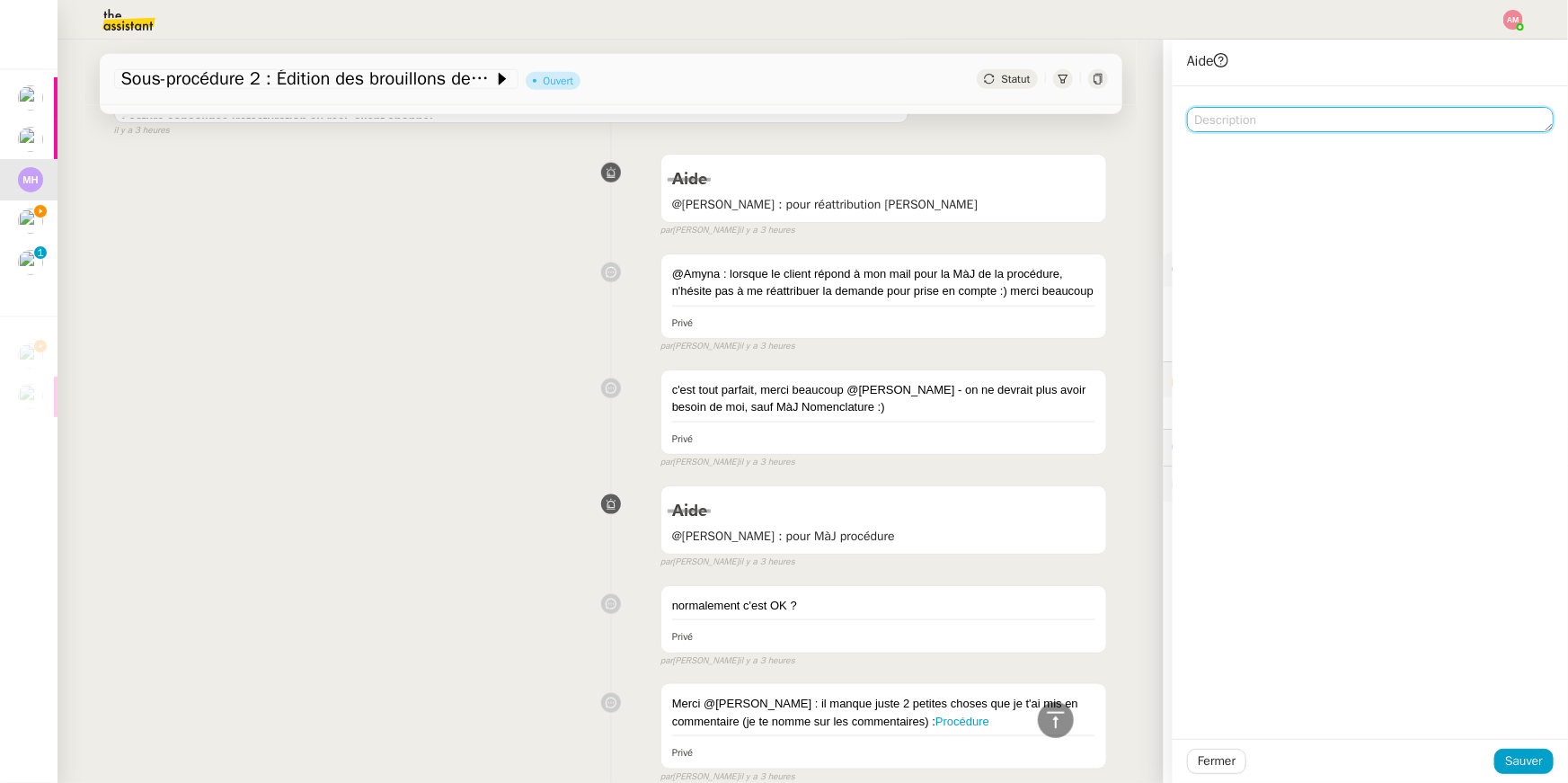 click 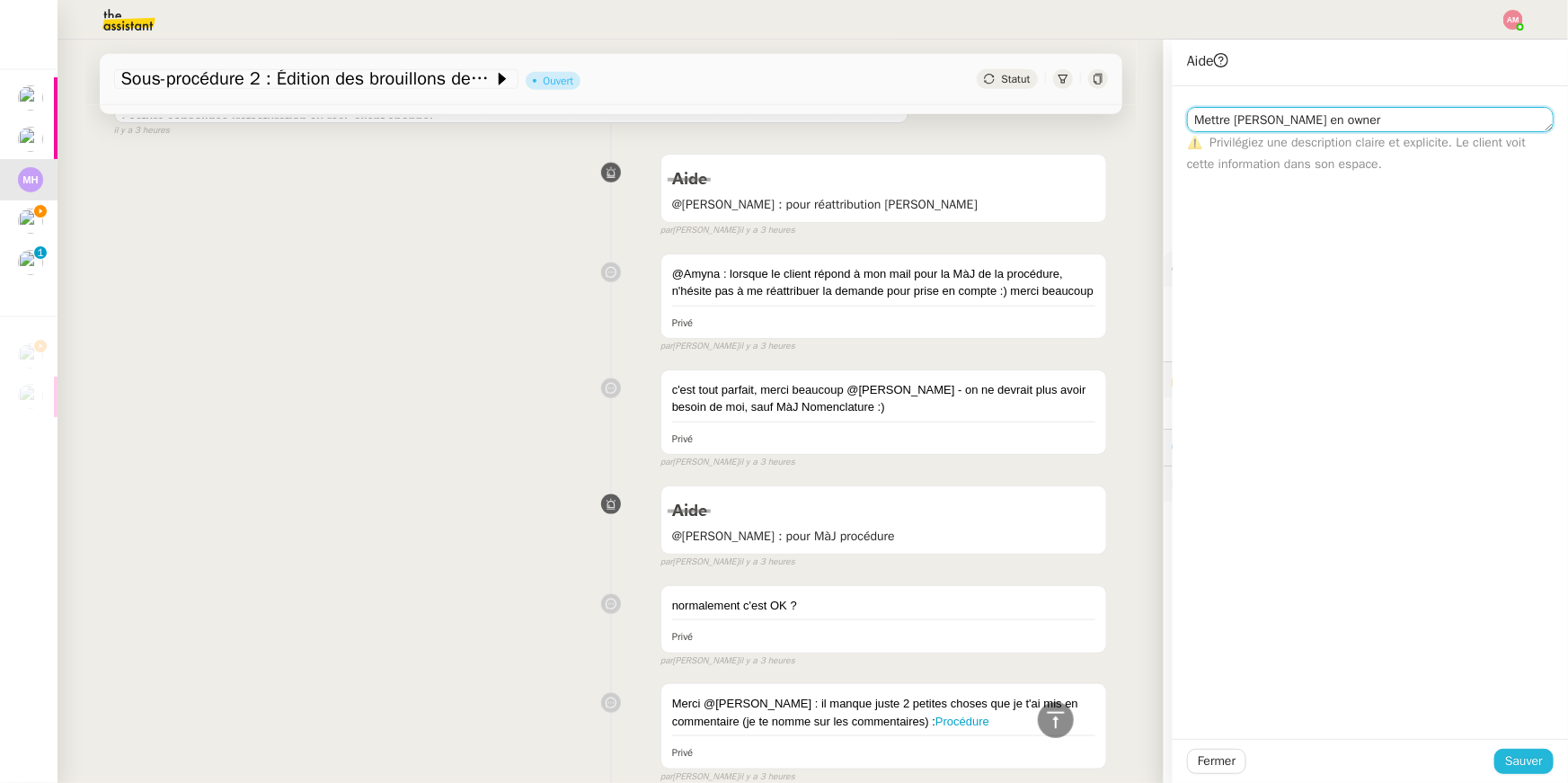 type on "Mettre [PERSON_NAME] en owner" 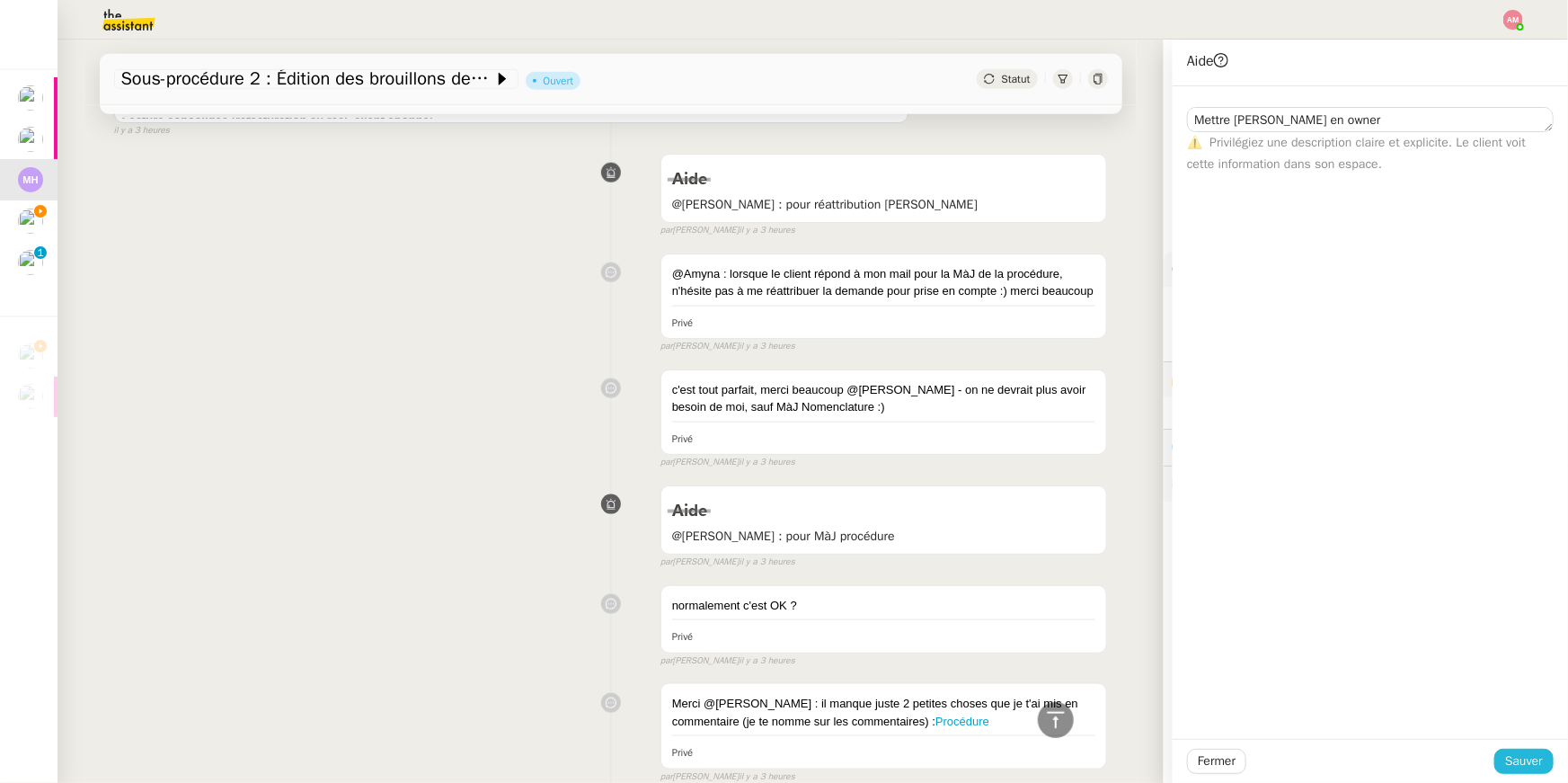 click on "Sauver" 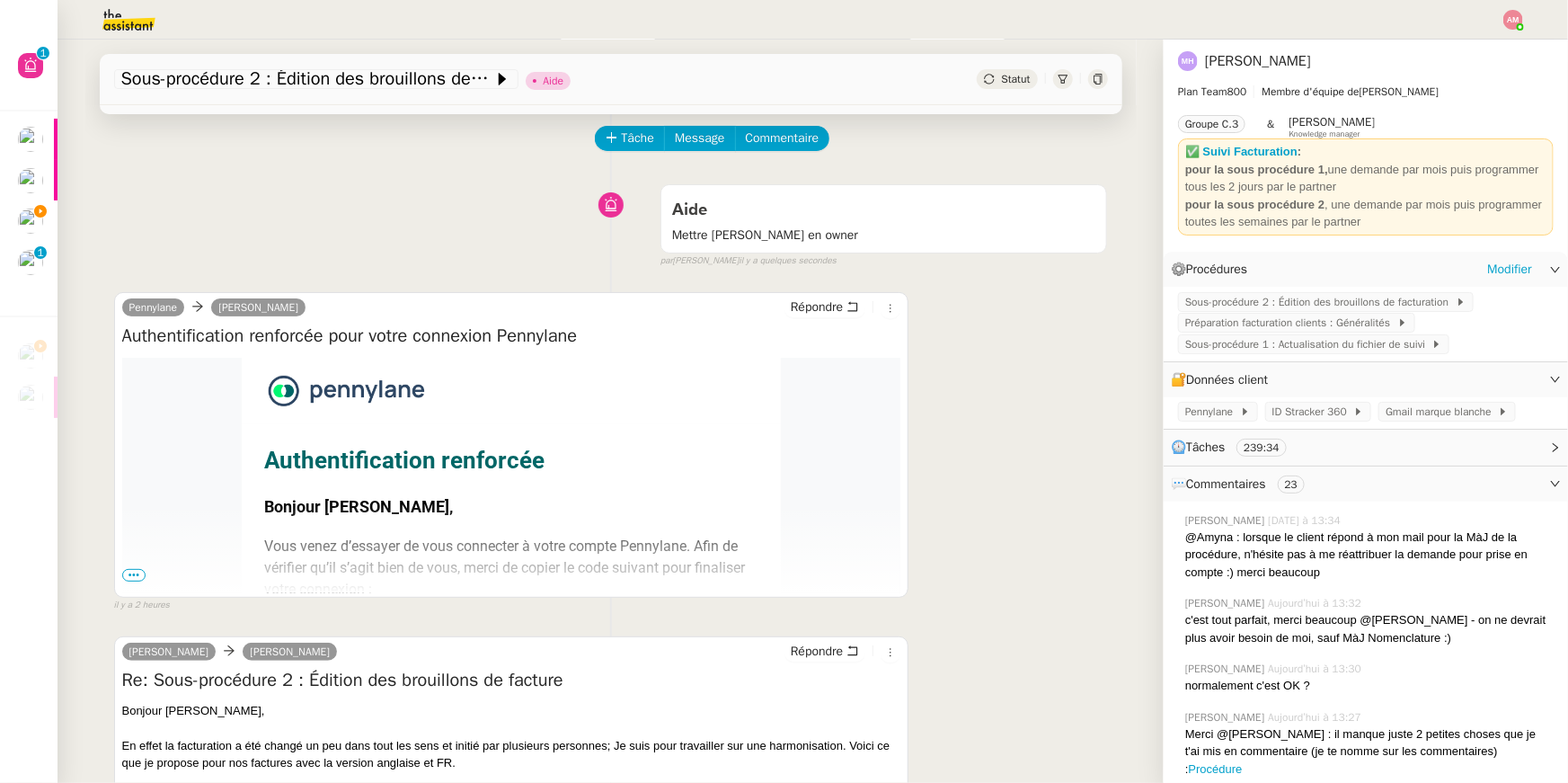 scroll, scrollTop: 0, scrollLeft: 0, axis: both 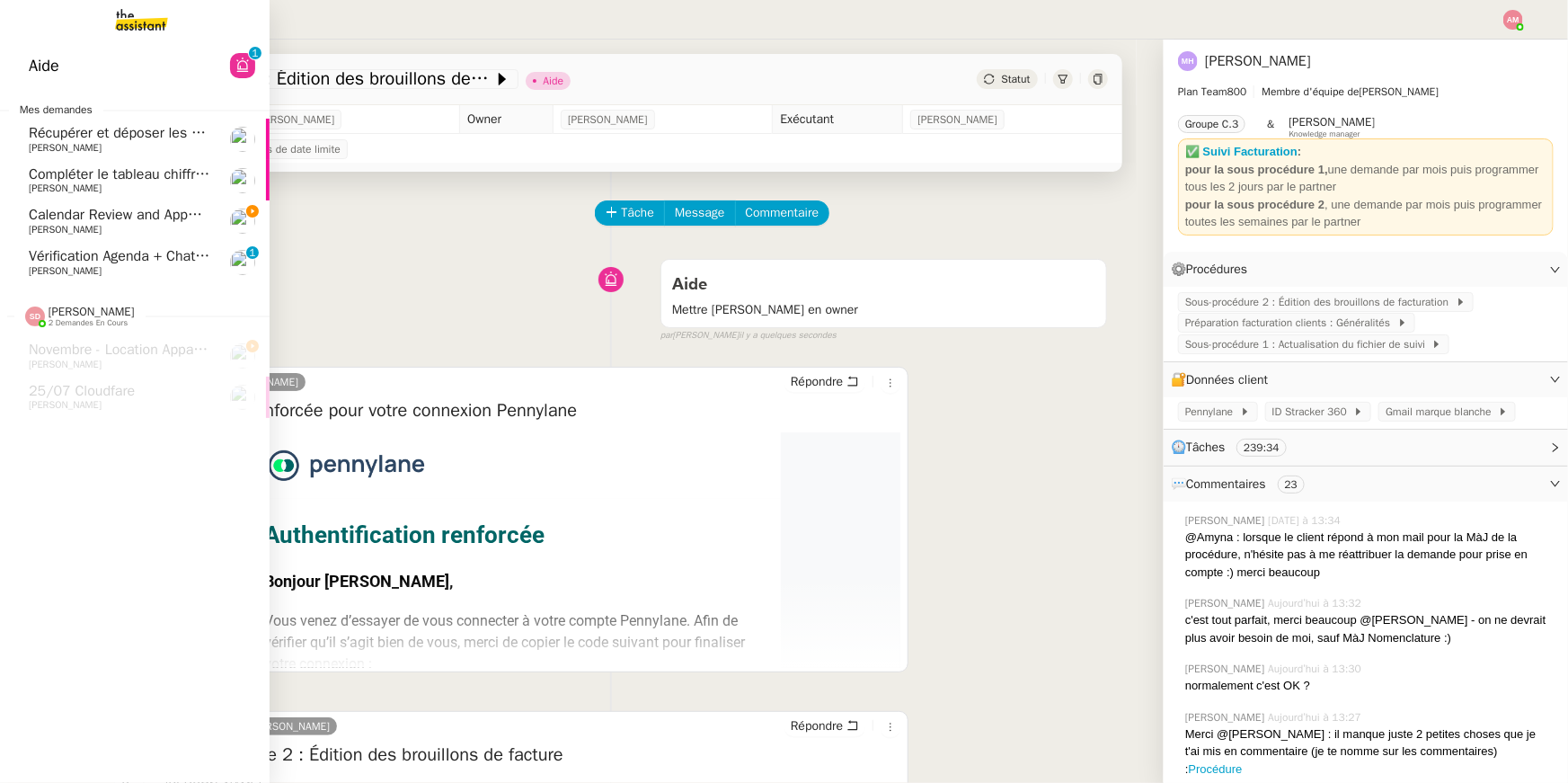 click on "Calendar Review and Appointment Confirmation - 24 juillet 2025" 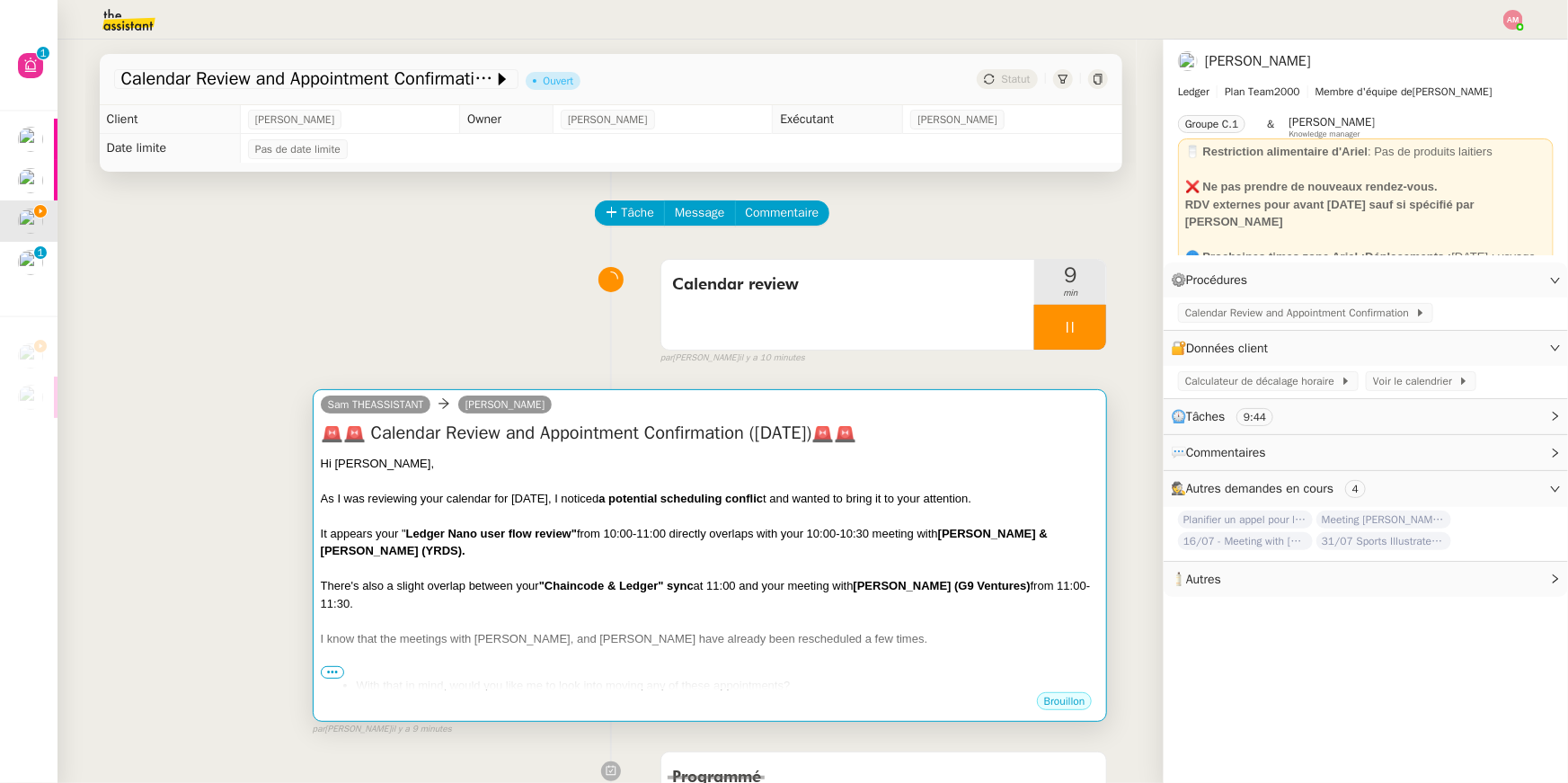 click on "It appears your " Ledger Nano user flow review"  from 10:00-11:00 directly overlaps with your 10:00-10:30 meeting with  [PERSON_NAME] & [PERSON_NAME] (YRDS)." at bounding box center (710, 542) 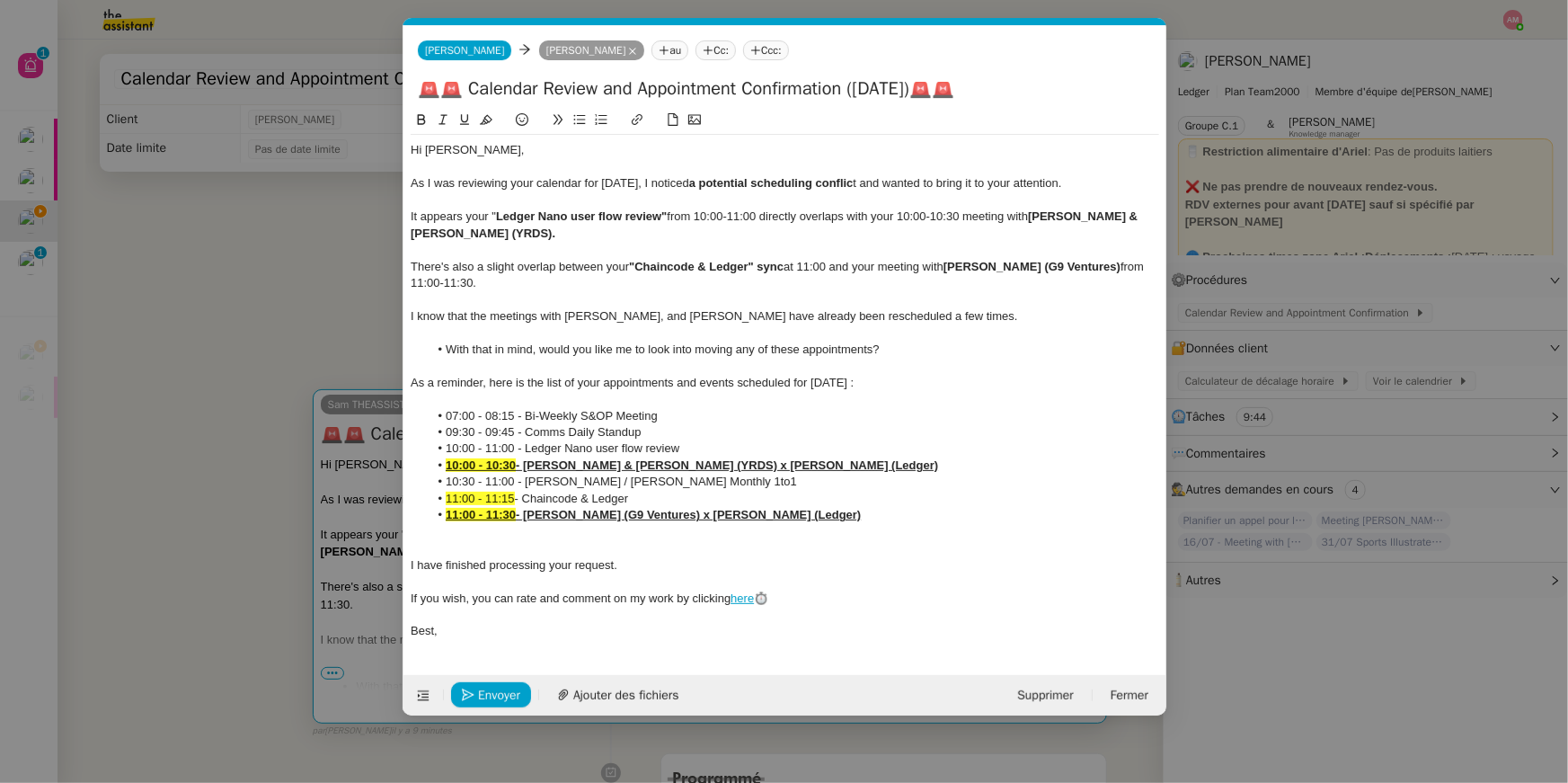 scroll, scrollTop: 0, scrollLeft: 38, axis: horizontal 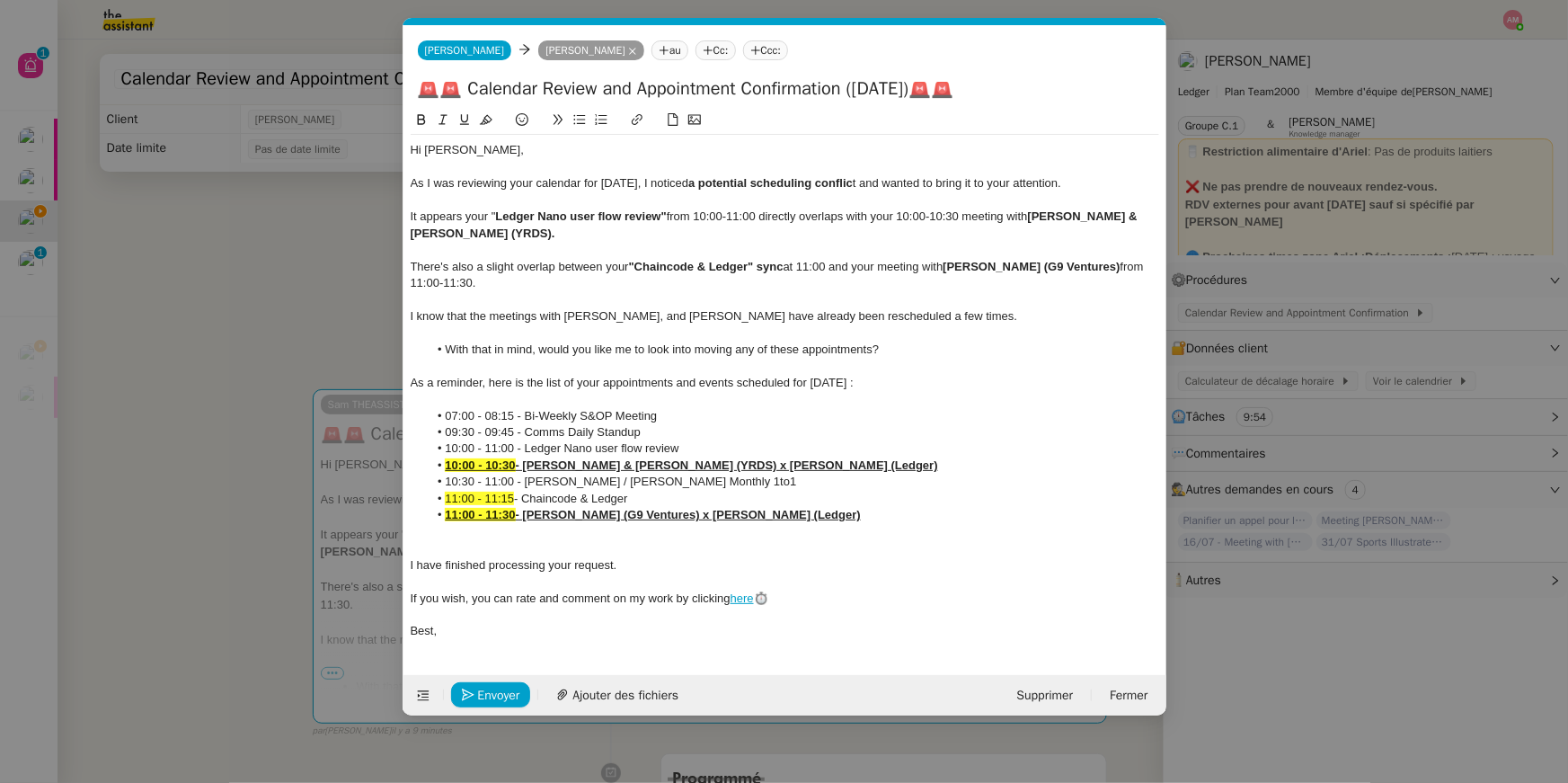 click on "Service TA - VOYAGE - PROPOSITION GLOBALE    A utiliser dans le cadre de proposition de déplacement TA - RELANCE CLIENT (EN)    Relancer un client lorsqu'il n'a pas répondu à un précédent message BAFERTY - MAIL AUDITION    A utiliser dans le cadre de la procédure d'envoi des mails d'audition TA - PUBLICATION OFFRE D'EMPLOI     Organisation du recrutement Discours de présentation du paiement sécurisé    Onboarding LEDGER (ANG) - Relance     [PERSON_NAME] TA - VOYAGES - PROPOSITION ITINERAIRE    Soumettre les résultats d'une recherche TA - CONFIRMATION PAIEMENT (EN)    Confirmer avec le client de modèle de transaction - Attention Plan Pro nécessaire. Onboarding LEDGER (FR)     [PERSON_NAME] TA - COURRIER EXPEDIE (recommandé)    A utiliser dans le cadre de l'envoi d'un courrier recommandé TA - PARTAGE DE CALENDRIER (EN)    A utiliser pour demander au client de partager son calendrier afin de faciliter l'accès et la gestion PSPI - Appel de fonds MJL    TA - RELANCE CLIENT" at bounding box center (784, 391) 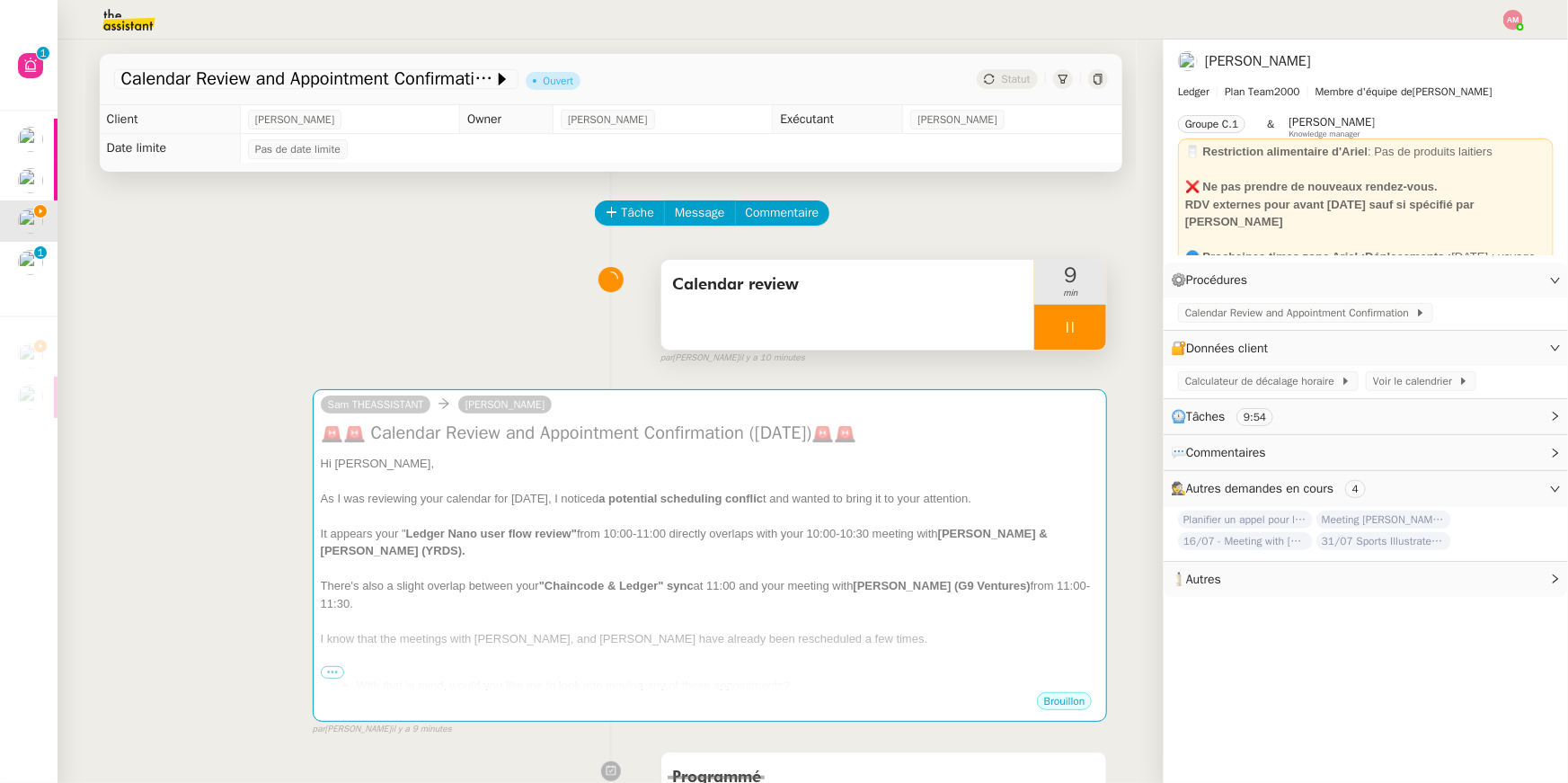 click on "Calendar review" at bounding box center (848, 305) 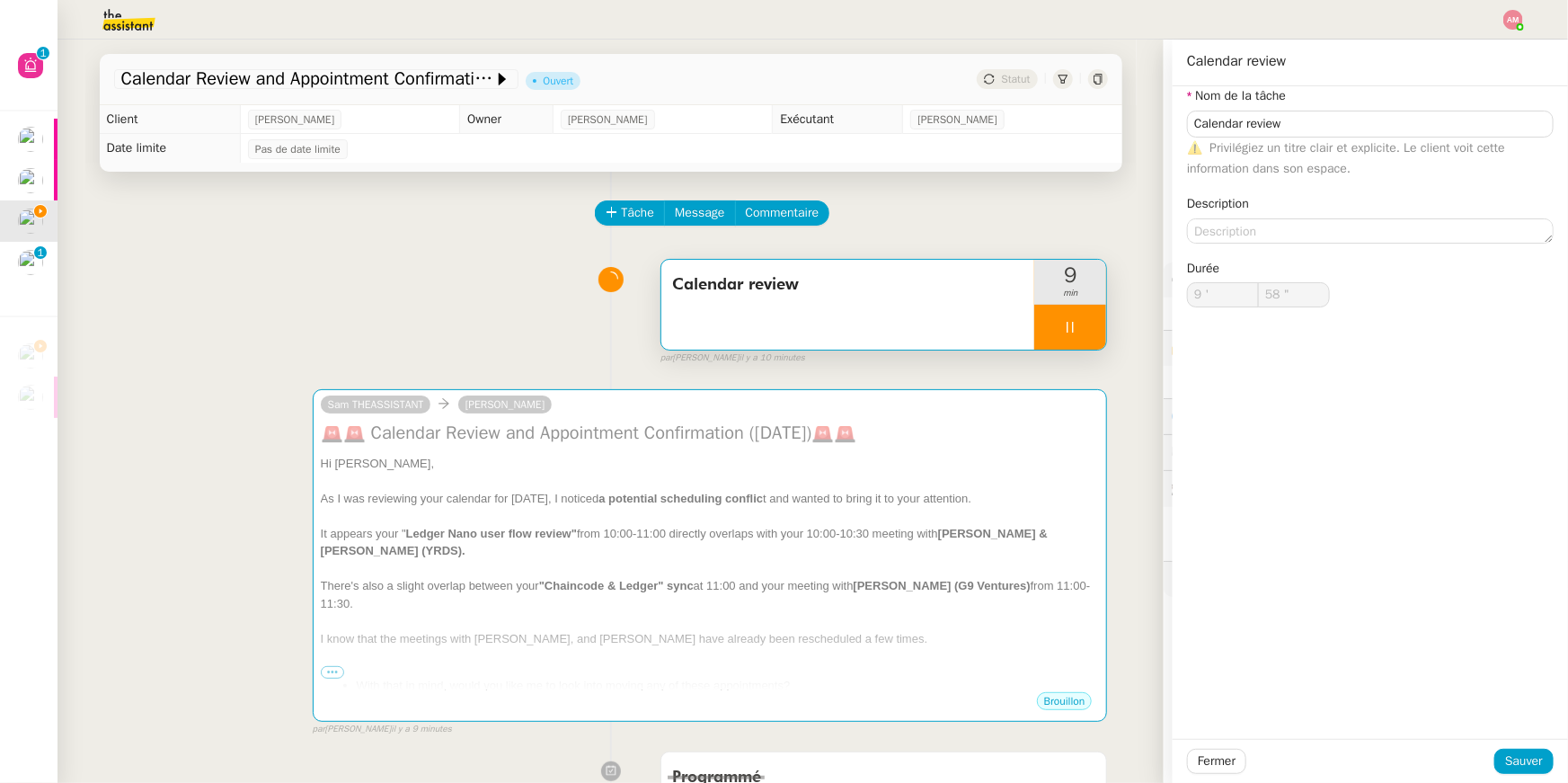 type on "59 "" 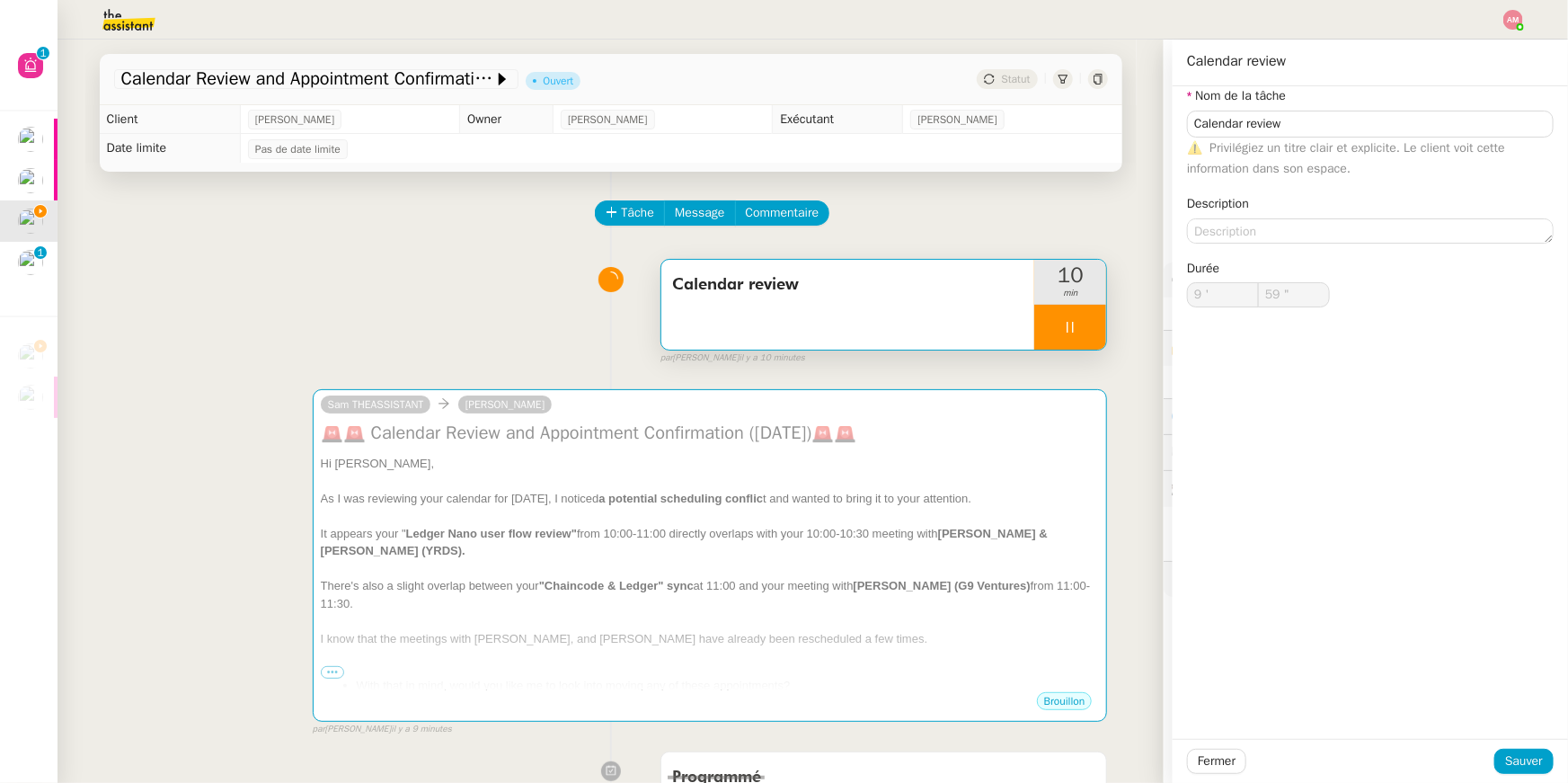 type on "10 '" 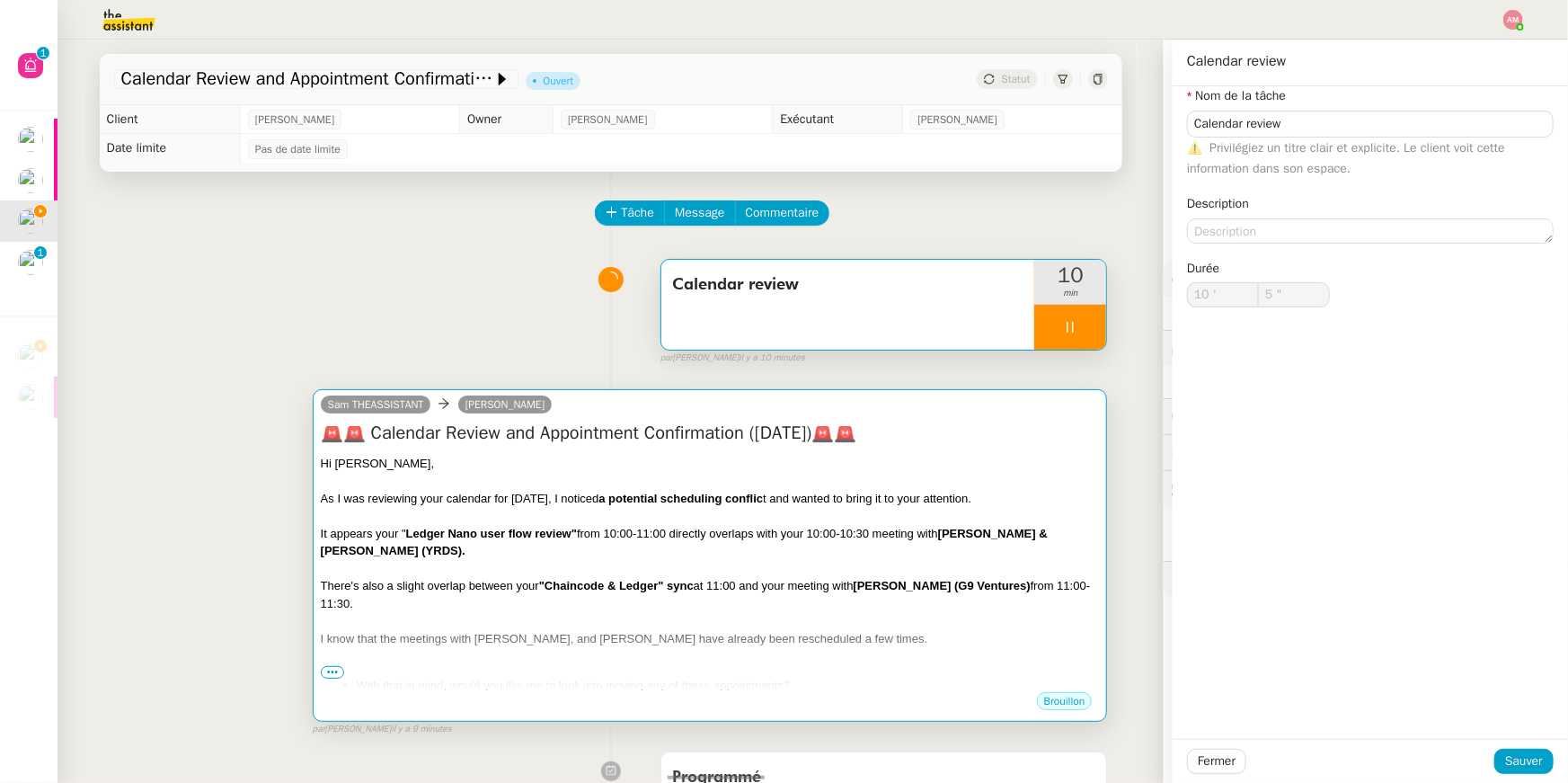 click at bounding box center (710, 481) 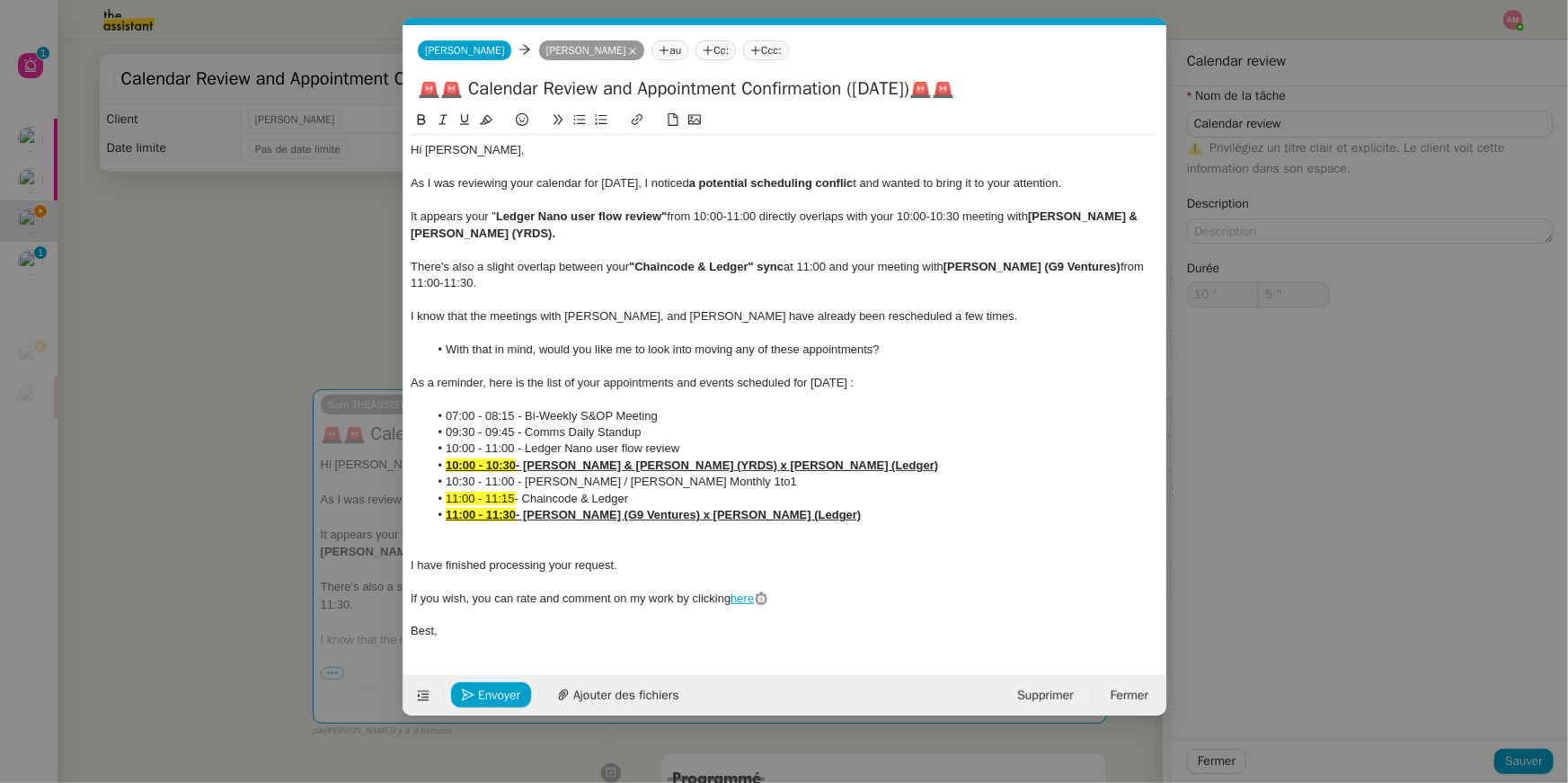 scroll, scrollTop: 0, scrollLeft: 38, axis: horizontal 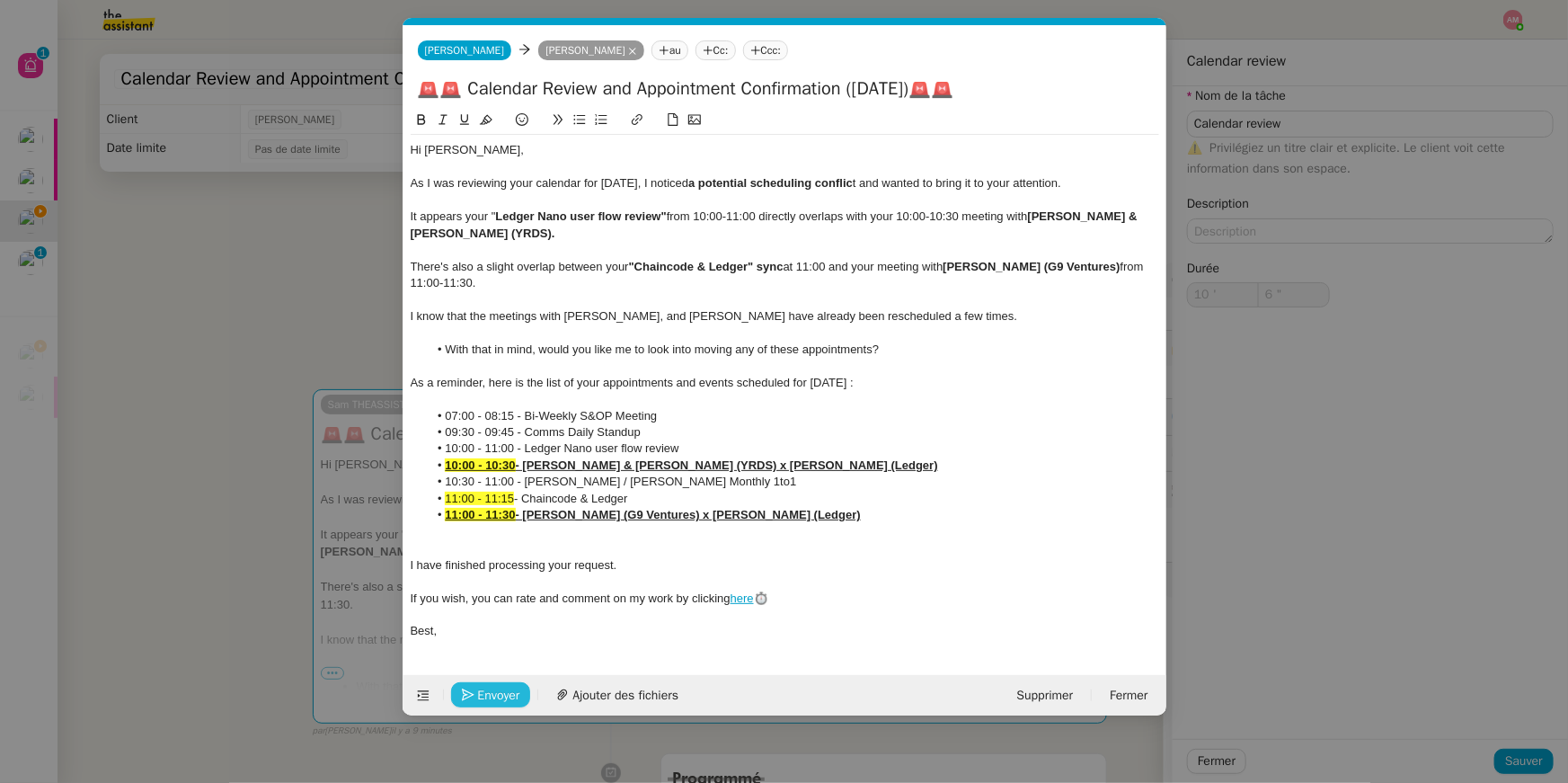 click on "Envoyer" 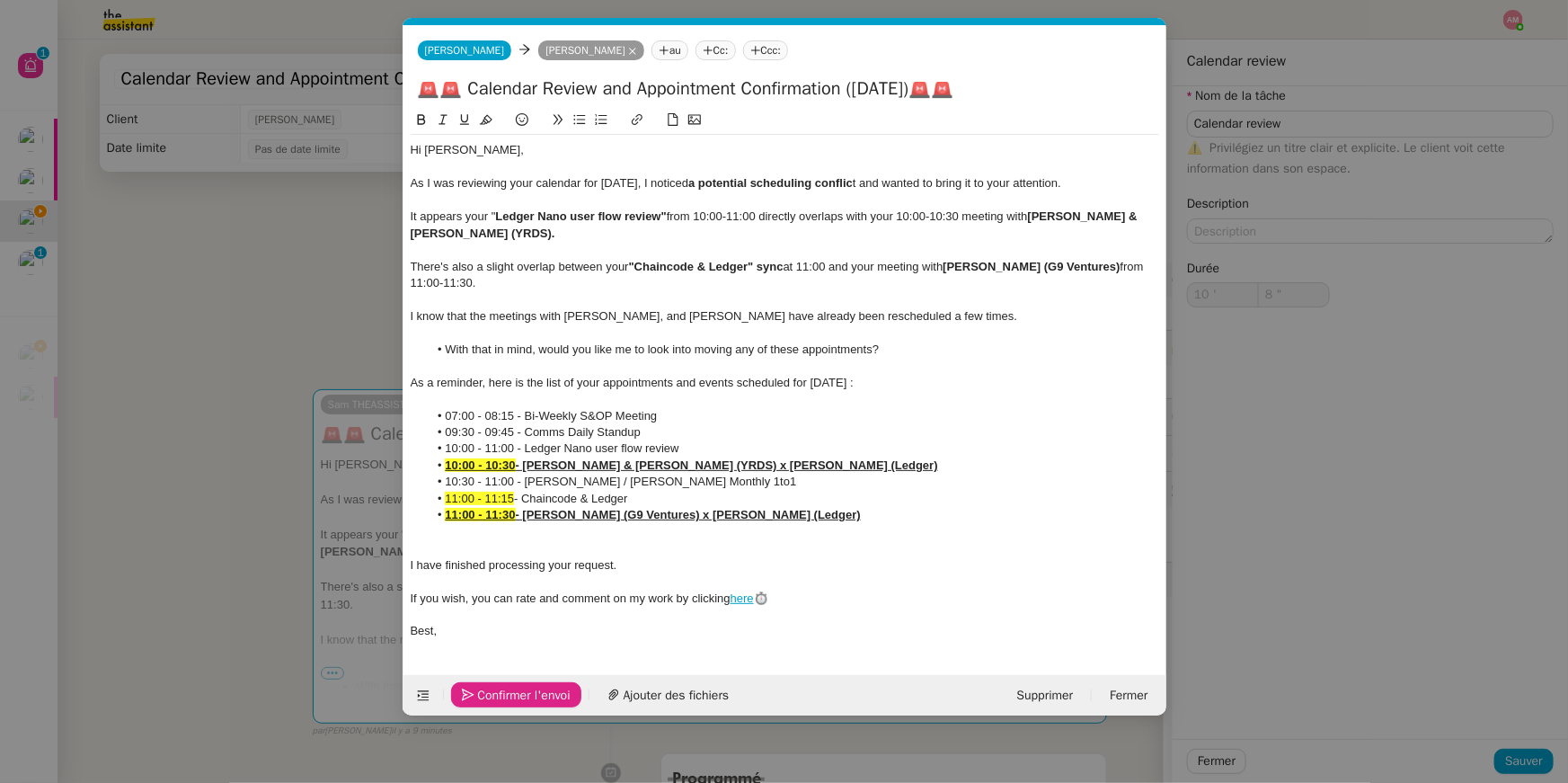 click on "Confirmer l'envoi" 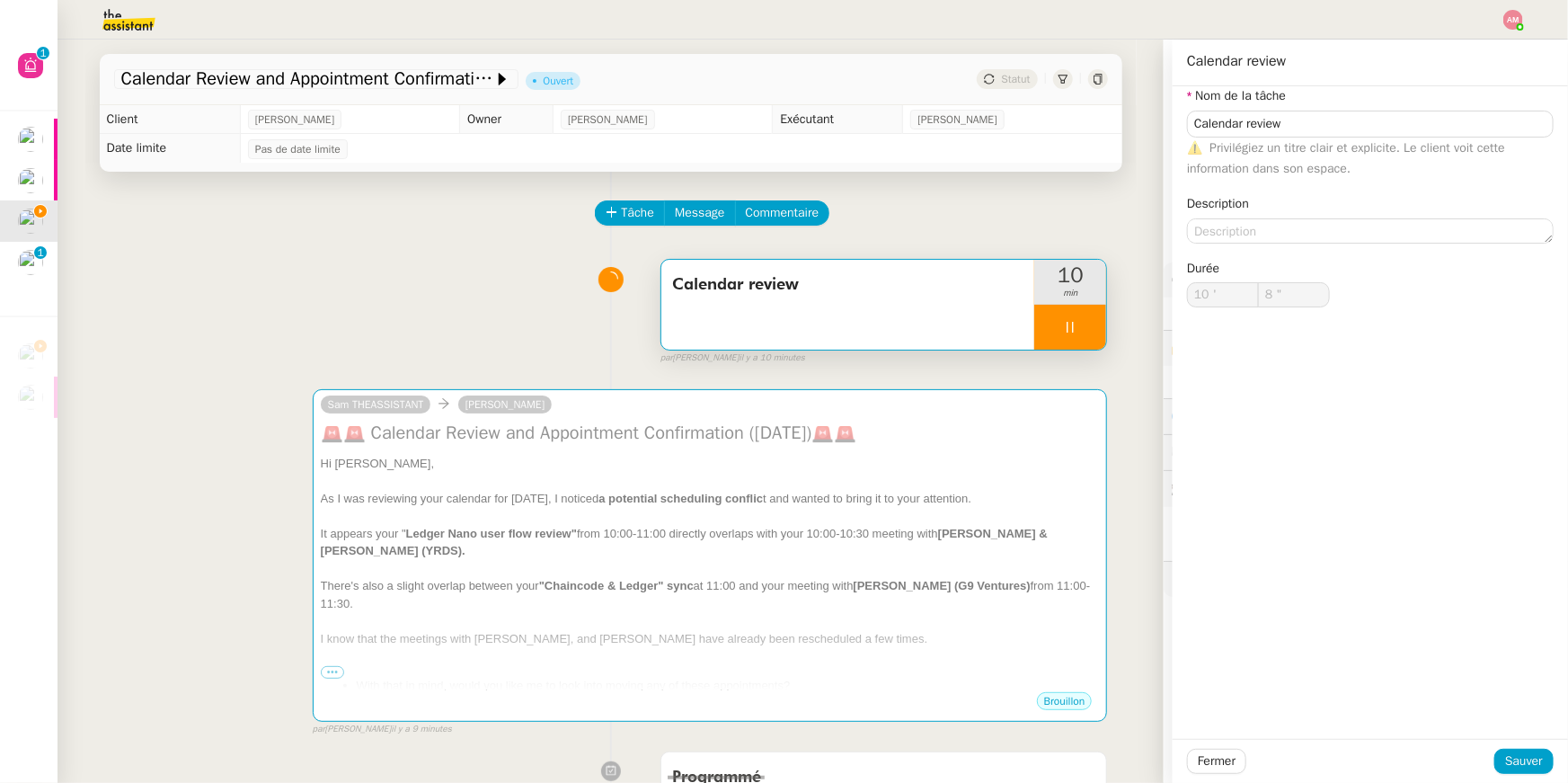 type on "9 "" 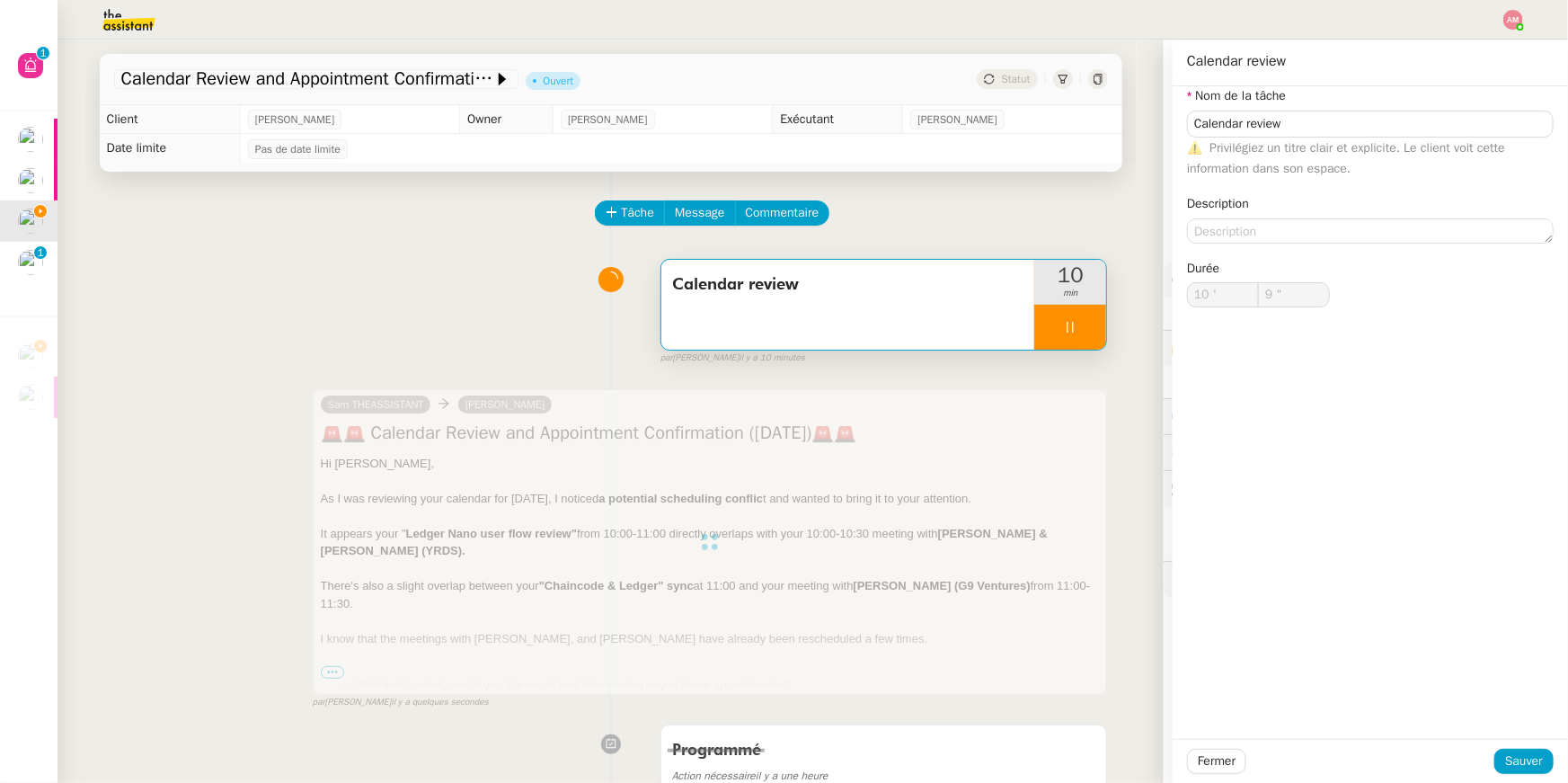 type on "Calendar review" 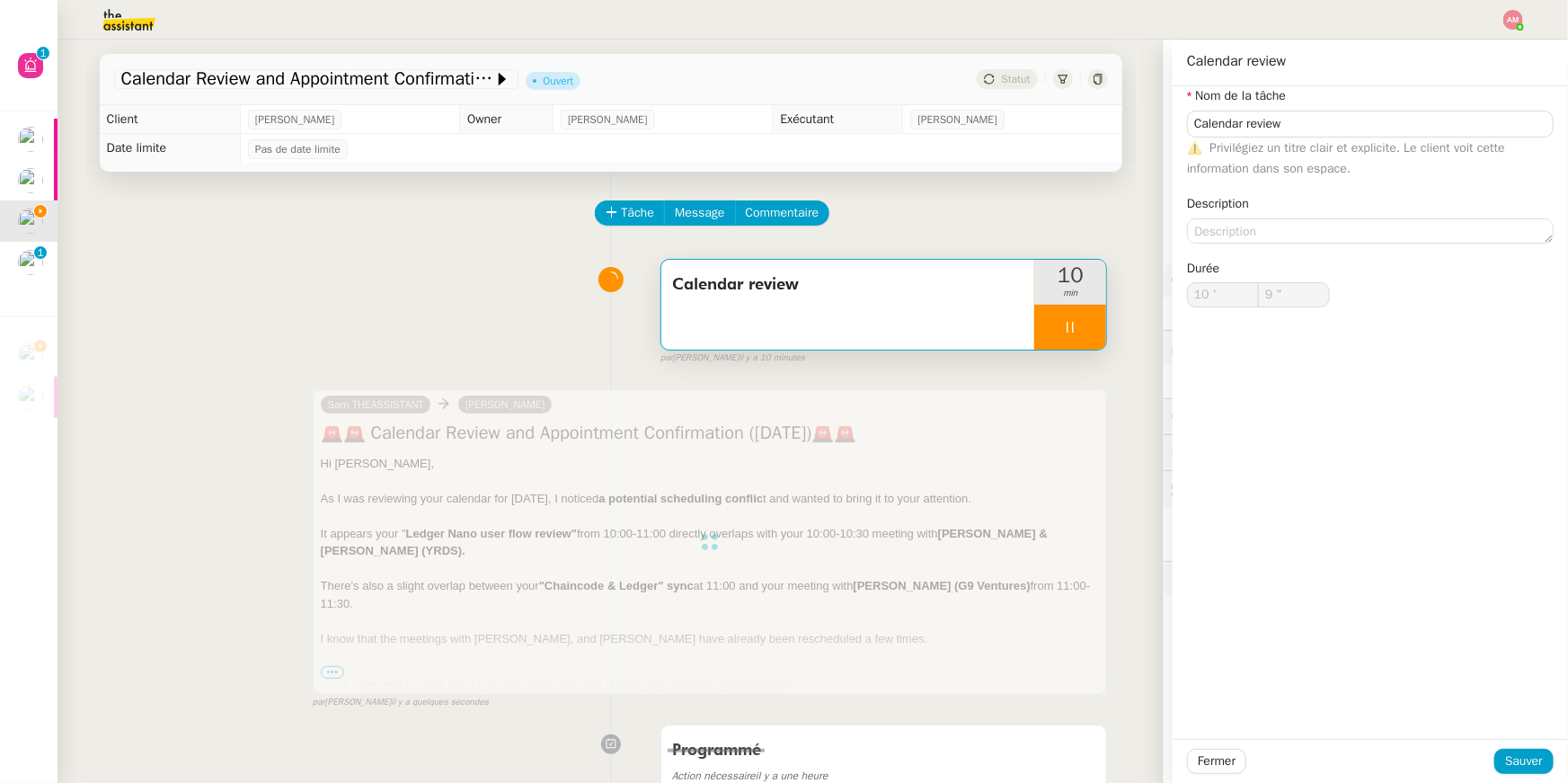 type on "10 '" 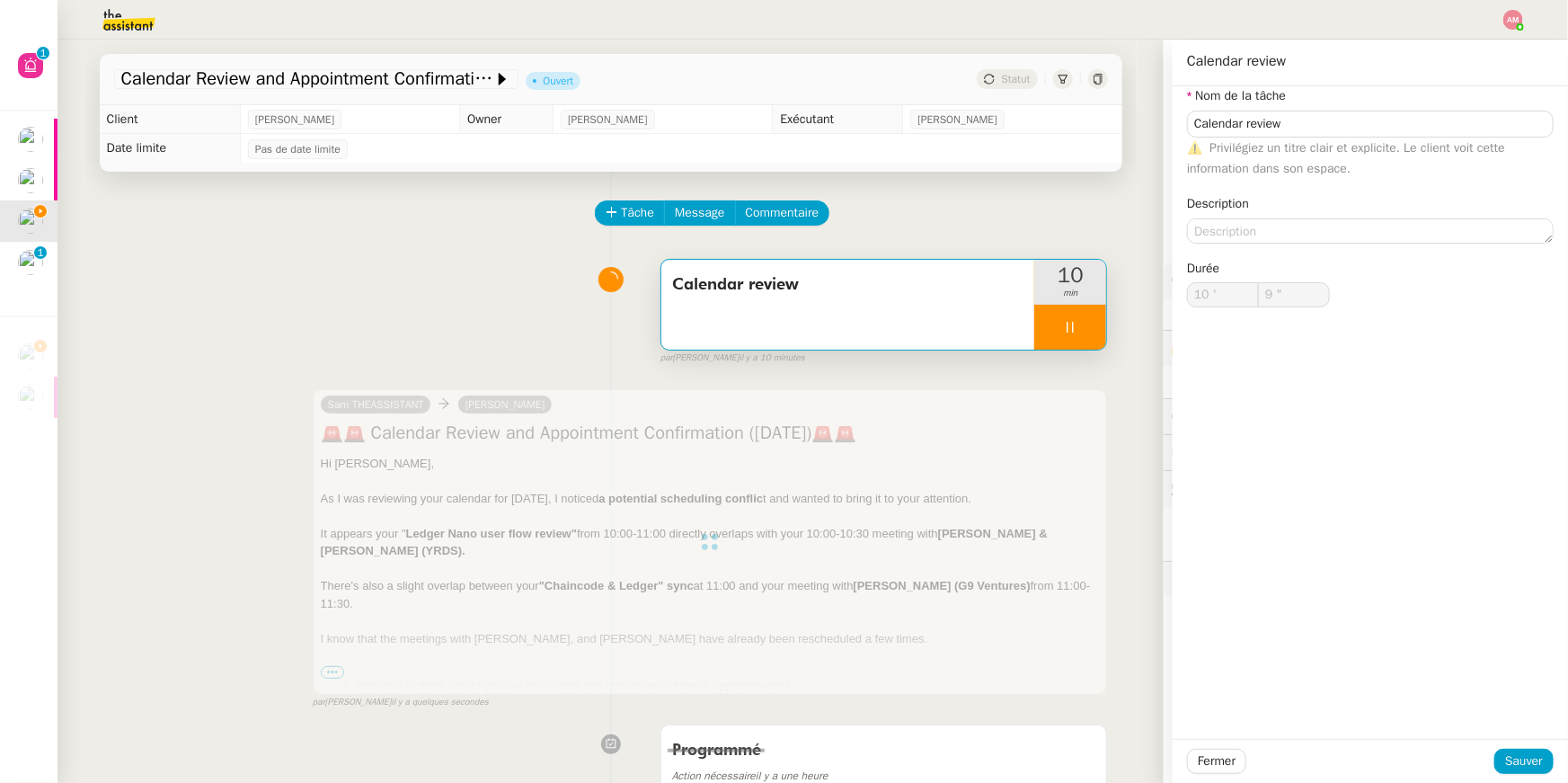 type on "10 "" 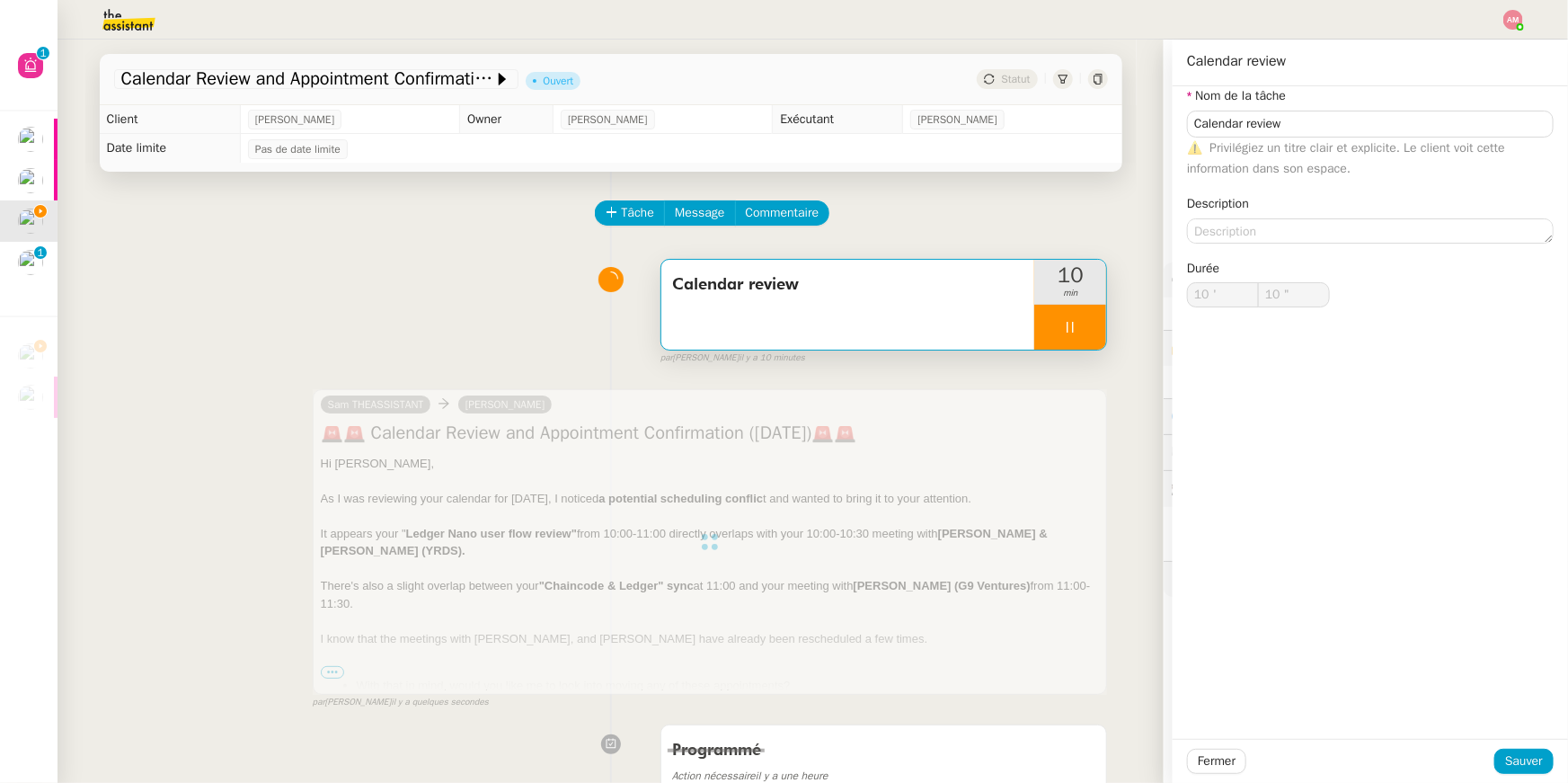 click on "Tâche Message Commentaire Veuillez patienter une erreur s'est produite 👌👌👌 message envoyé ✌️✌️✌️ [PERSON_NAME] d'abord attribuer un client Une erreur s'est produite, veuillez réessayer  Calendar review     10 min false par   [PERSON_NAME]   il y a 10 minutes 👌👌👌 message envoyé ✌️✌️✌️ une erreur s'est produite 👌👌👌 message envoyé ✌️✌️✌️ Votre message va être revu ✌️✌️✌️ une erreur s'est produite La taille des fichiers doit être de 10Mb au maximum.  [PERSON_NAME] THEASSISTANT      [PERSON_NAME]  🚨🚨 Calendar Review and Appointment Confirmation ([DATE])🚨🚨
Hi [PERSON_NAME], As I was reviewing your calendar for [DATE], I noticed  a potential scheduling conflic t and wanted to bring it to your attention. It appears your " Ledger Nano user flow review"  from 10:00-11:00 directly overlaps with your 10:00-10:30 meeting with  [PERSON_NAME] & [PERSON_NAME] (YRDS).  There's also a slight overlap between your  "Chaincode & Ledger" sync" 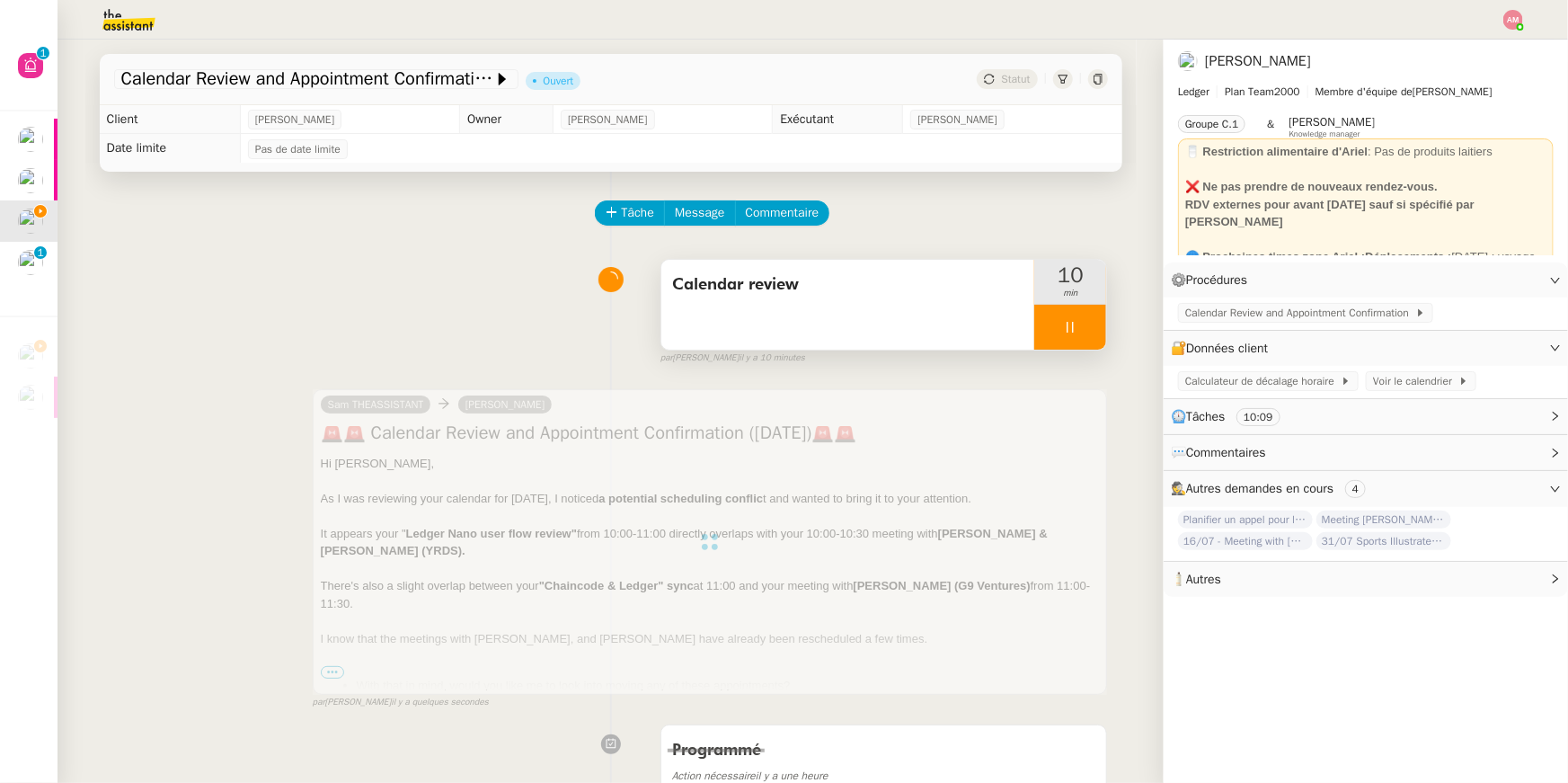 click at bounding box center [1070, 327] 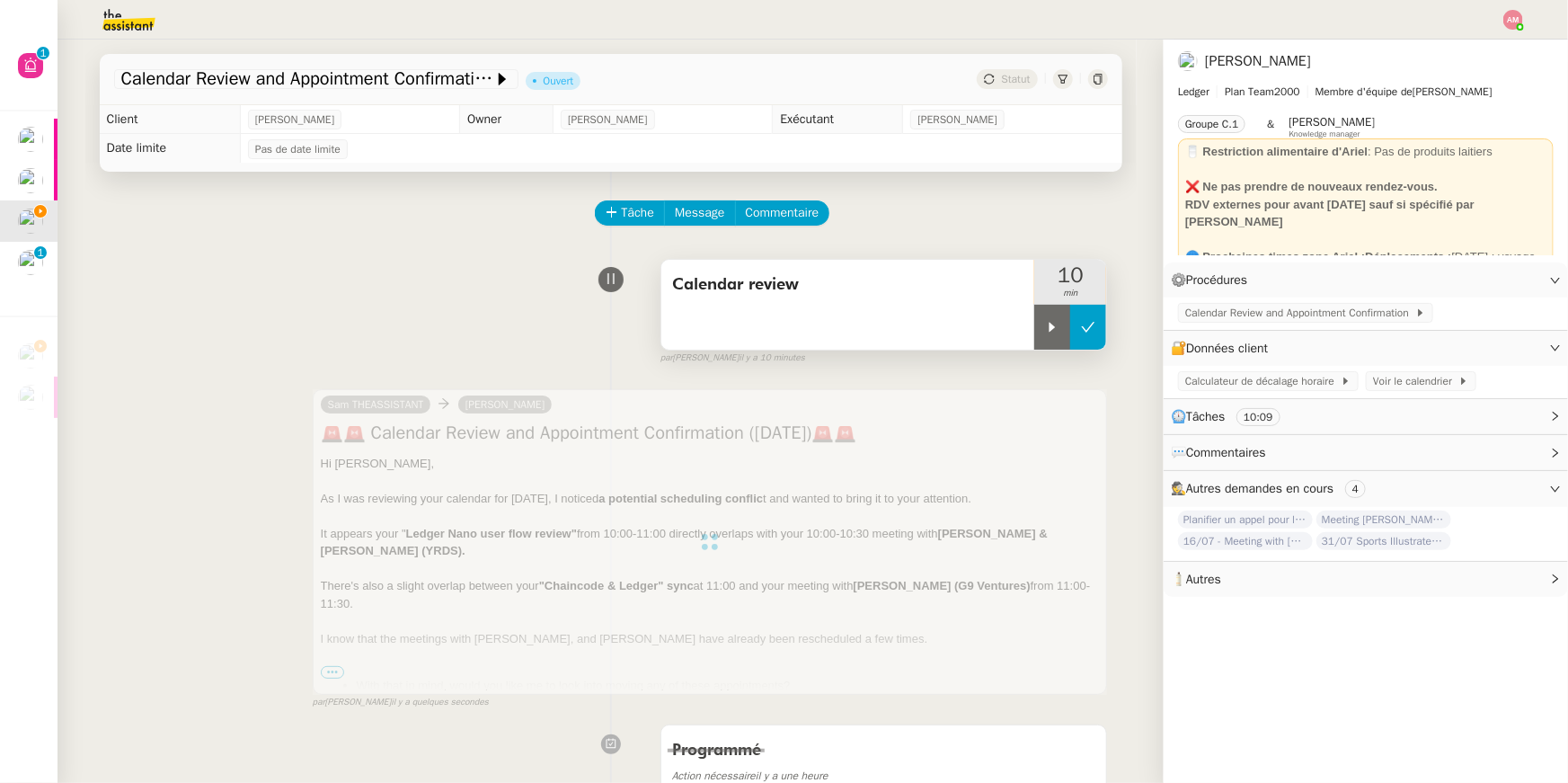 click at bounding box center (1088, 327) 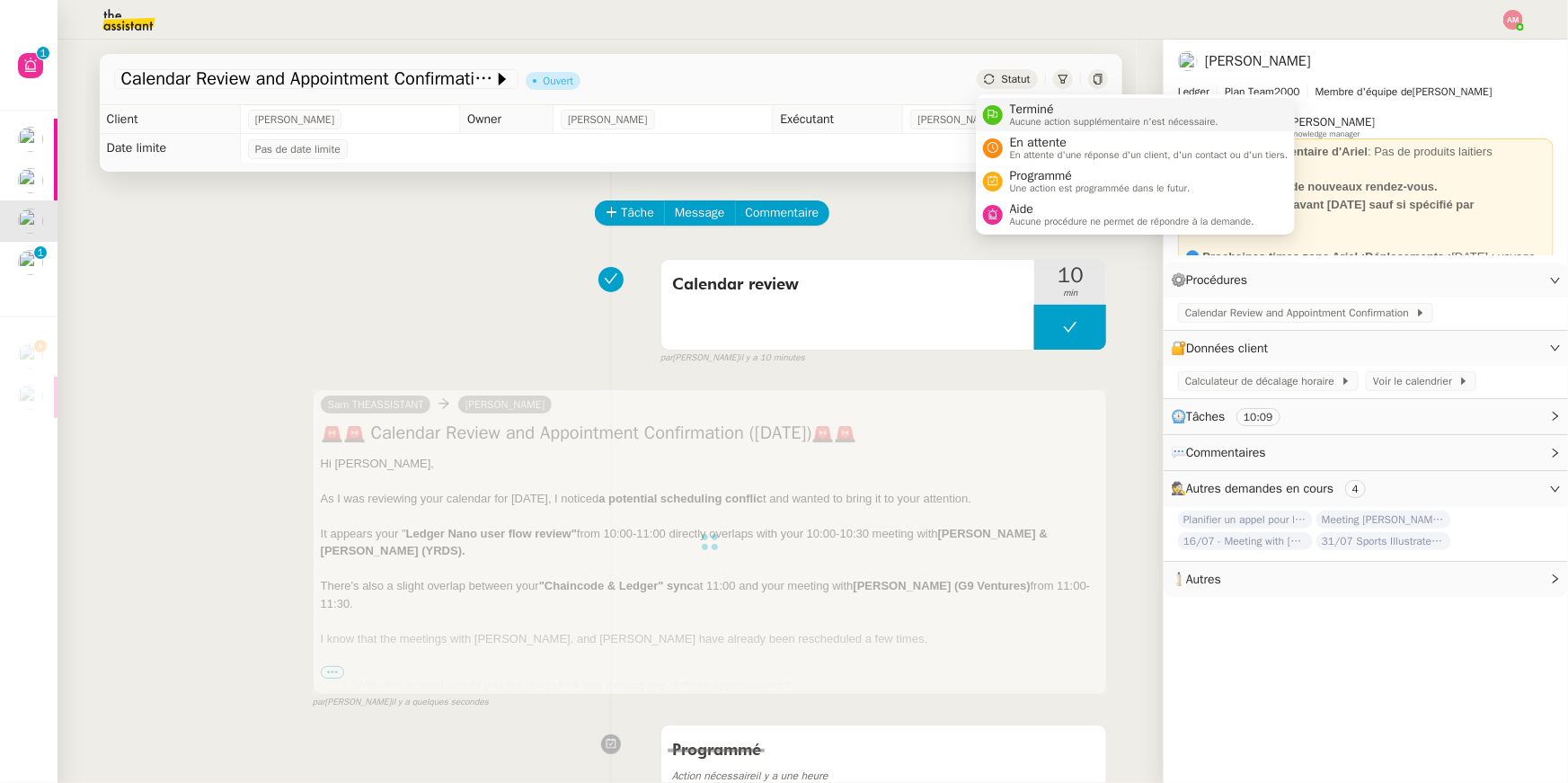 click on "Terminé" at bounding box center [1114, 110] 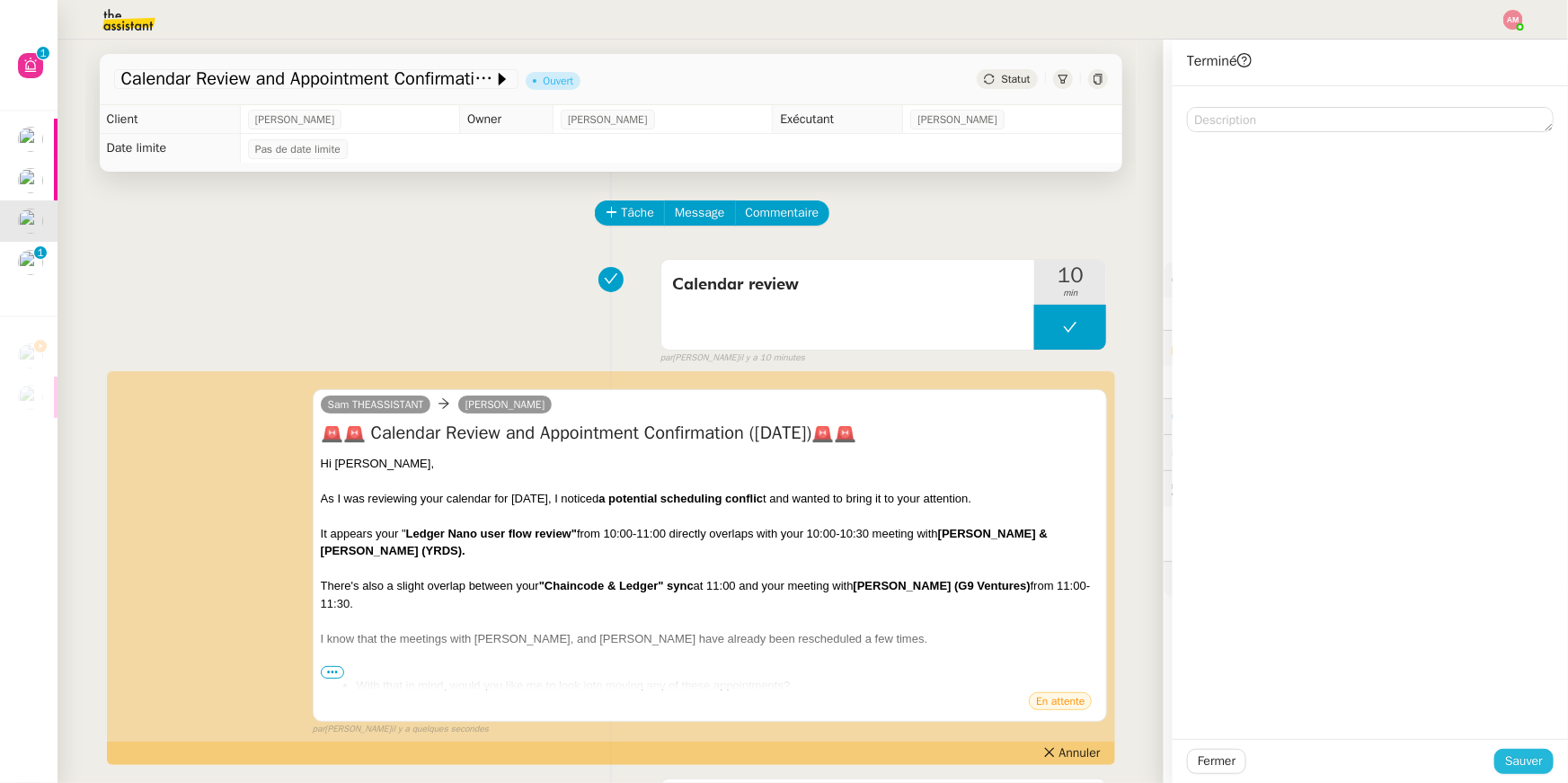 click on "Sauver" 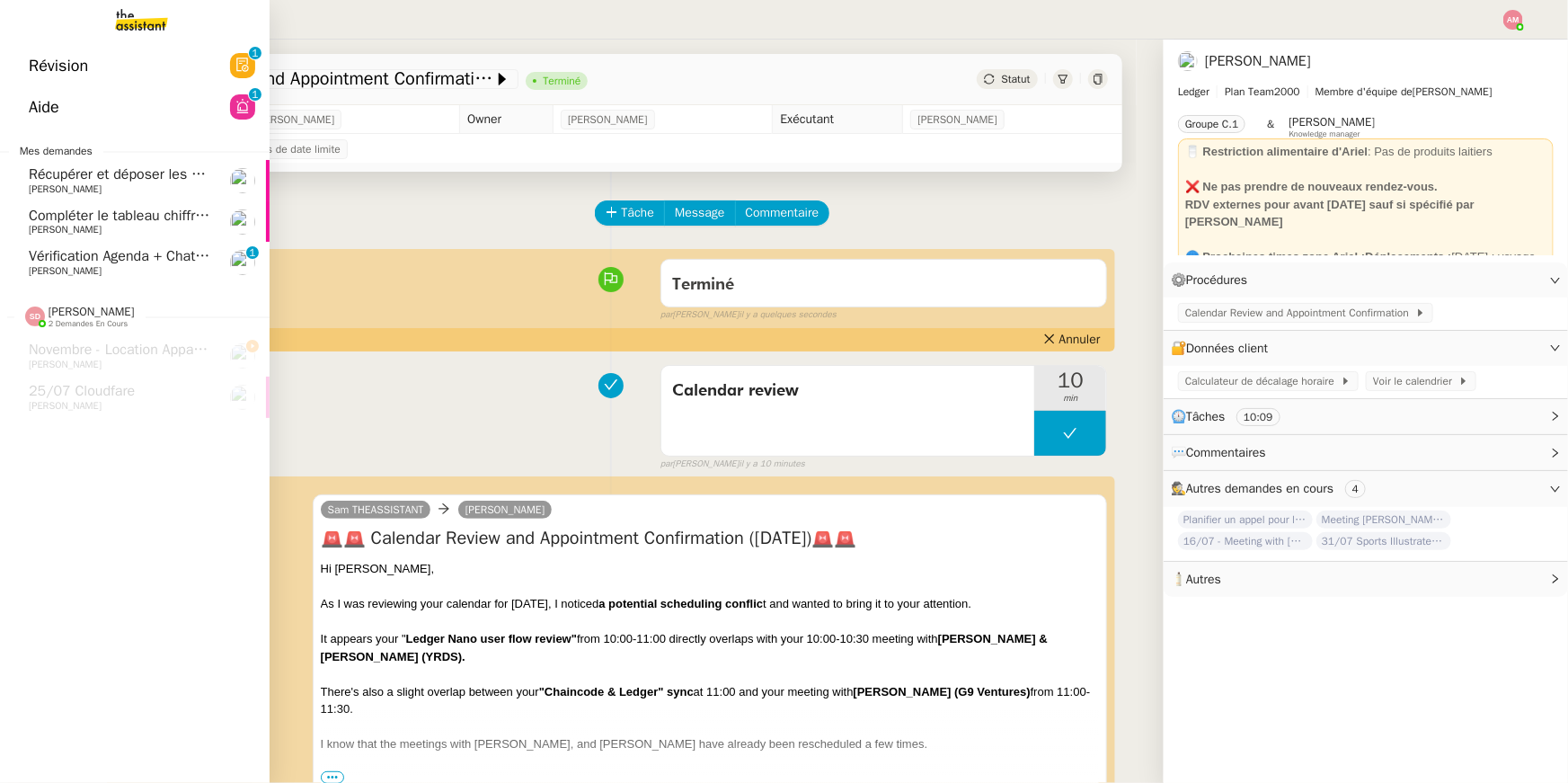click on "Vérification Agenda + Chat + Wagram (9h et 14h)" 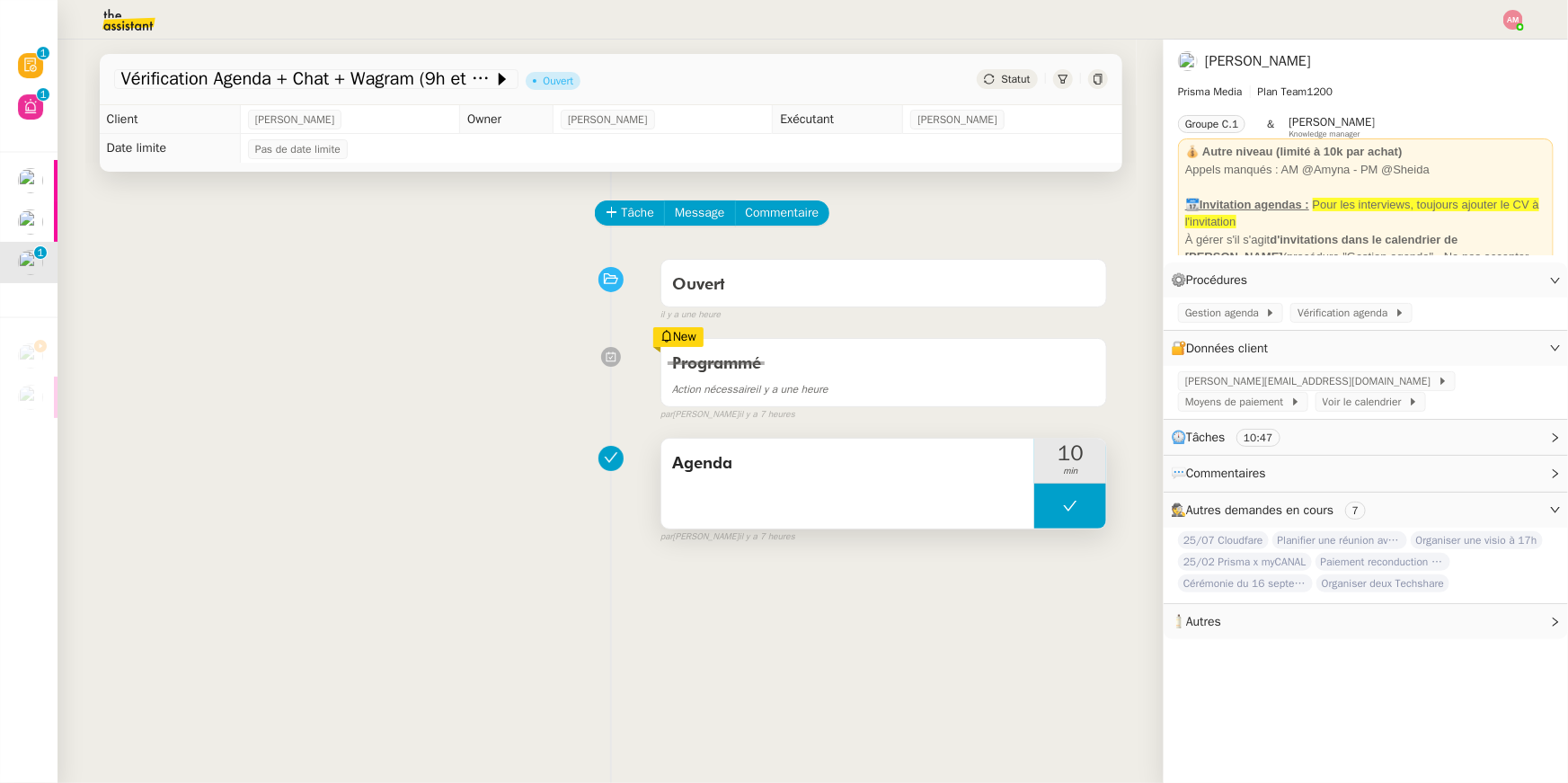 click at bounding box center [1070, 506] 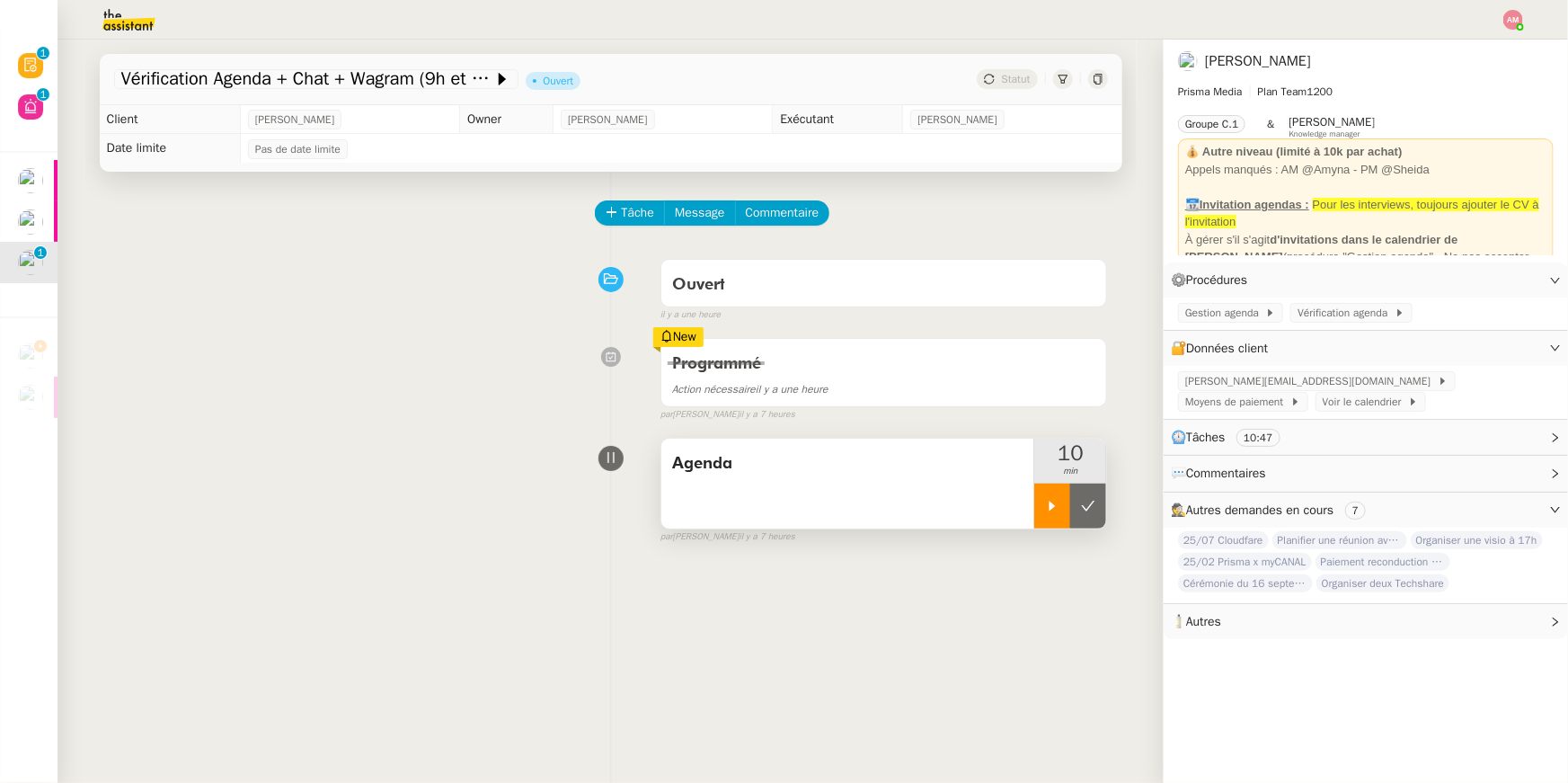 click 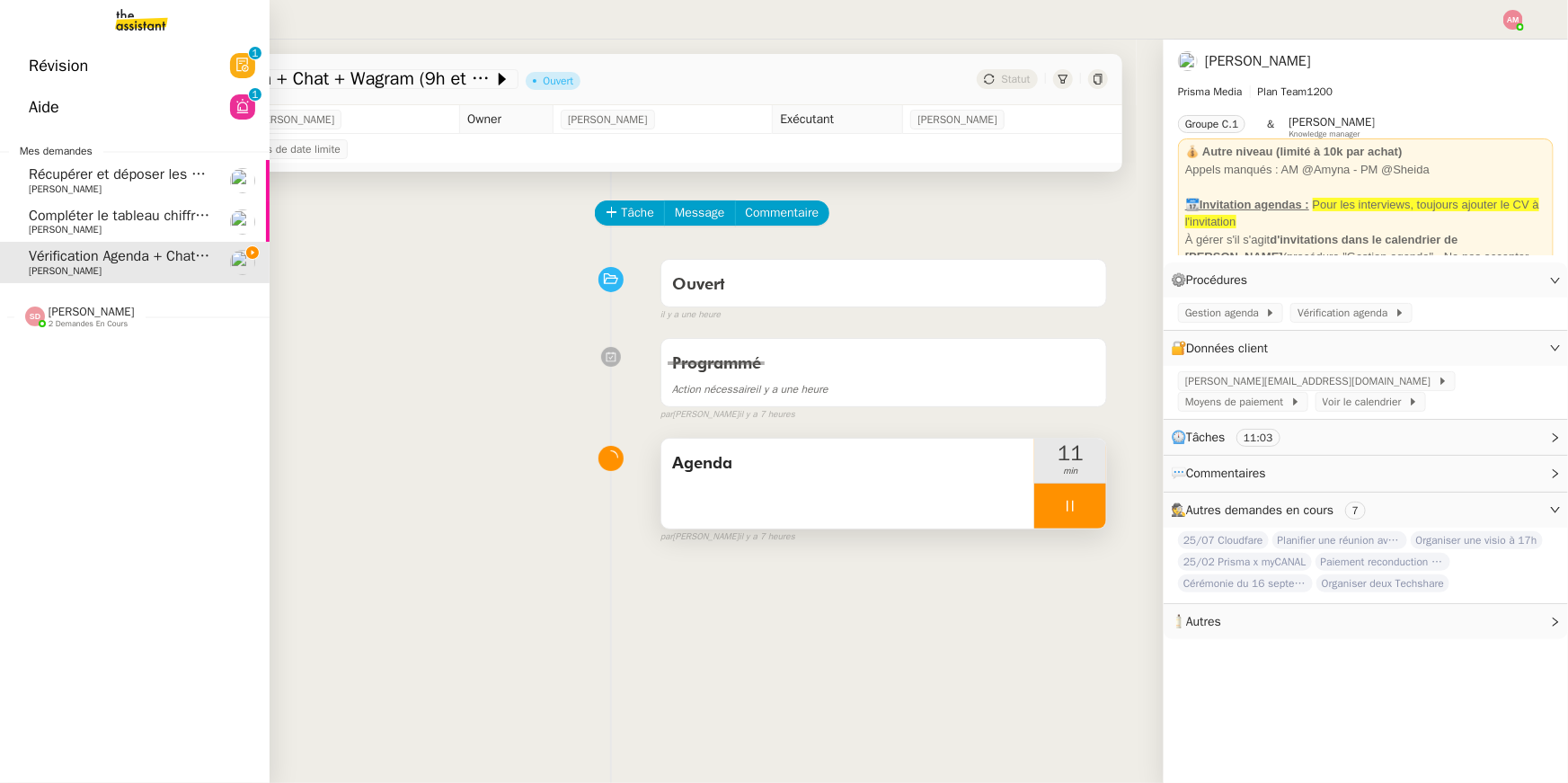 click on "[PERSON_NAME]" 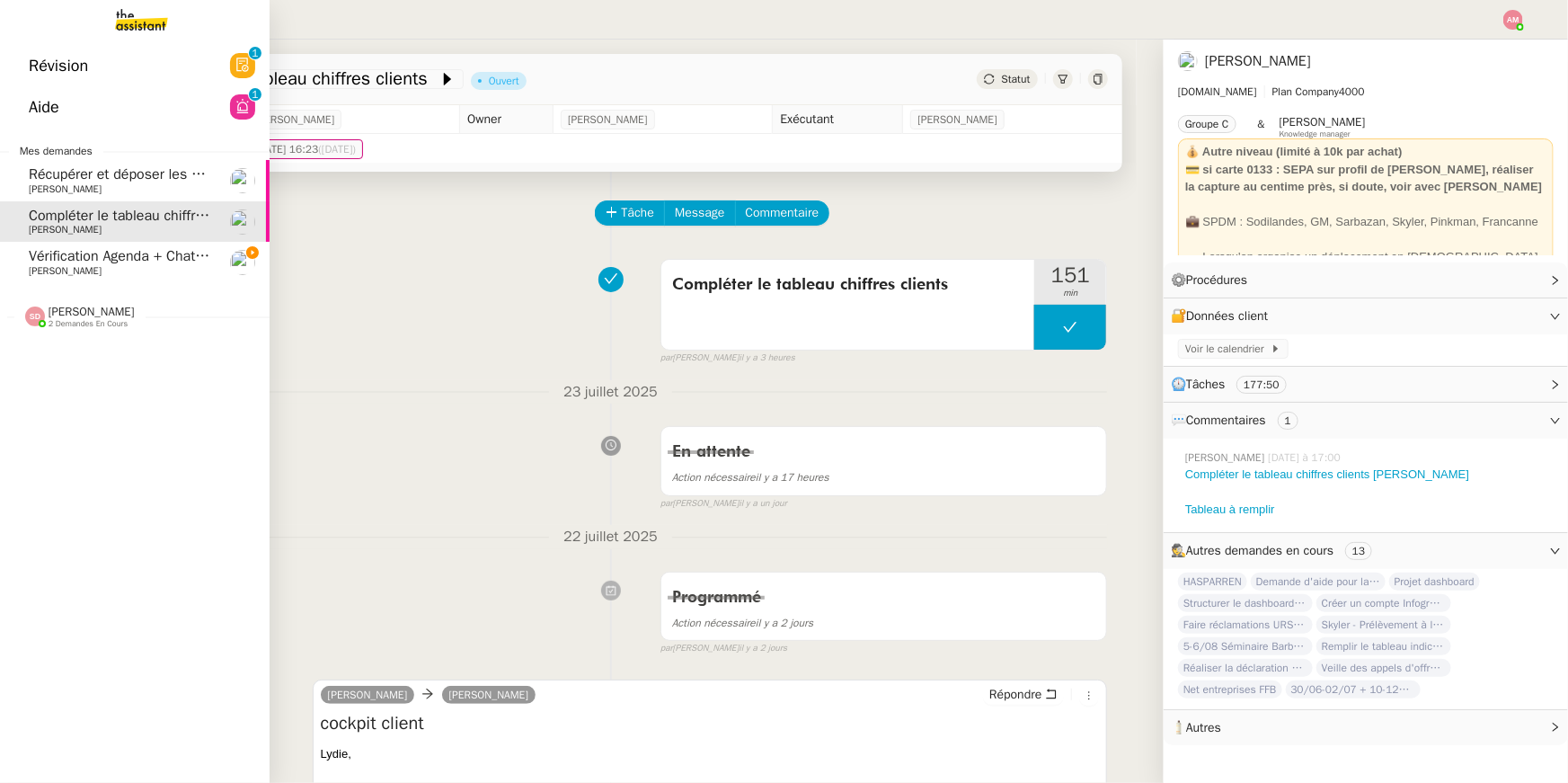 click on "Vérification Agenda + Chat + Wagram (9h et 14h)" 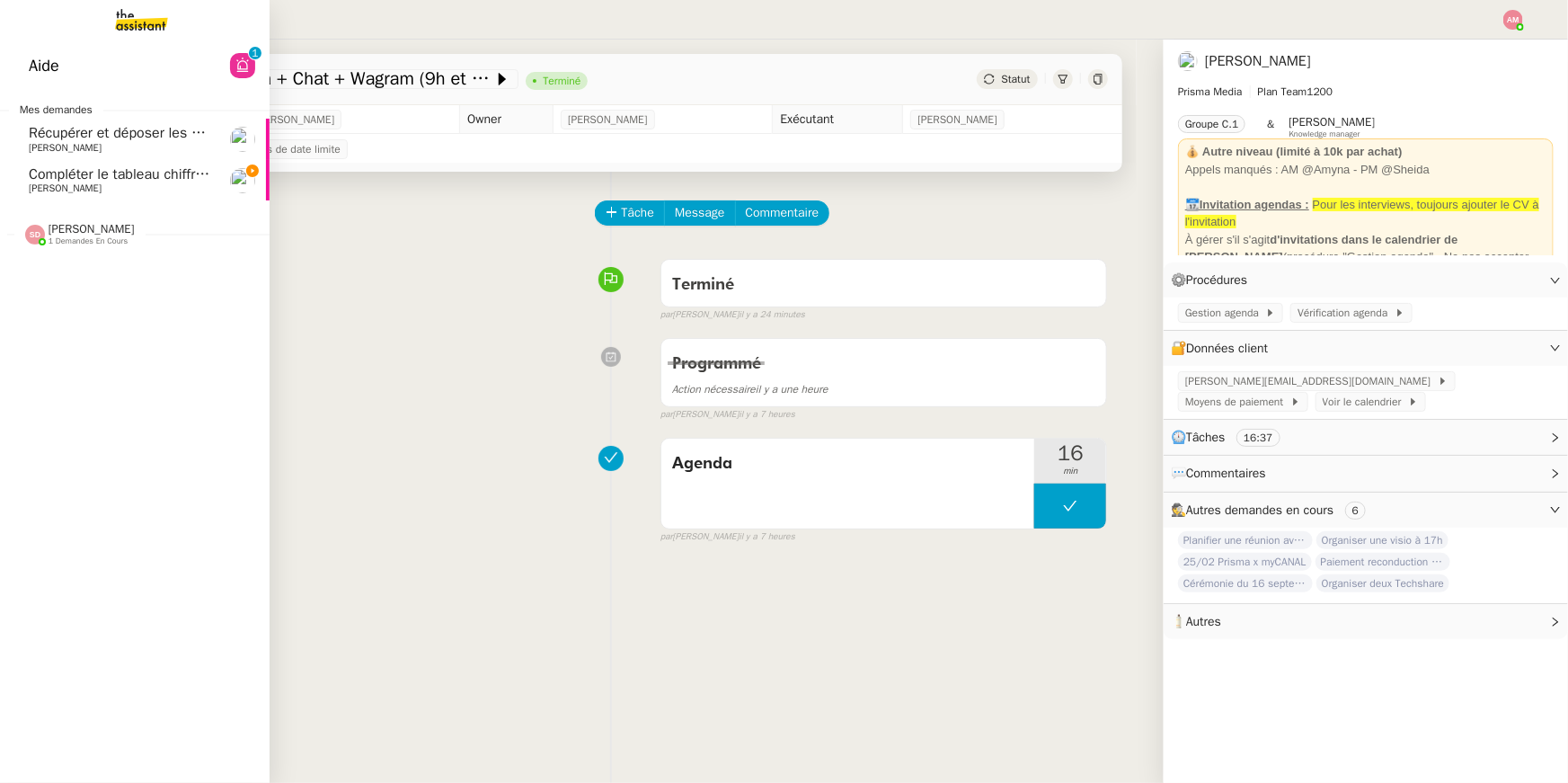 click on "Compléter le tableau chiffres clients    [PERSON_NAME]" 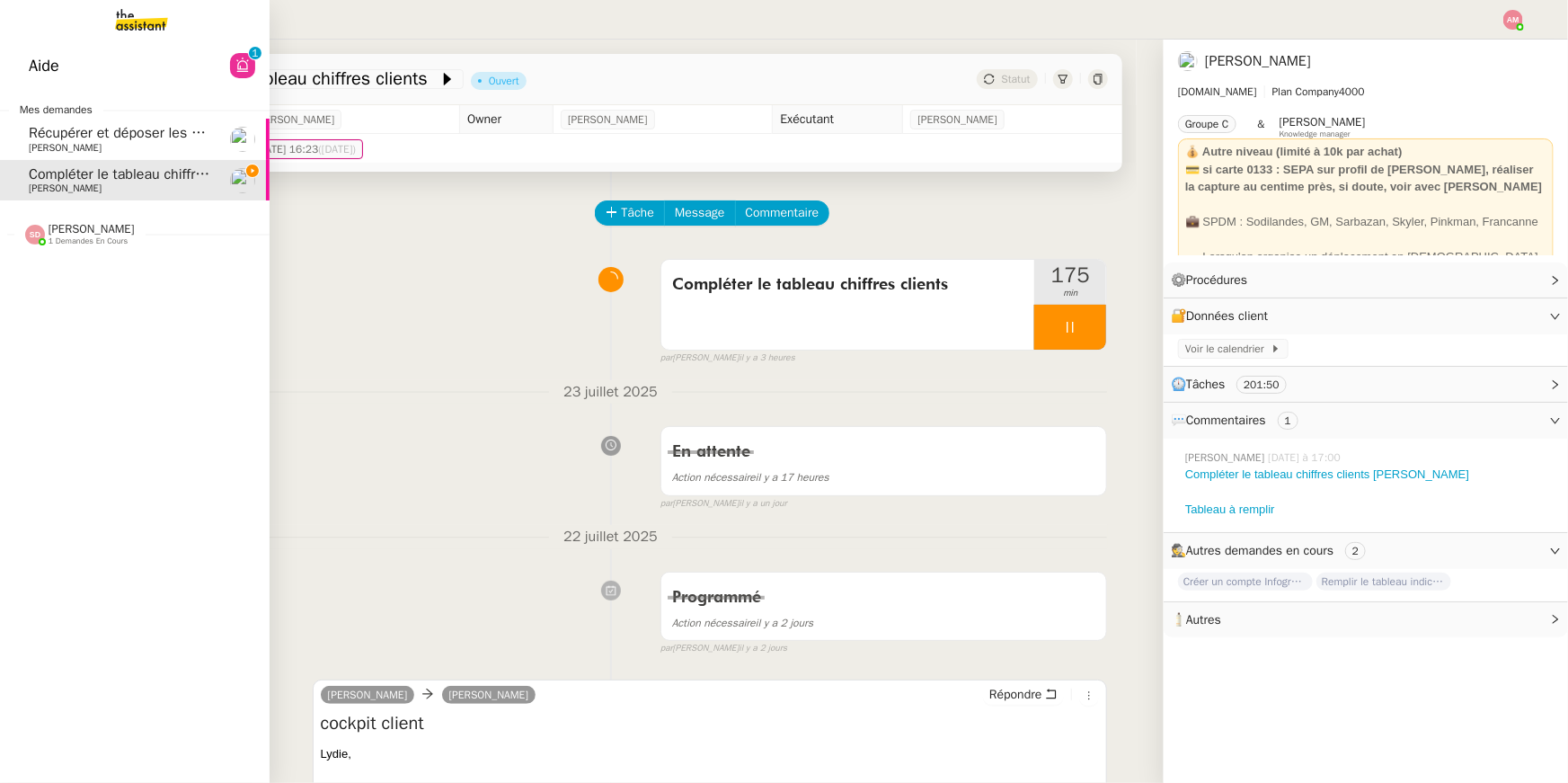 click on "Compléter le tableau chiffres clients" 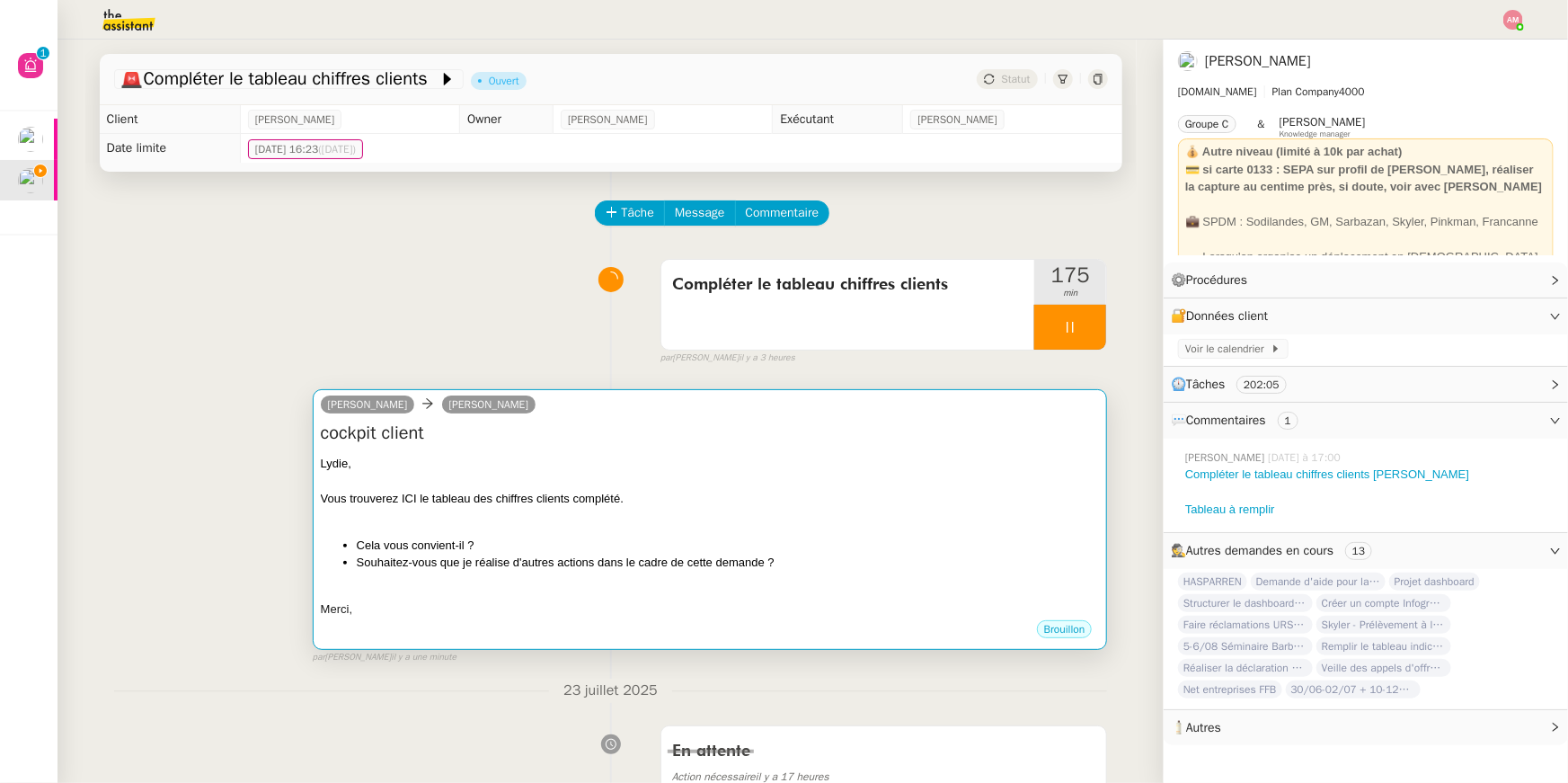 click at bounding box center (710, 481) 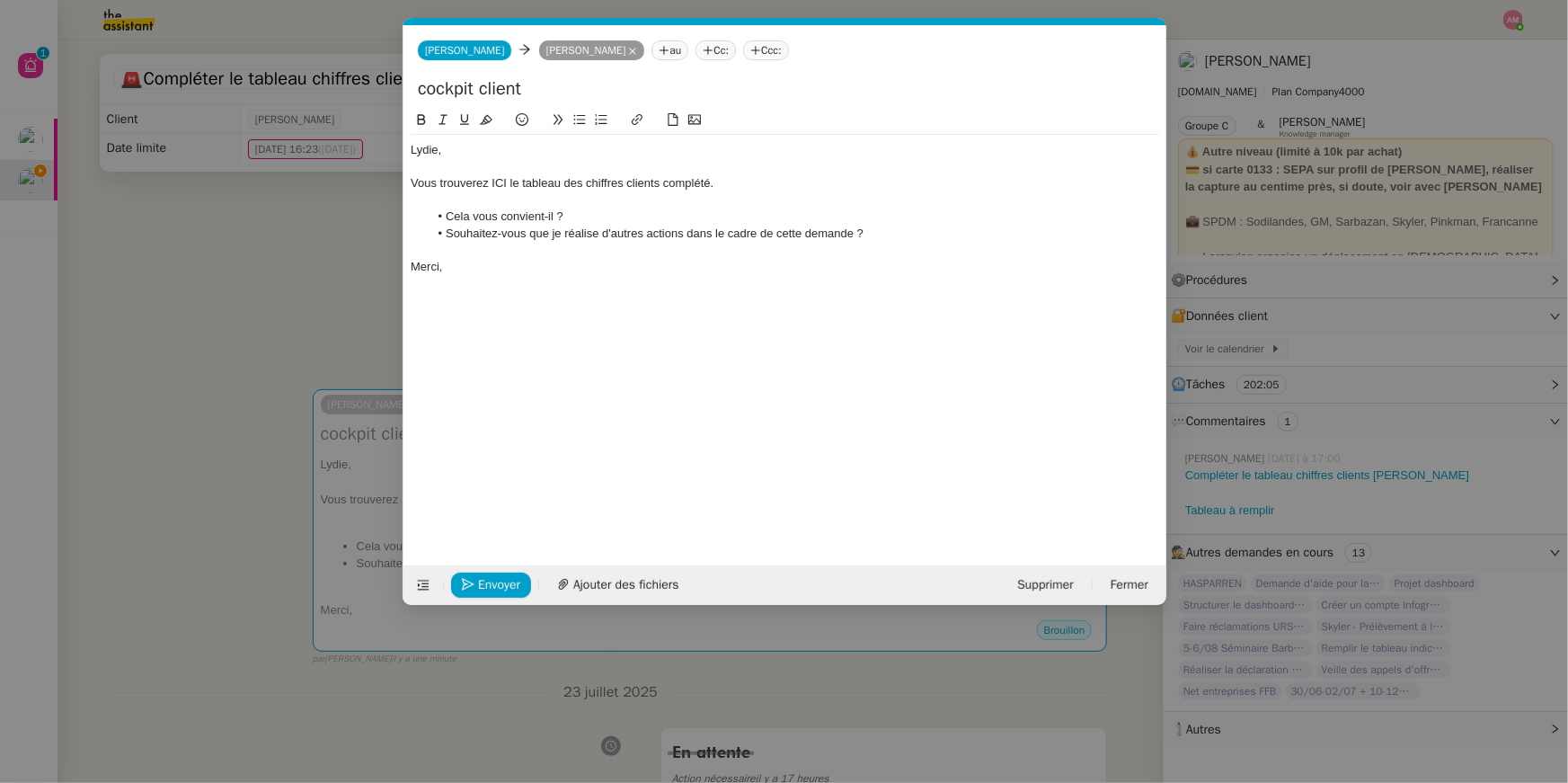 scroll, scrollTop: 0, scrollLeft: 38, axis: horizontal 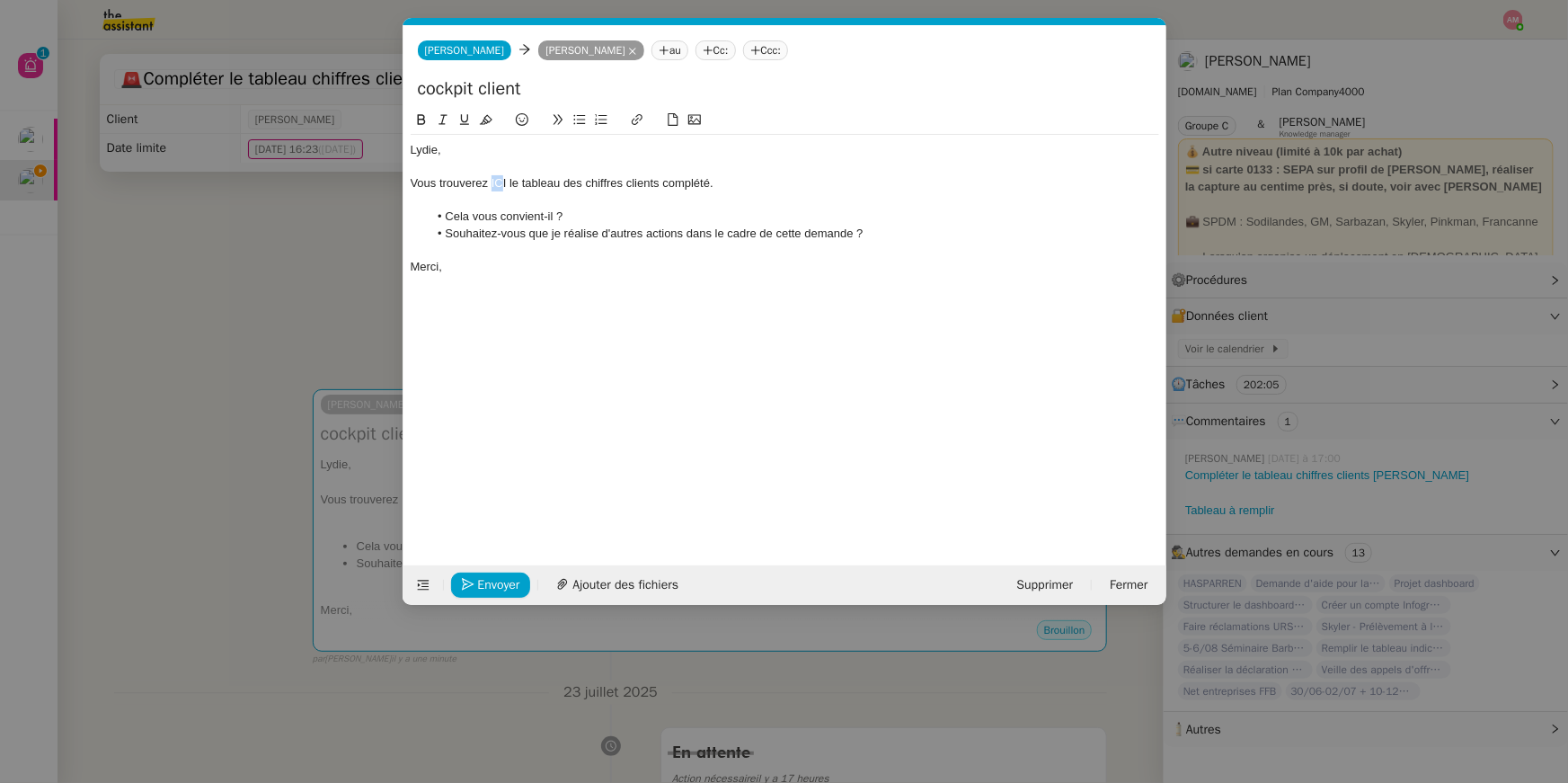 drag, startPoint x: 503, startPoint y: 182, endPoint x: 490, endPoint y: 182, distance: 13 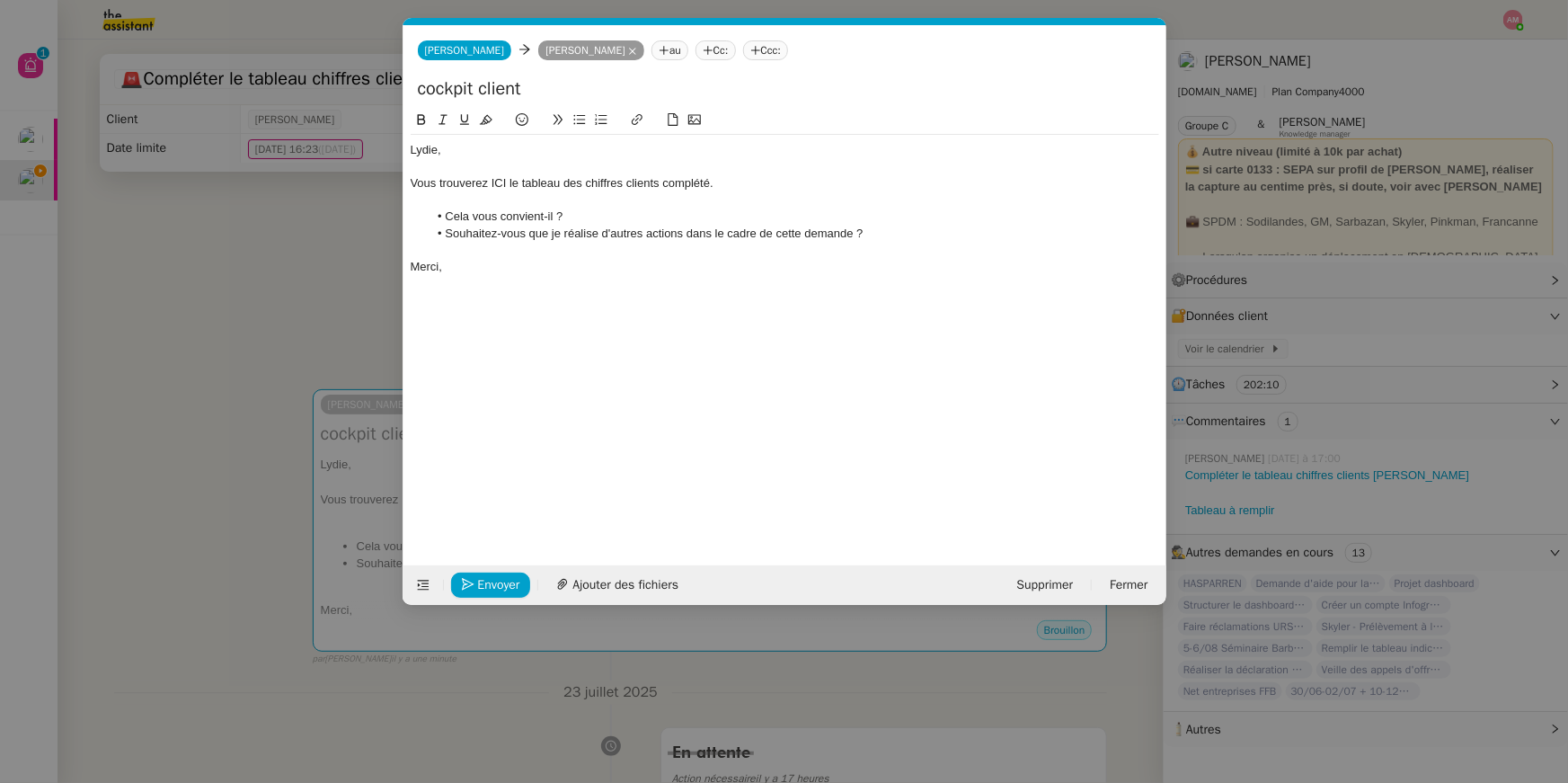 click on "Vous trouverez ICI le tableau des chiffres clients complété." 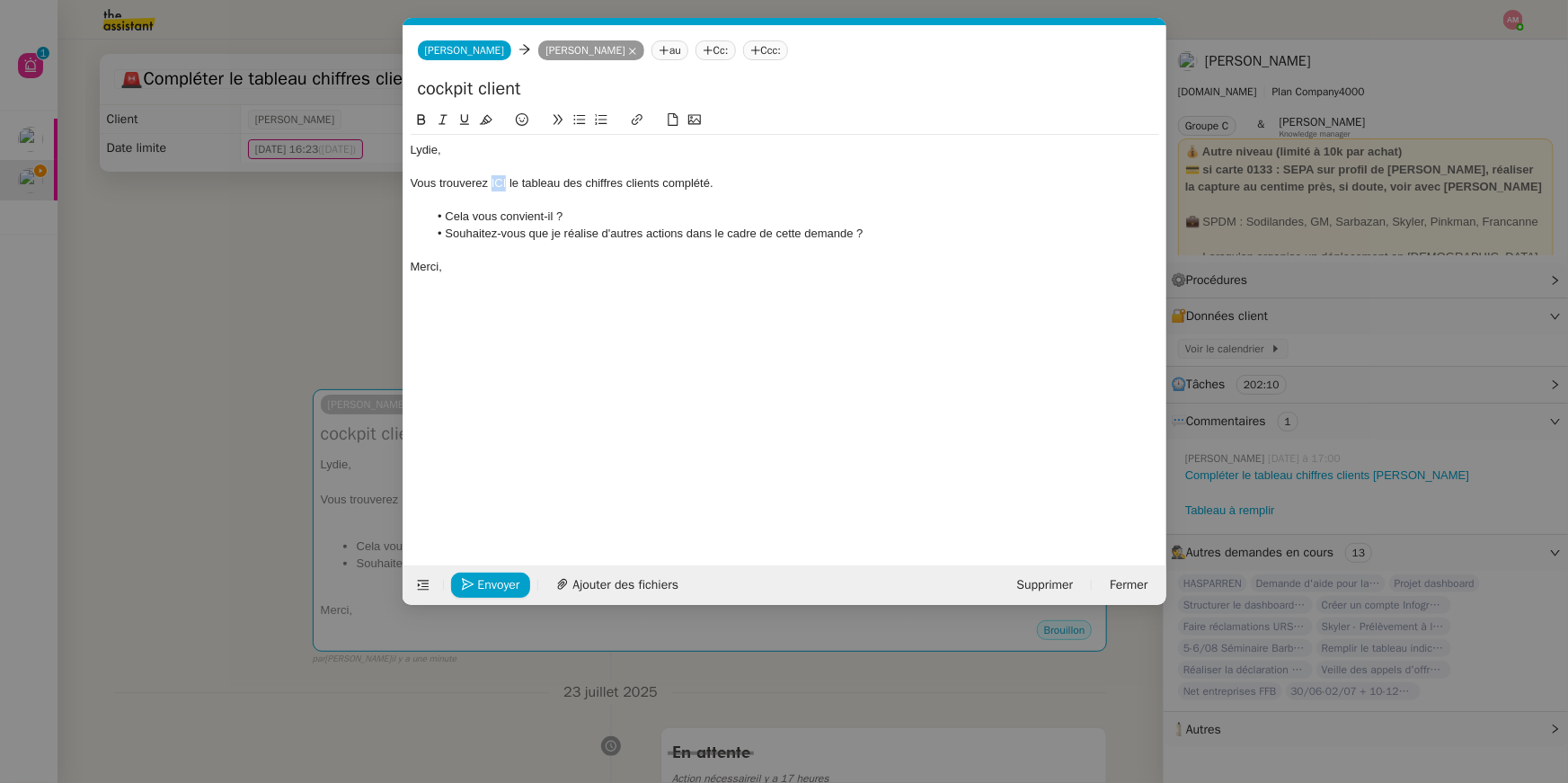 drag, startPoint x: 507, startPoint y: 182, endPoint x: 492, endPoint y: 181, distance: 15.033296 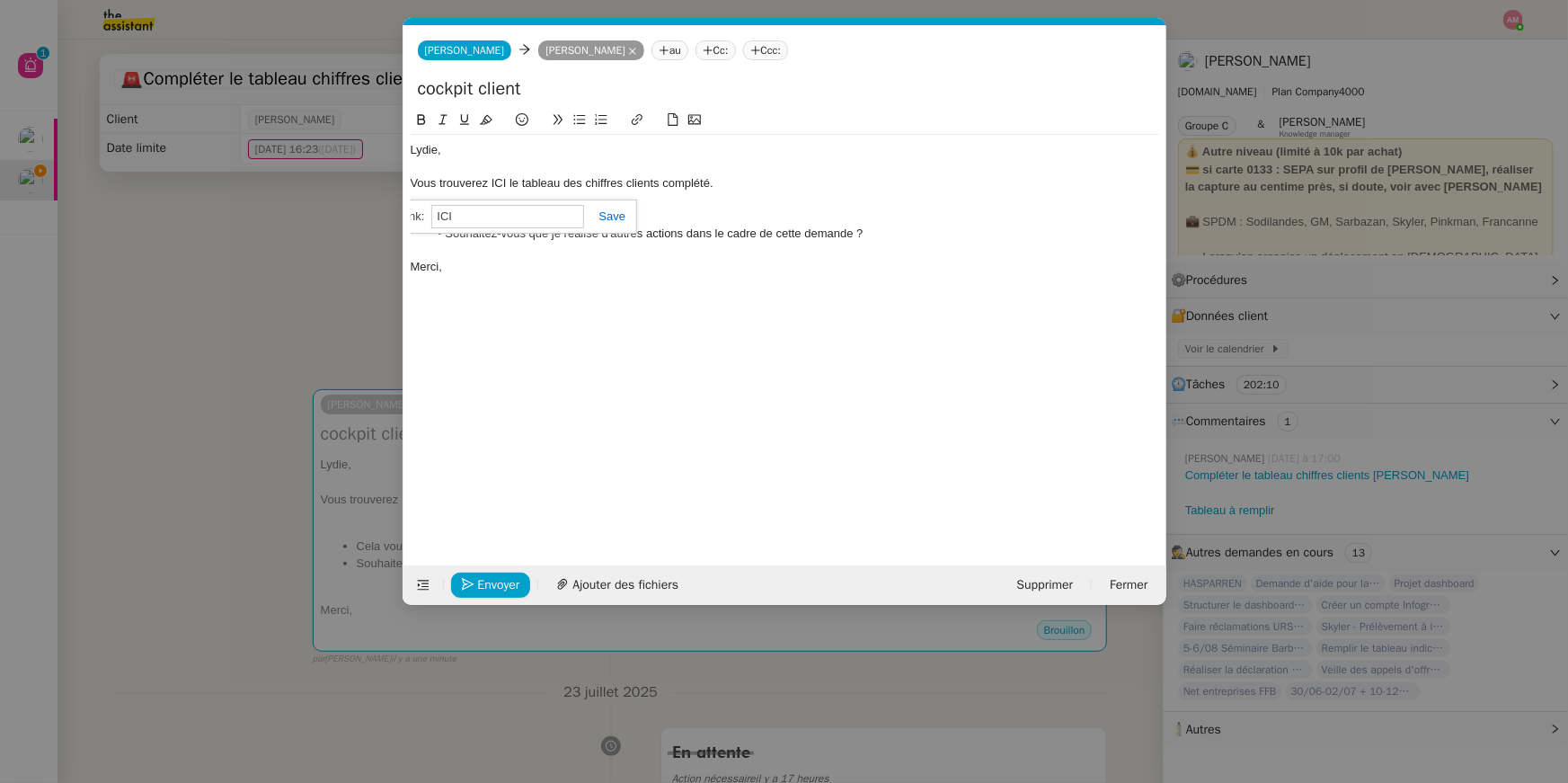 paste on "[URL][DOMAIN_NAME]" 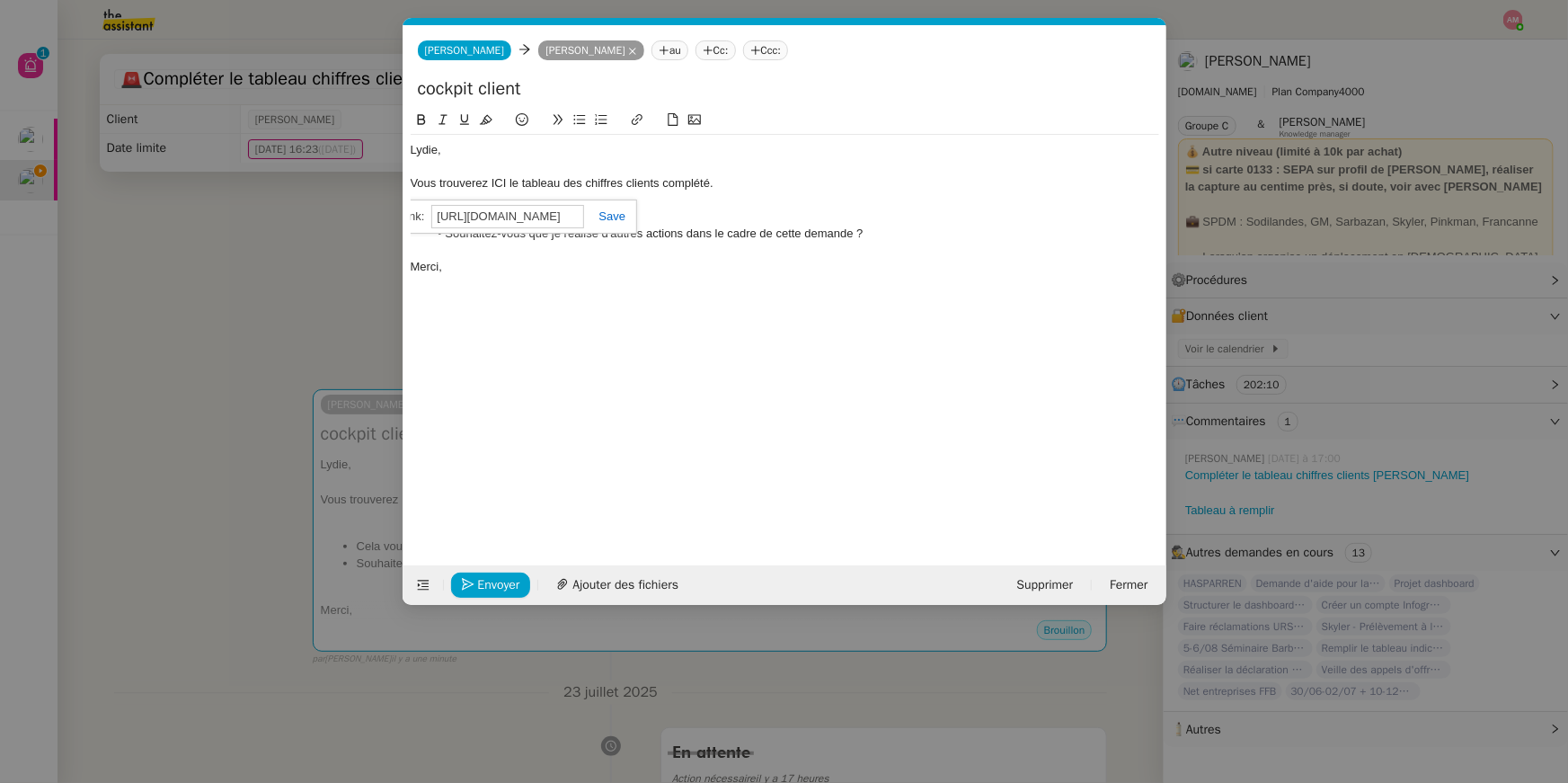 scroll, scrollTop: 0, scrollLeft: 655, axis: horizontal 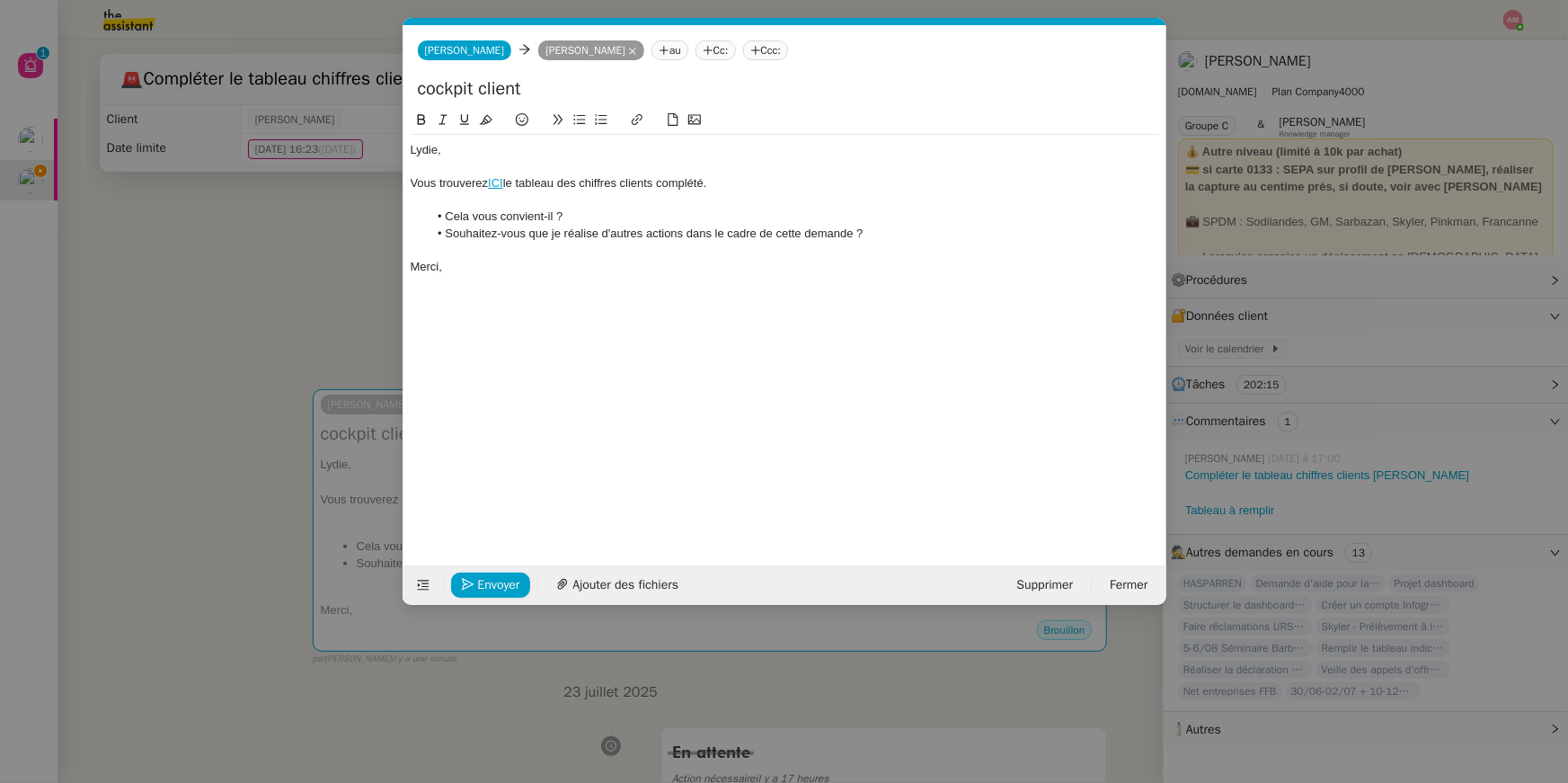 click 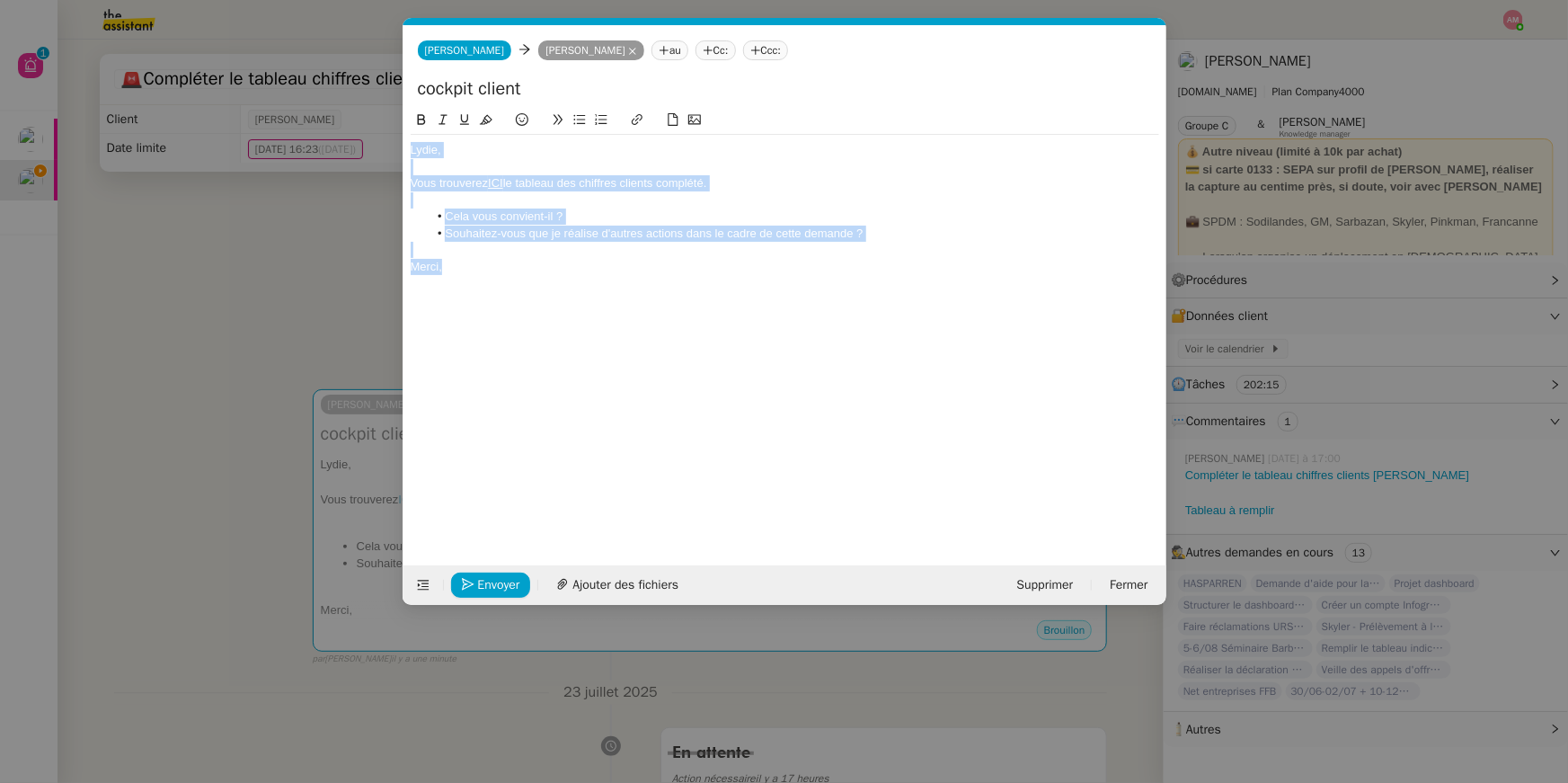 type 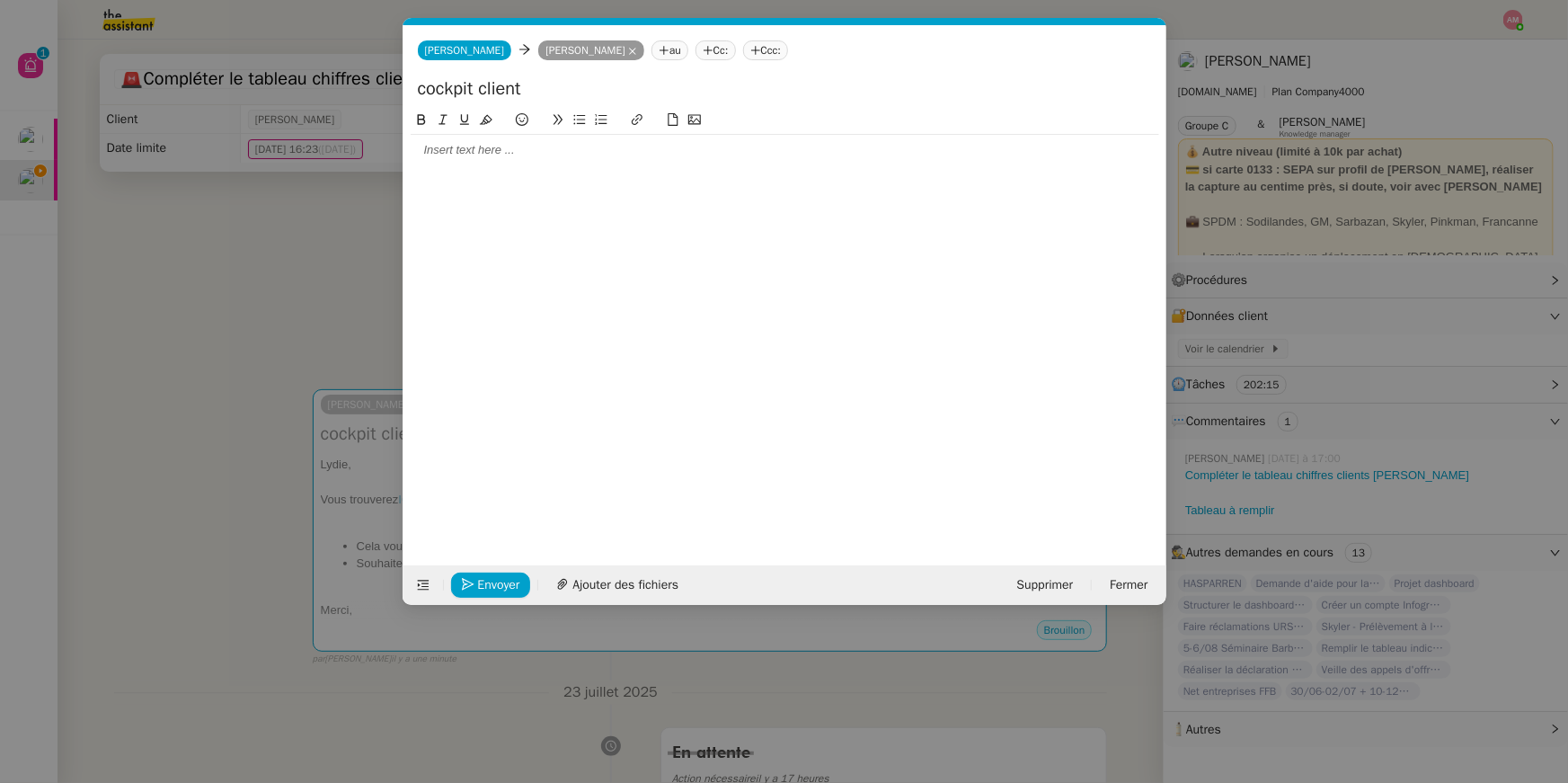 click on "Service TA - VOYAGE - PROPOSITION GLOBALE    A utiliser dans le cadre de proposition de déplacement TA - RELANCE CLIENT (EN)    Relancer un client lorsqu'il n'a pas répondu à un précédent message BAFERTY - MAIL AUDITION    A utiliser dans le cadre de la procédure d'envoi des mails d'audition TA - PUBLICATION OFFRE D'EMPLOI     Organisation du recrutement Discours de présentation du paiement sécurisé    TA - VOYAGES - PROPOSITION ITINERAIRE    Soumettre les résultats d'une recherche TA - CONFIRMATION PAIEMENT (EN)    Confirmer avec le client de modèle de transaction - Attention Plan Pro nécessaire. TA - COURRIER EXPEDIE (recommandé)    A utiliser dans le cadre de l'envoi d'un courrier recommandé TA - PARTAGE DE CALENDRIER (EN)    A utiliser pour demander au client de partager son calendrier afin de faciliter l'accès et la gestion PSPI - Appel de fonds MJL    A utiliser dans le cadre de la procédure d'appel de fonds MJL TA - RELANCE CLIENT    TA - AR PROCEDURES        21 YIELD" at bounding box center [784, 391] 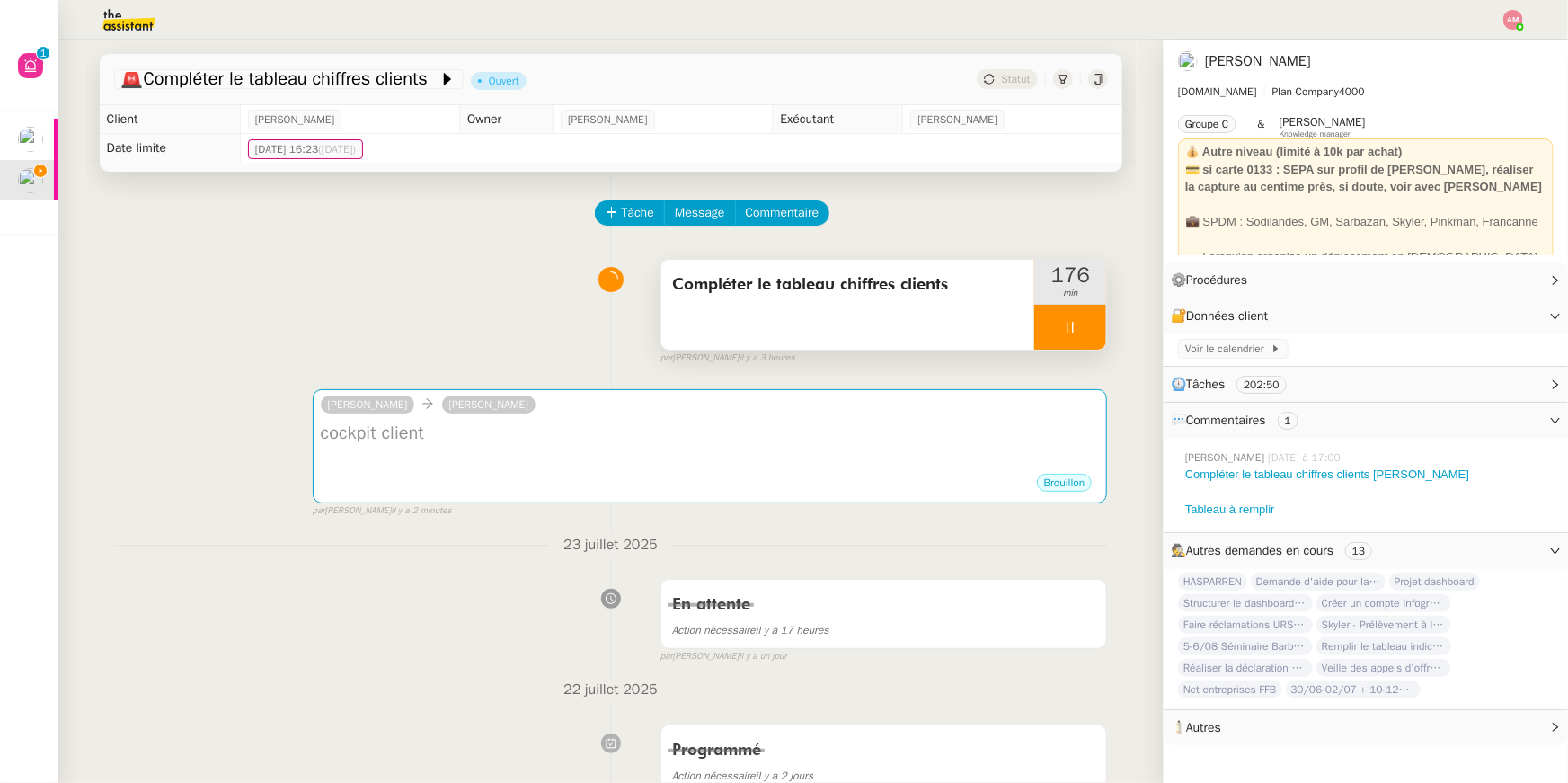 click at bounding box center [1070, 327] 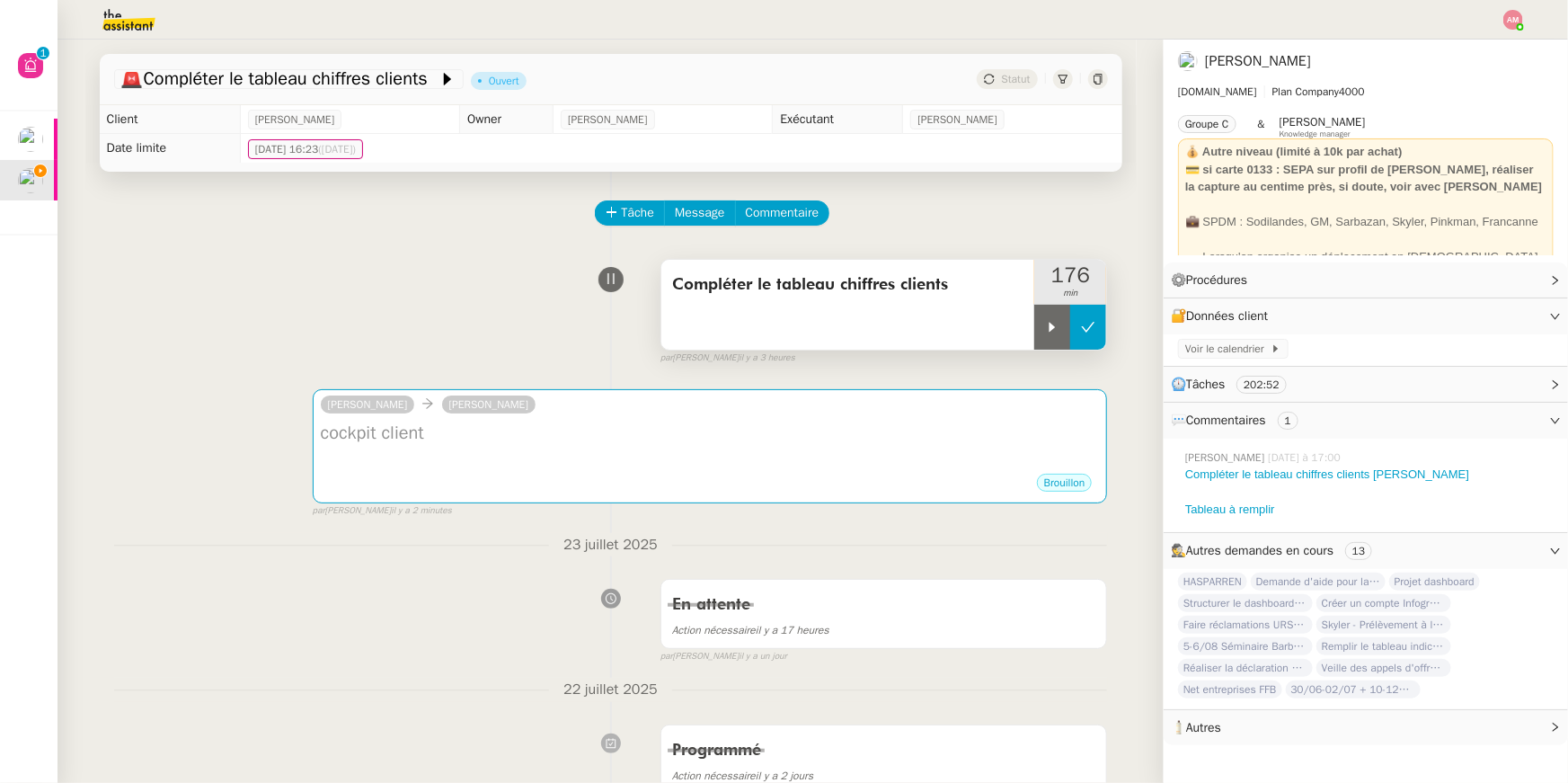 click at bounding box center (1088, 327) 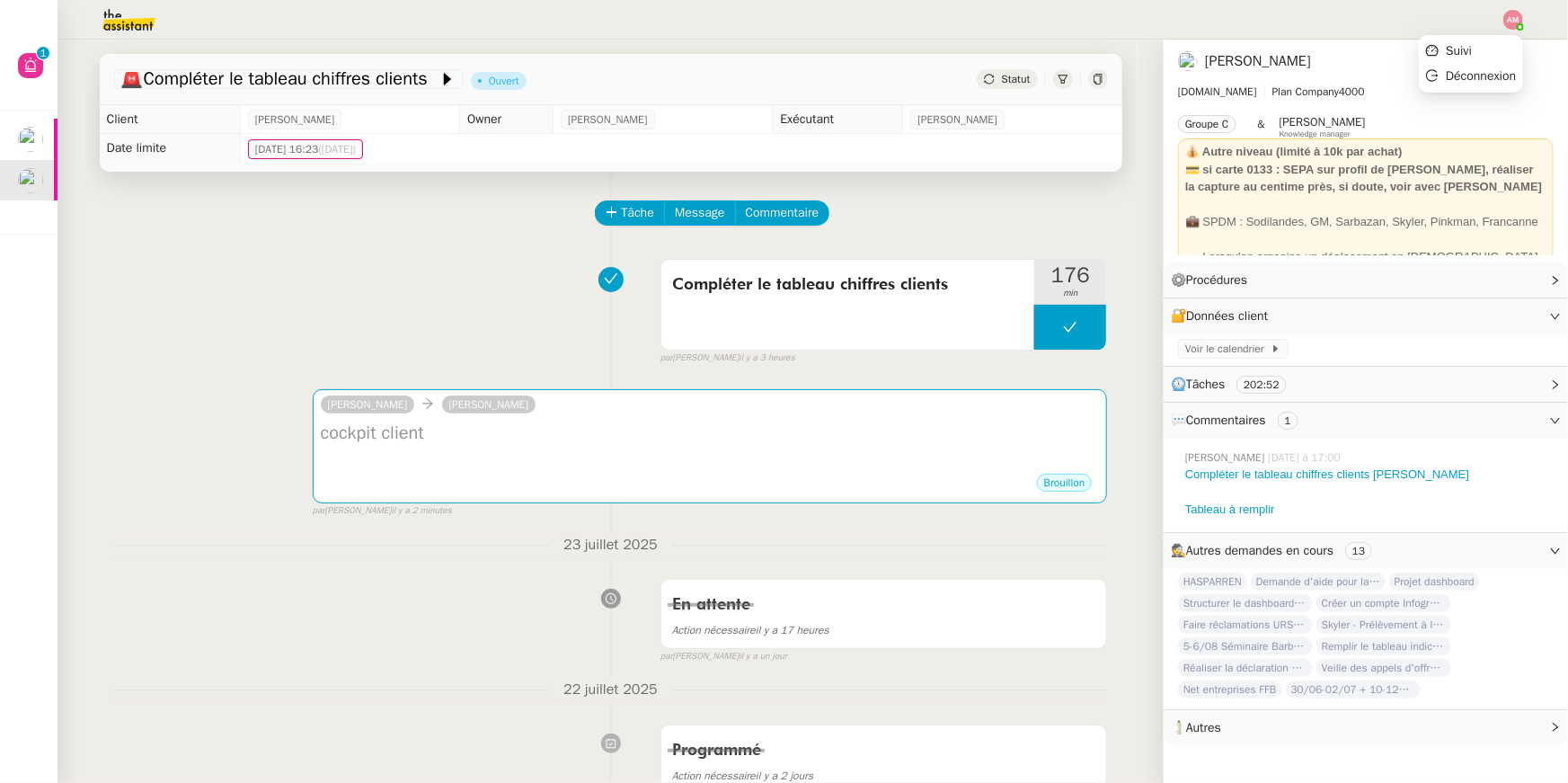 click 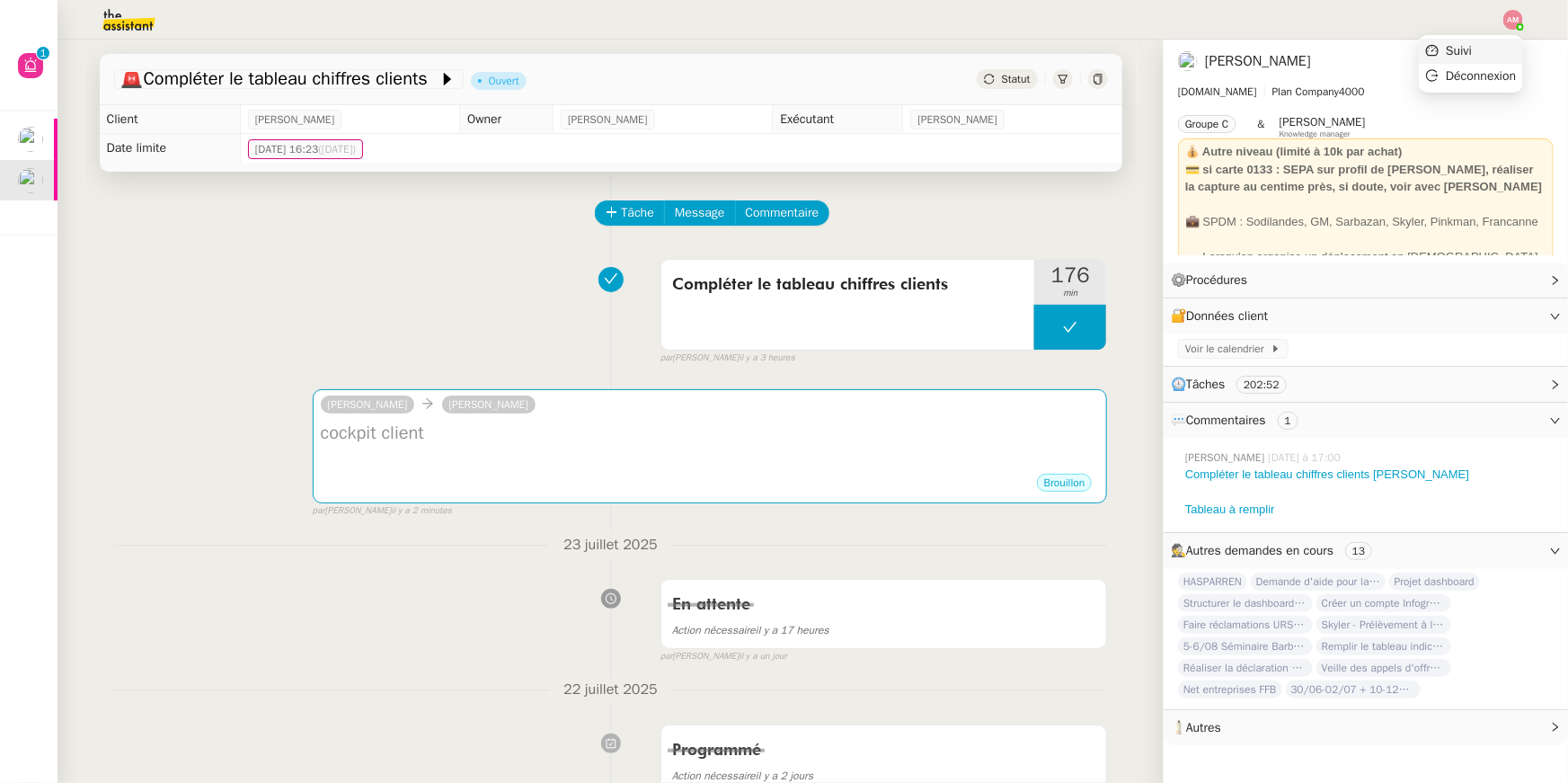 click on "Suivi" at bounding box center (1471, 51) 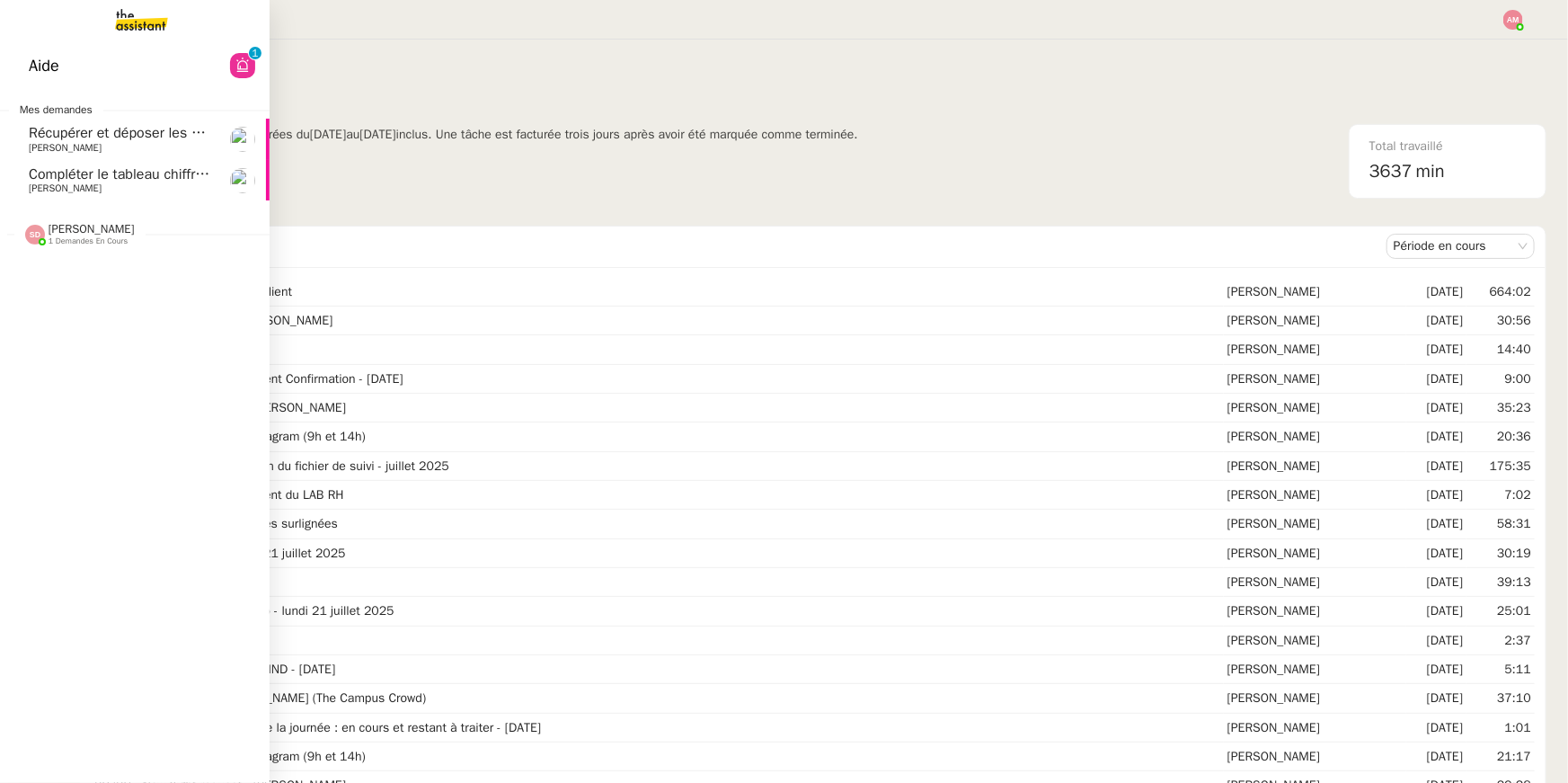 click on "Compléter le tableau chiffres clients" 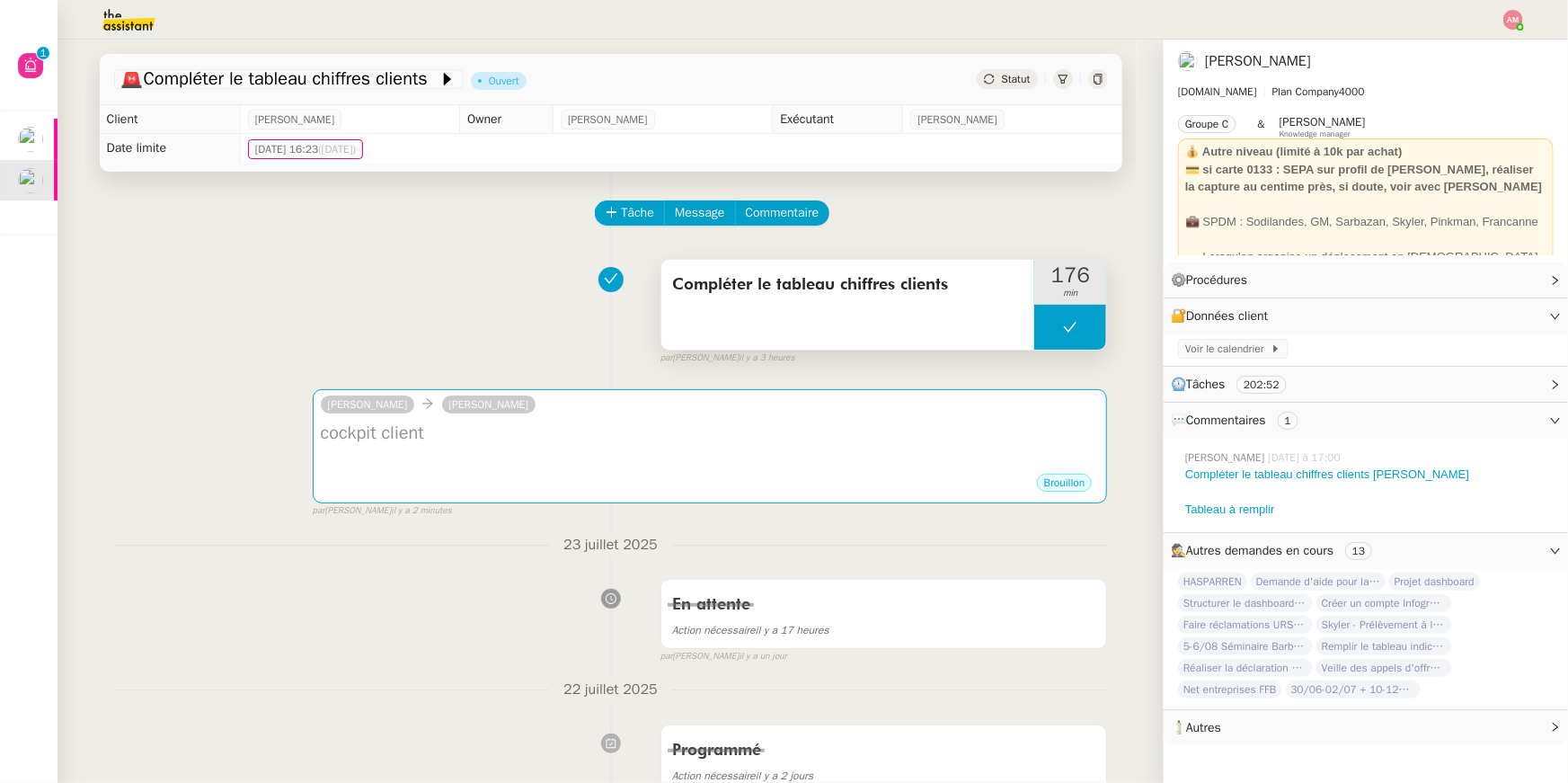 click at bounding box center [1070, 327] 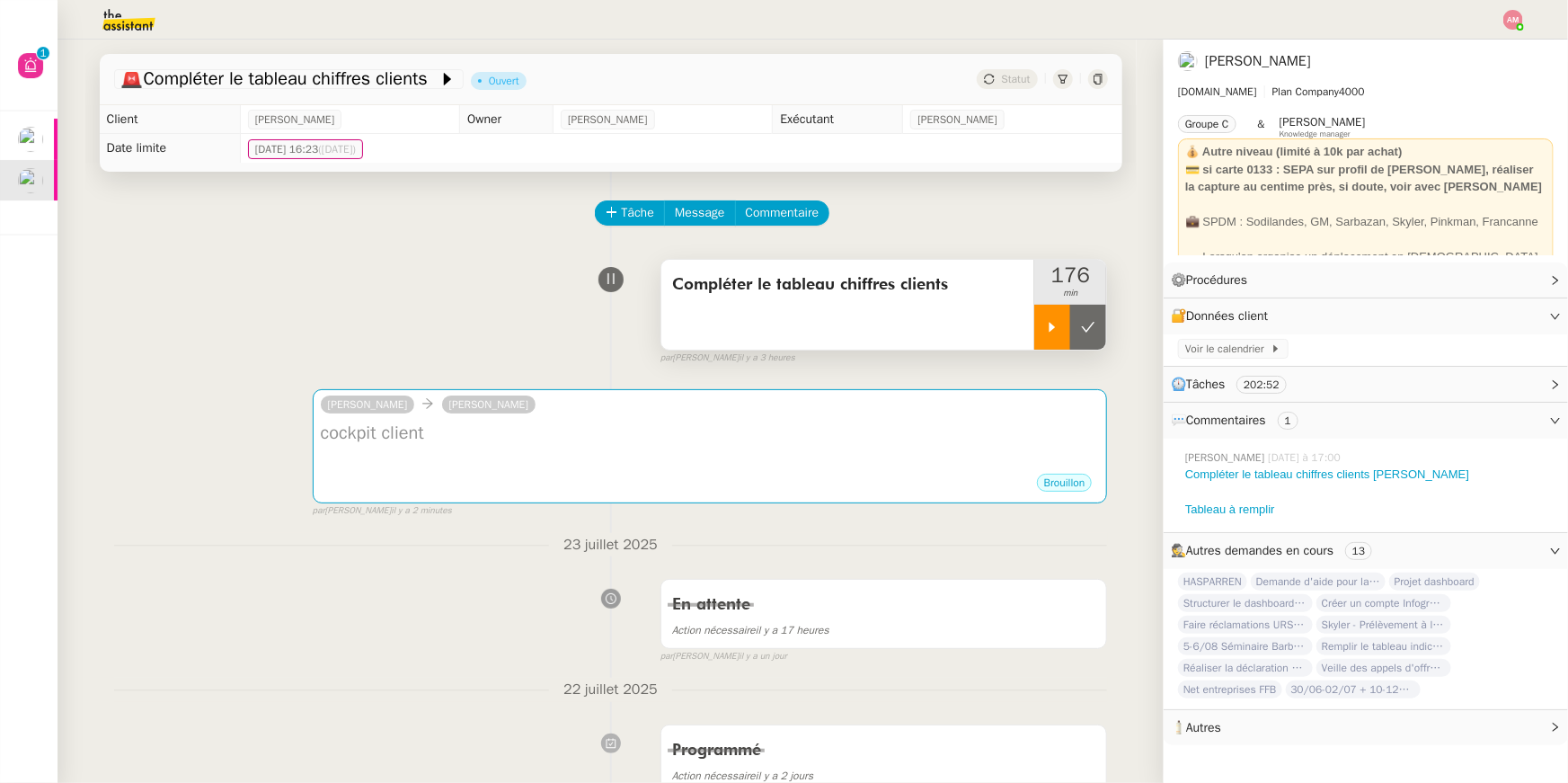 click at bounding box center [1052, 327] 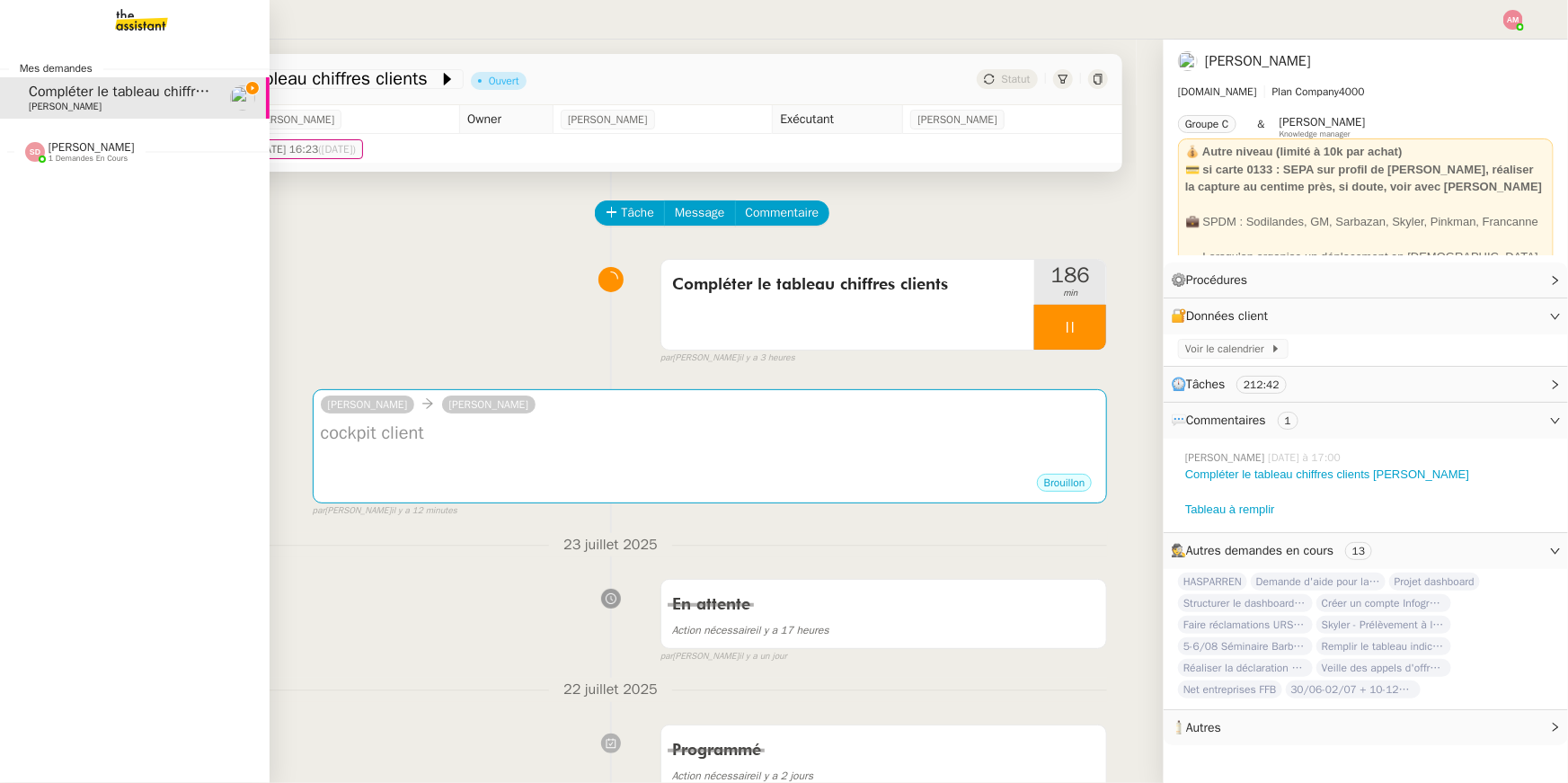 click on "[PERSON_NAME]    1 demandes en cours" 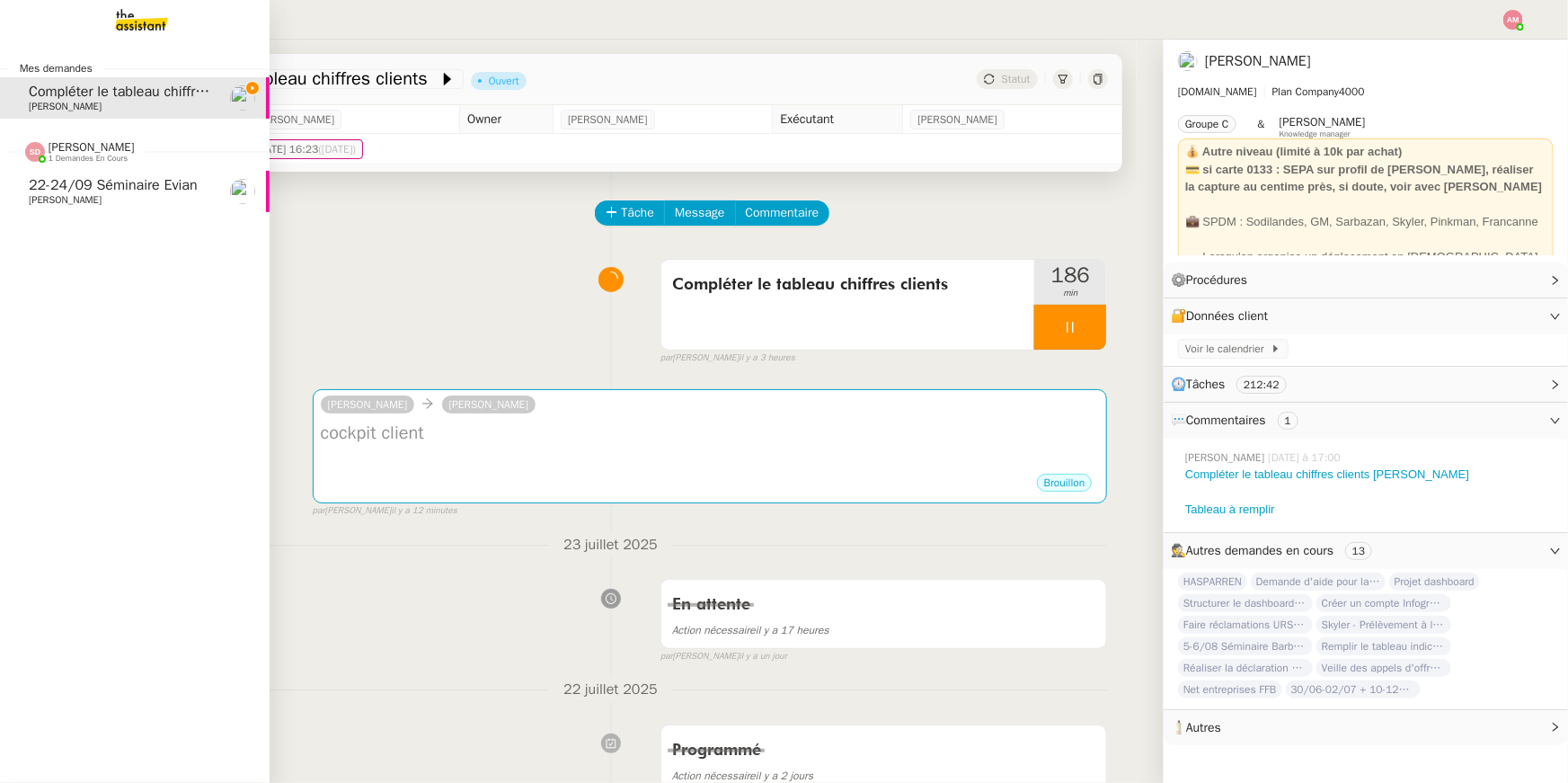 click on "22-24/09 Séminaire Evian" 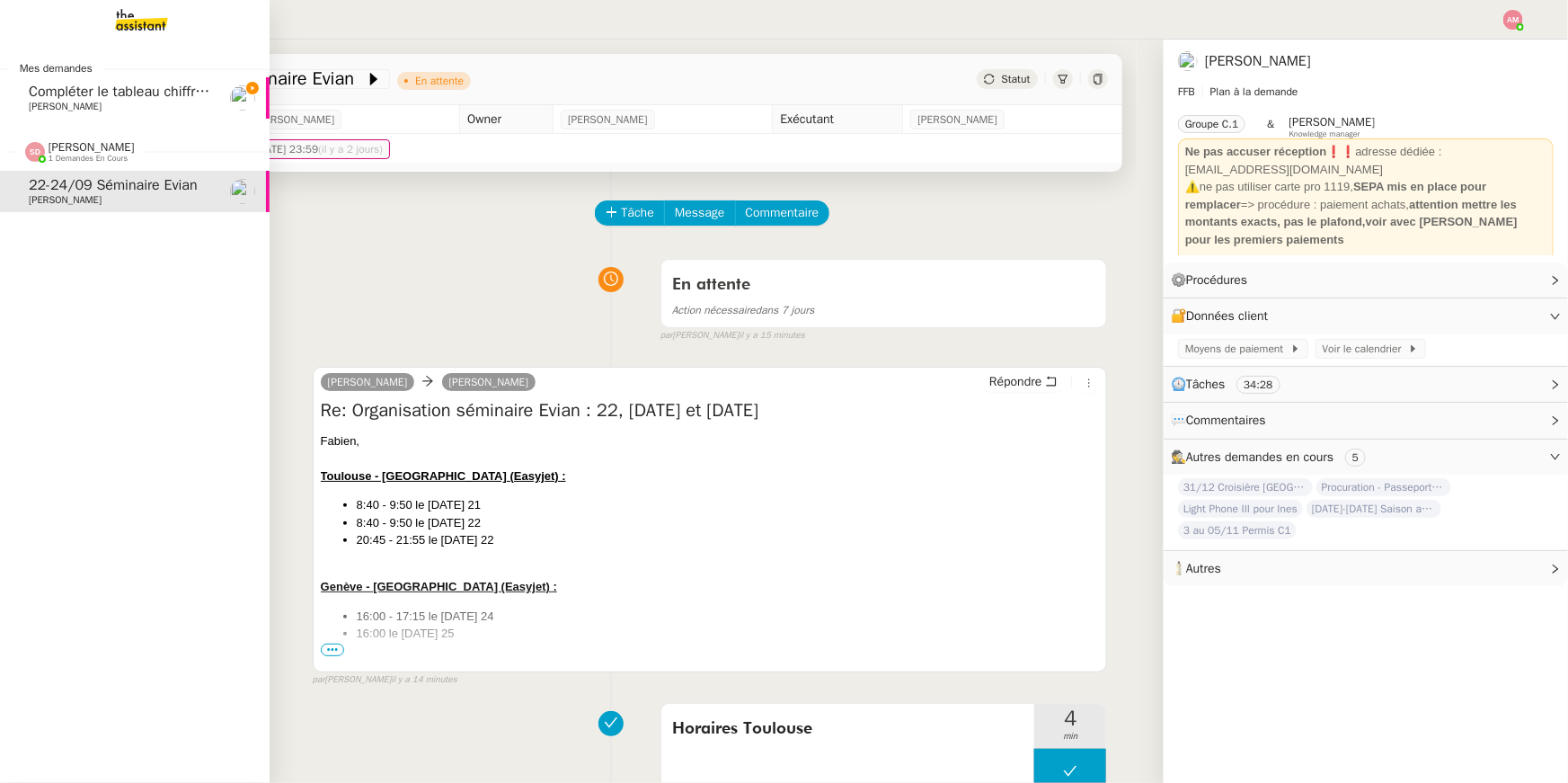 click on "[PERSON_NAME]" 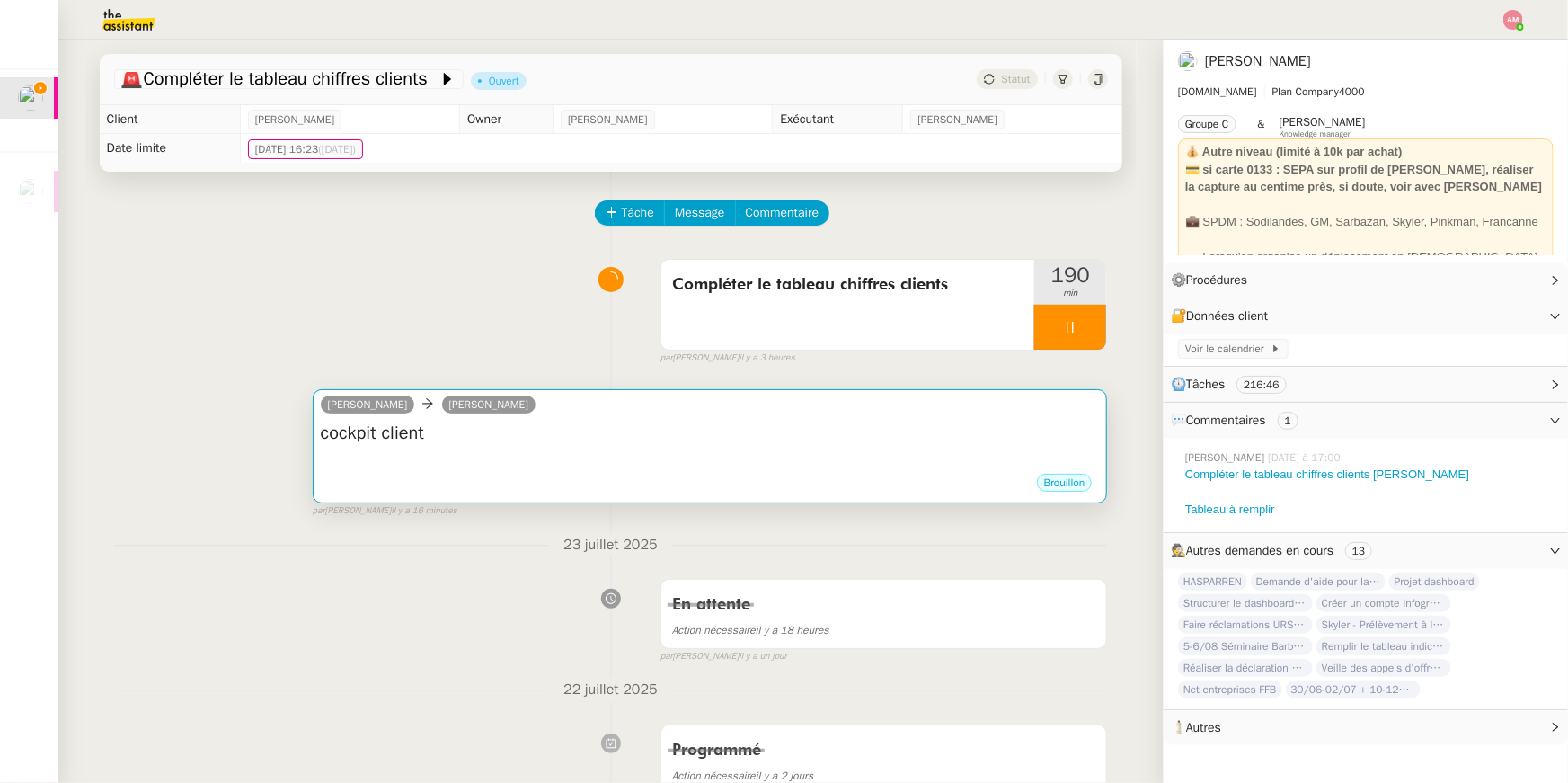 click at bounding box center (710, 464) 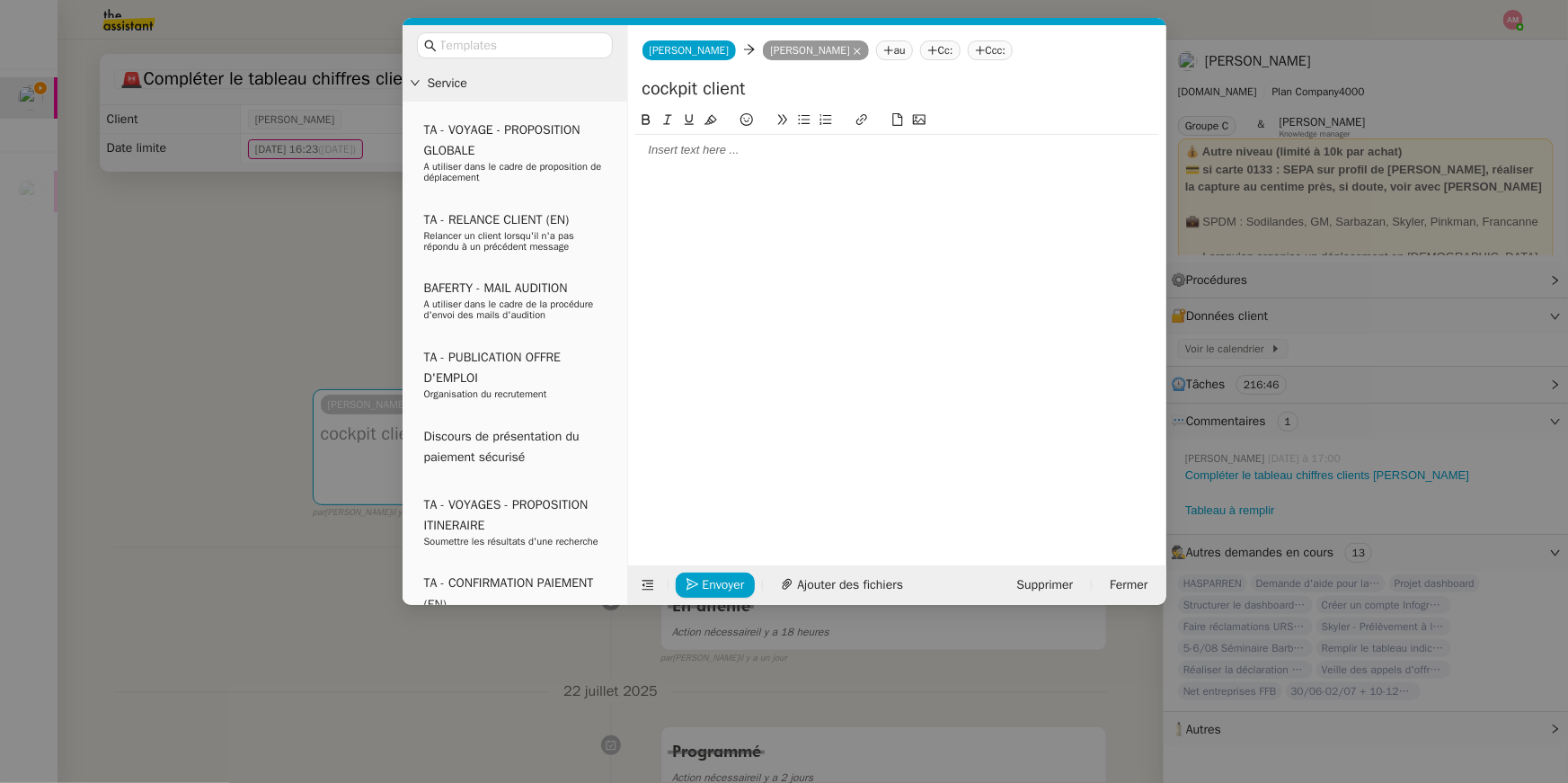 click 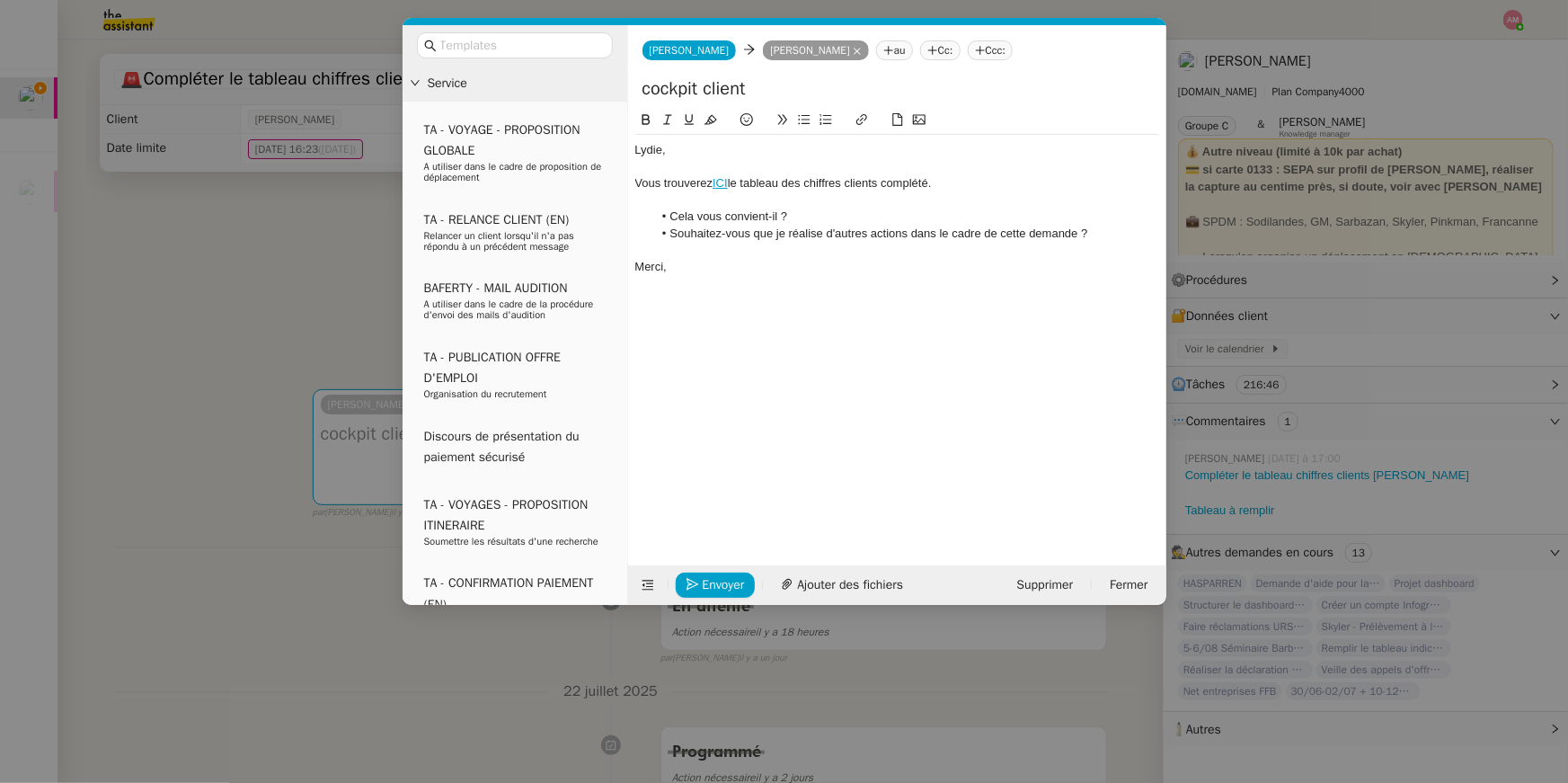 scroll, scrollTop: 0, scrollLeft: 0, axis: both 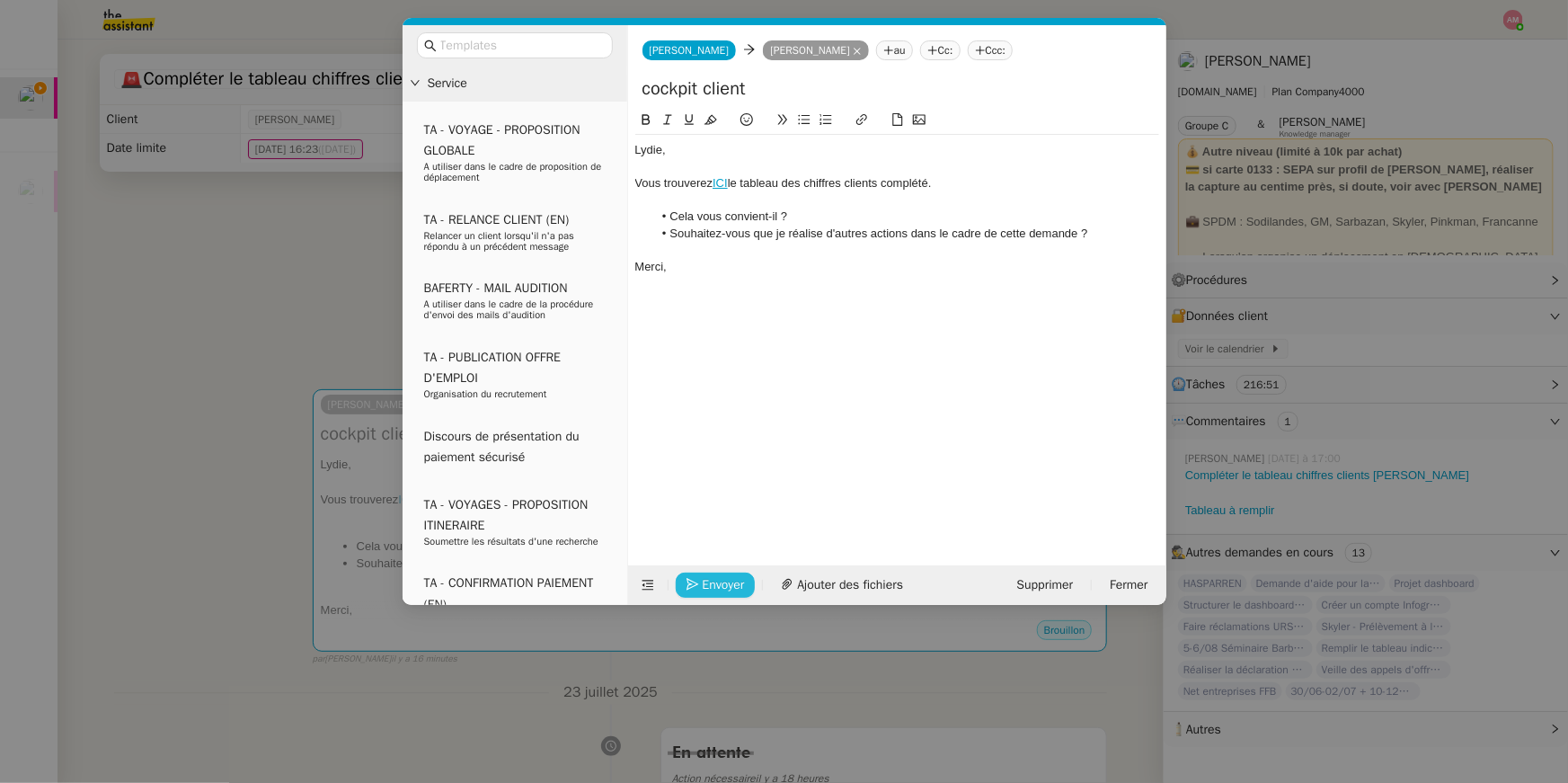 click on "Envoyer" 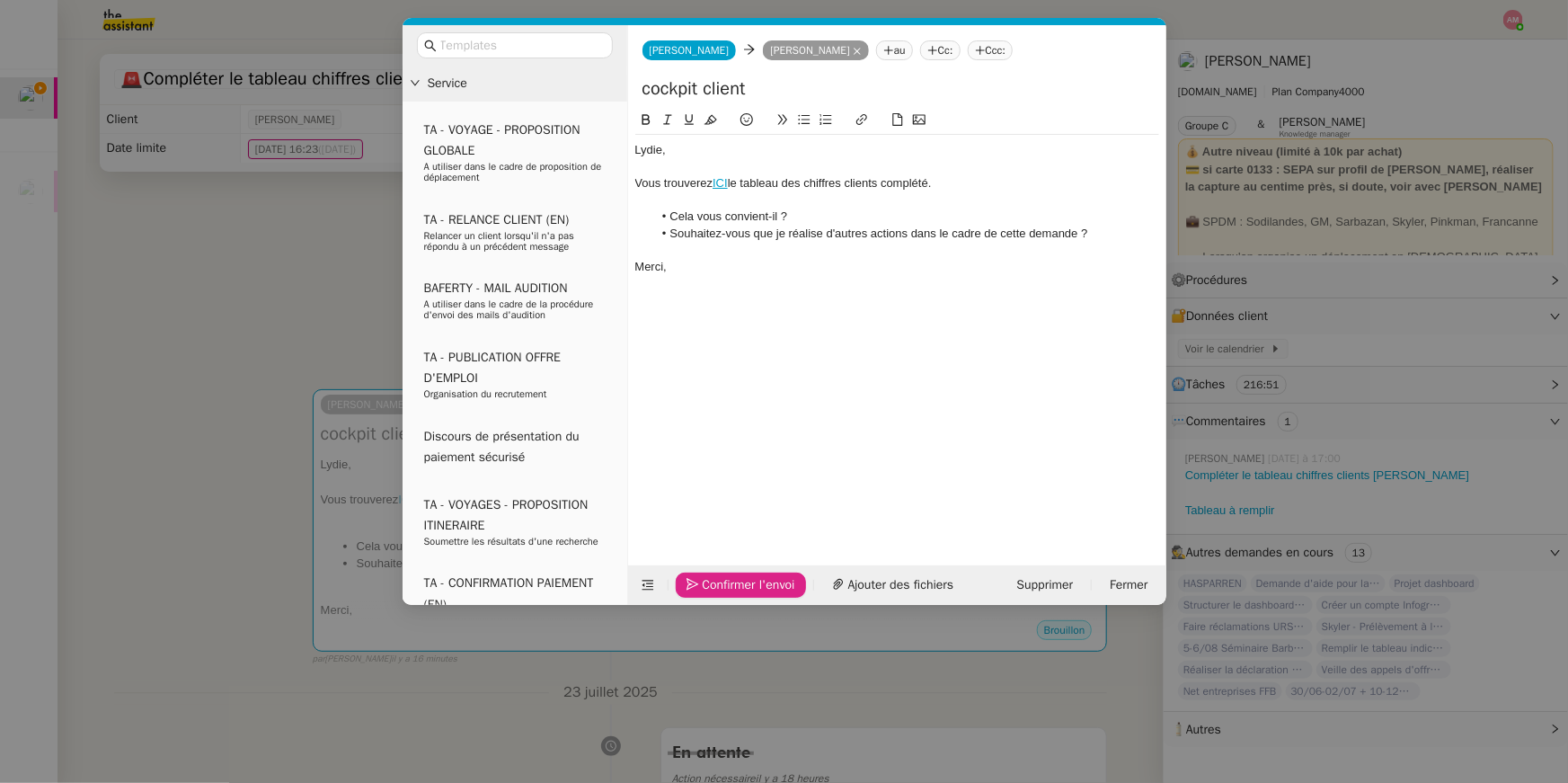 click on "Confirmer l'envoi" 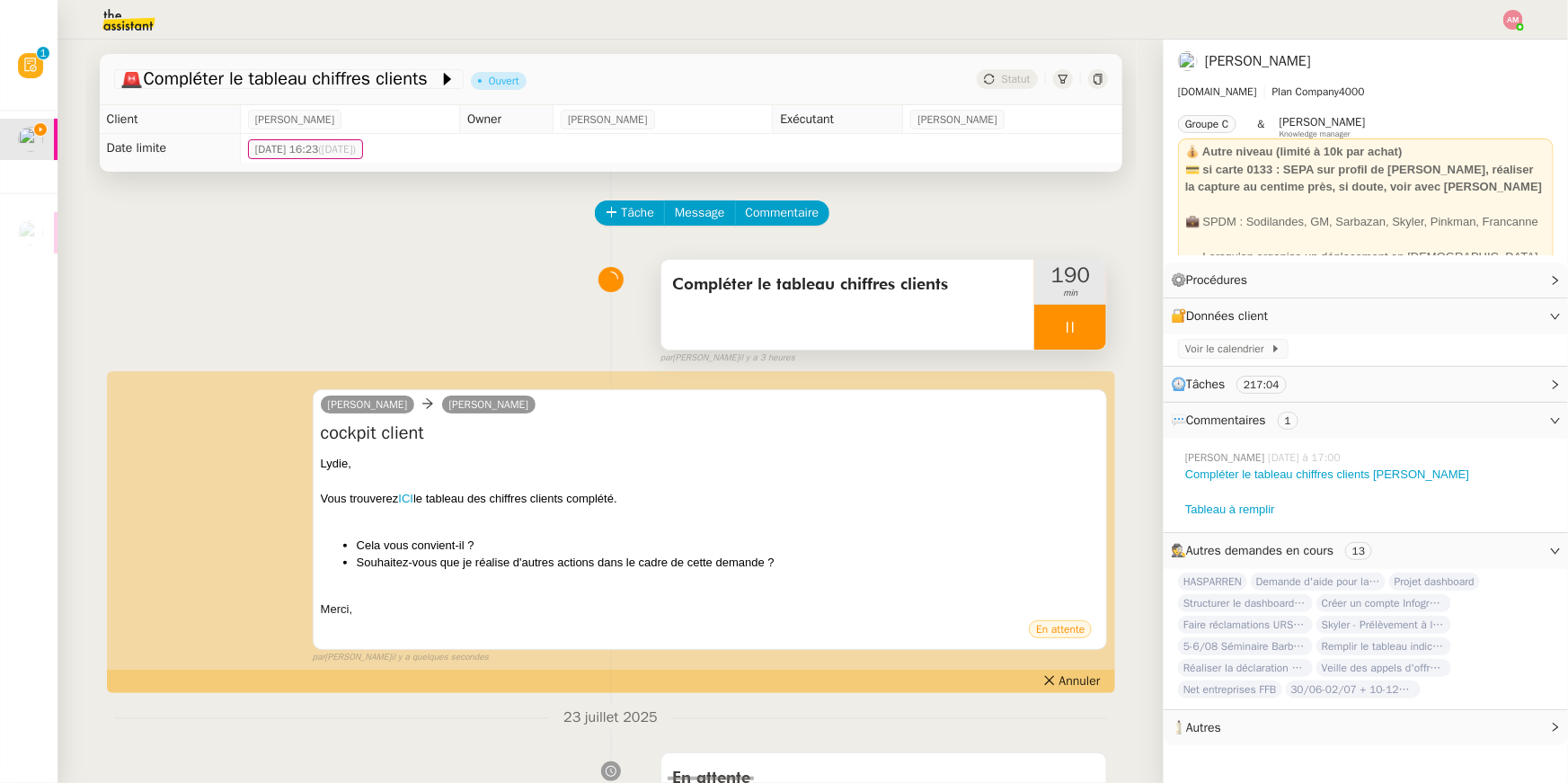click at bounding box center (1070, 327) 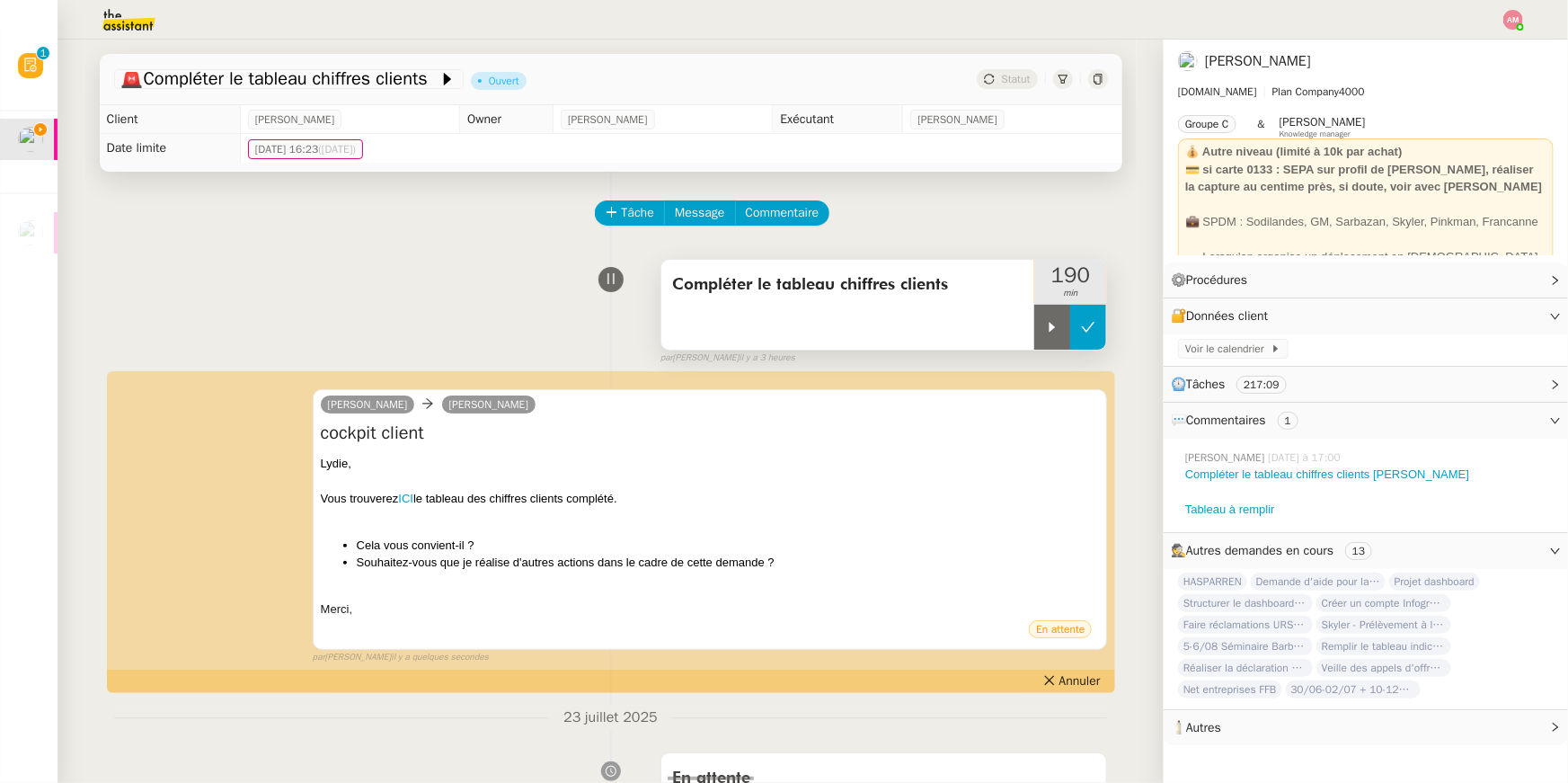 click at bounding box center (1088, 327) 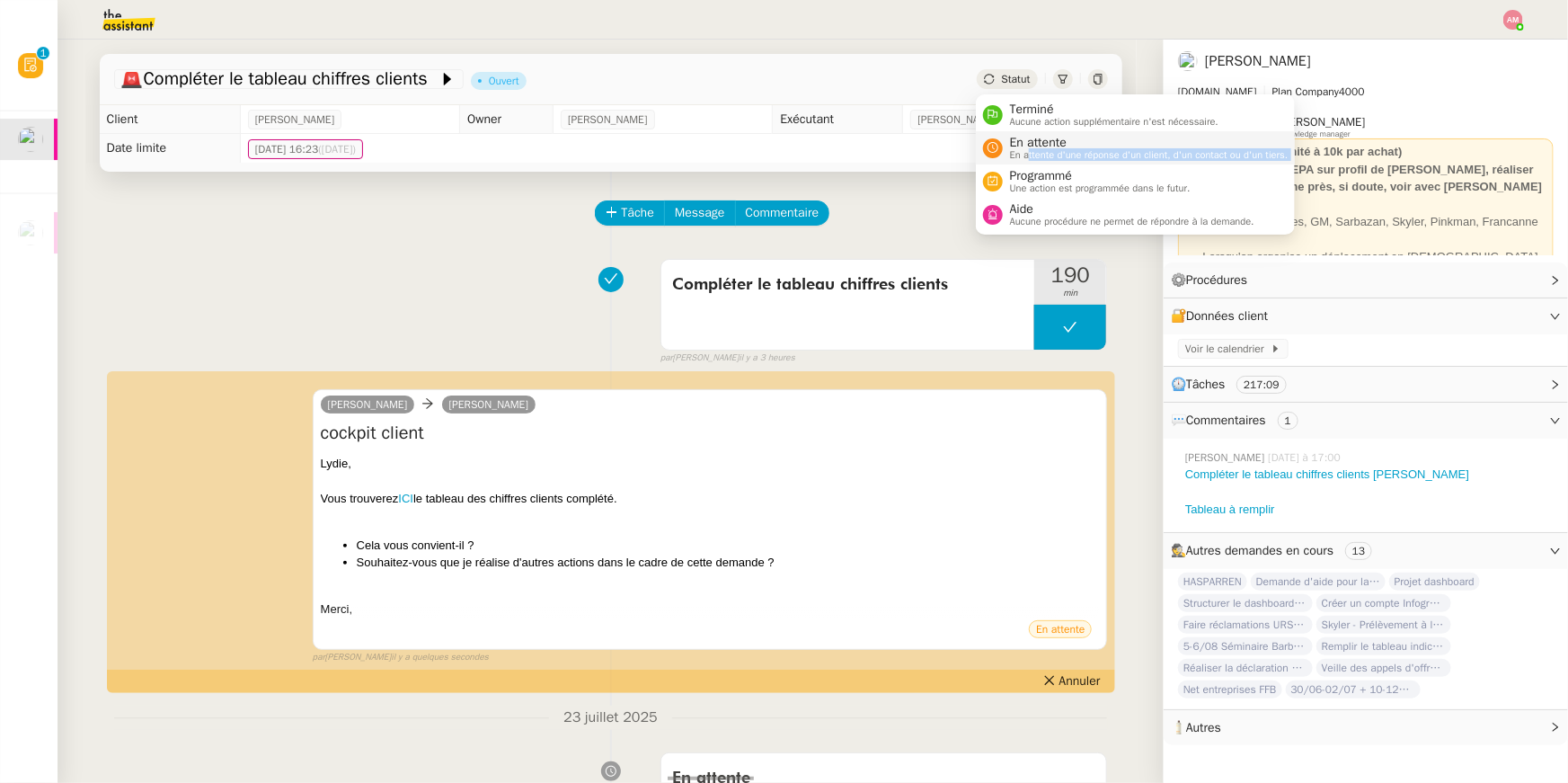 drag, startPoint x: 1034, startPoint y: 168, endPoint x: 1030, endPoint y: 152, distance: 16.492423 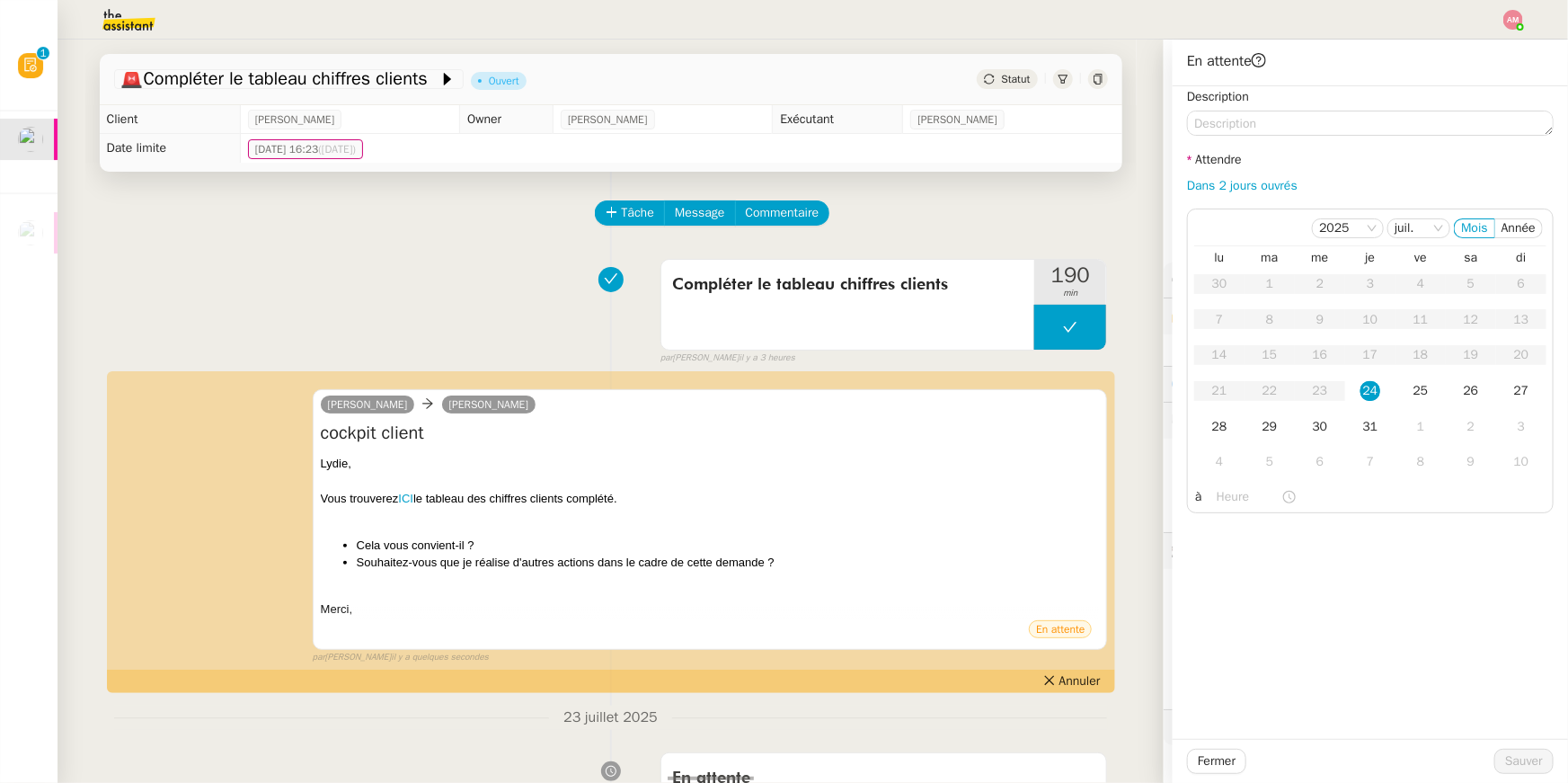 click on "Dans 2 jours ouvrés" 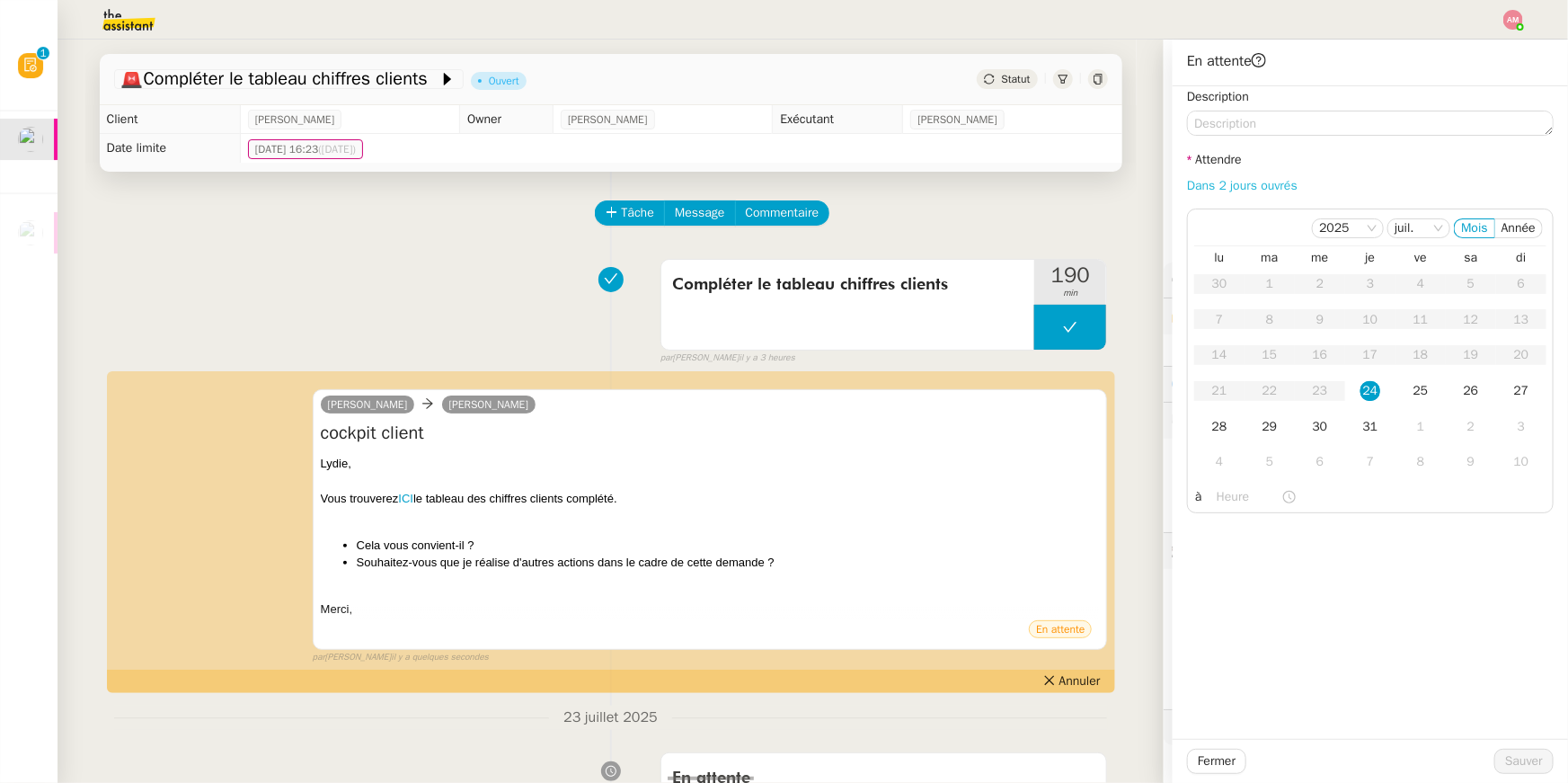 click on "Dans 2 jours ouvrés" 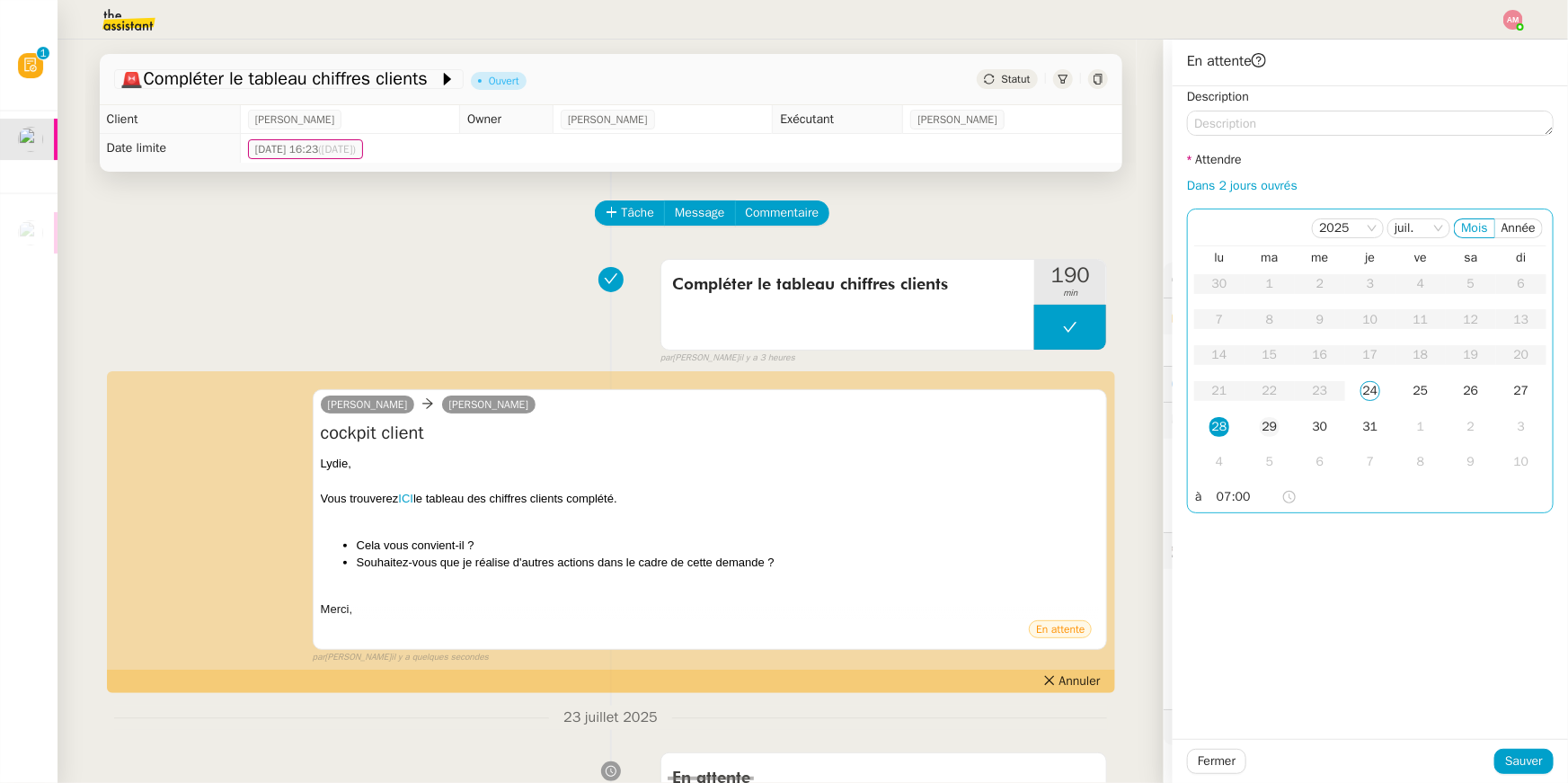 click on "29" 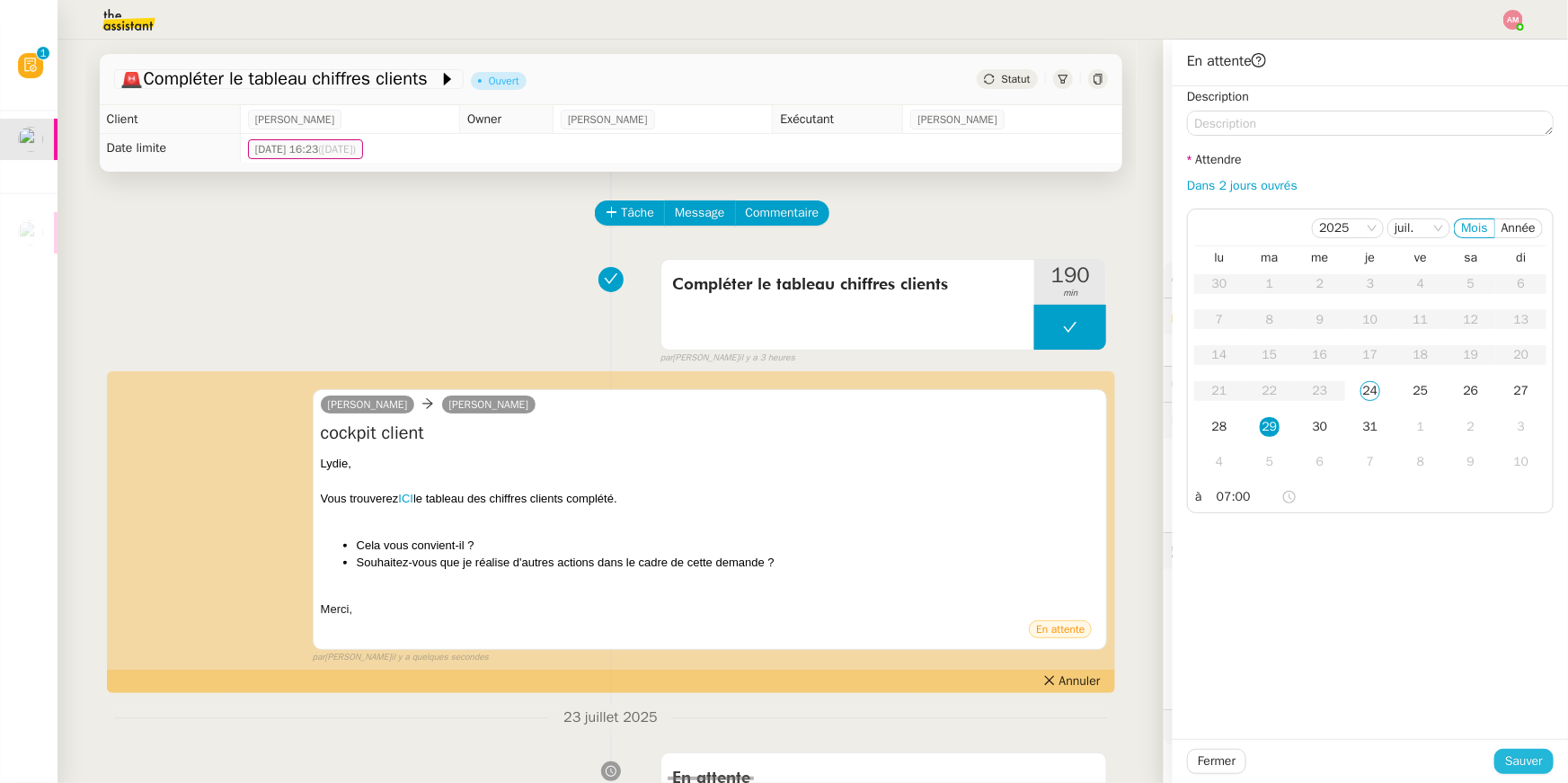 click on "Sauver" 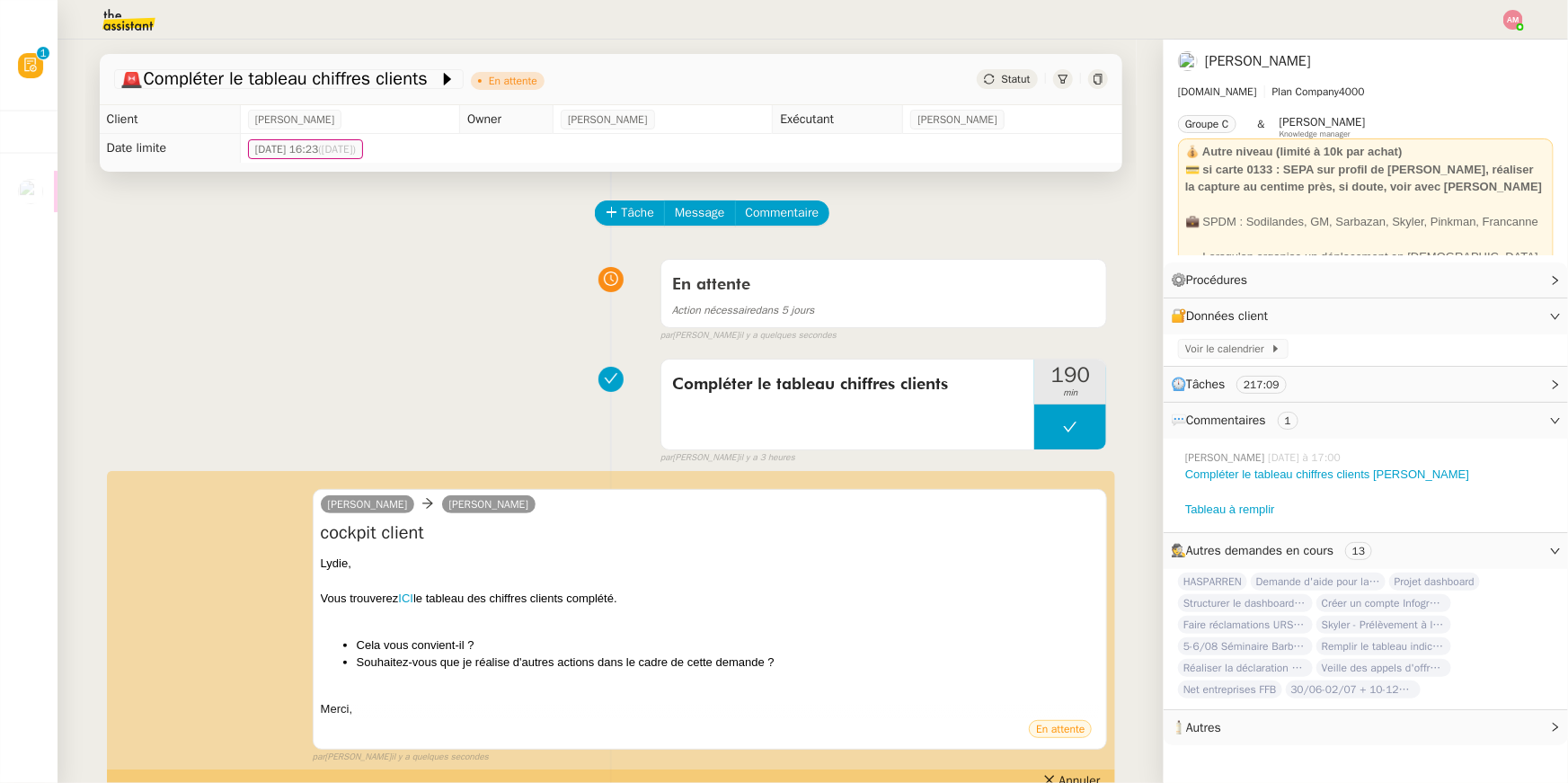 click 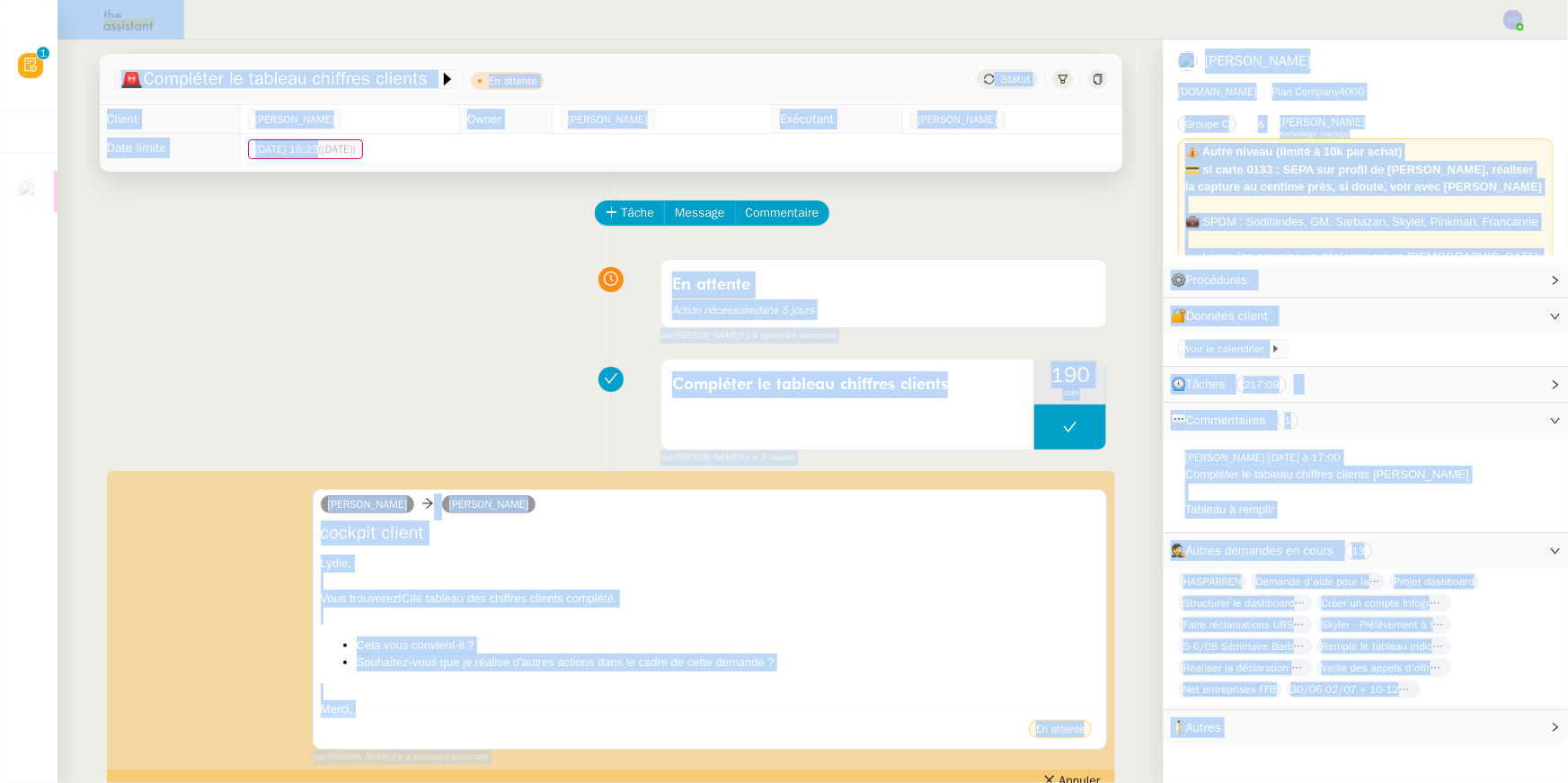 click 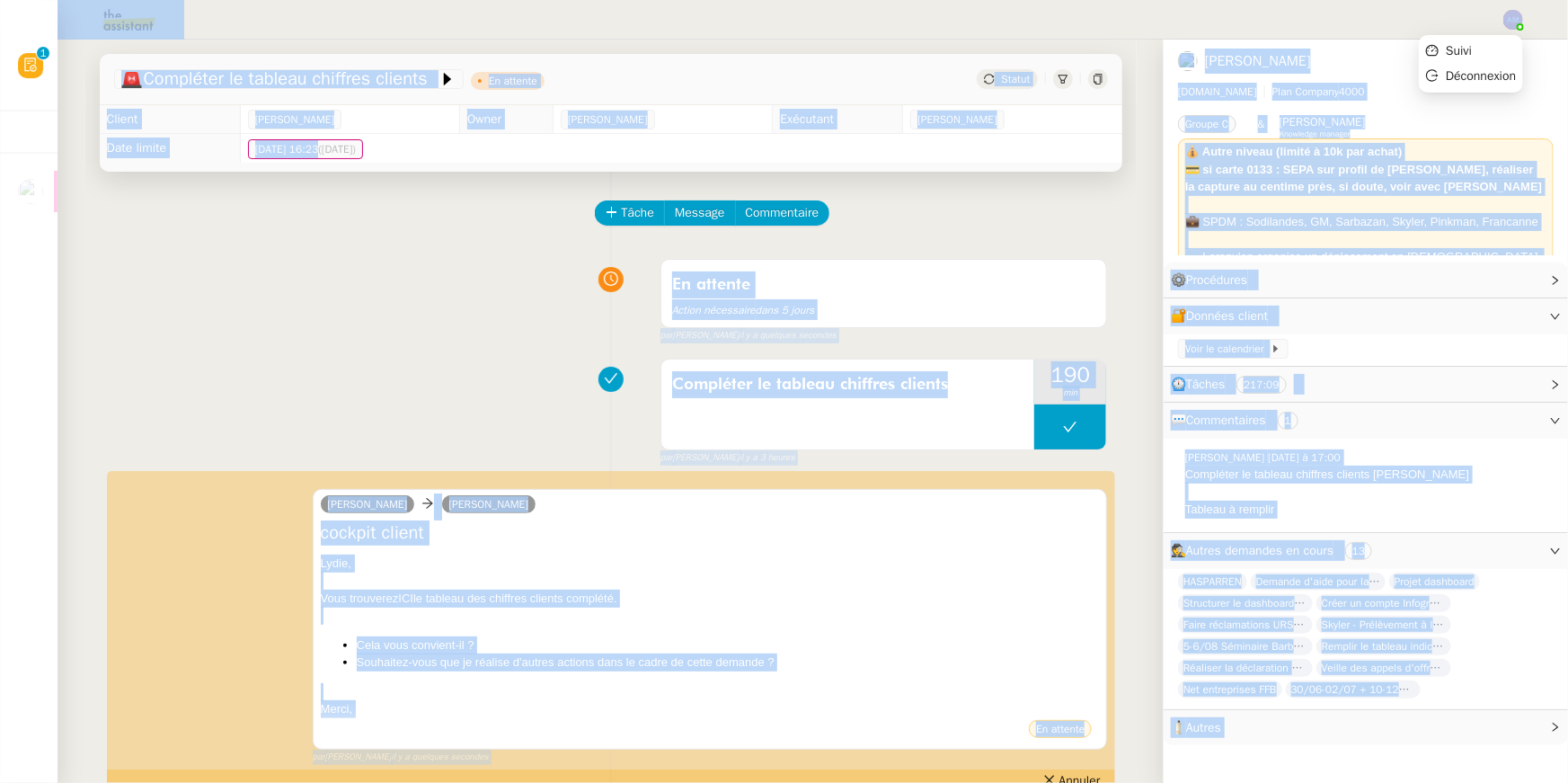 click 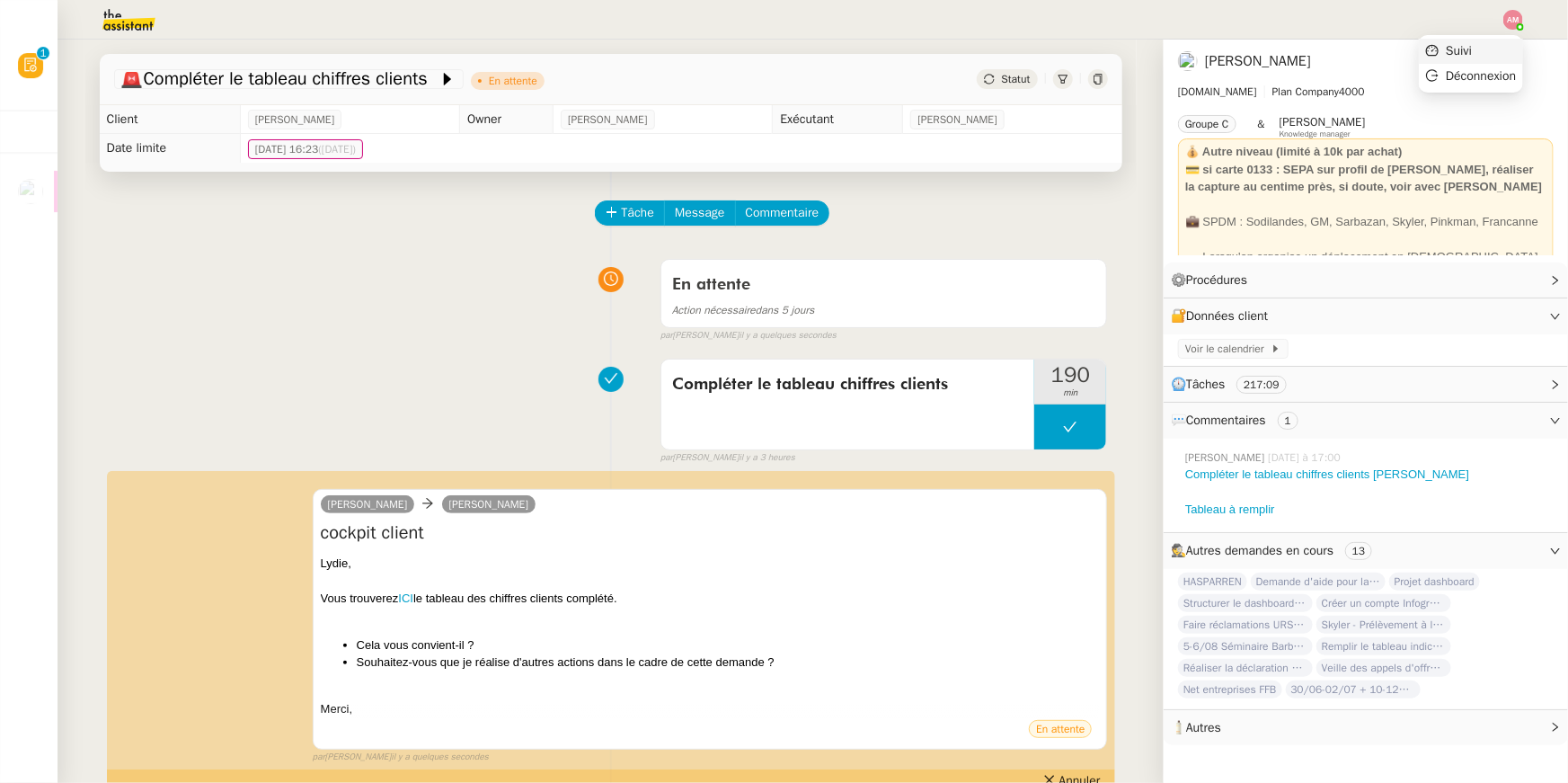 click on "Suivi" at bounding box center (1471, 51) 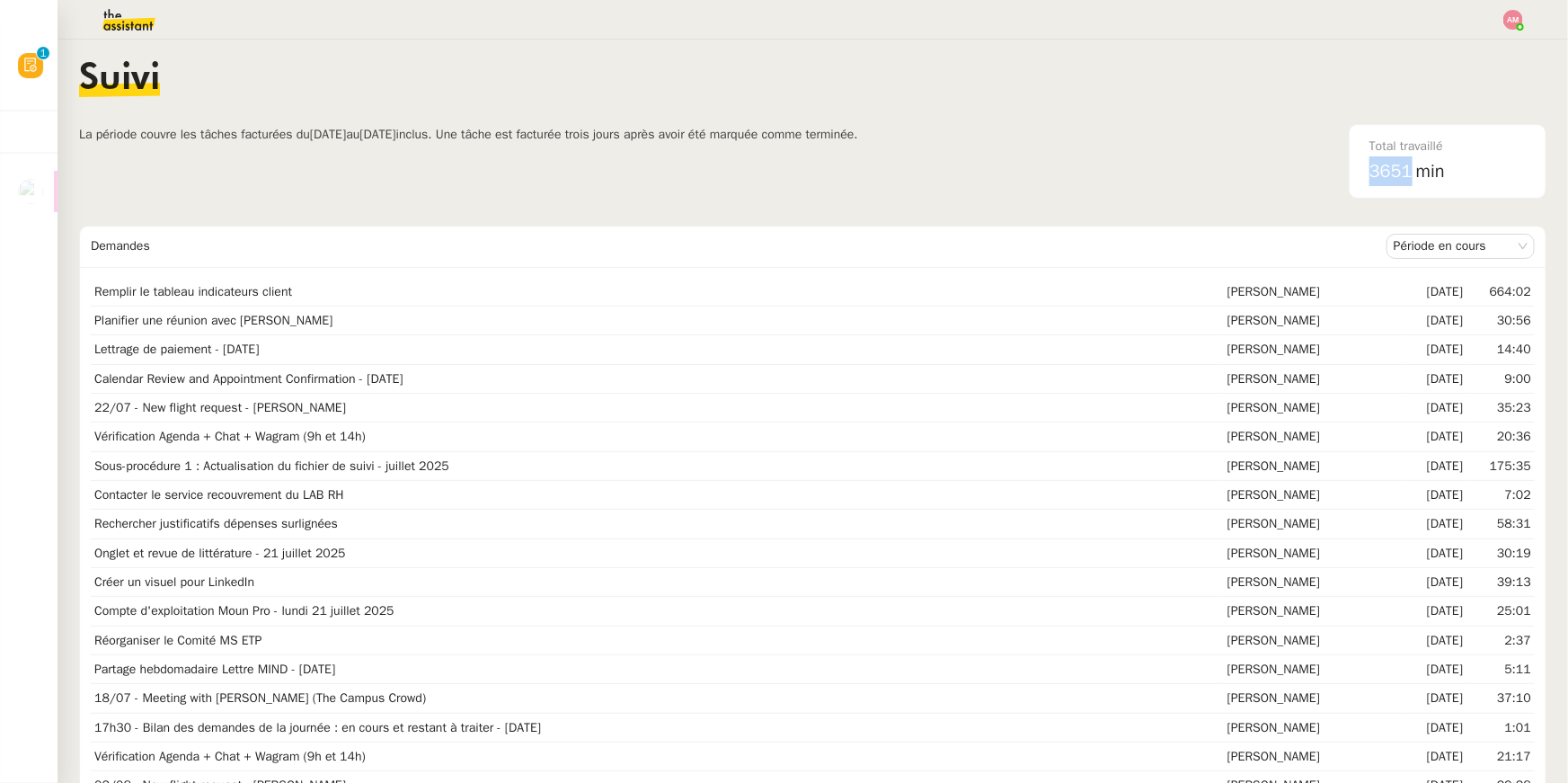drag, startPoint x: 1413, startPoint y: 179, endPoint x: 1362, endPoint y: 171, distance: 51.623638 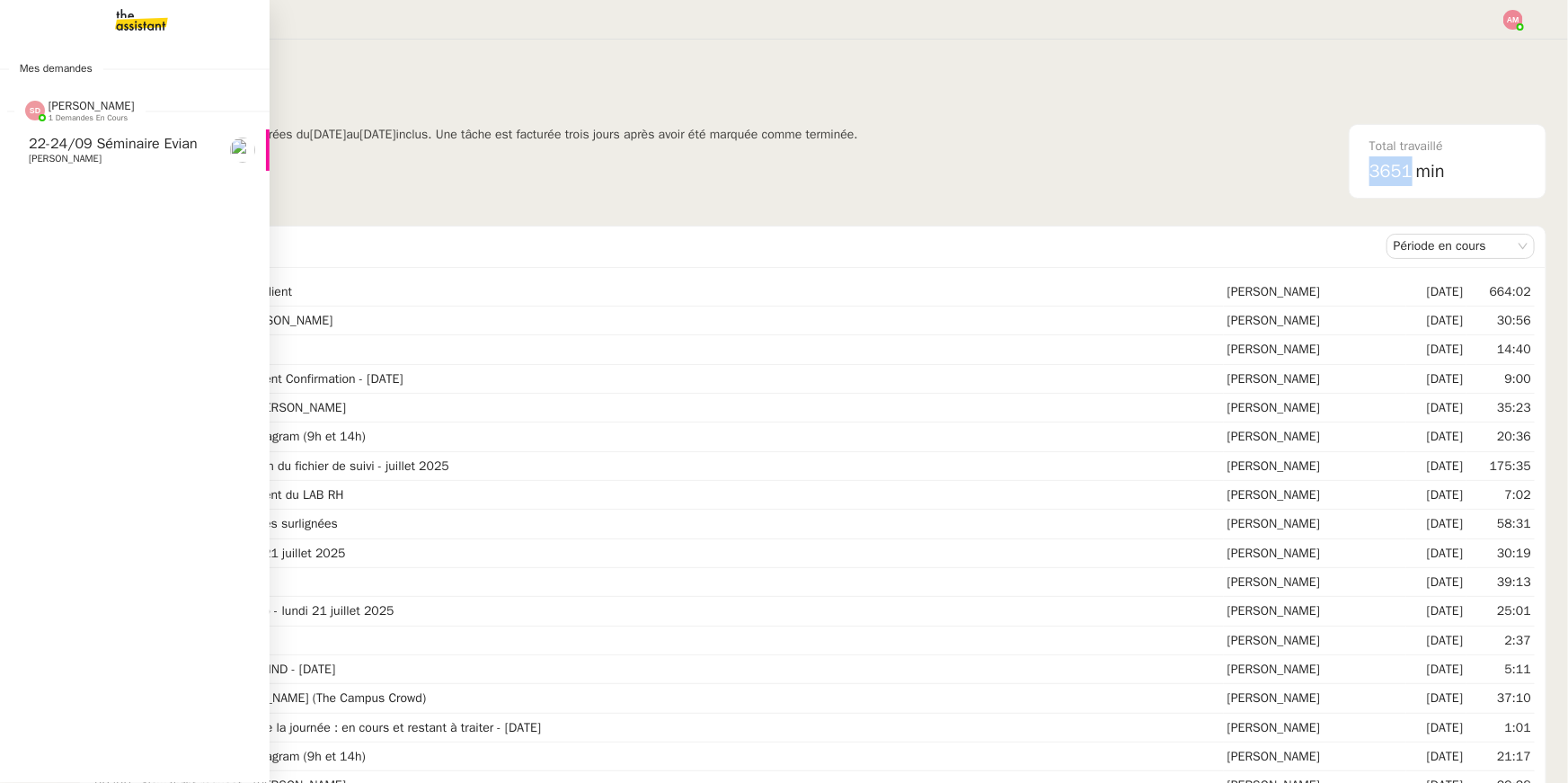 click on "[PERSON_NAME]" 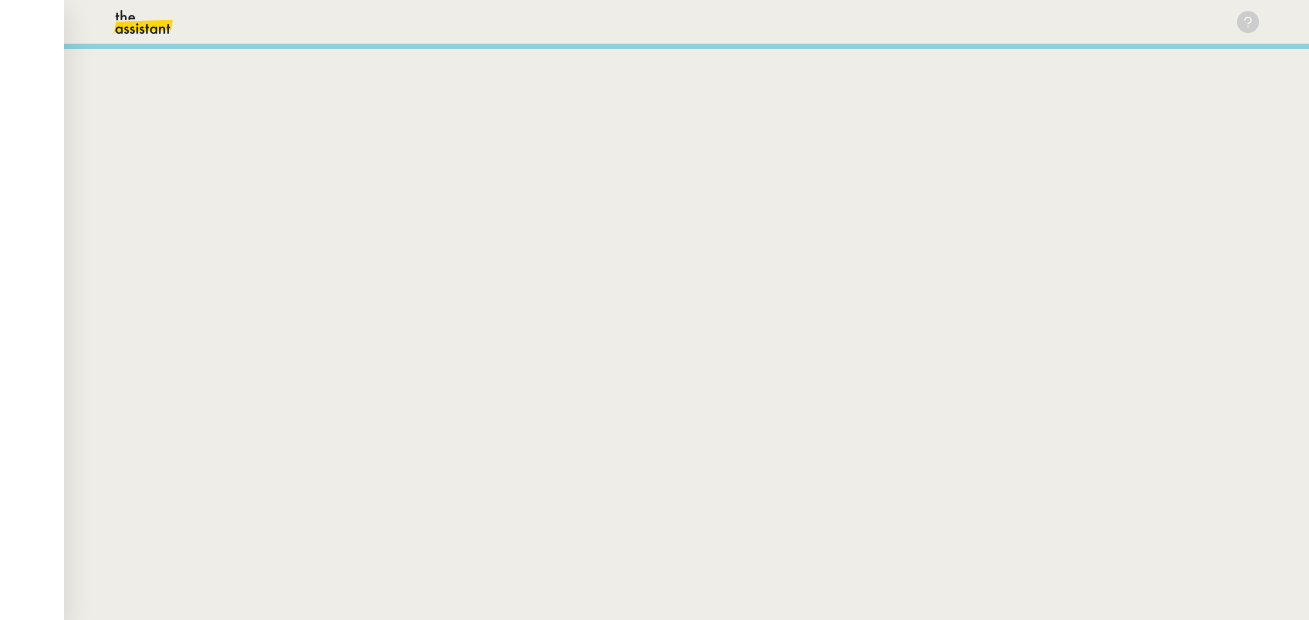 scroll, scrollTop: 0, scrollLeft: 0, axis: both 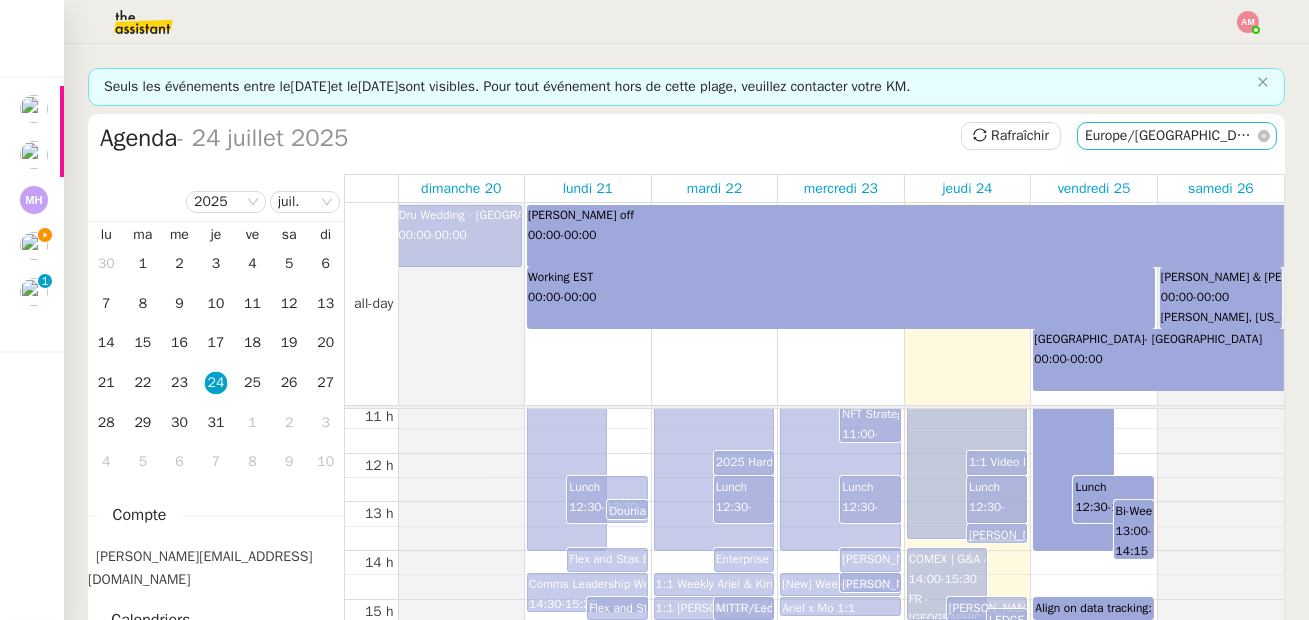 click on "Europe/Paris" 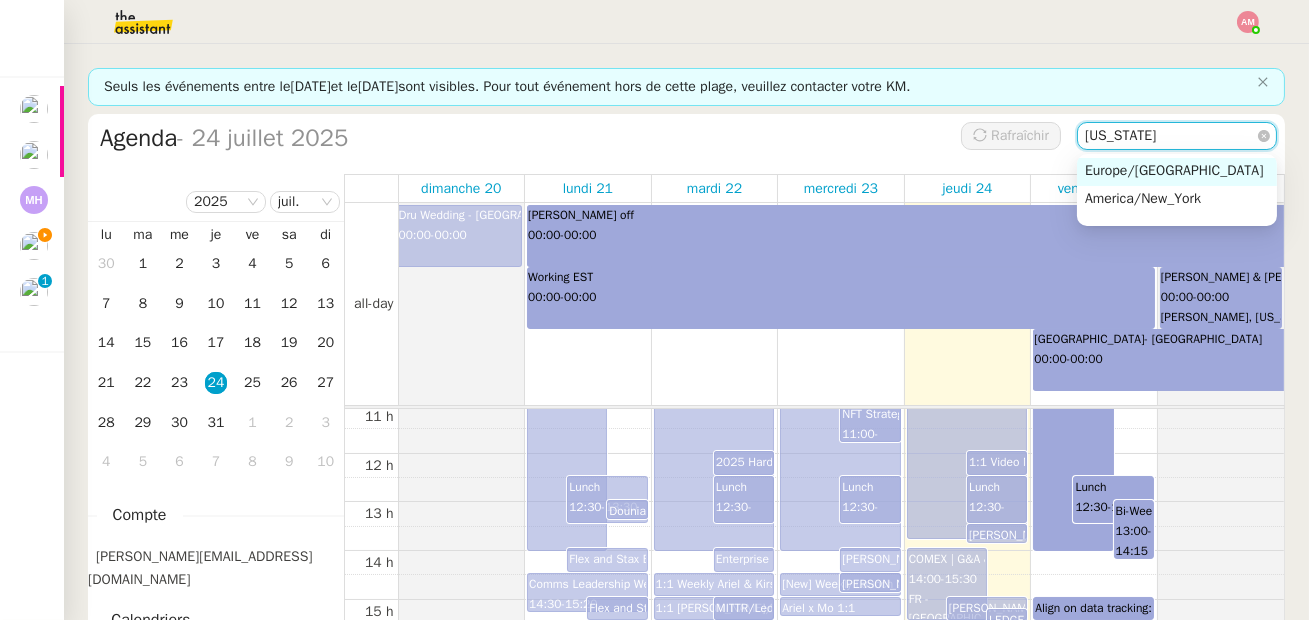 type on "new york" 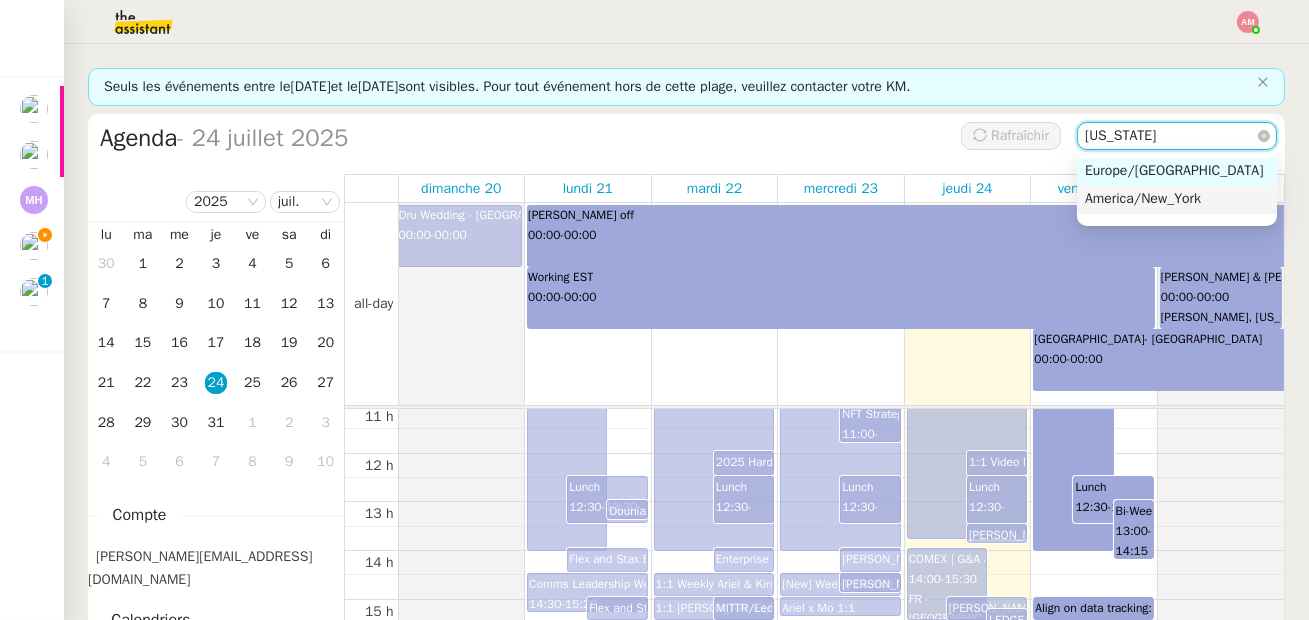 click on "America/New_York" at bounding box center (1143, 199) 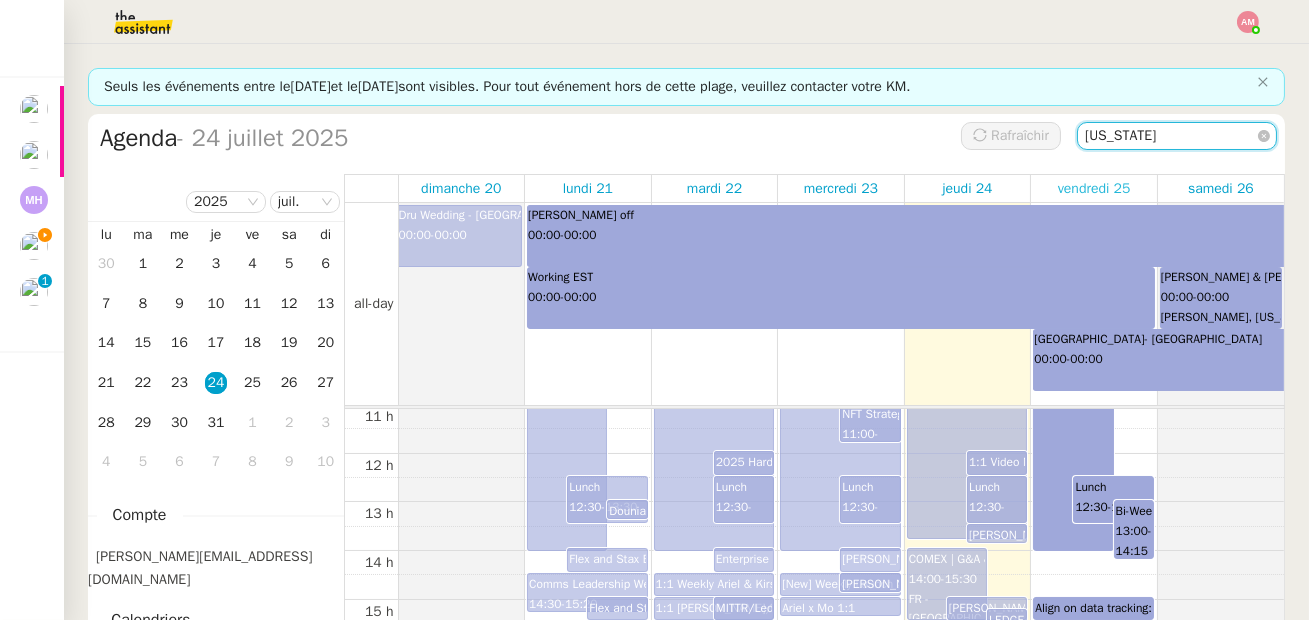 type 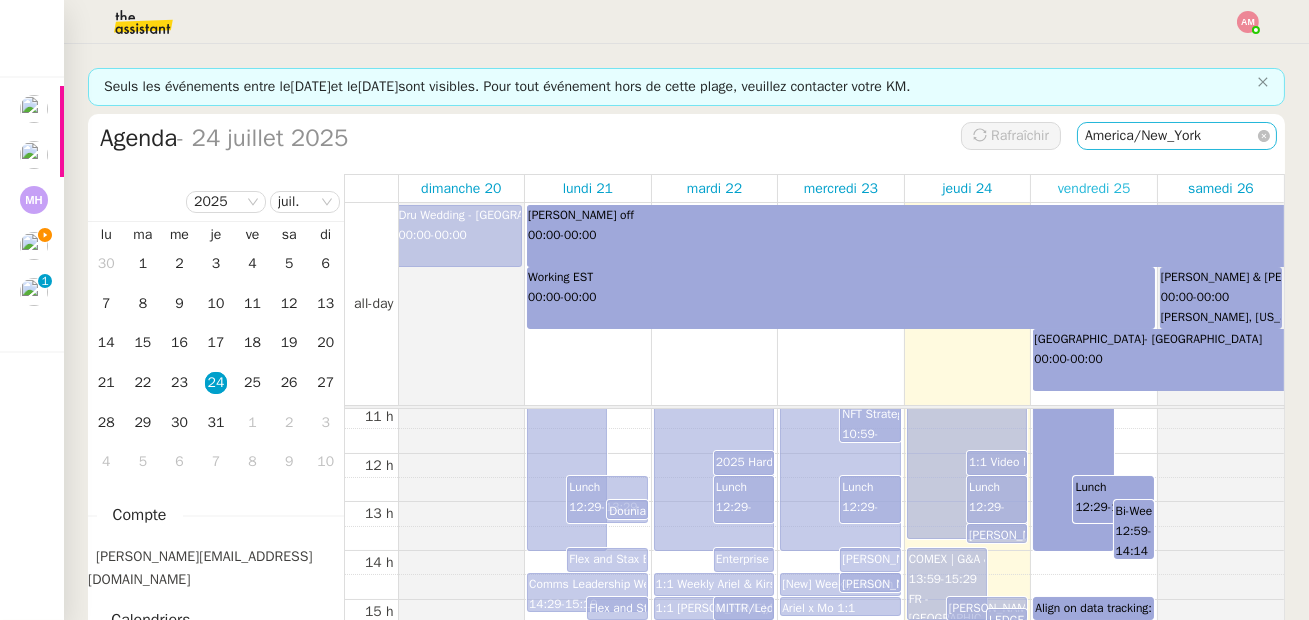 scroll, scrollTop: 291, scrollLeft: 0, axis: vertical 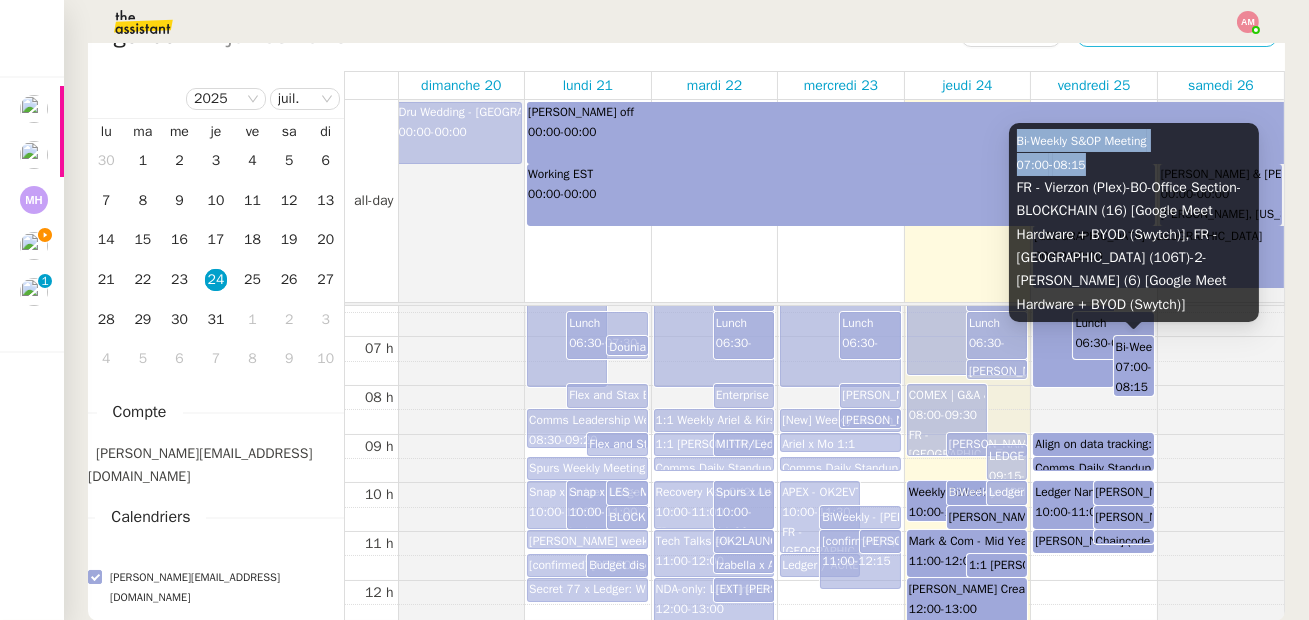 copy on "Bi-Weekly S&OP Meeting 07:00  -  08:15" 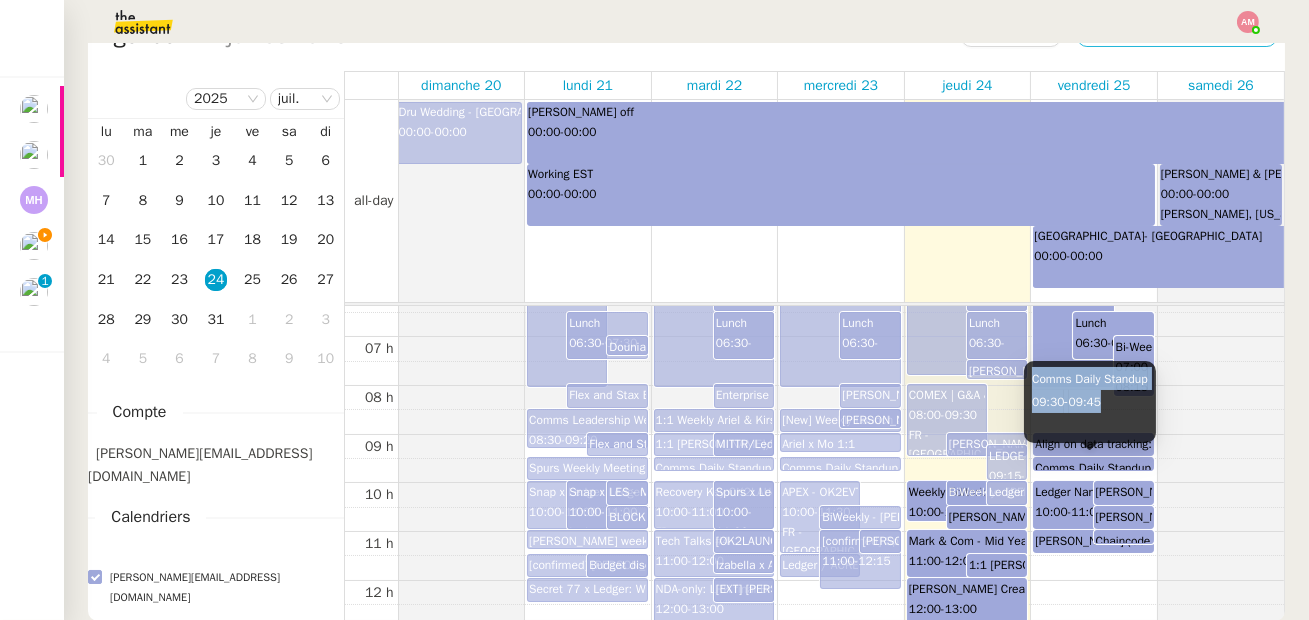 copy on "Comms Daily Standup 09:30  -  09:45" 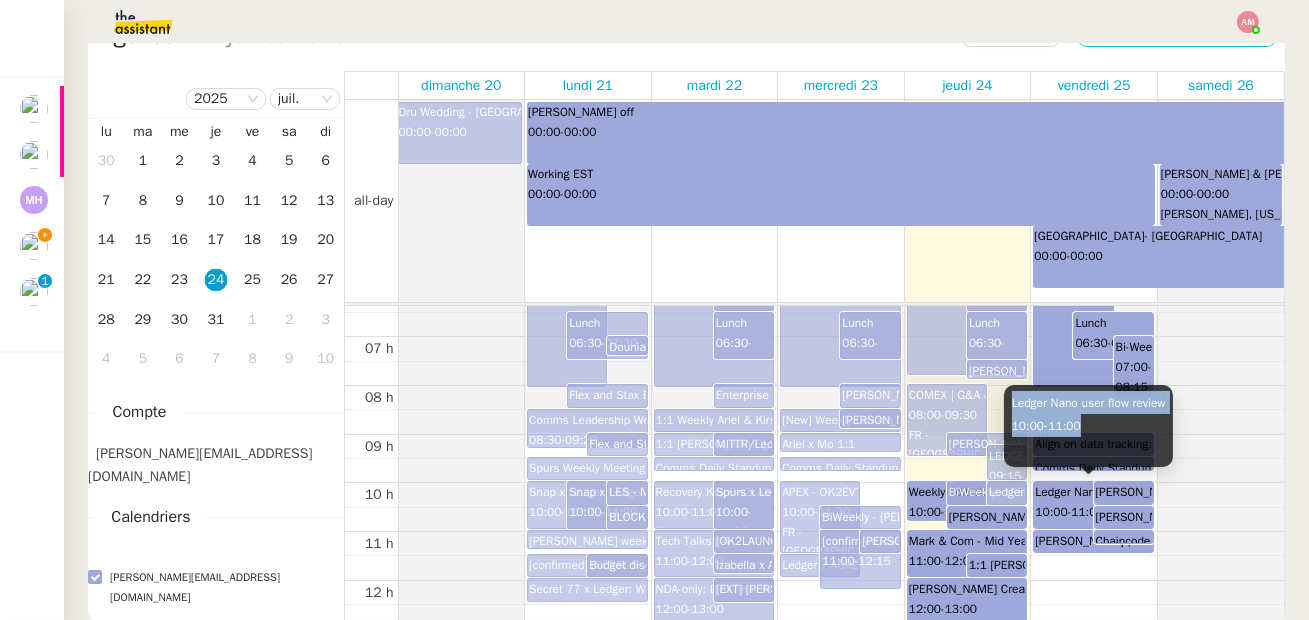 copy on "Ledger Nano user flow review  10:00  -  11:00" 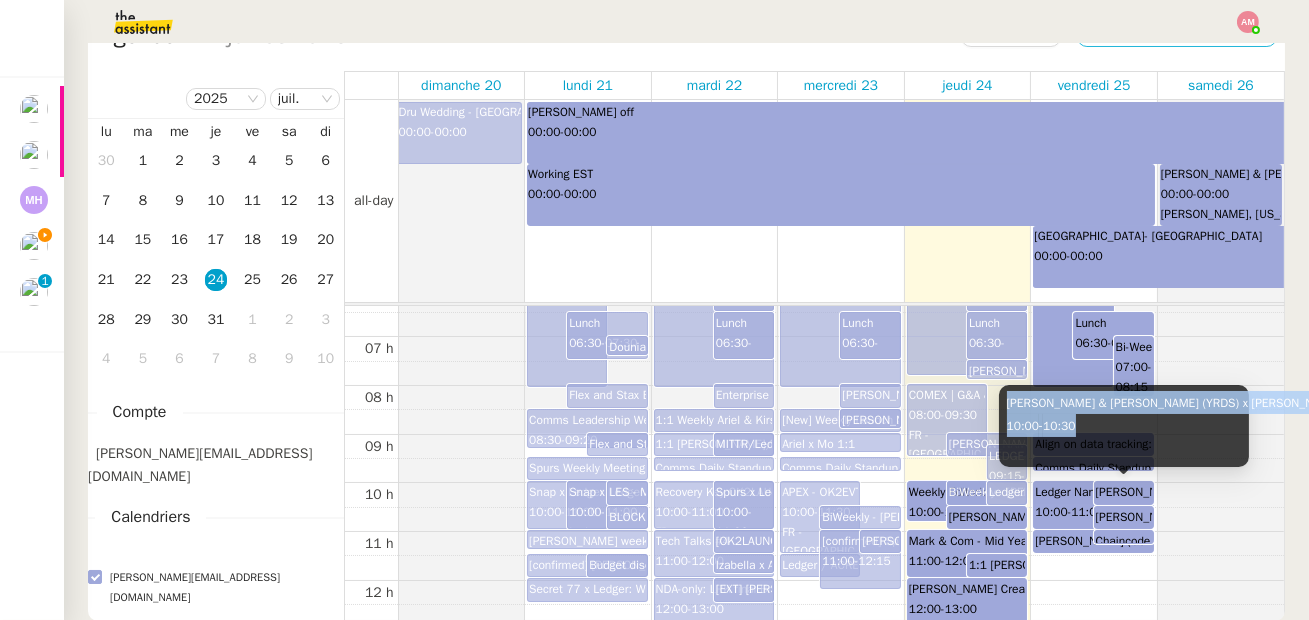 copy on "Dan Underwood & Stefan Wesson (YRDS) x Ariel Wengroff (Ledger) 10:00  -  10:30" 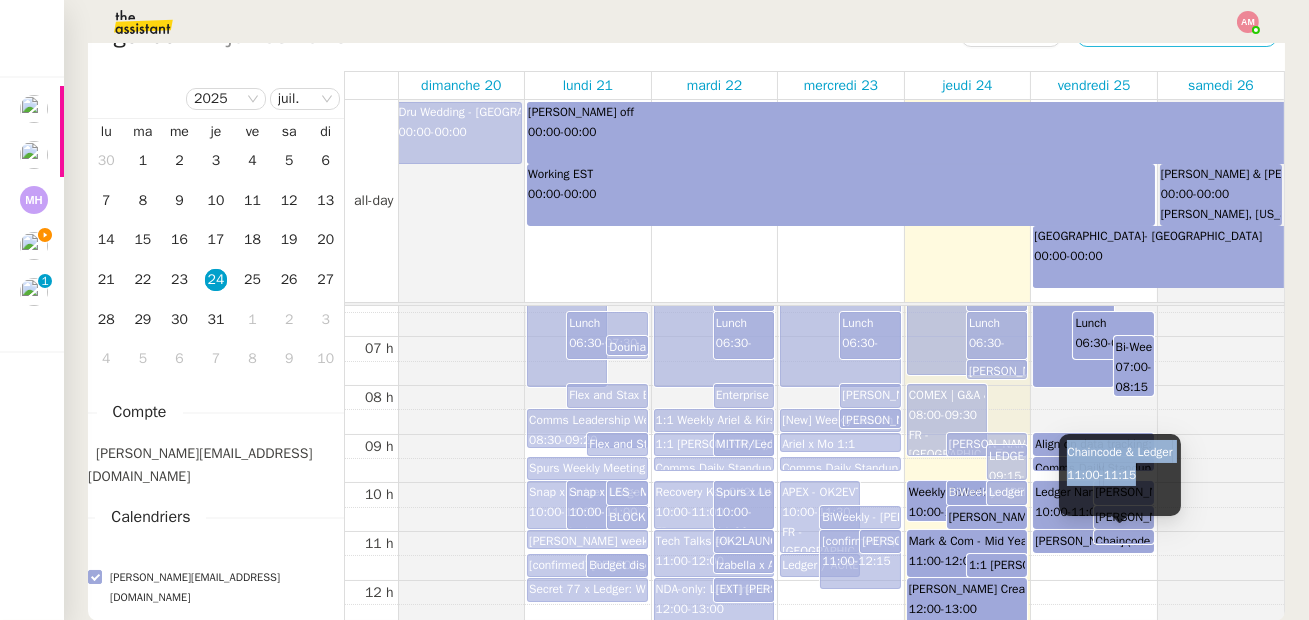 drag, startPoint x: 1065, startPoint y: 453, endPoint x: 1160, endPoint y: 475, distance: 97.5141 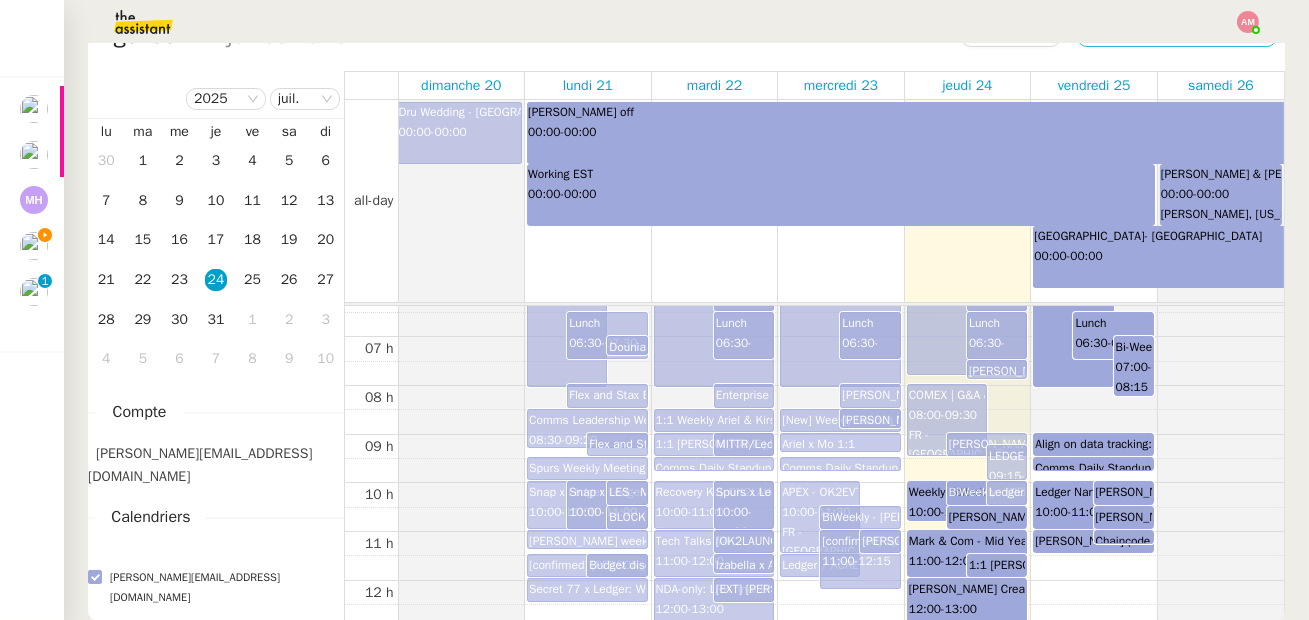 click on "00 h 01 h 02 h 03 h 04 h 05 h 06 h 07 h 08 h 09 h 10 h 11 h 12 h 13 h 14 h 15 h 16 h 17 h 18 h 19 h 20 h 21 h 22 h 23 h Block EST 03:00  -  08:05 Lunch 06:30  -  07:30 Dounia x Ariel 1:1  07:00  -  07:25 FR - Paris (106T)-1-Archives-MINER (4) [Google Meet Hardware + BYOD (Swytch)] Comms Team Daily Standup 03:30  -  03:45 Paris-Cloud-Gretry-2-M-ALGORAND (4) [Google Meet Hardware + BYOD (Swytch)], Paris-Mail-Underground-OLD-MAIL-NAKAMOTO (12) [Google Meet Hardware + BYOD (Swytch)], FR - Paris (106T)-1-Archives-MINER (4) [Google Meet Hardware + BYOD (Swytch)] Flex and Stax Biweekly (w/ Pascal) 08:00  -  08:30 FR - Paris (106T)-1-Archives-WHITE PAPER (3) [Google Meet Hardware + BYOD (Swytch)] Snap x Ledger remote 10:00  -  11:00 Snap x Ledger Working session 10:00  -  11:00 Ledger, Rue du Temple, Paris, France, PAR - 08-3-03-101-Macaron (8) LES - Maintaining the Ledger Vault Trademark 10:00  -  10:30 BLOCKER Sui <> Ledger Reward Program 10:30  -  11:00 Comms Leadership Weekly 08:30  -  09:20 09:00  -  09:30 11:30" 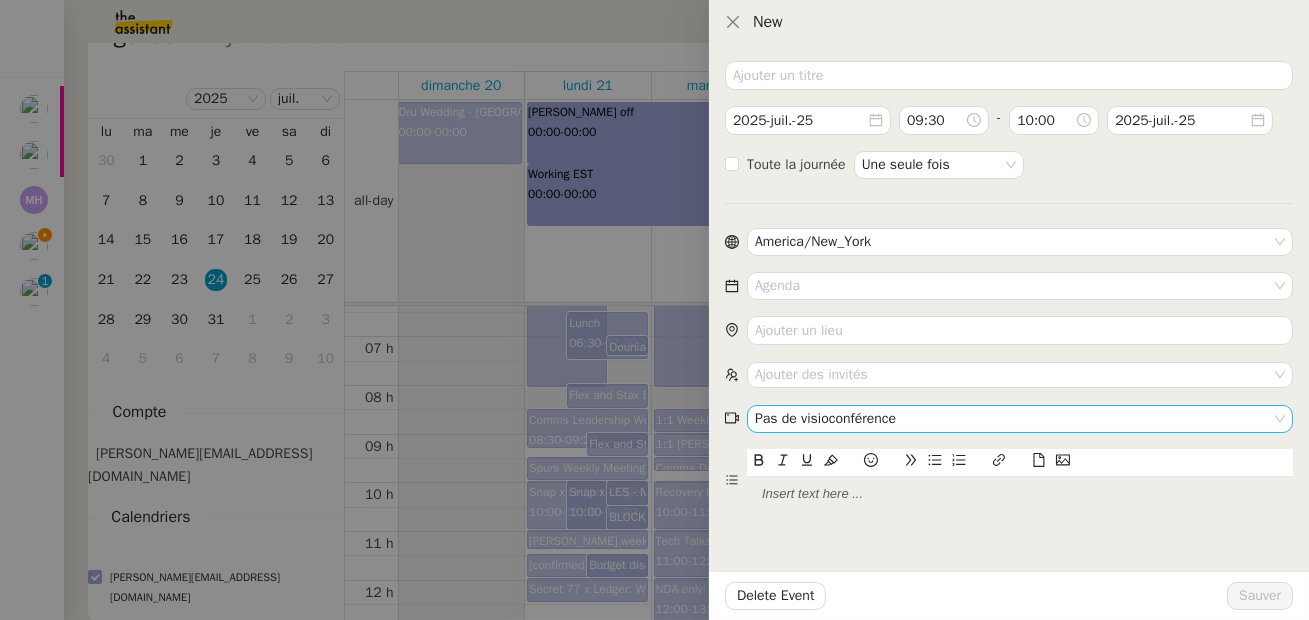 click on "Pas de visioconférence" 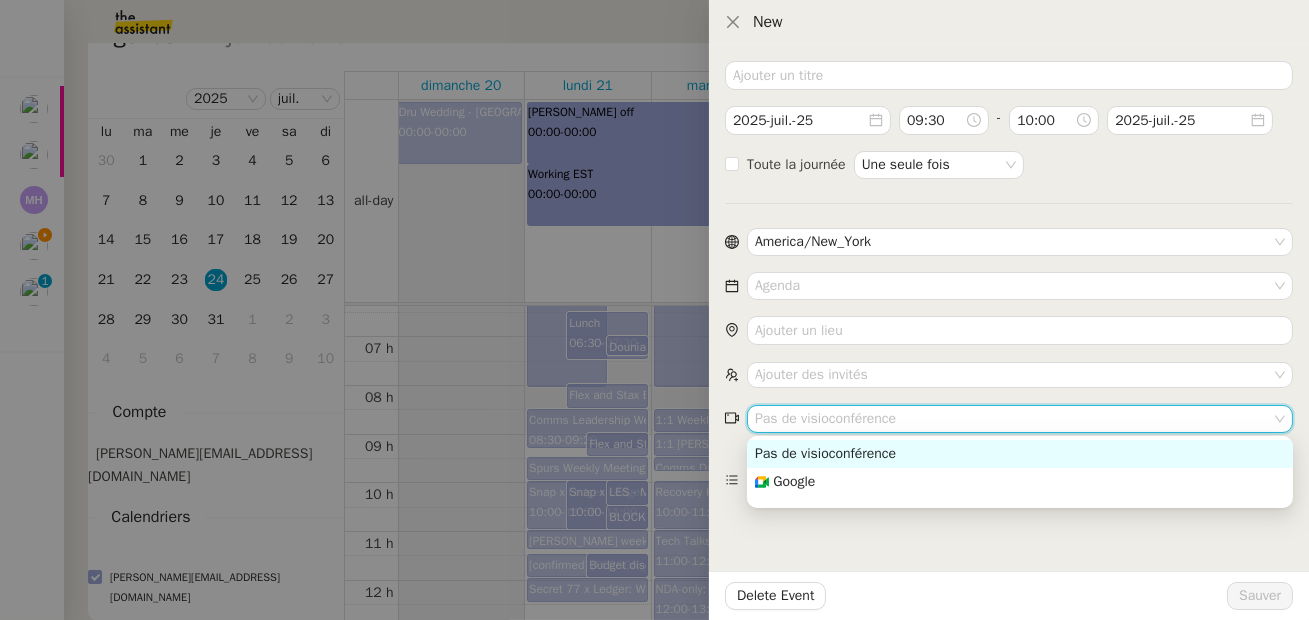 drag, startPoint x: 665, startPoint y: 420, endPoint x: 709, endPoint y: 413, distance: 44.553337 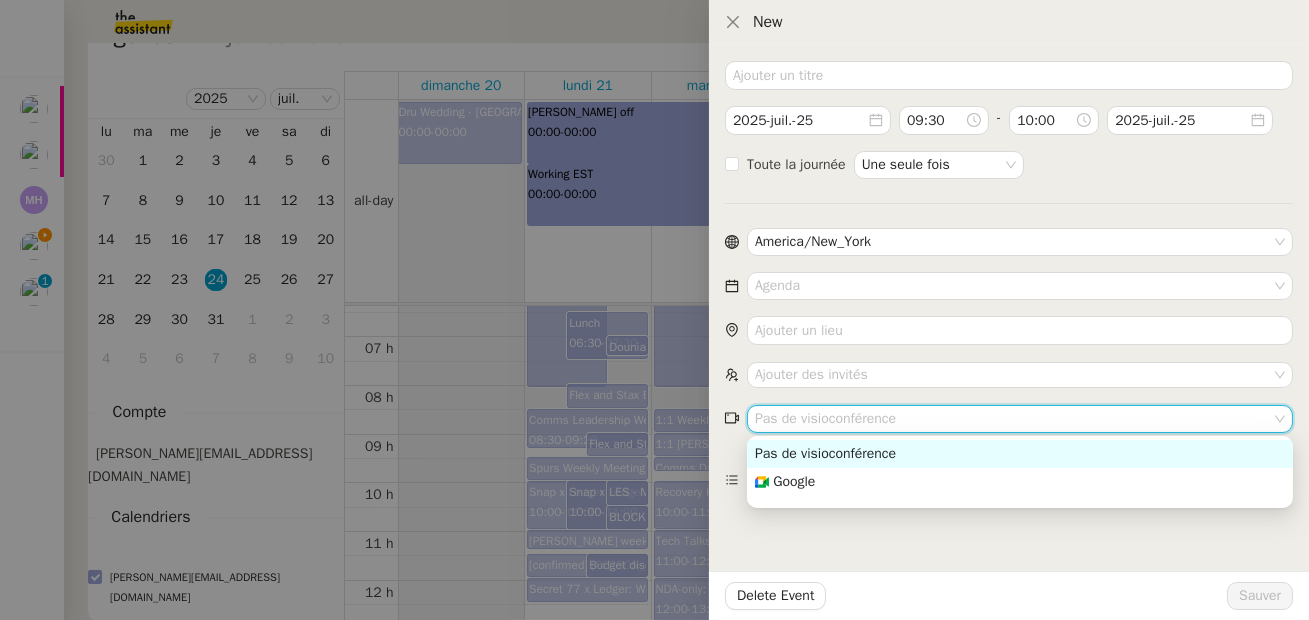 click at bounding box center [654, 310] 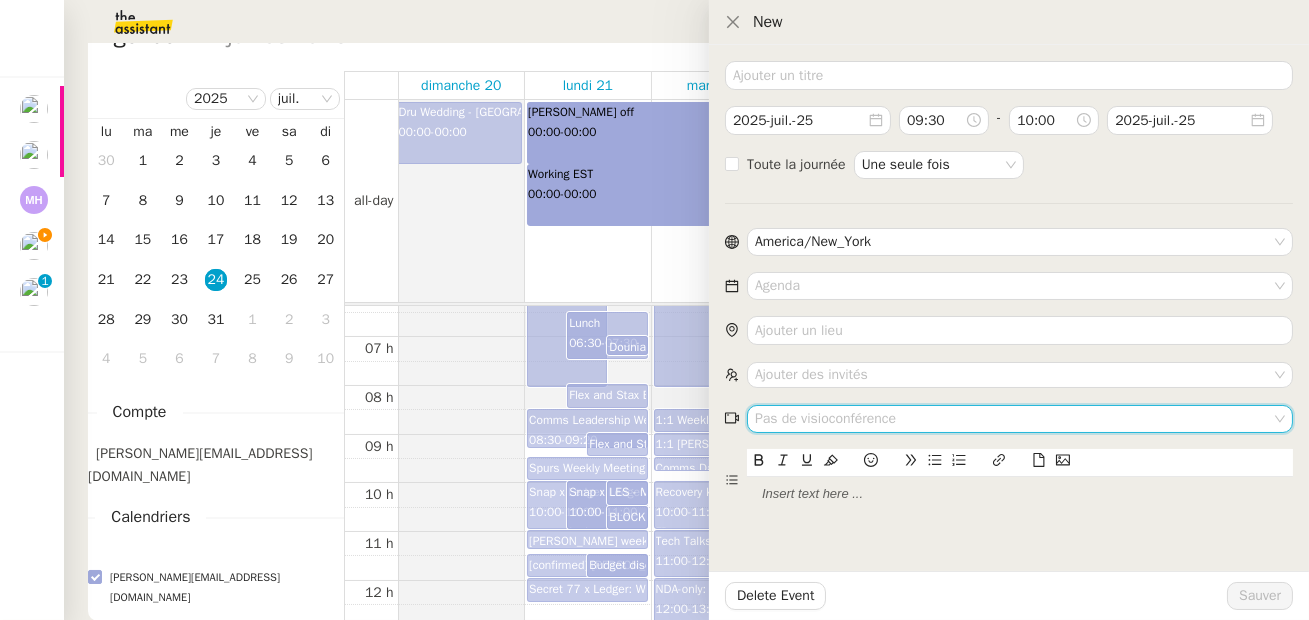 type 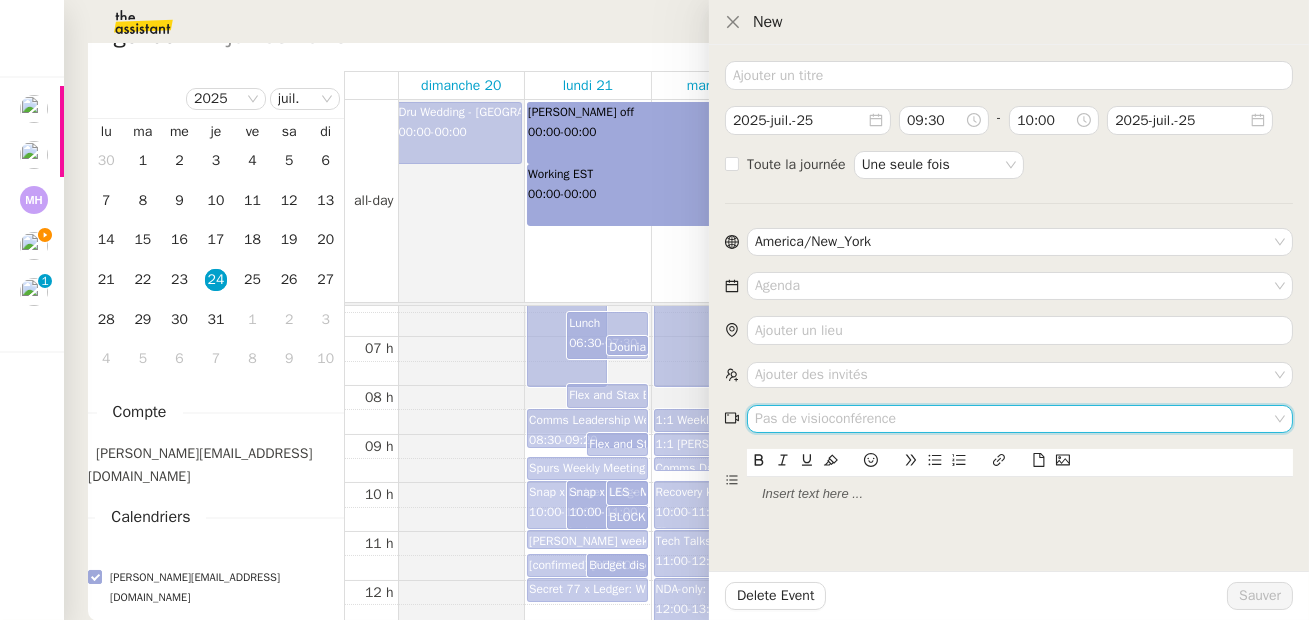 type 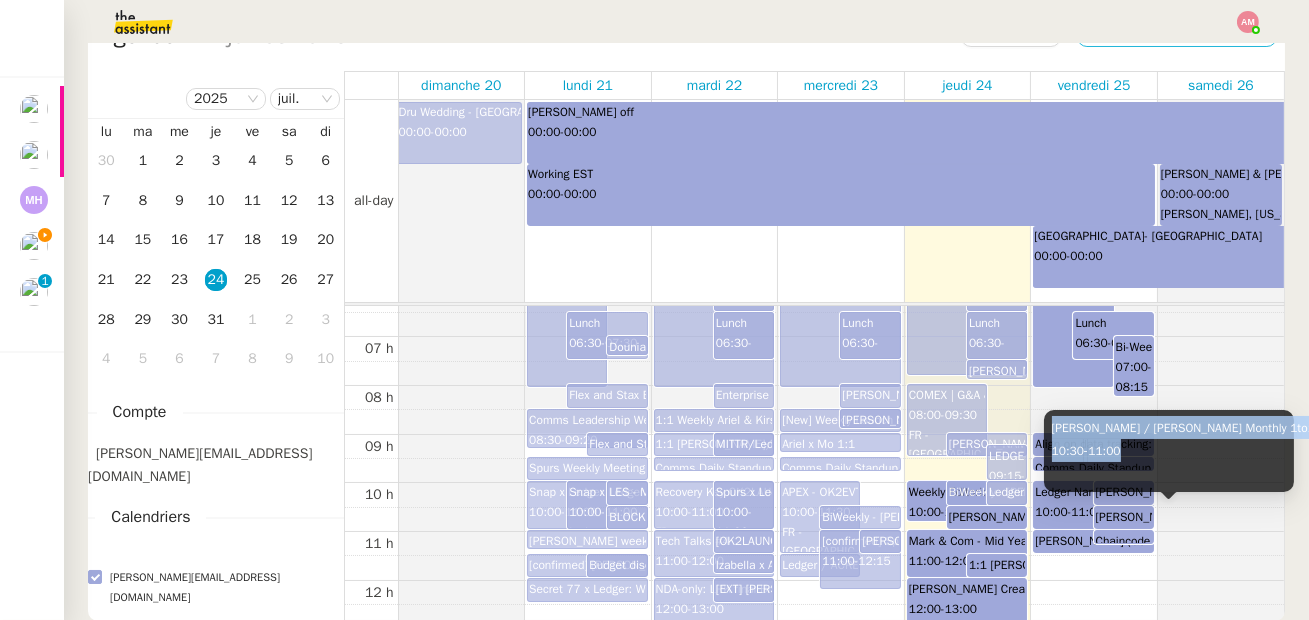copy on "Ariel / Adele Monthly 1to1 10:30  -  11:00" 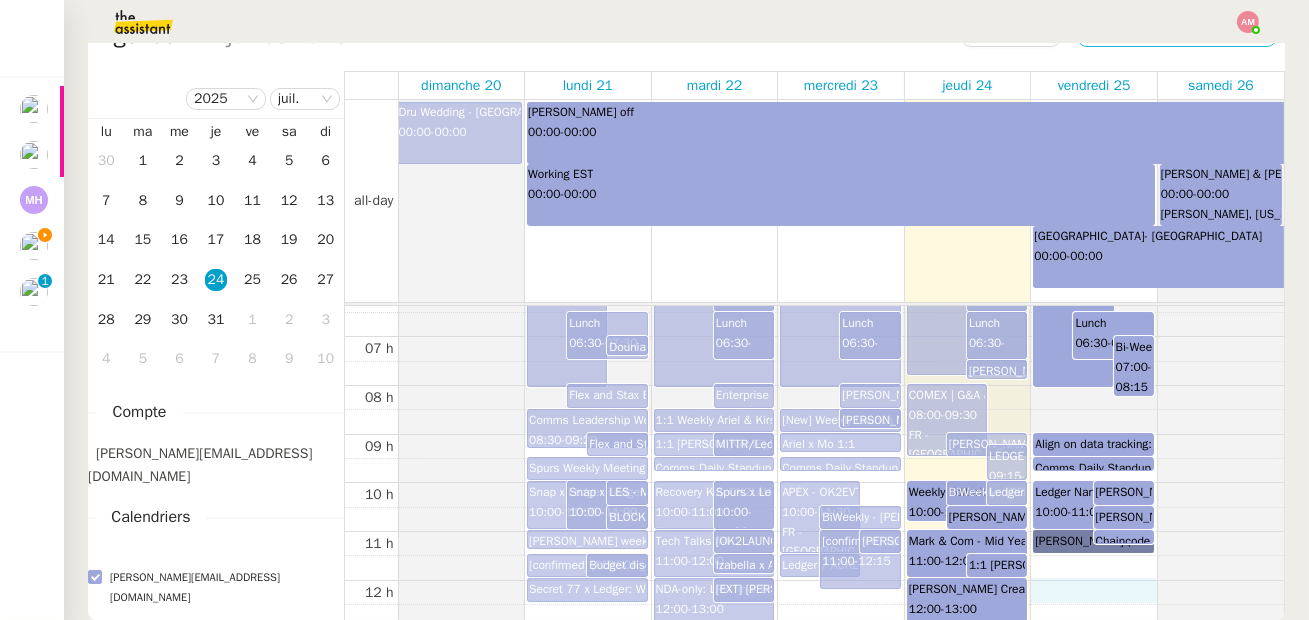 click on "00 h 01 h 02 h 03 h 04 h 05 h 06 h 07 h 08 h 09 h 10 h 11 h 12 h 13 h 14 h 15 h 16 h 17 h 18 h 19 h 20 h 21 h 22 h 23 h Block EST 03:00  -  08:05 Lunch 06:30  -  07:30 Dounia x Ariel 1:1  07:00  -  07:25 FR - Paris (106T)-1-Archives-MINER (4) [Google Meet Hardware + BYOD (Swytch)] Comms Team Daily Standup 03:30  -  03:45 Paris-Cloud-Gretry-2-M-ALGORAND (4) [Google Meet Hardware + BYOD (Swytch)], Paris-Mail-Underground-OLD-MAIL-NAKAMOTO (12) [Google Meet Hardware + BYOD (Swytch)], FR - Paris (106T)-1-Archives-MINER (4) [Google Meet Hardware + BYOD (Swytch)] Flex and Stax Biweekly (w/ Pascal) 08:00  -  08:30 FR - Paris (106T)-1-Archives-WHITE PAPER (3) [Google Meet Hardware + BYOD (Swytch)] Snap x Ledger remote 10:00  -  11:00 Snap x Ledger Working session 10:00  -  11:00 Ledger, Rue du Temple, Paris, France, PAR - 08-3-03-101-Macaron (8) LES - Maintaining the Ledger Vault Trademark 10:00  -  10:30 BLOCKER Sui <> Ledger Reward Program 10:30  -  11:00 Comms Leadership Weekly 08:30  -  09:20 09:00  -  09:30 11:30" 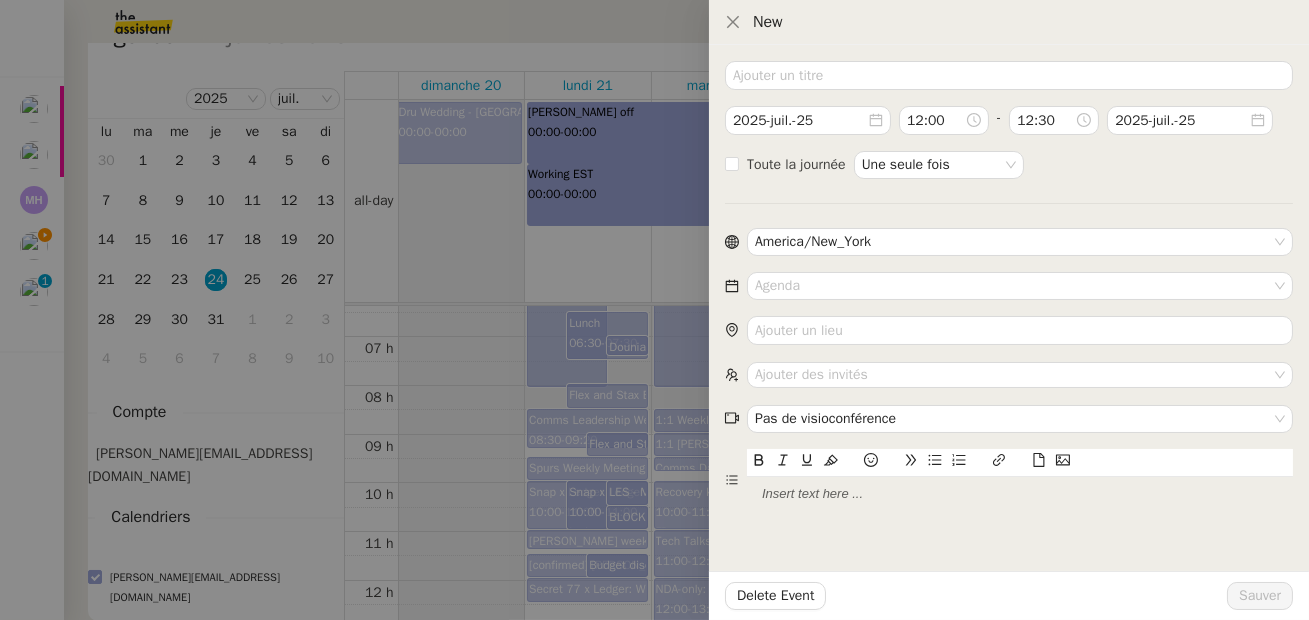 click at bounding box center (654, 310) 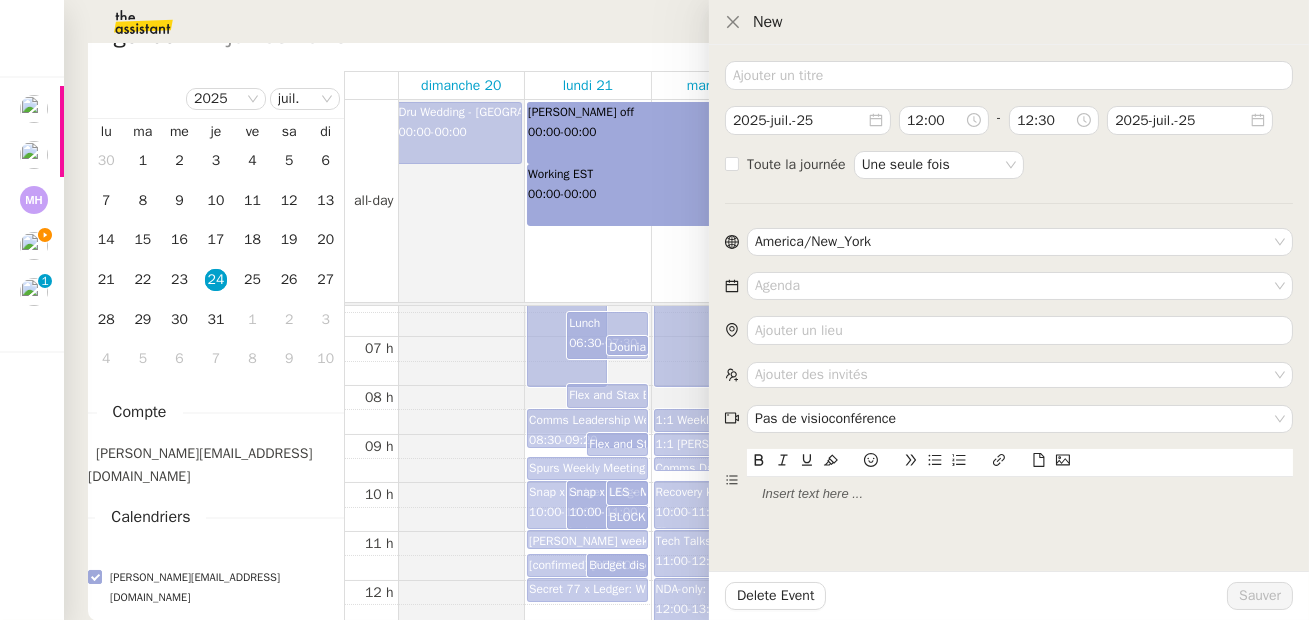 type 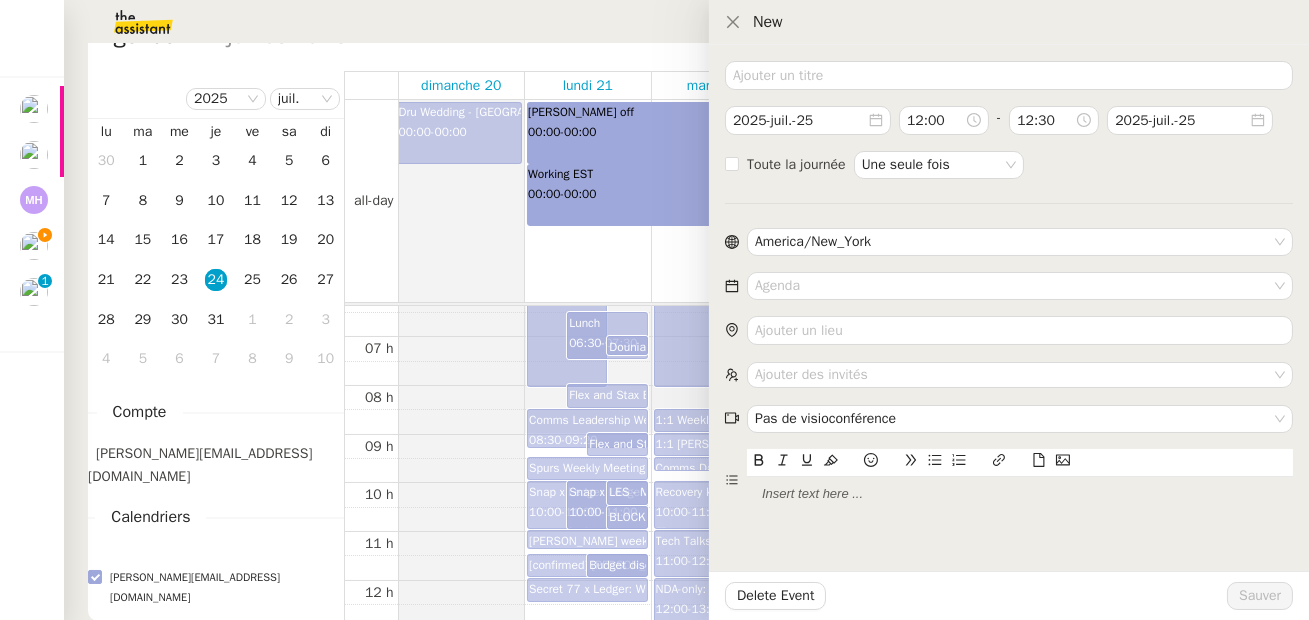 type 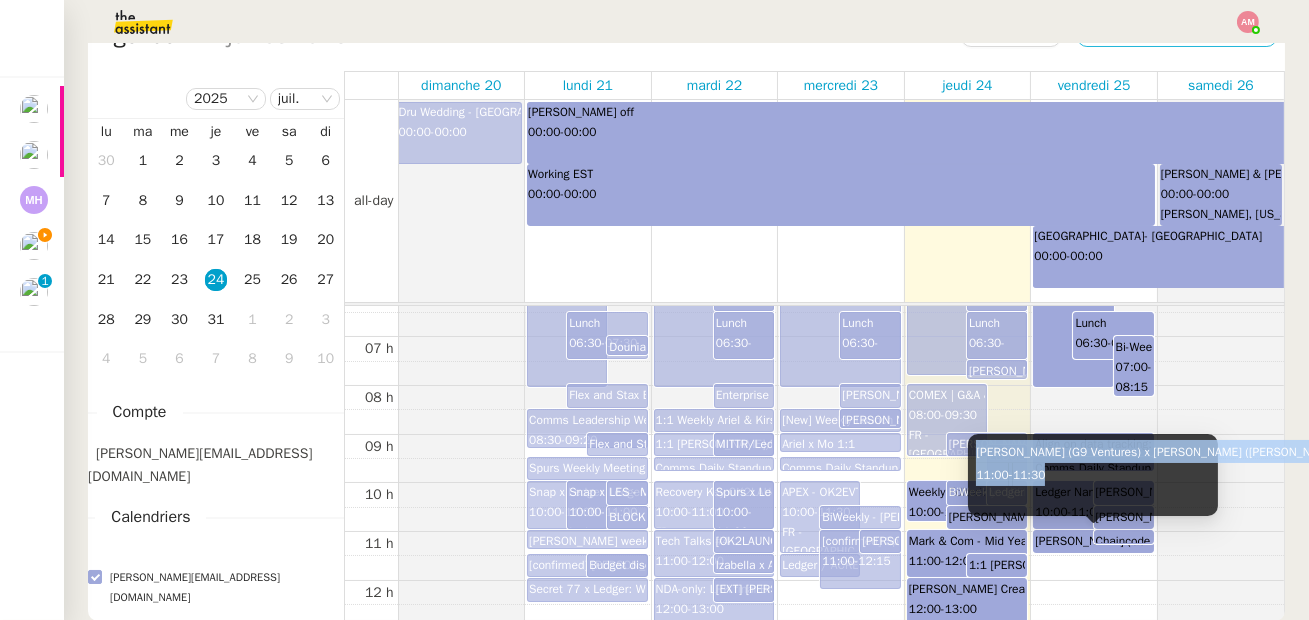 copy on "Anna Doherty (G9 Ventures) x Ariel Wengroff (Ledger) 11:00  -  11:30" 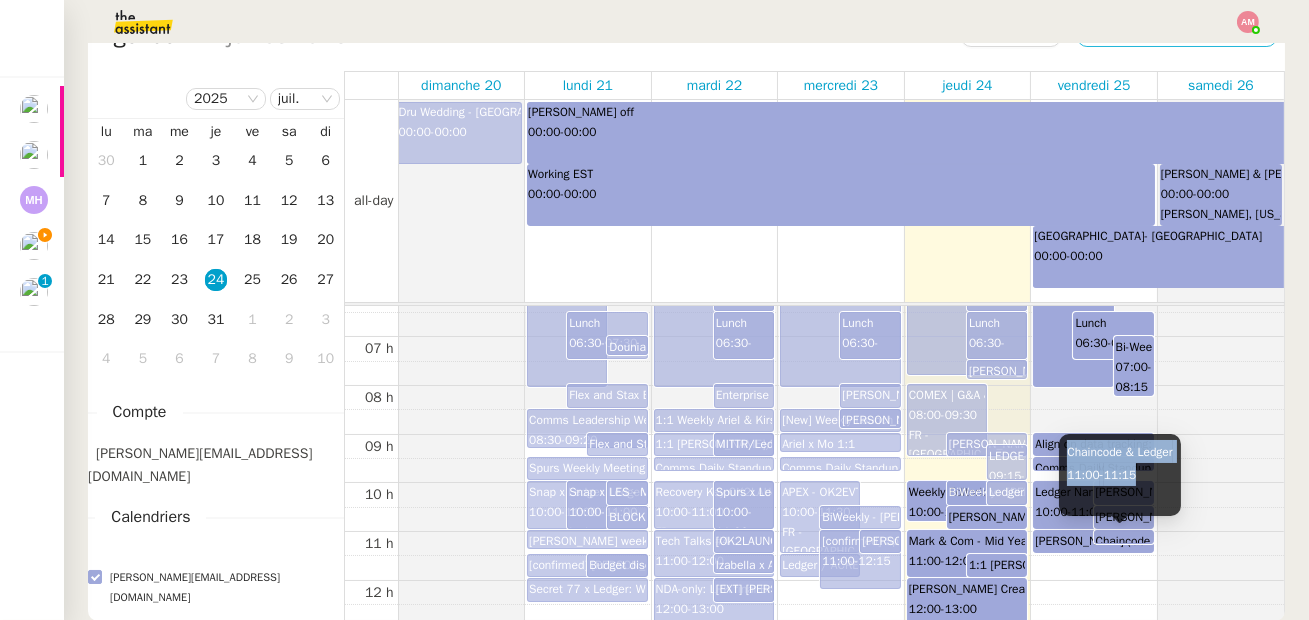 copy on "Chaincode & Ledger  11:00  -  11:15" 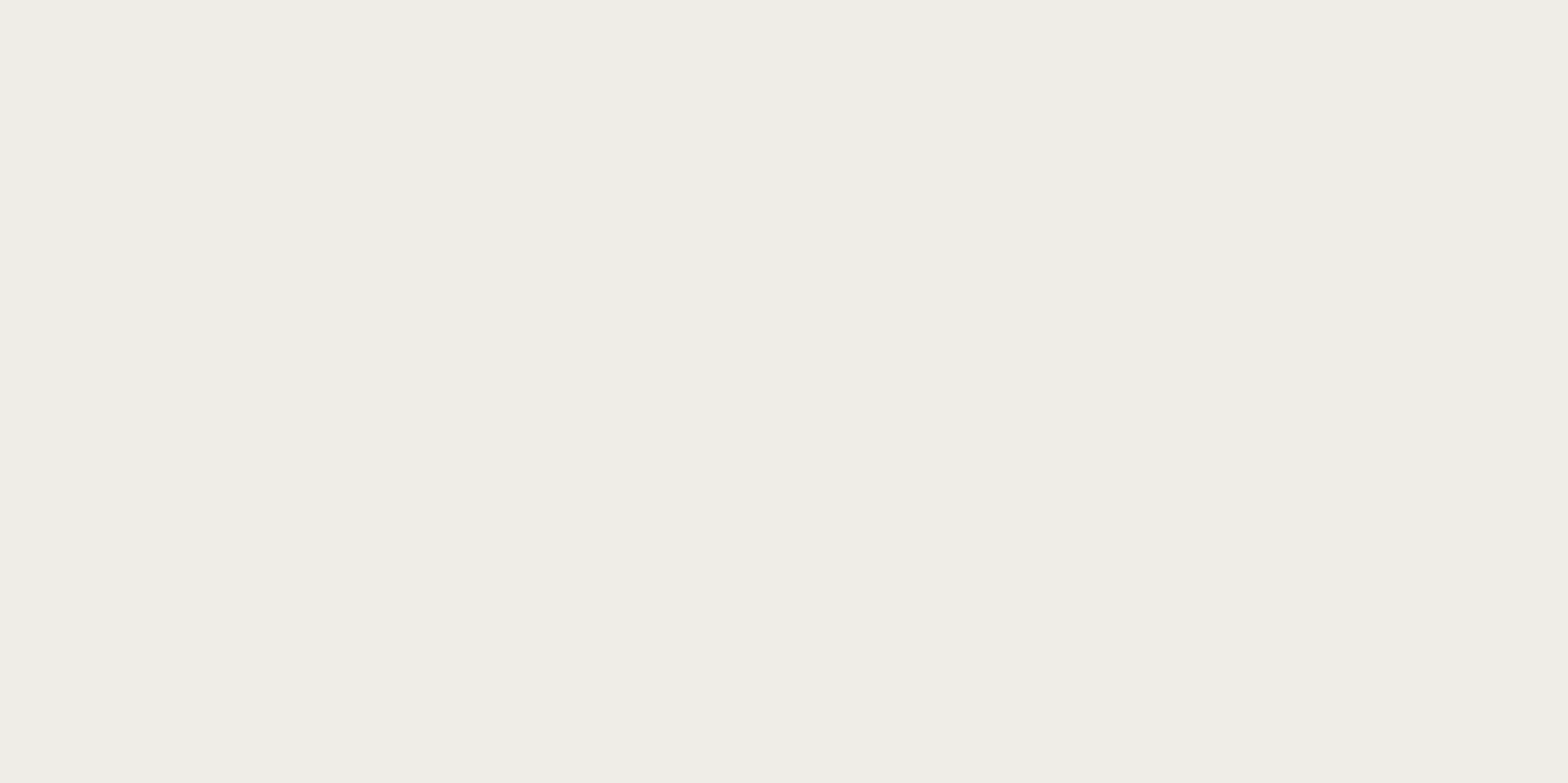 scroll, scrollTop: 0, scrollLeft: 0, axis: both 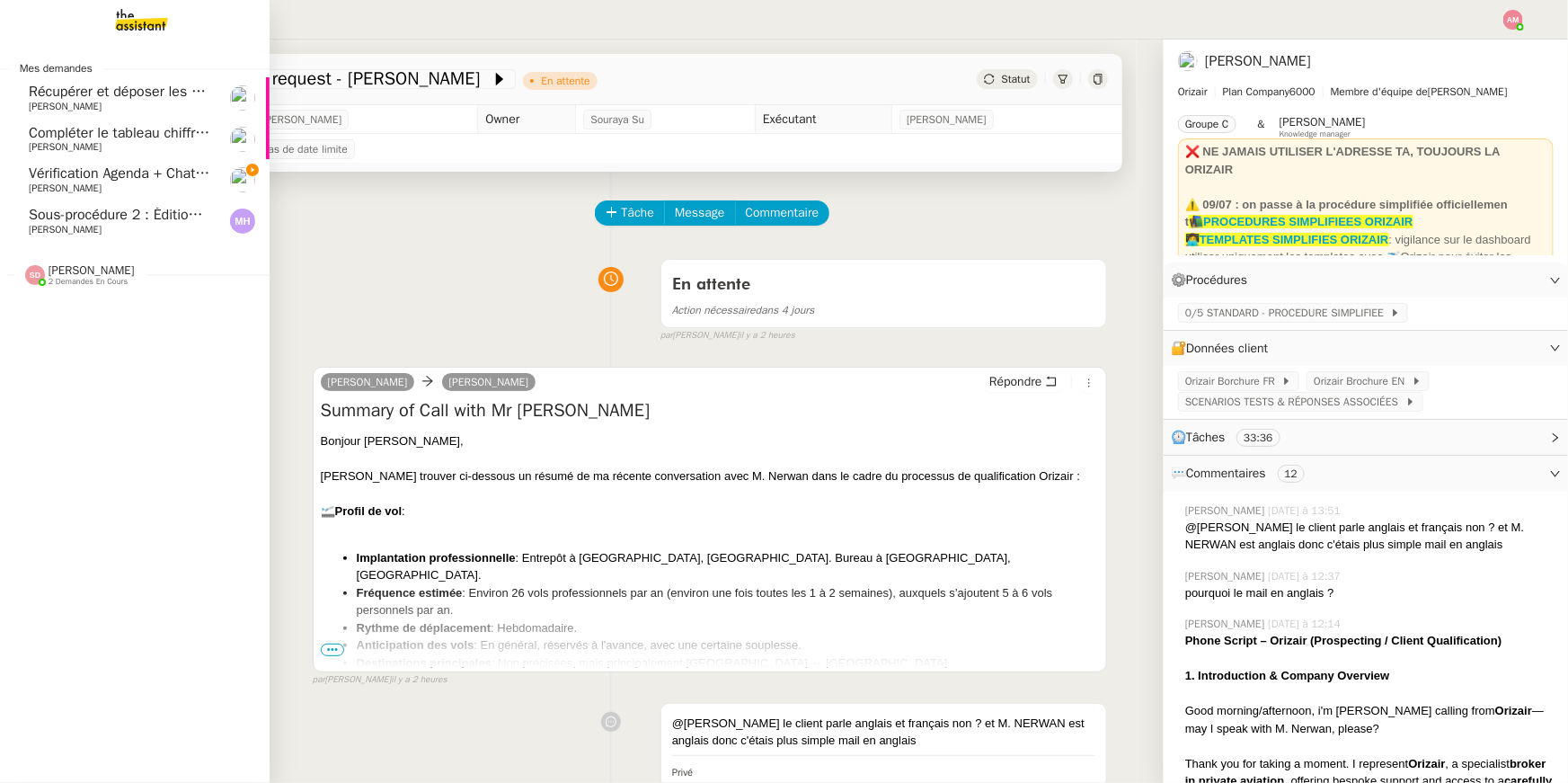 click on "Vérification Agenda + Chat + Wagram (9h et 14h)" 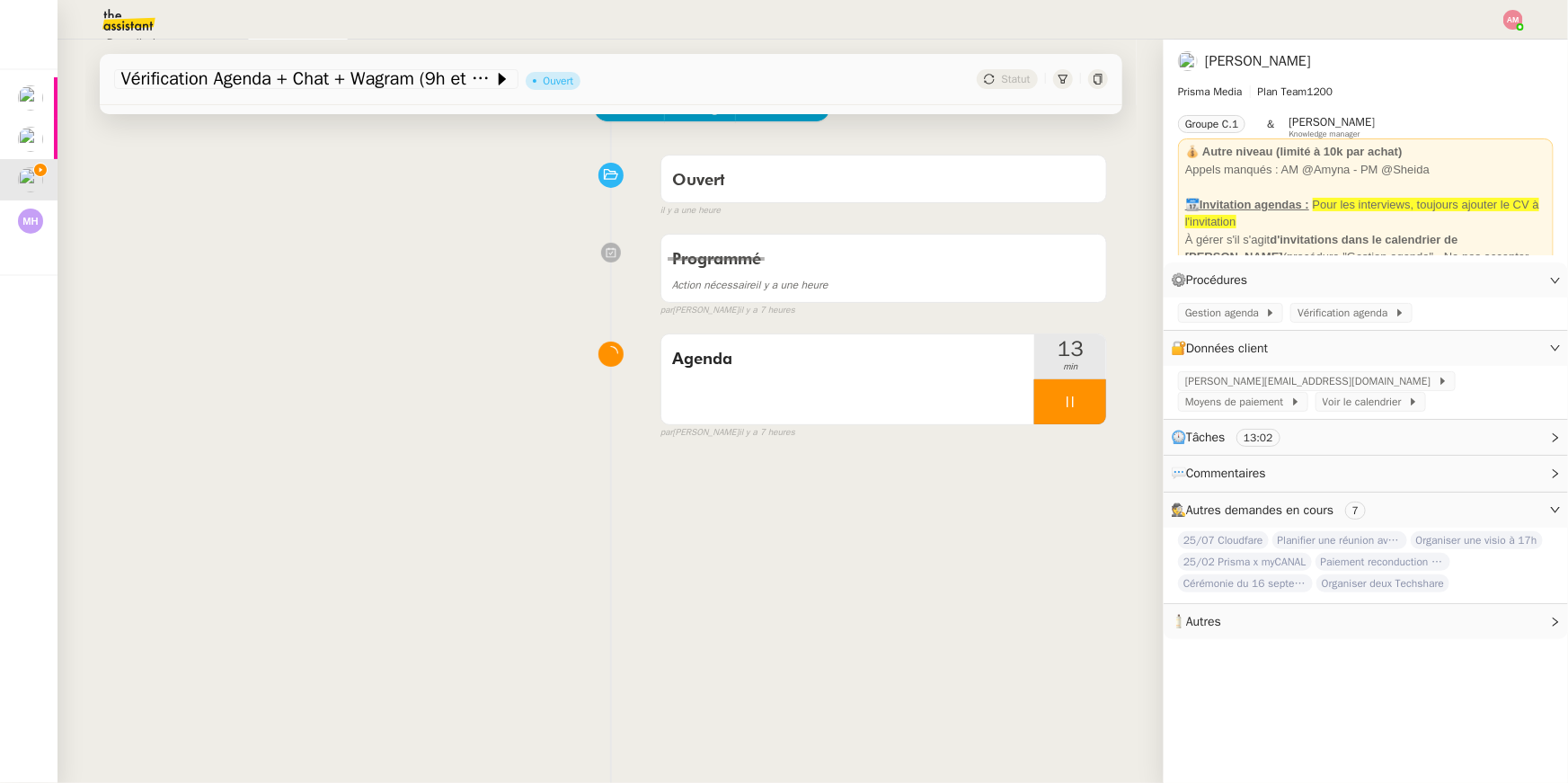 scroll, scrollTop: 112, scrollLeft: 0, axis: vertical 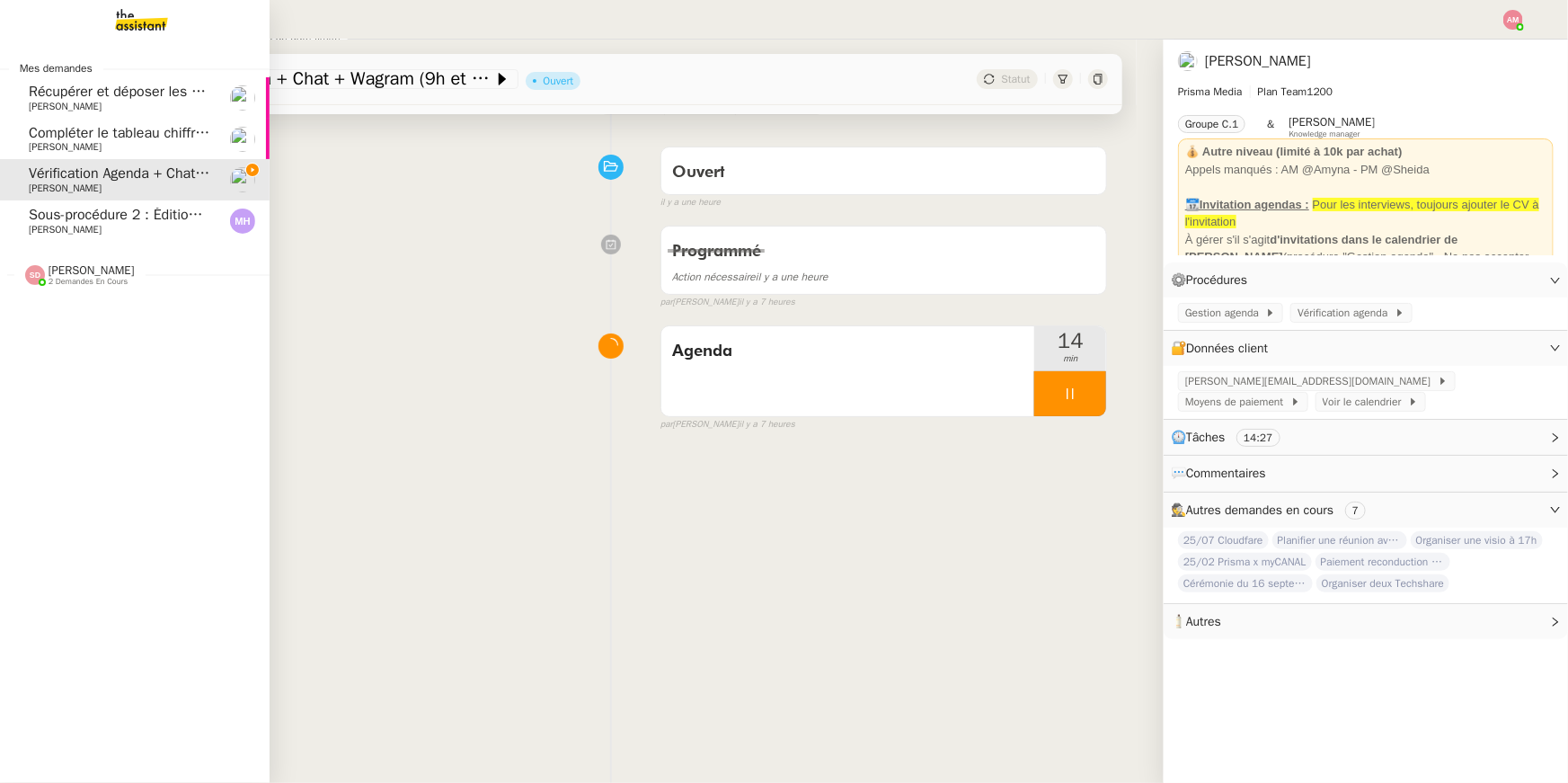 click on "Sheida Delpazir    2 demandes en cours" 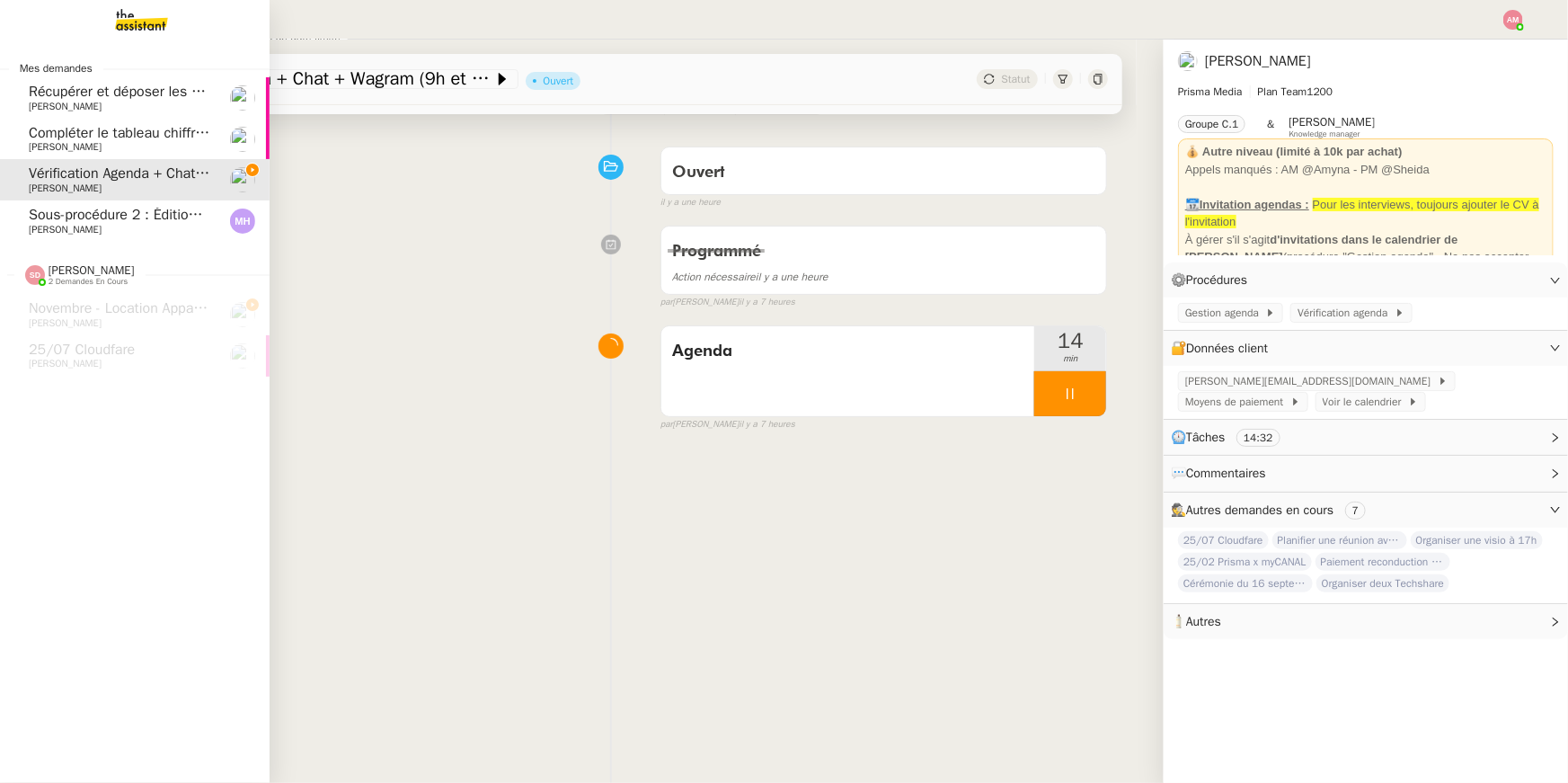 click on "Sous-procédure 2 : Édition des brouillons de facturation - juillet 2025" 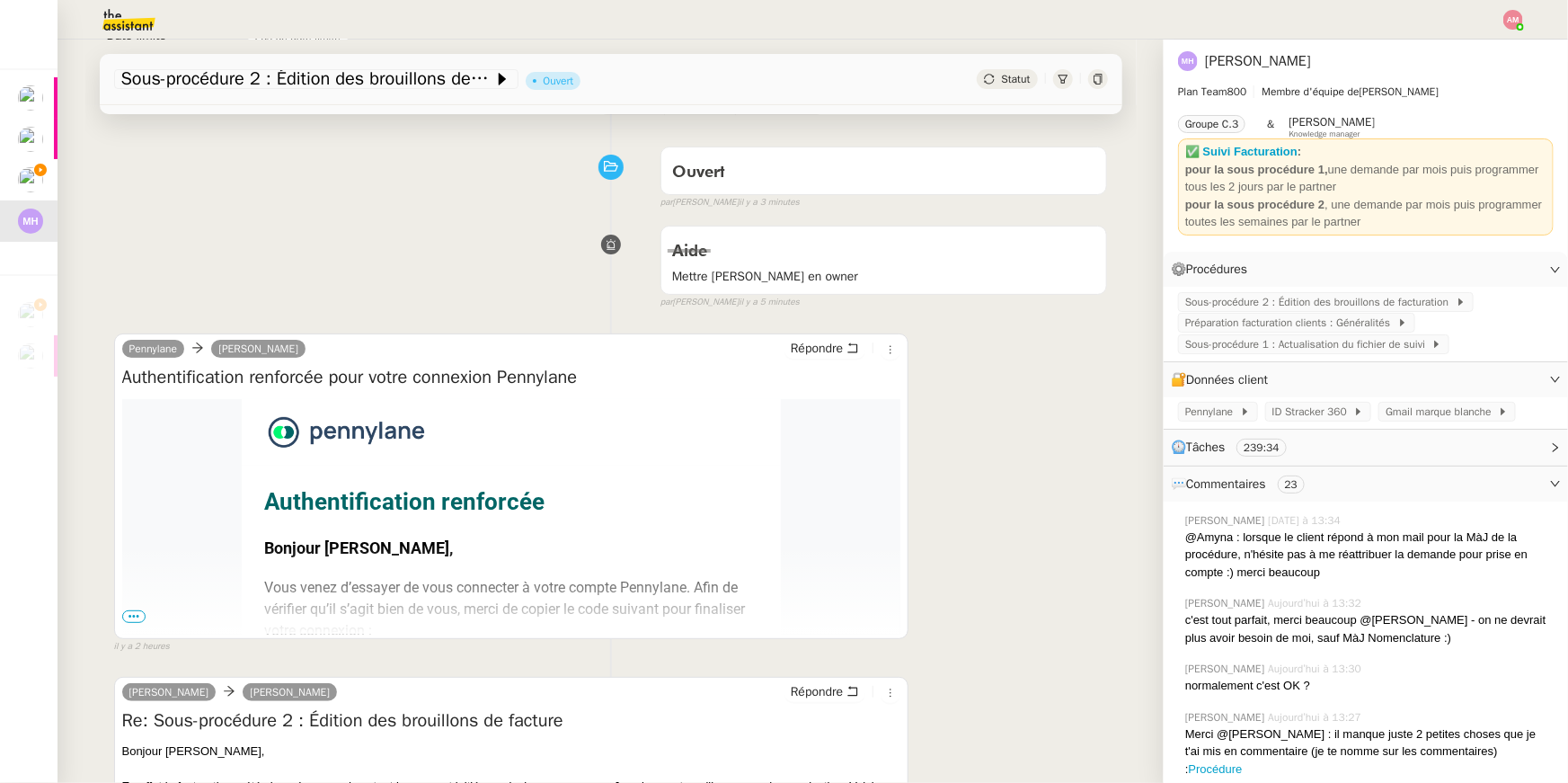 scroll, scrollTop: 0, scrollLeft: 0, axis: both 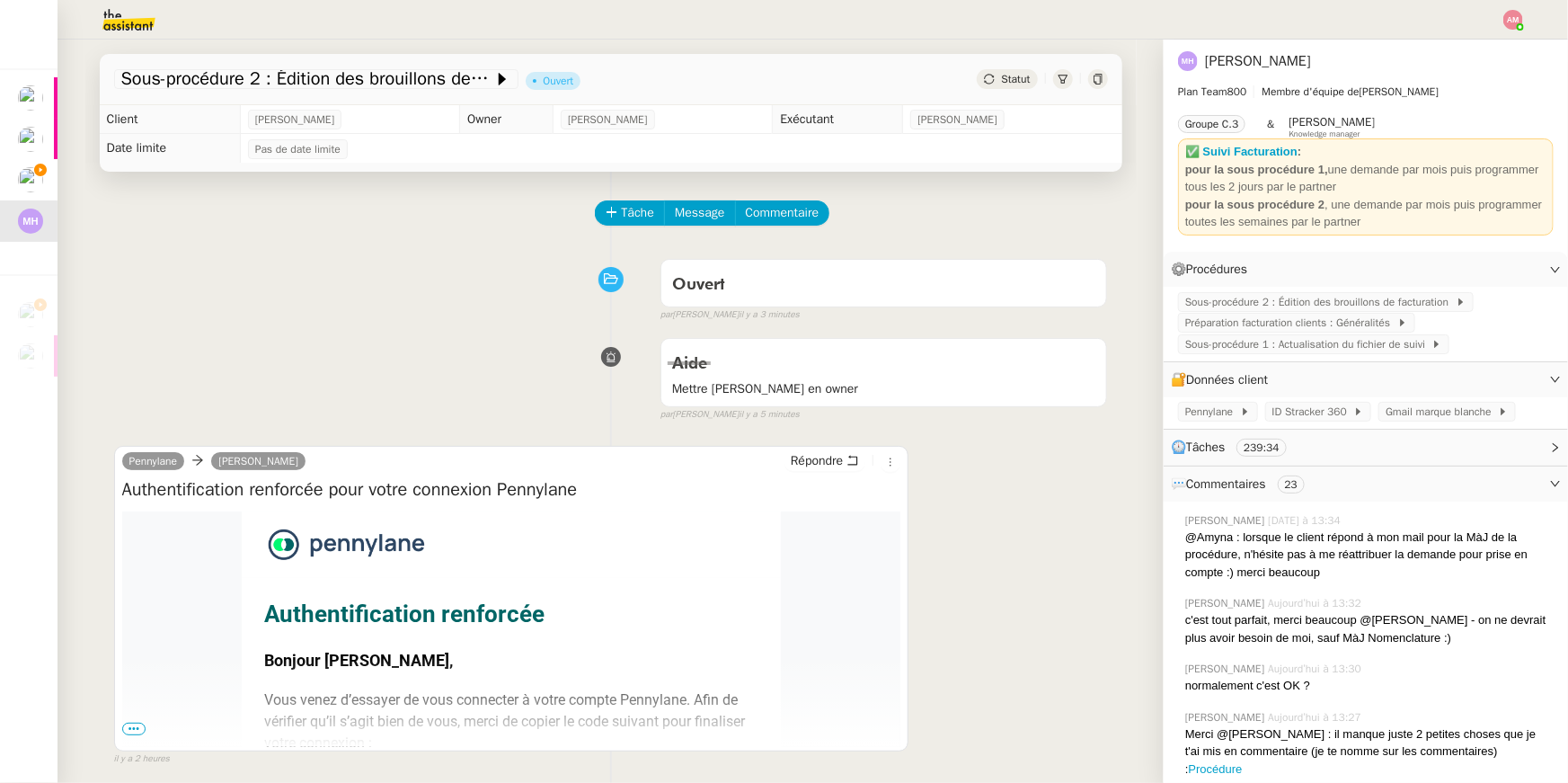 click 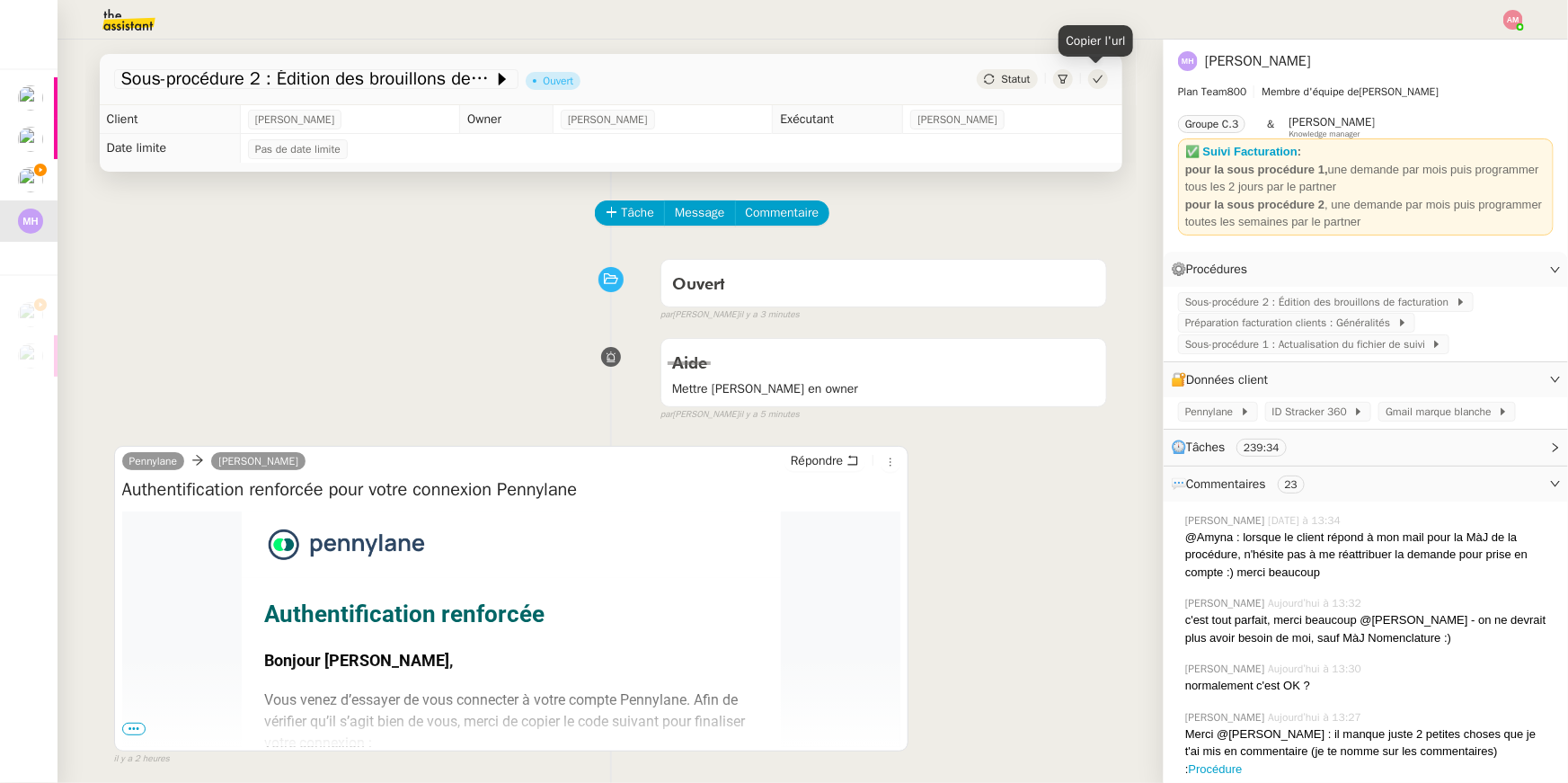 click 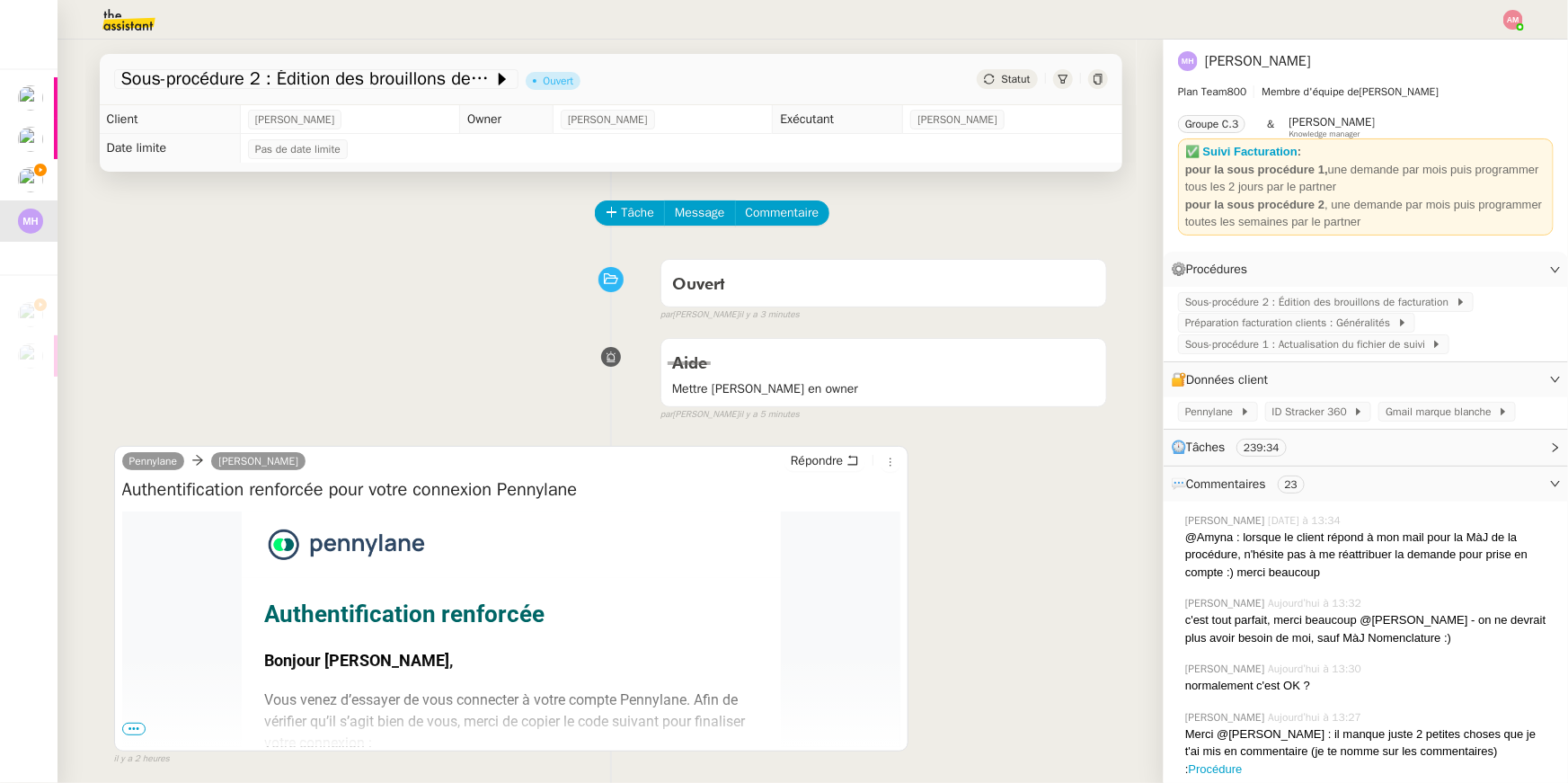 click on "Vérification Agenda + Chat + Wagram (9h et 14h)    [PERSON_NAME]" 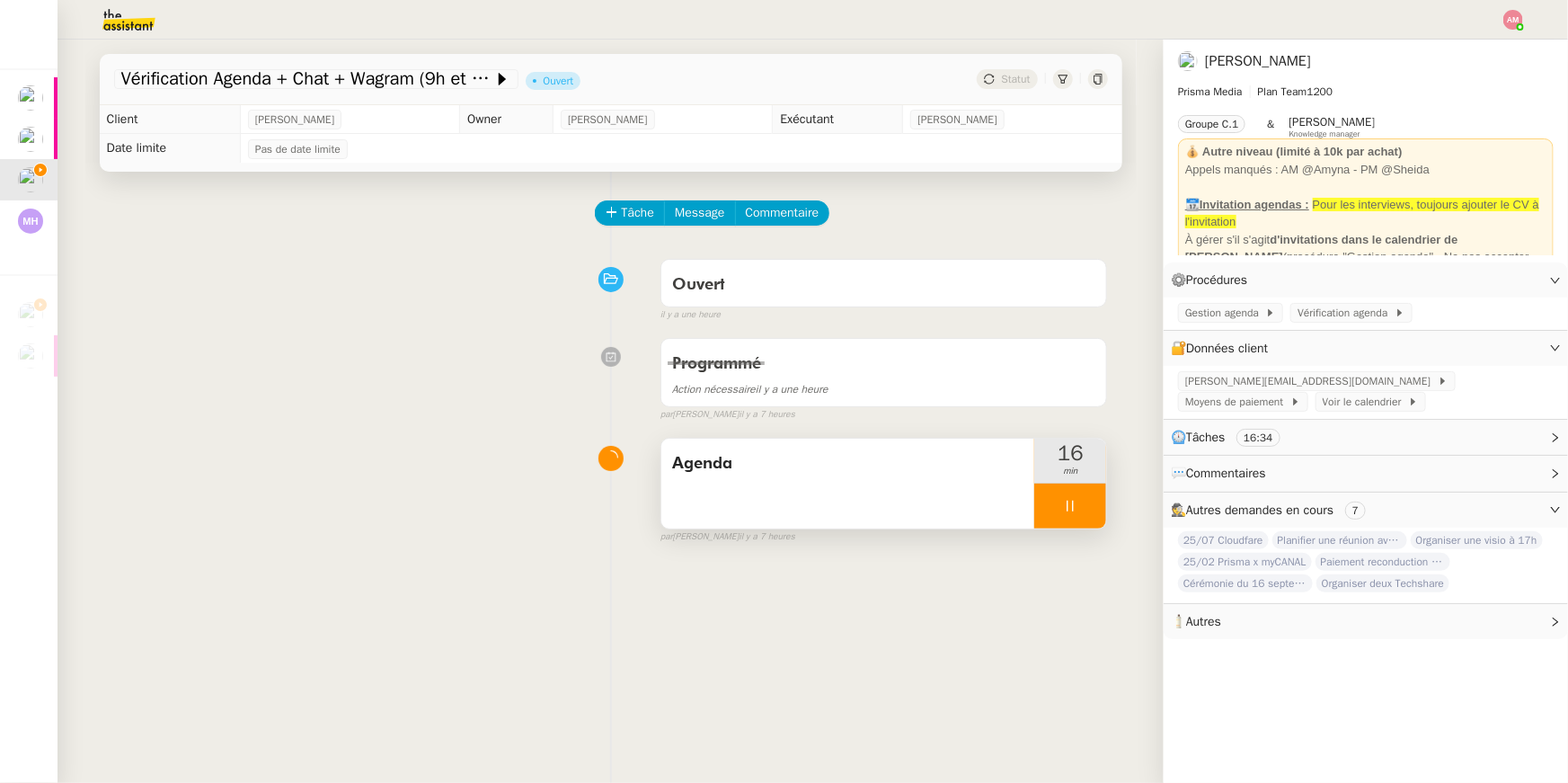 click at bounding box center [1070, 506] 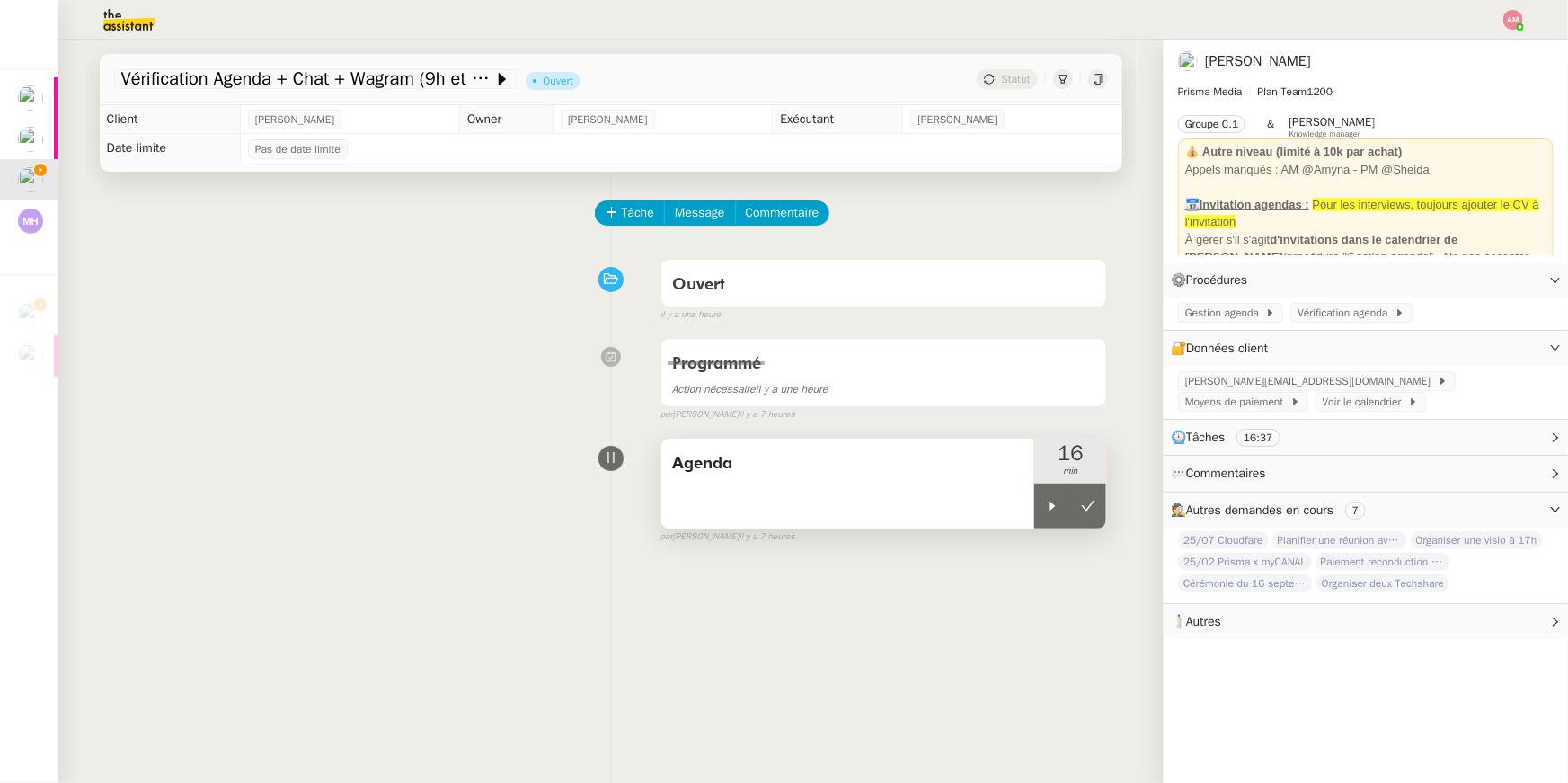 click on "Agenda" at bounding box center (848, 484) 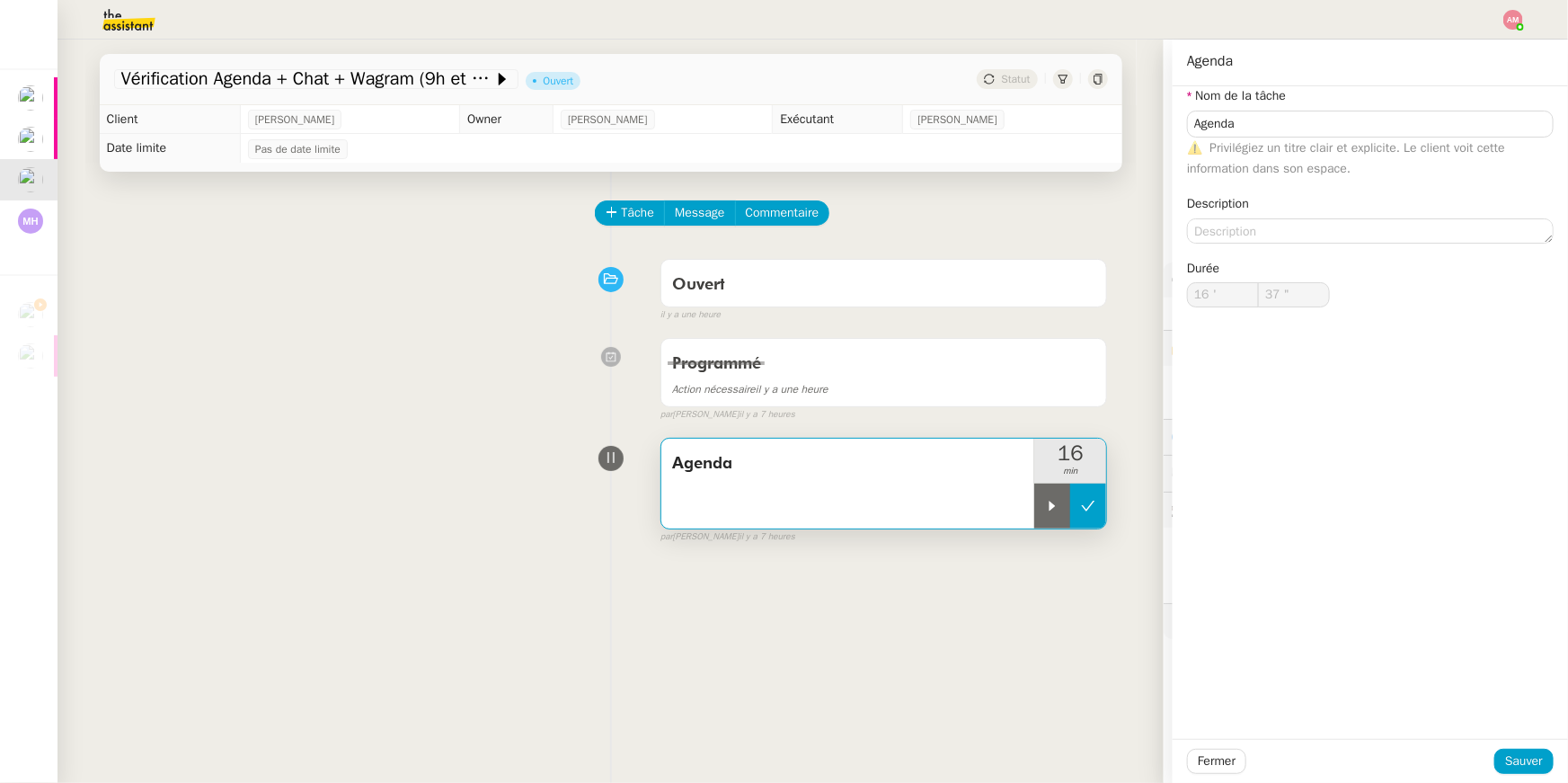 click at bounding box center [1088, 506] 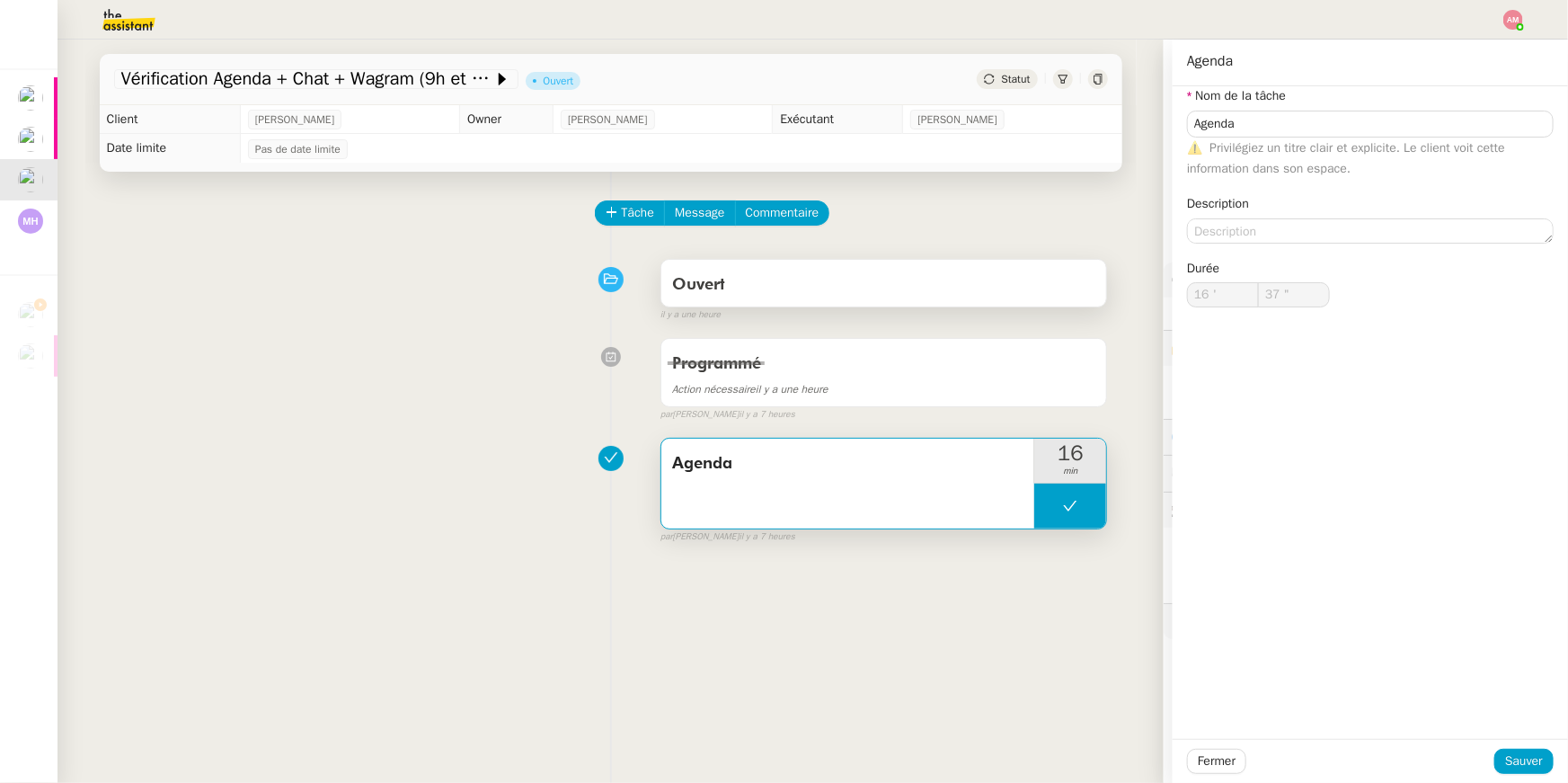 type on "Agenda" 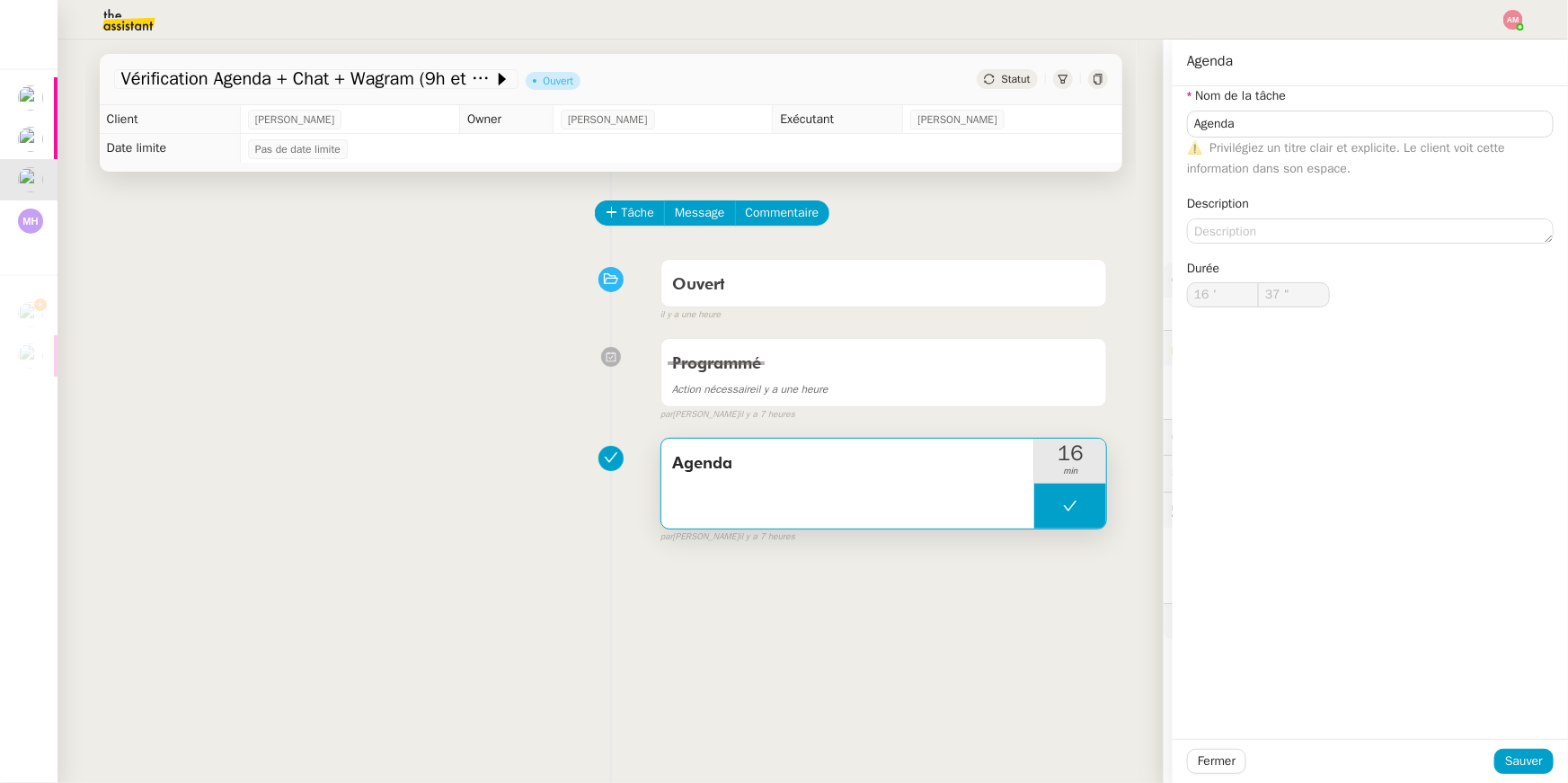type on "Agenda" 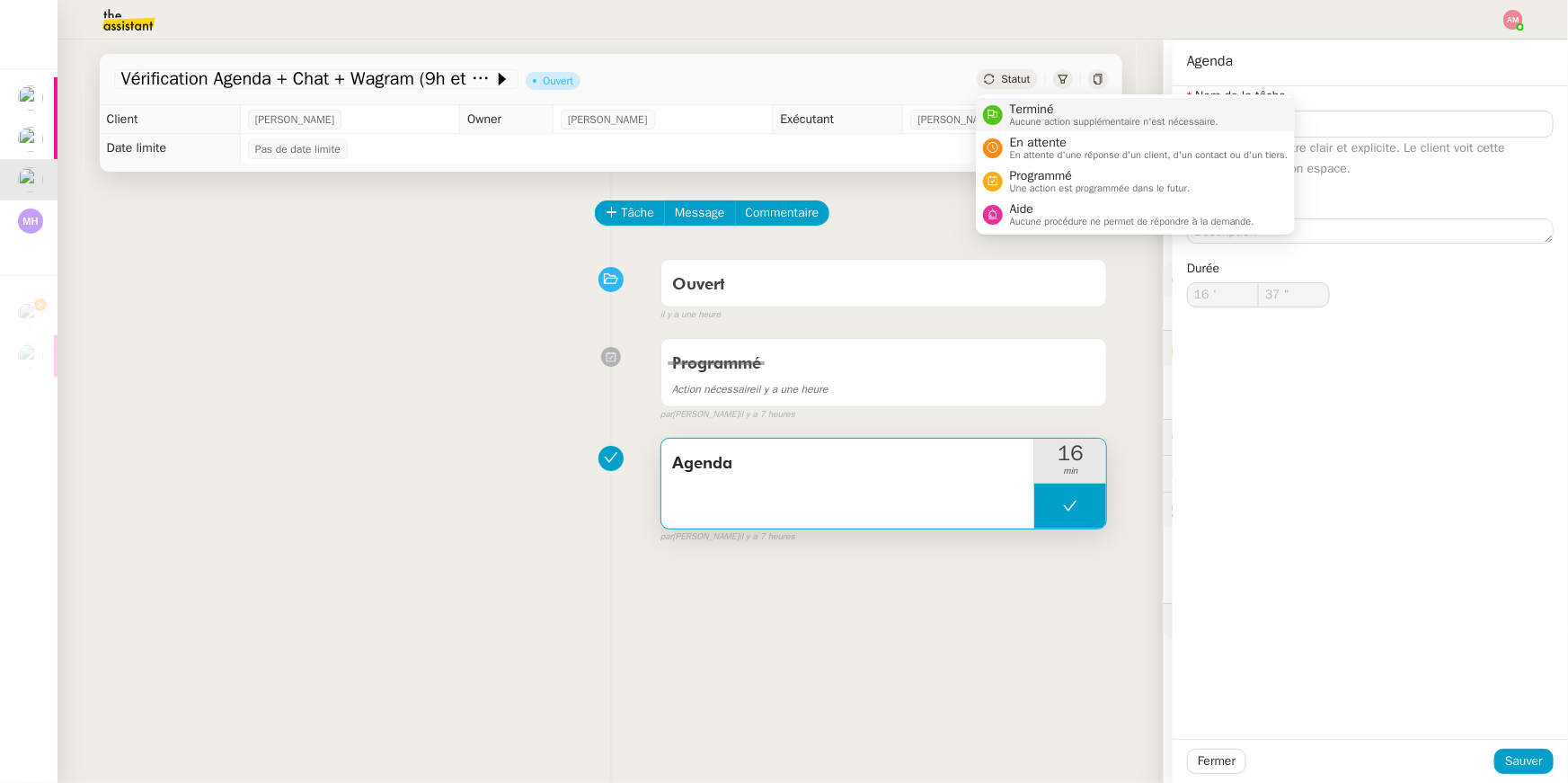 click on "Aucune action supplémentaire n'est nécessaire." at bounding box center (1114, 121) 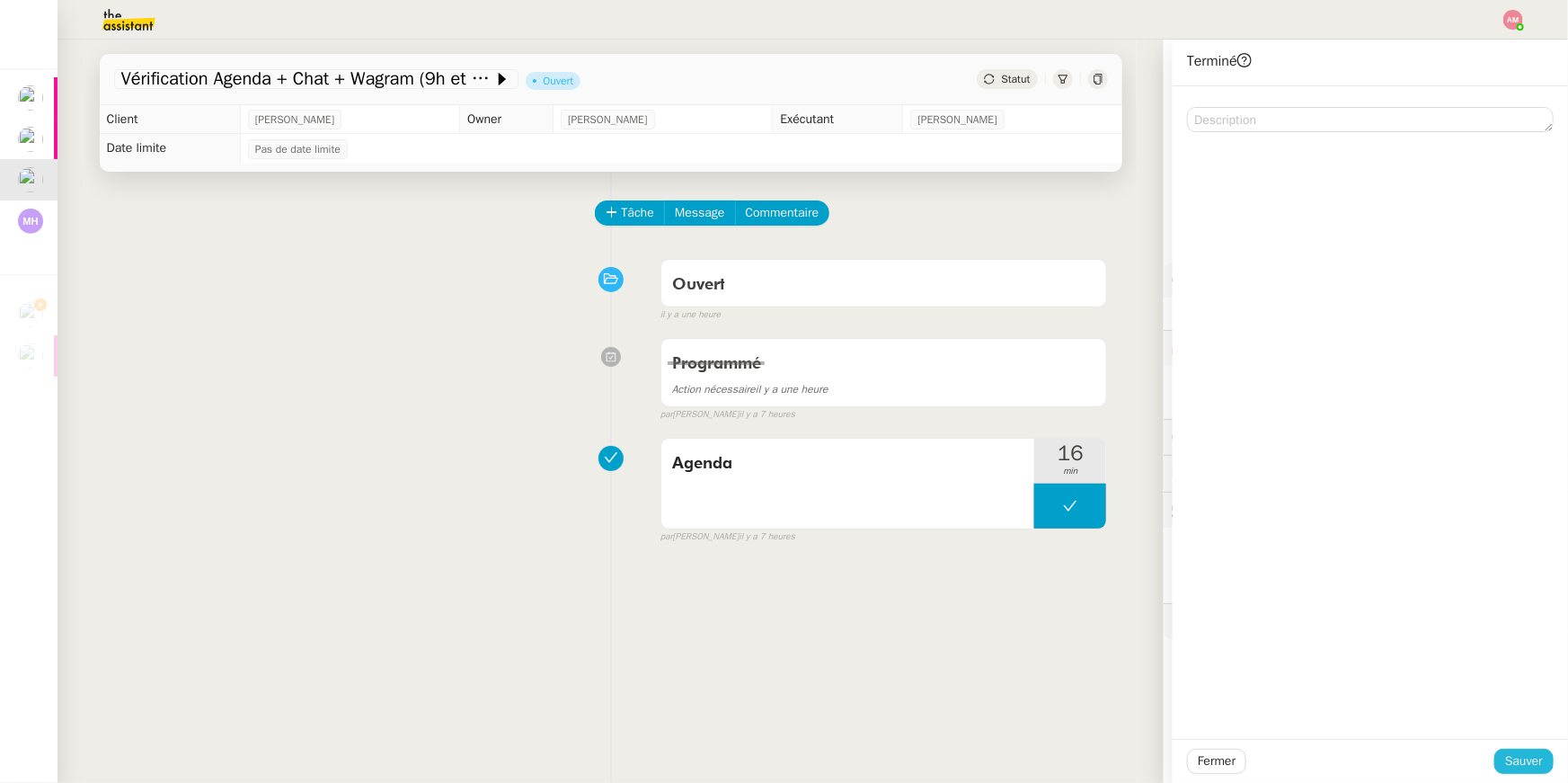 click on "Sauver" 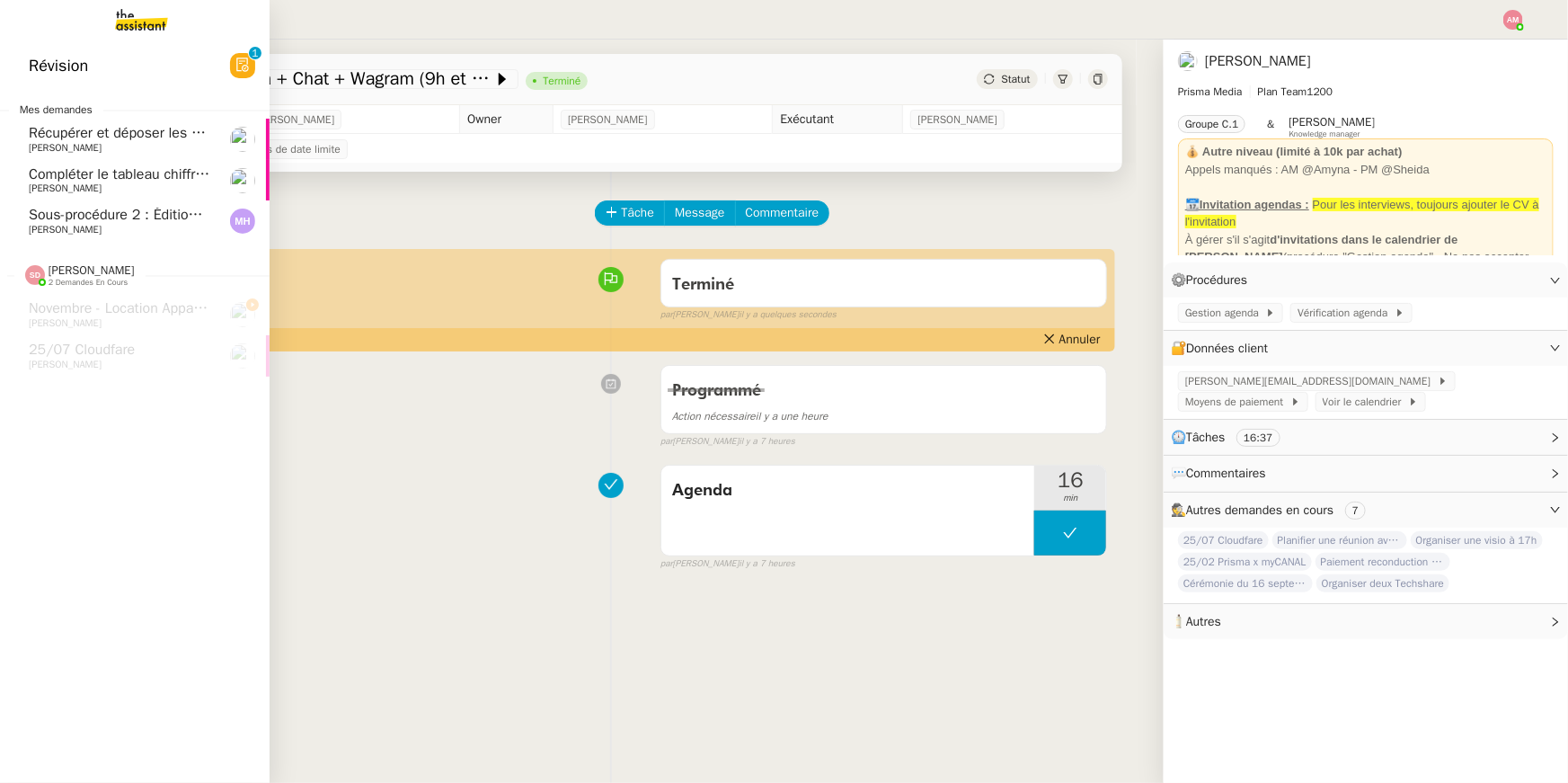 click on "Sous-procédure 2 : Édition des brouillons de facturation - [DATE]    [PERSON_NAME]" 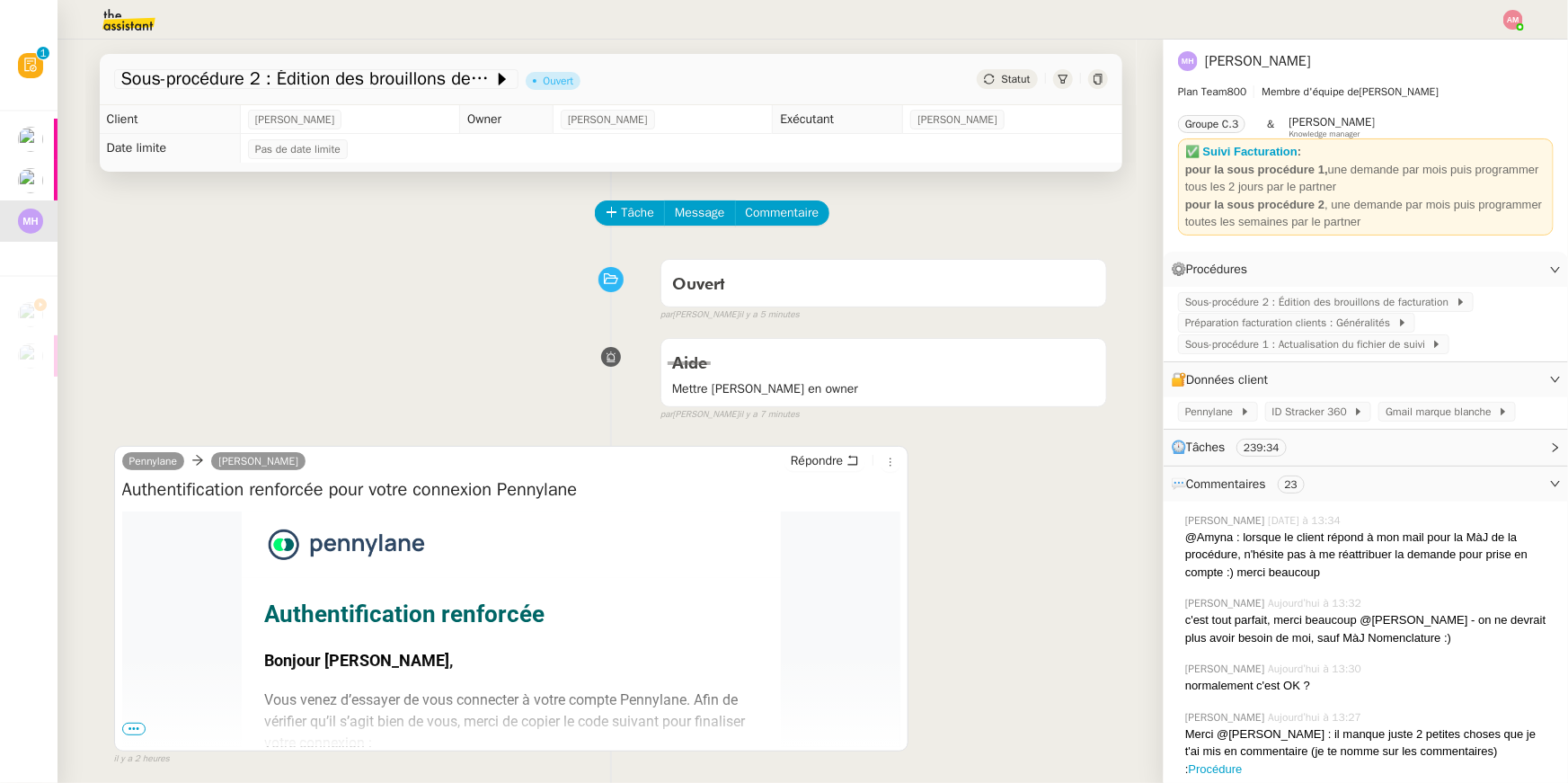 scroll, scrollTop: 254, scrollLeft: 0, axis: vertical 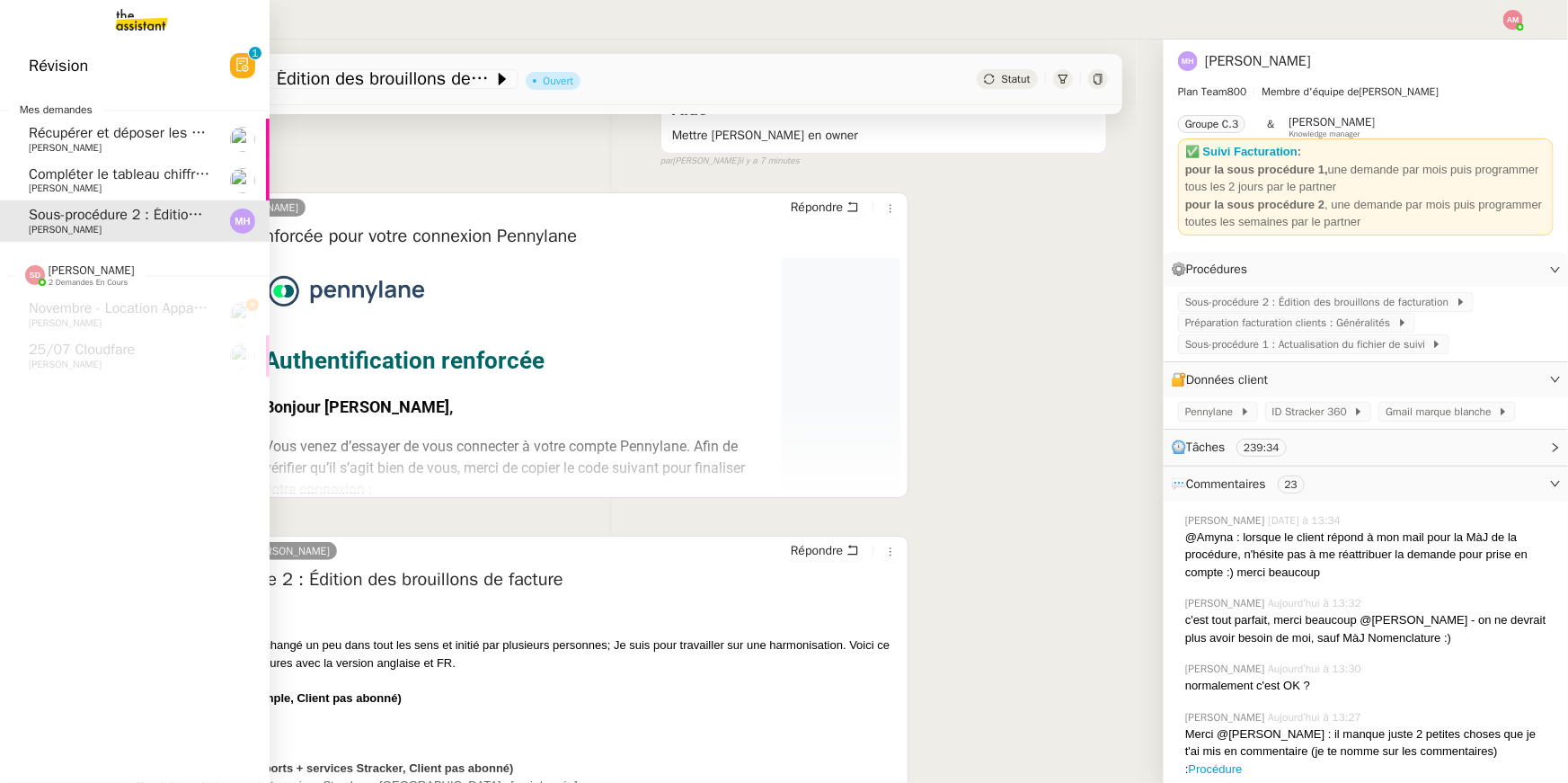 click on "Compléter le tableau chiffres clients" 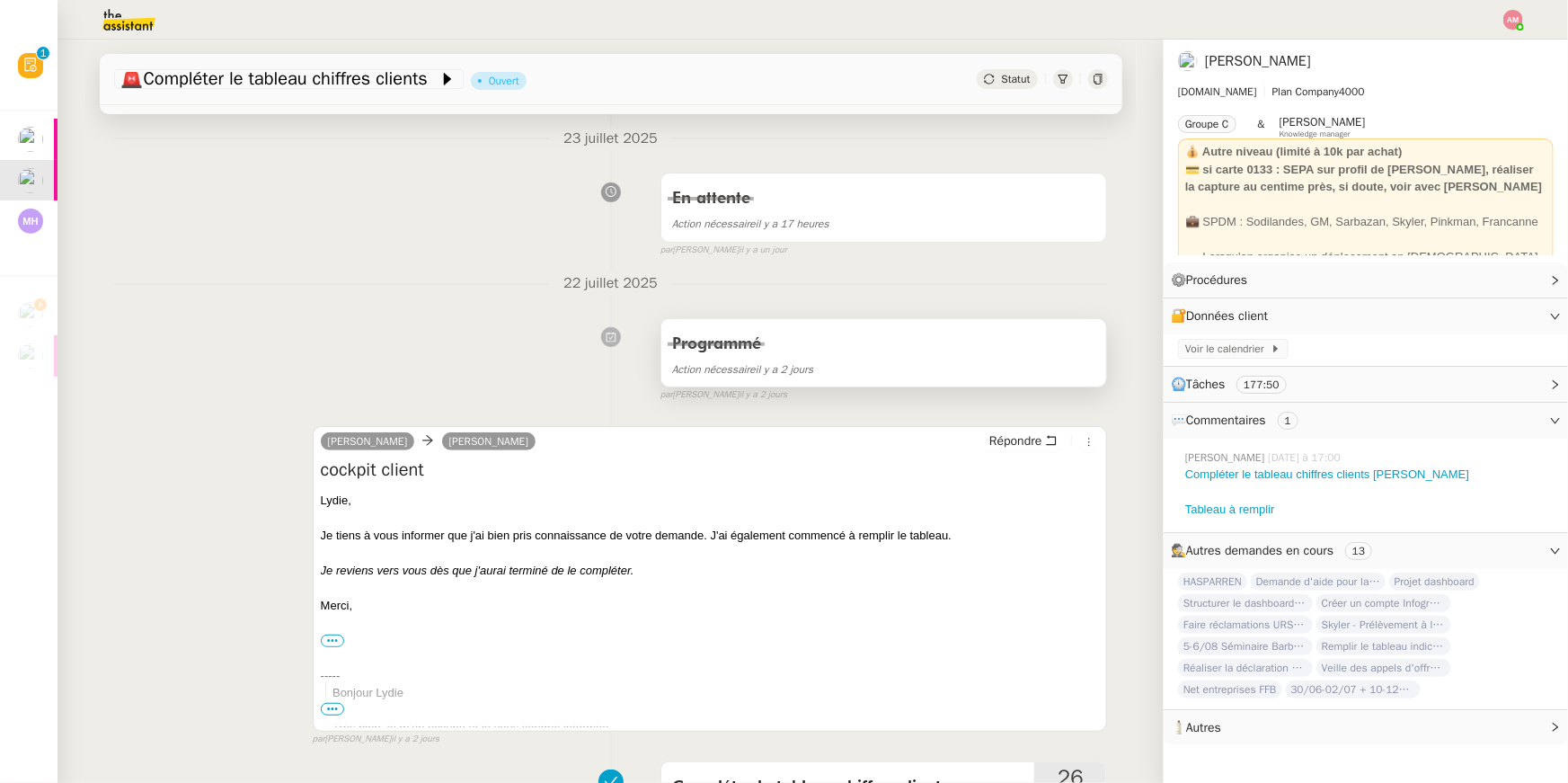 scroll, scrollTop: 0, scrollLeft: 0, axis: both 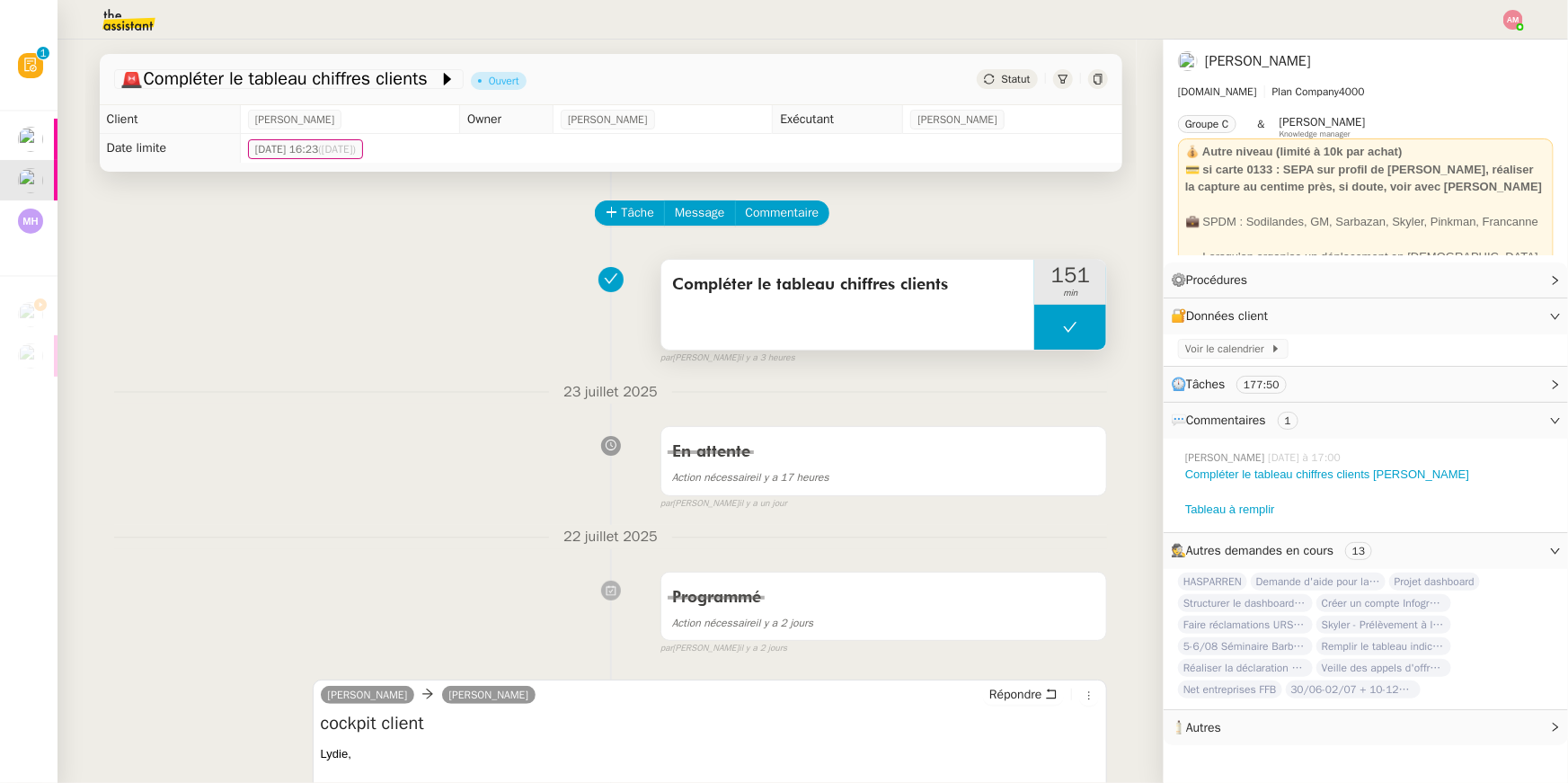 click at bounding box center (1070, 327) 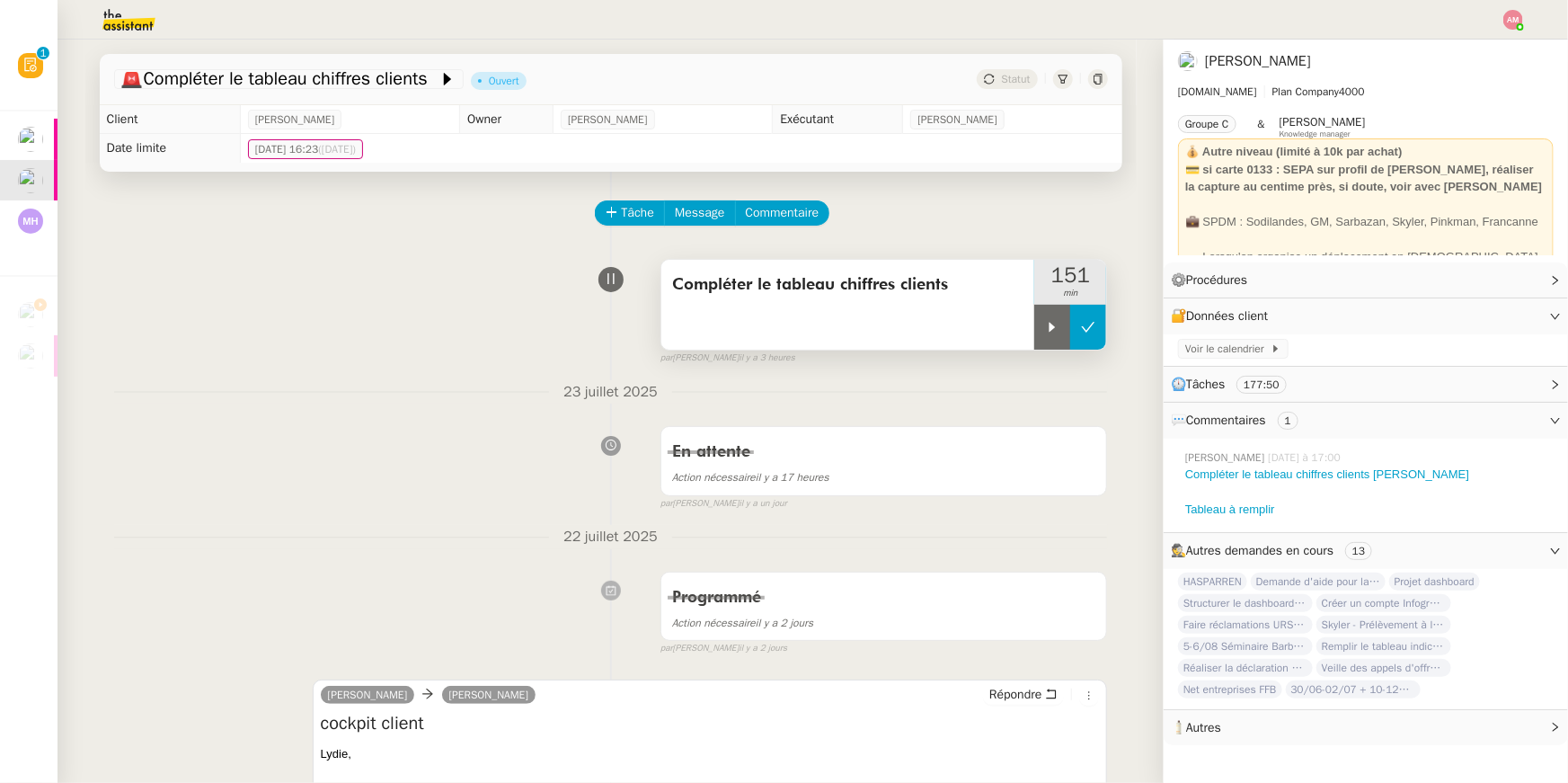 click 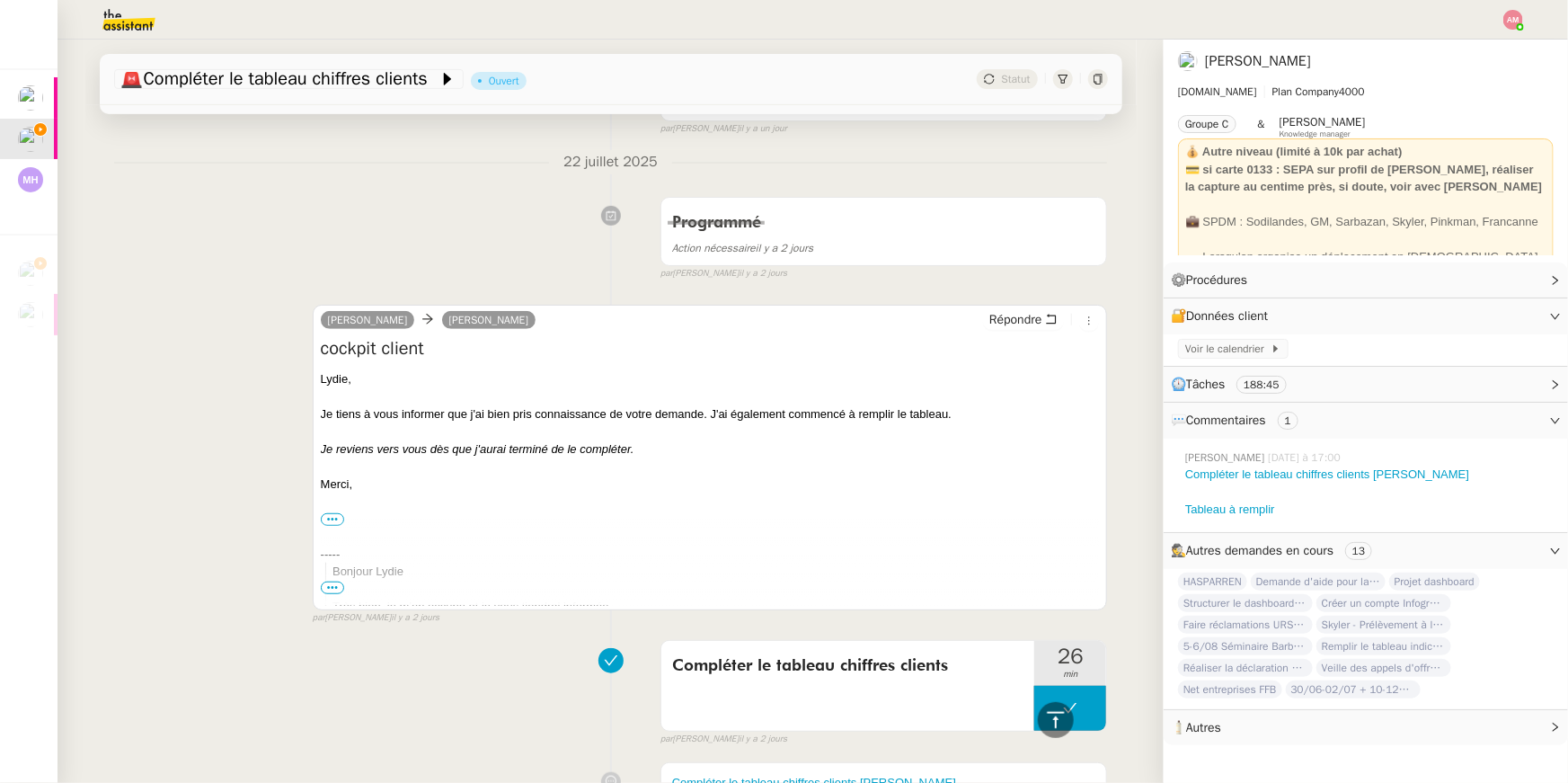 scroll, scrollTop: 0, scrollLeft: 0, axis: both 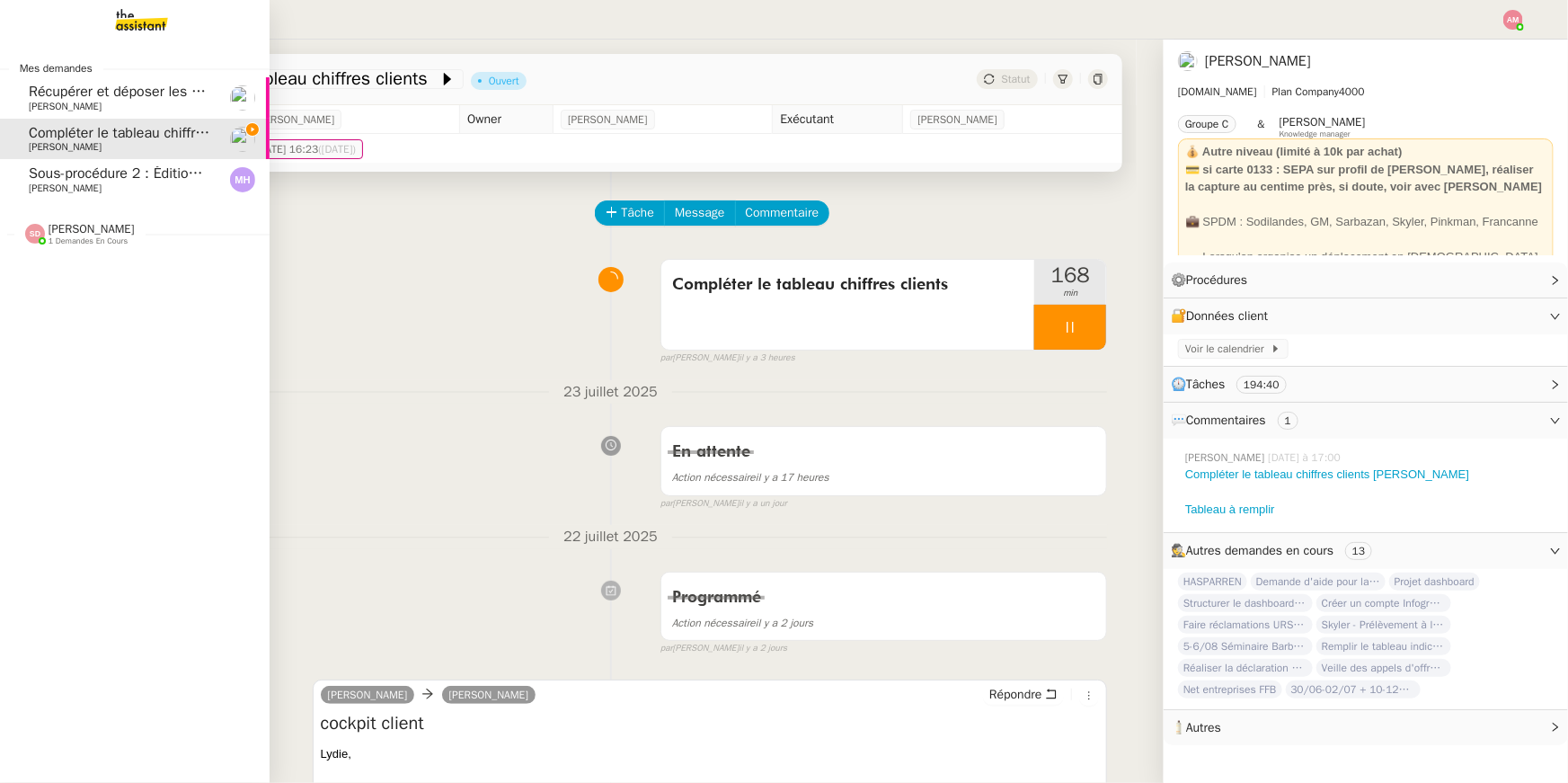 click on "Sous-procédure 2 : Édition des brouillons de facturation - [DATE]    [PERSON_NAME]" 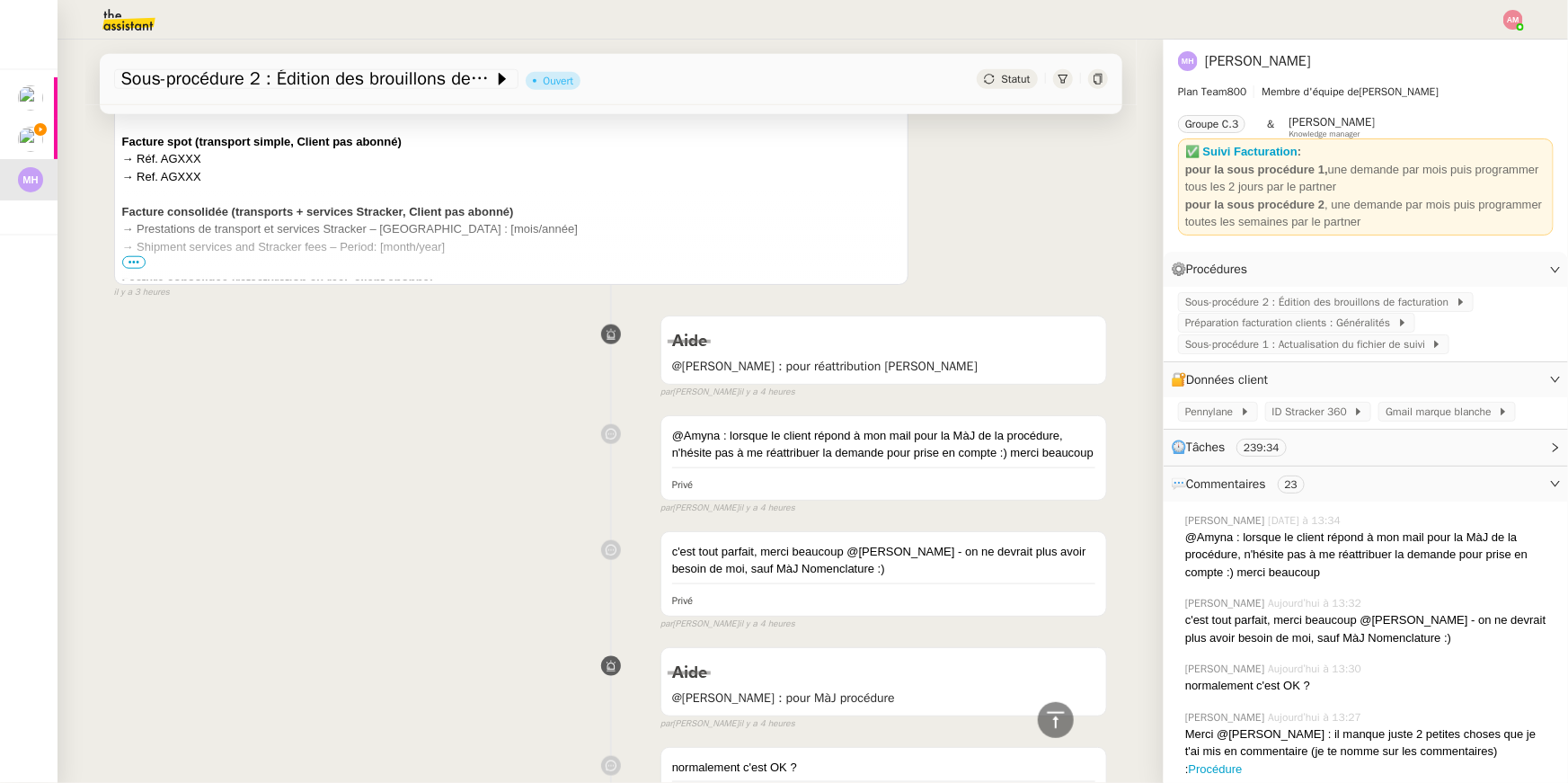 scroll, scrollTop: 0, scrollLeft: 0, axis: both 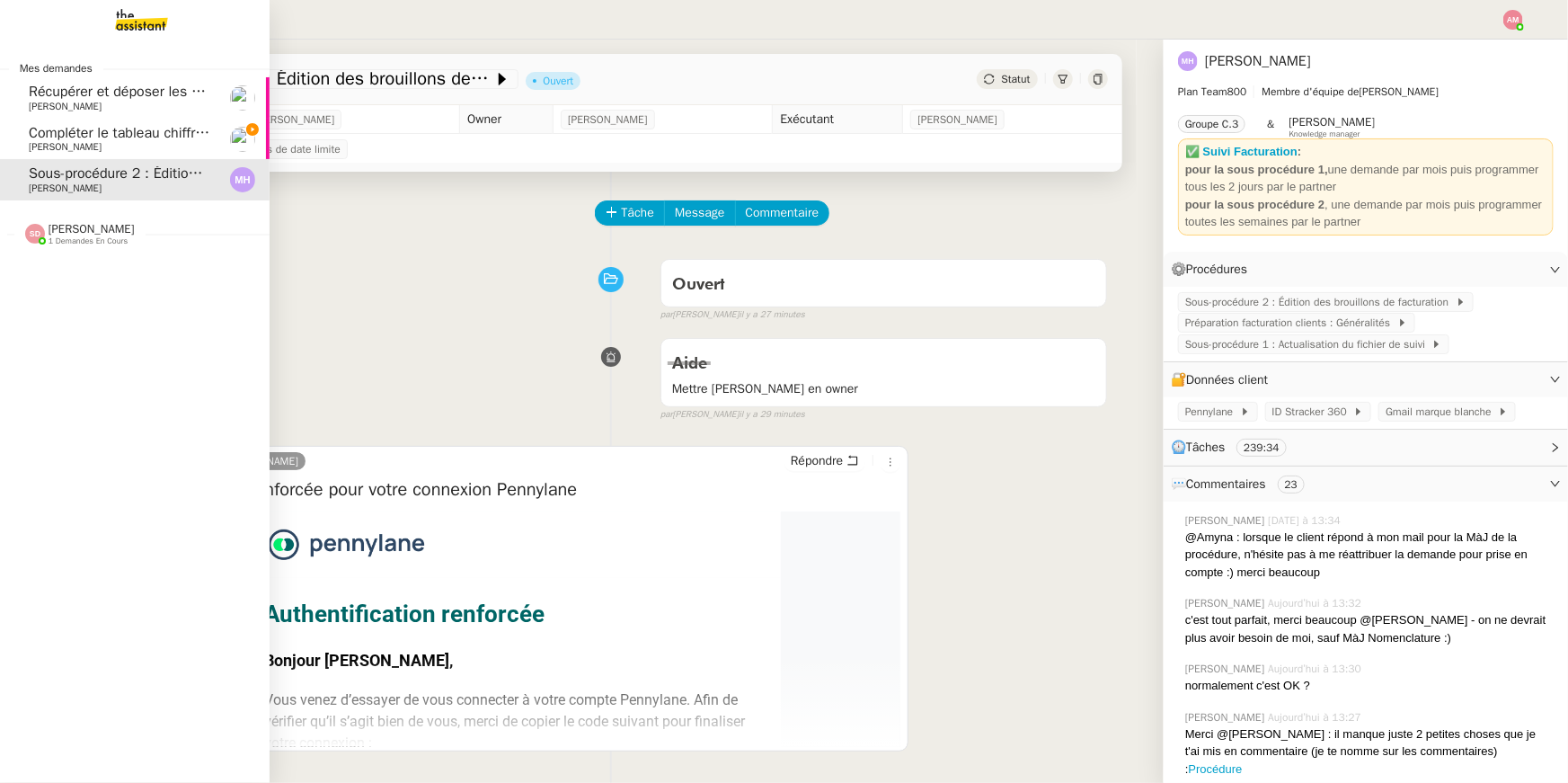 click on "Compléter le tableau chiffres clients" 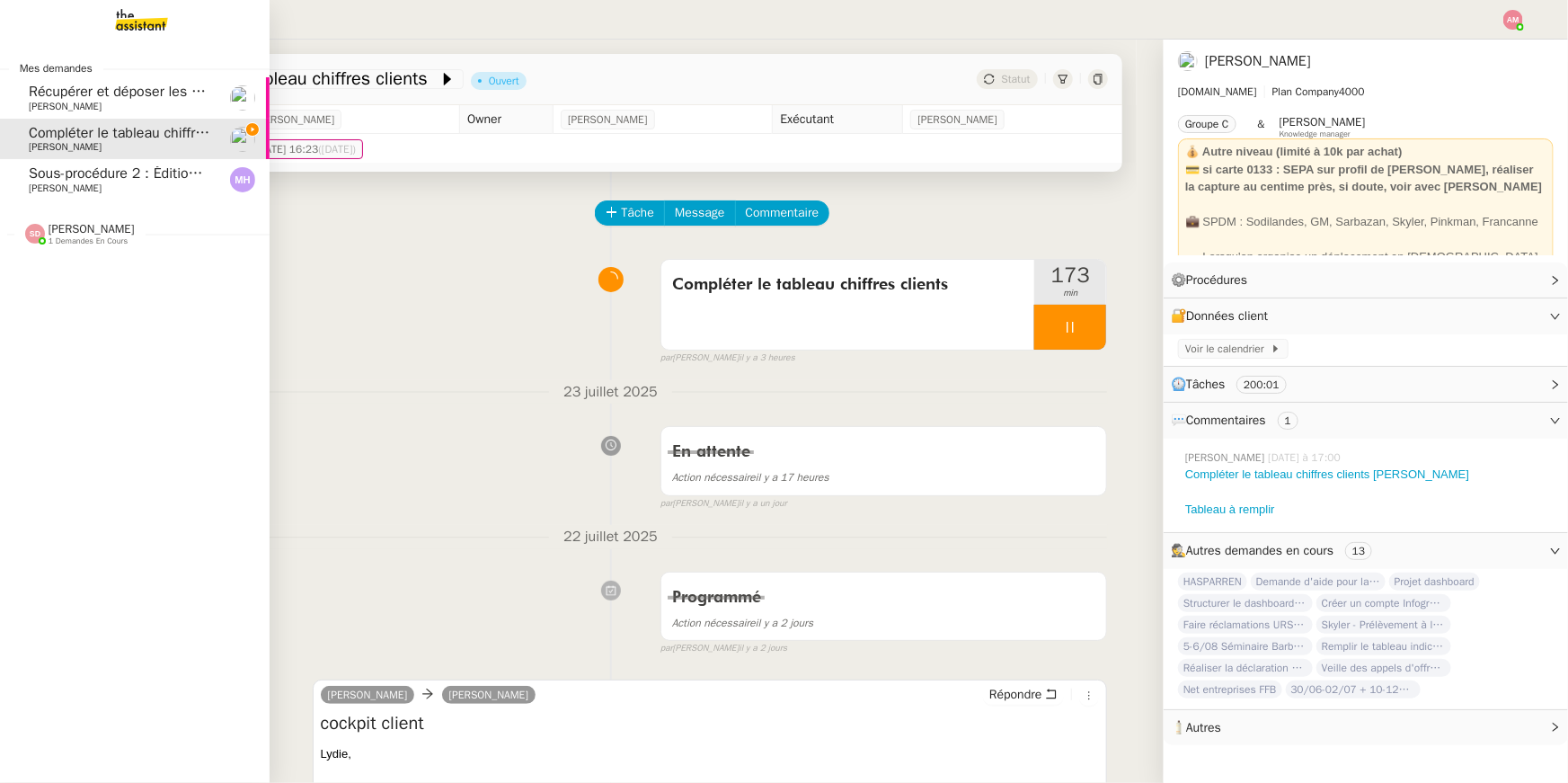 click on "Sous-procédure 2 : Édition des brouillons de facturation - juillet 2025" 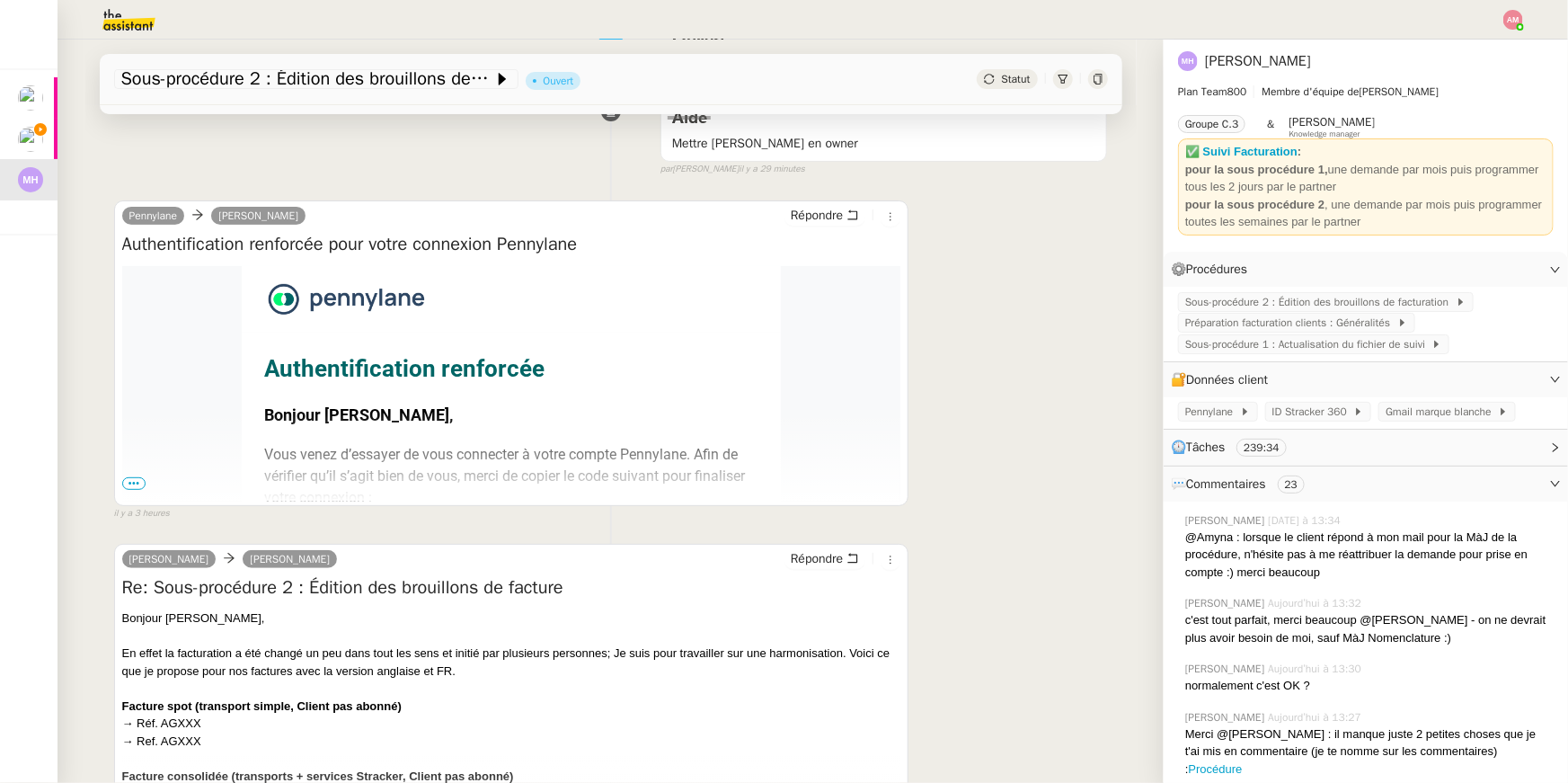 scroll, scrollTop: 0, scrollLeft: 0, axis: both 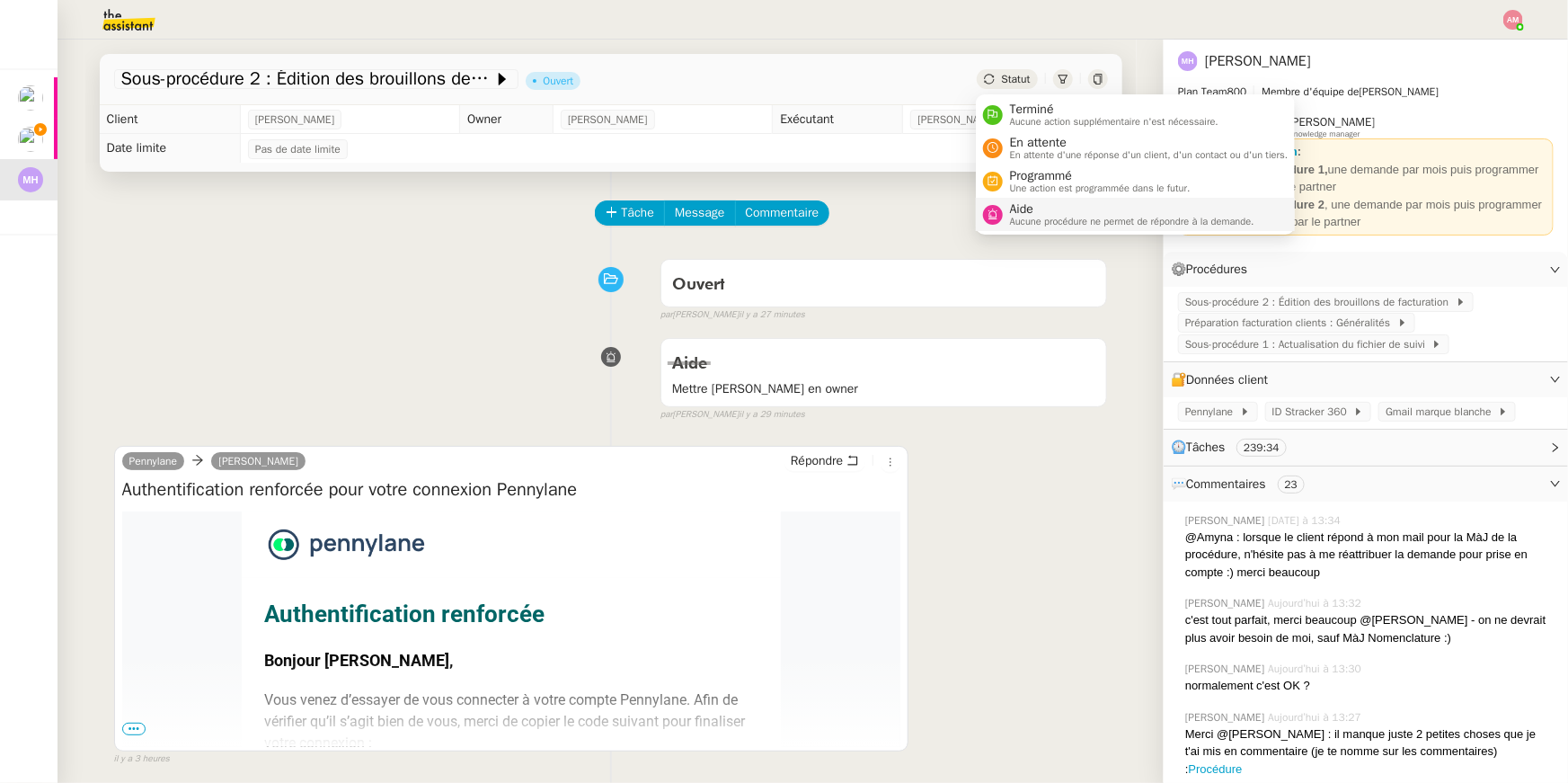 click on "Aide" at bounding box center (1132, 209) 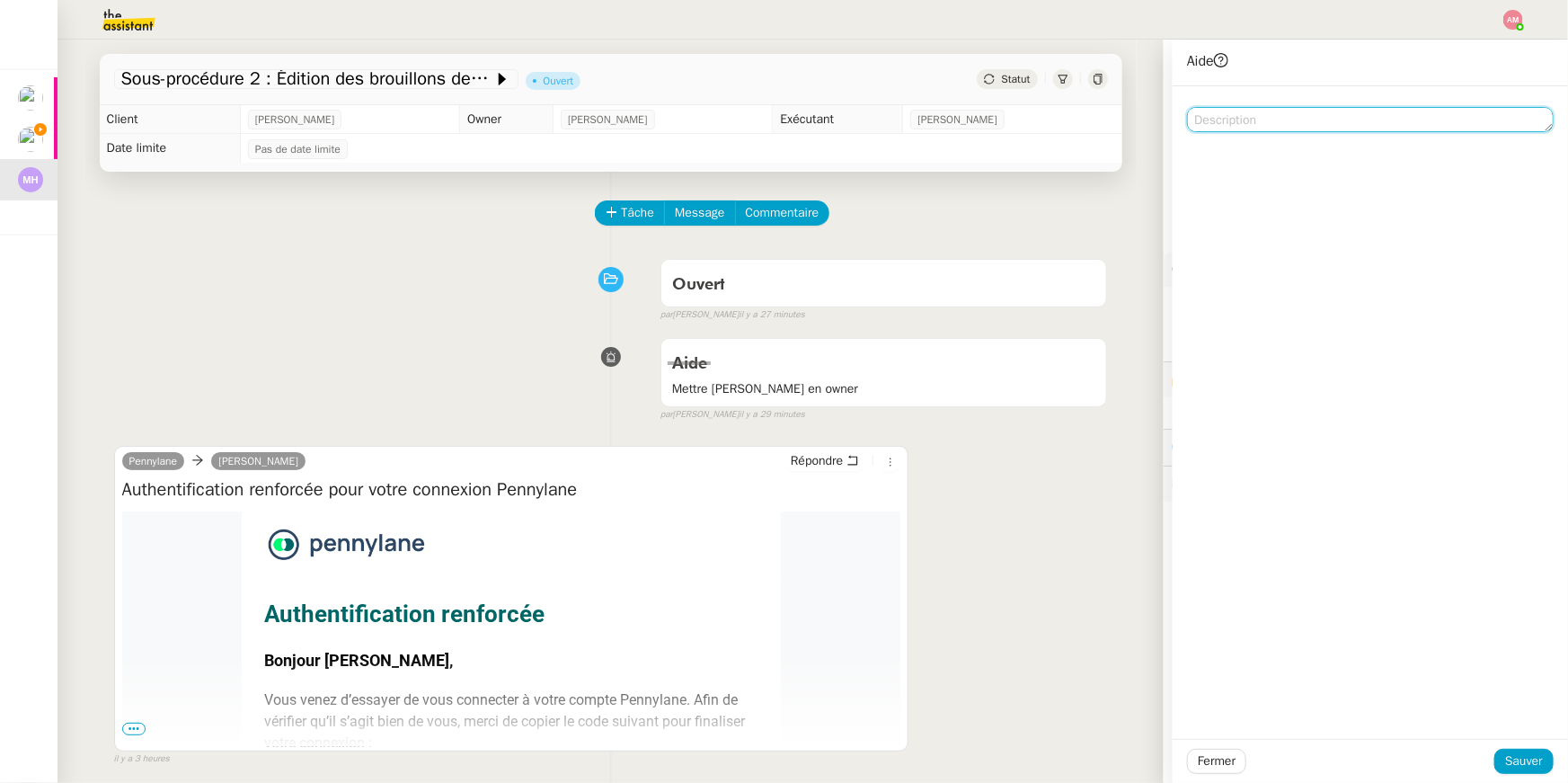 click 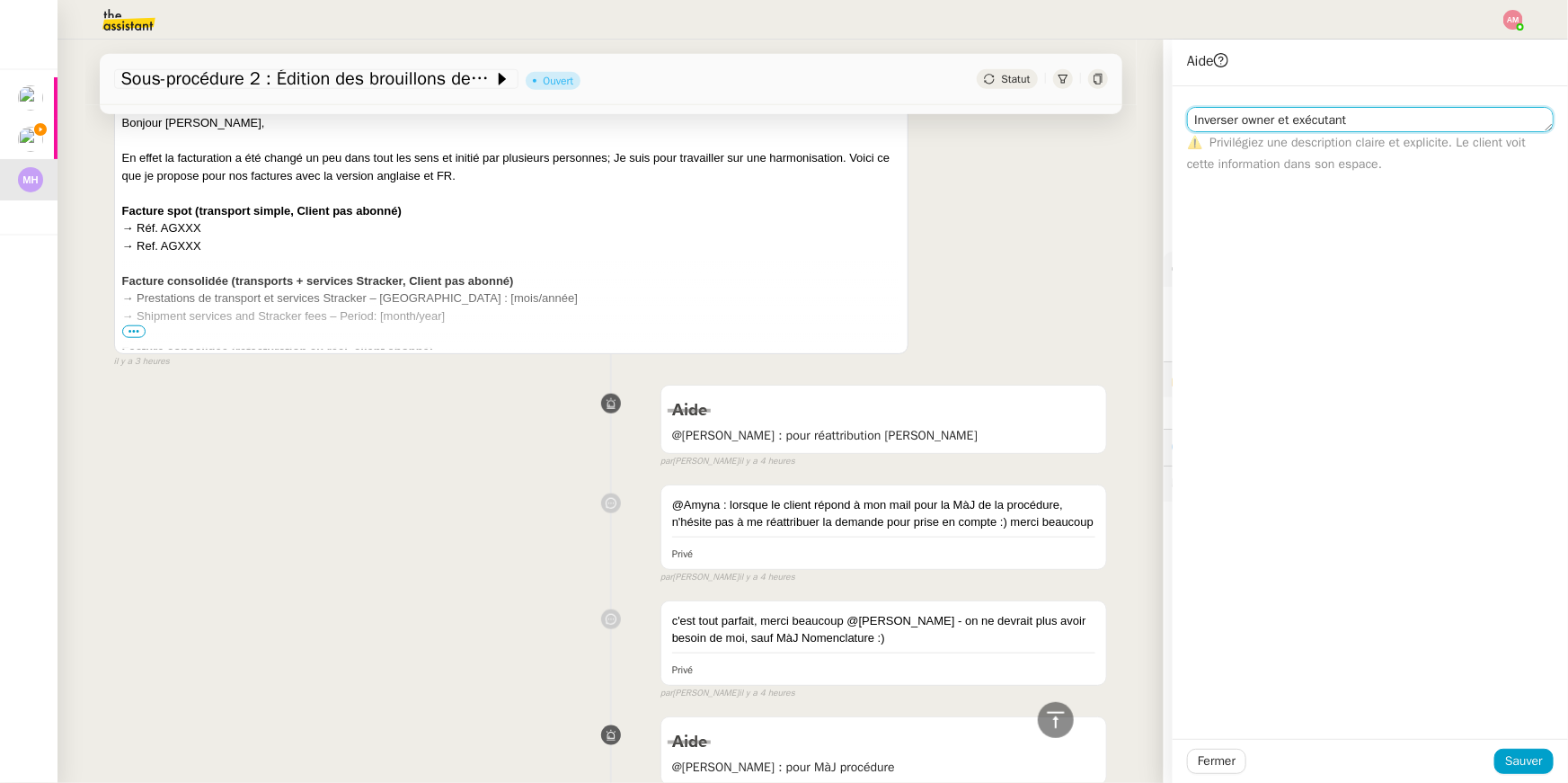 scroll, scrollTop: 739, scrollLeft: 0, axis: vertical 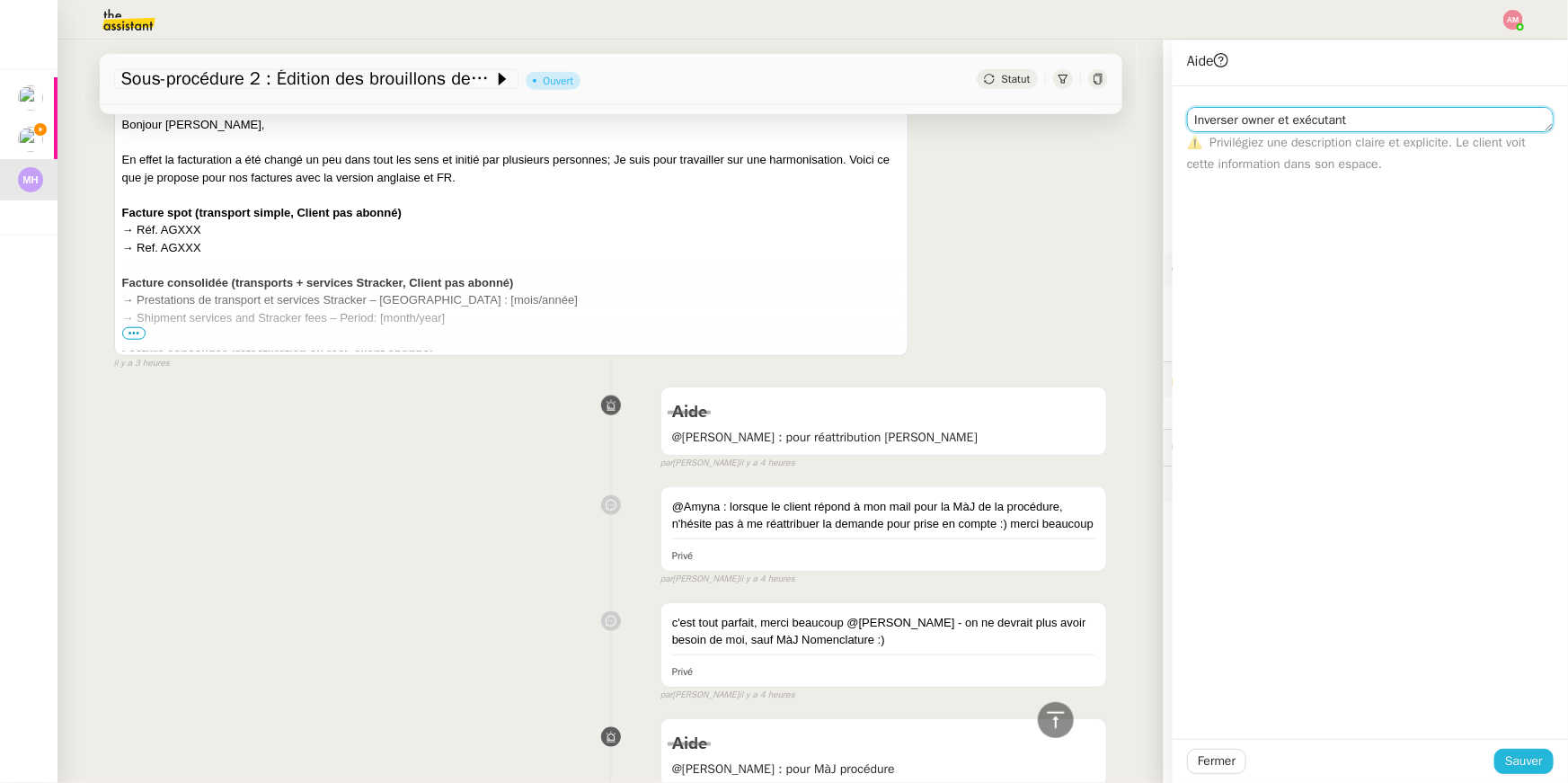type on "Inverser owner et exécutant" 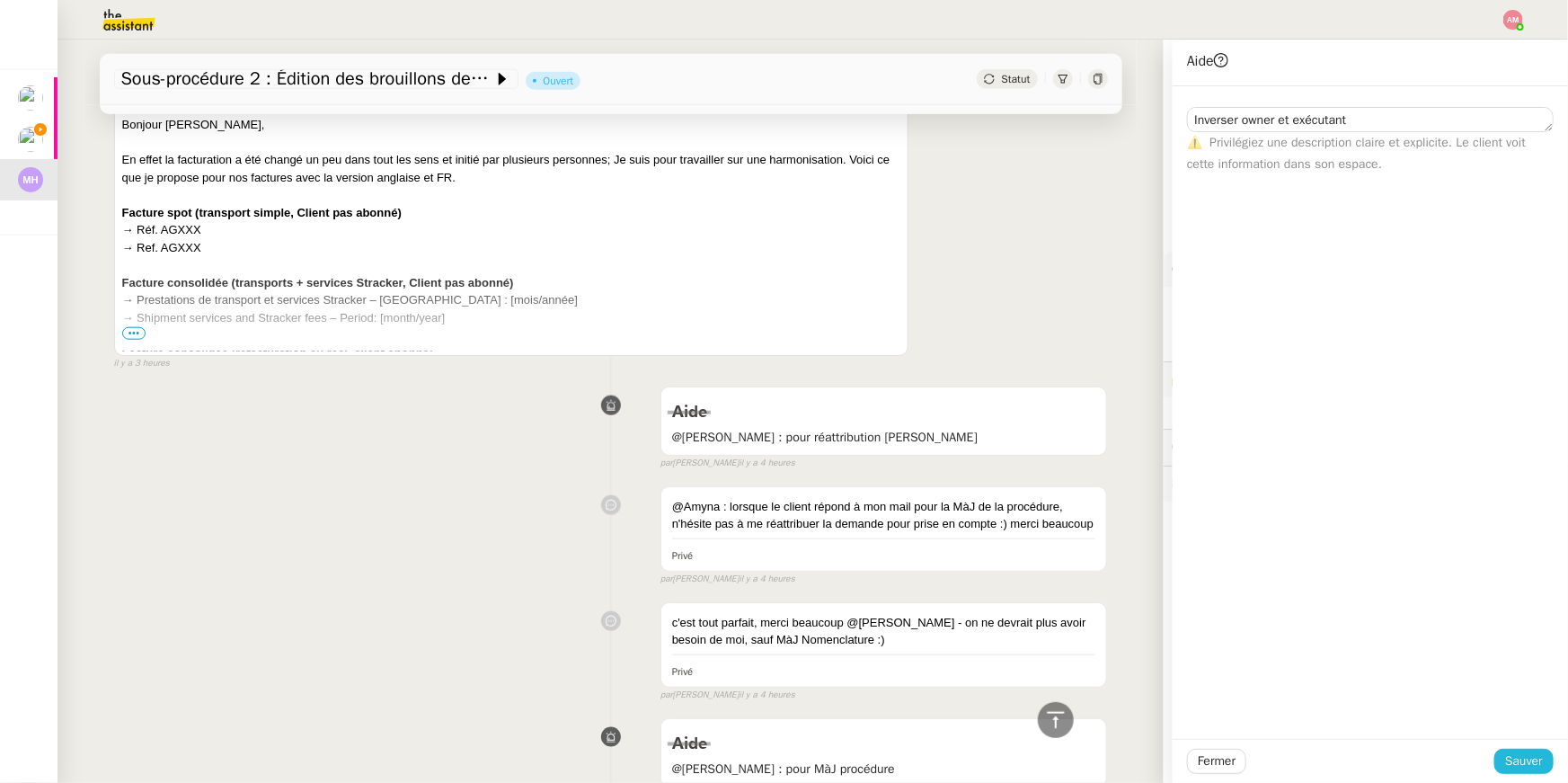 click on "Sauver" 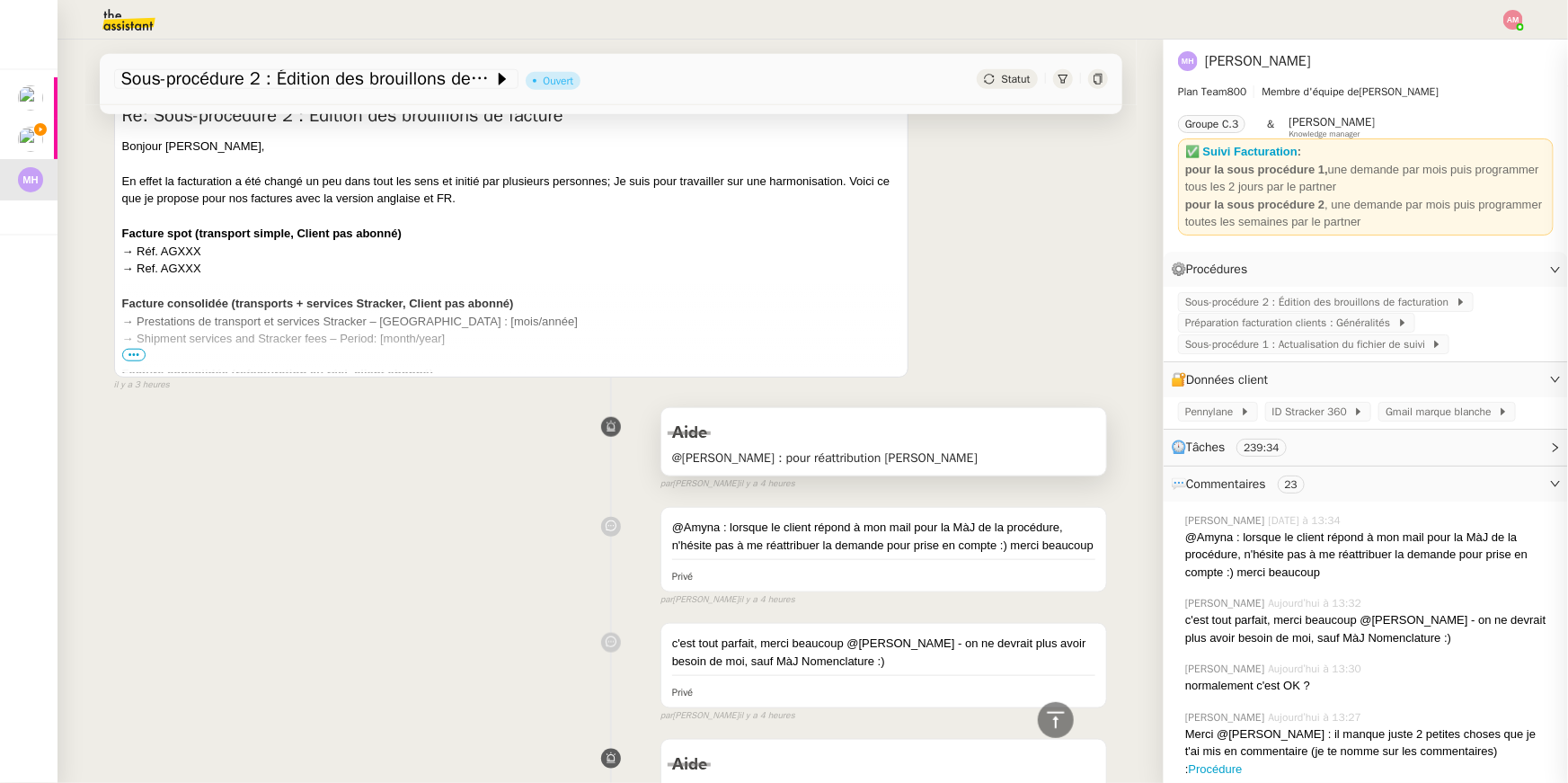 scroll, scrollTop: 760, scrollLeft: 0, axis: vertical 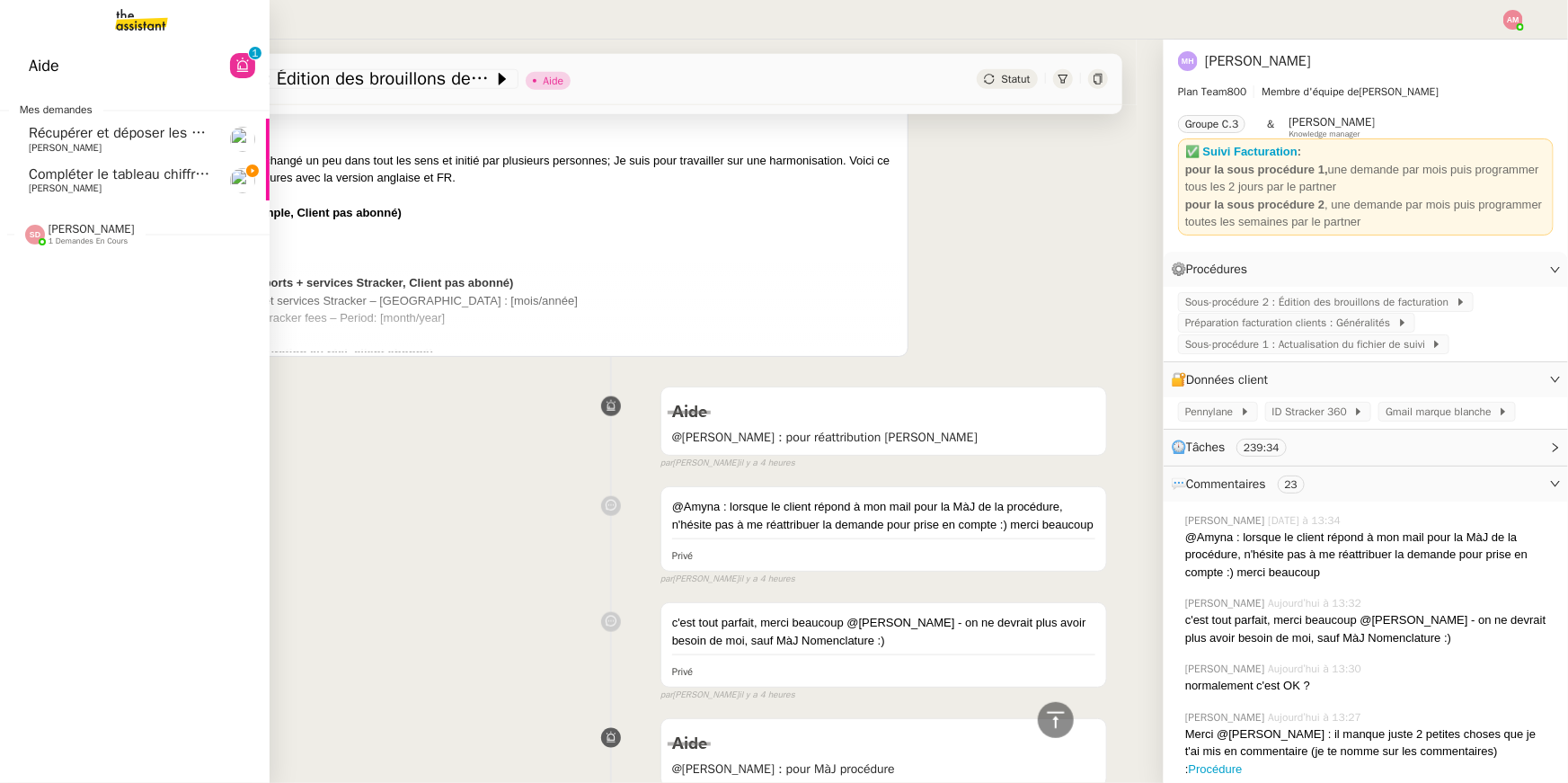 click on "Compléter le tableau chiffres clients" 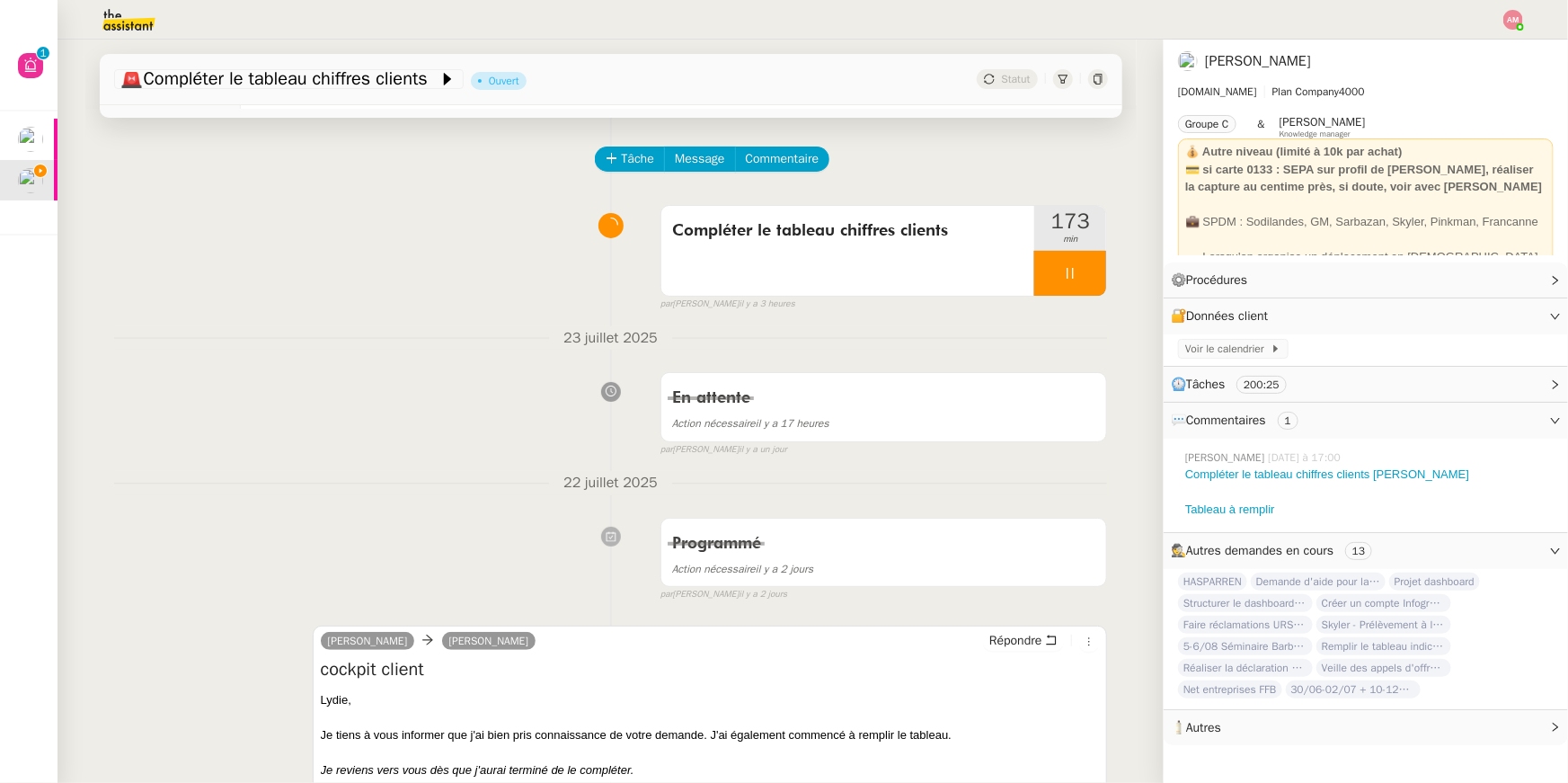 scroll, scrollTop: 0, scrollLeft: 0, axis: both 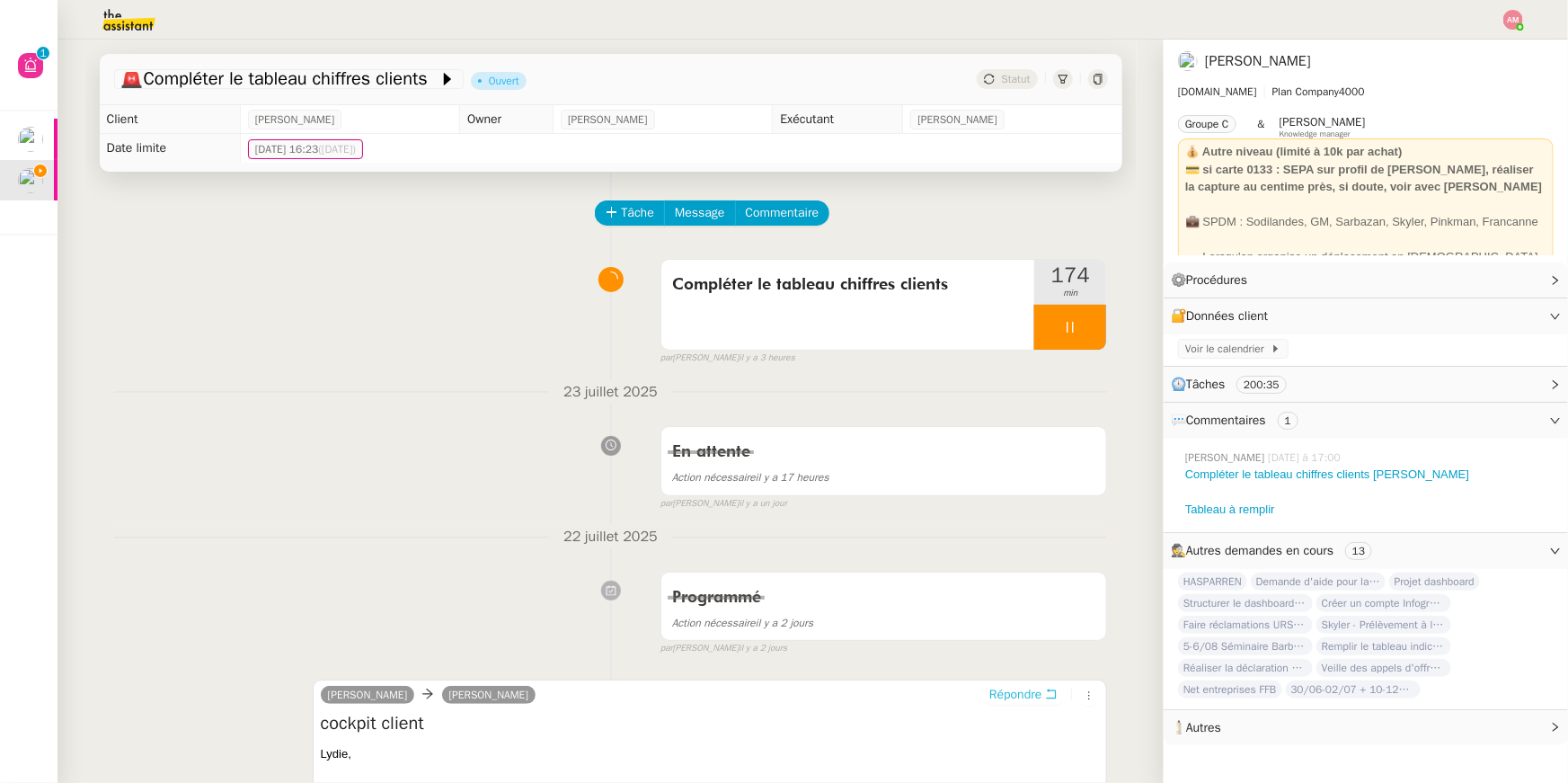 click on "Répondre" at bounding box center (1015, 695) 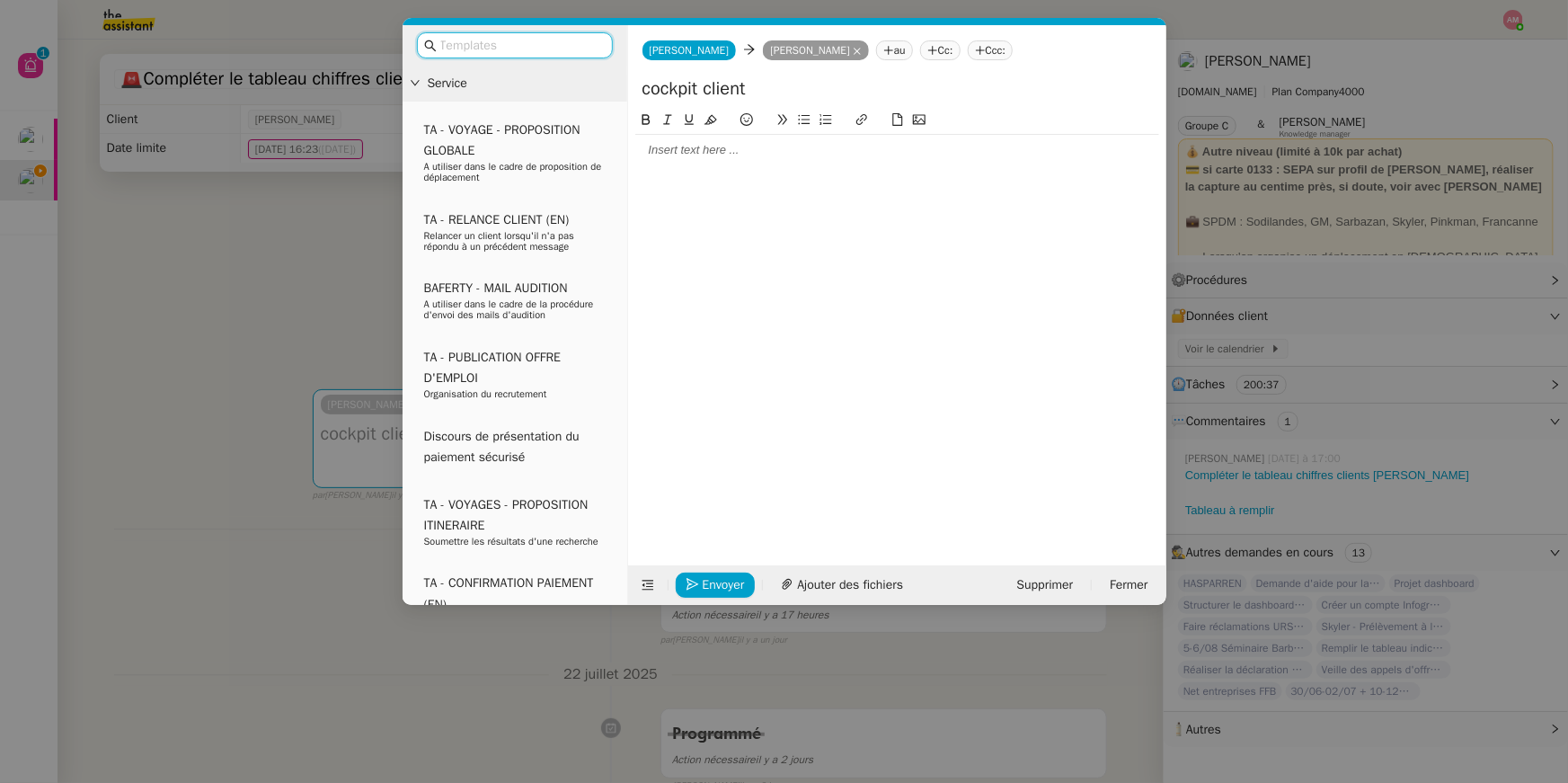 click 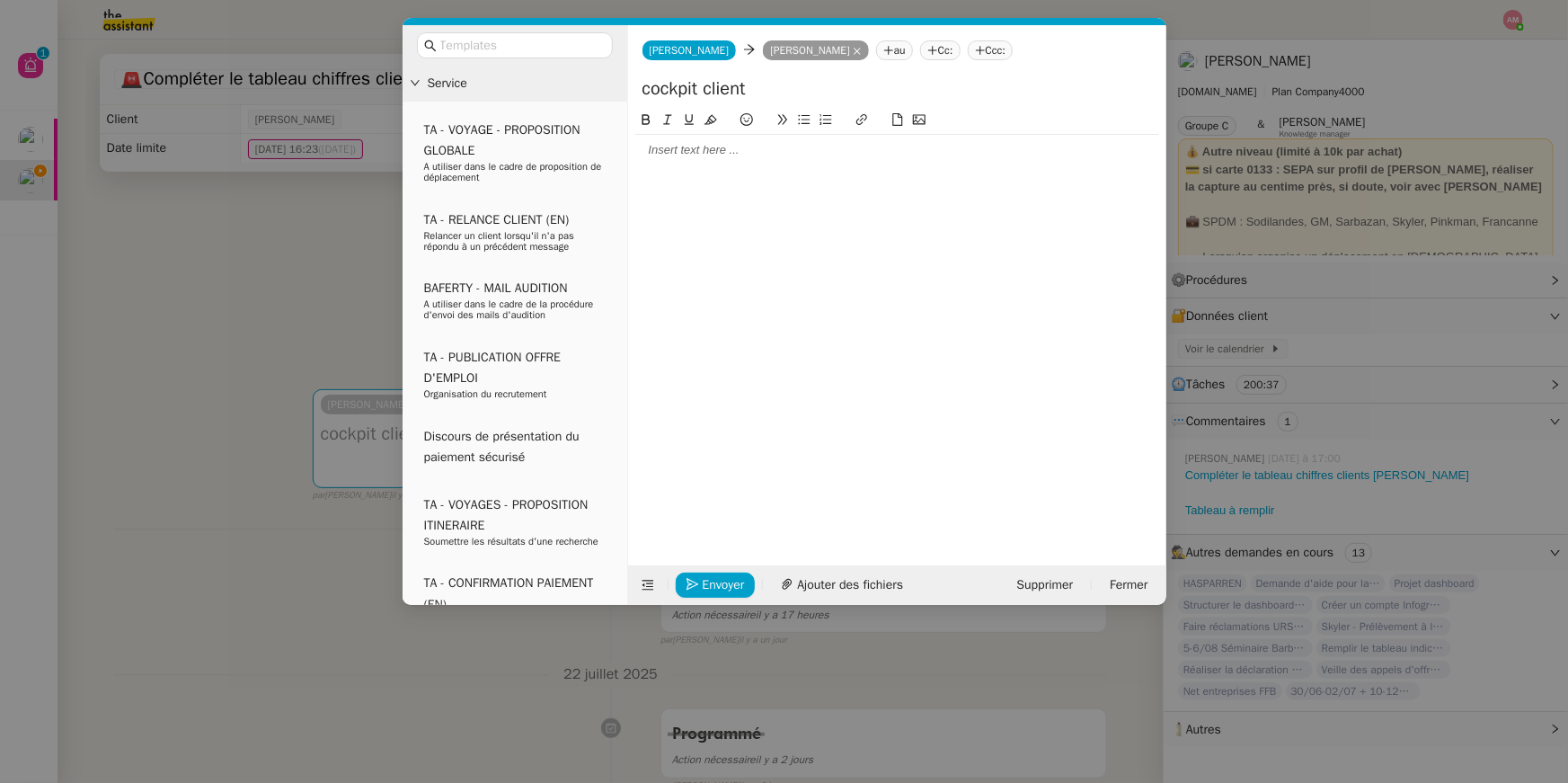 type 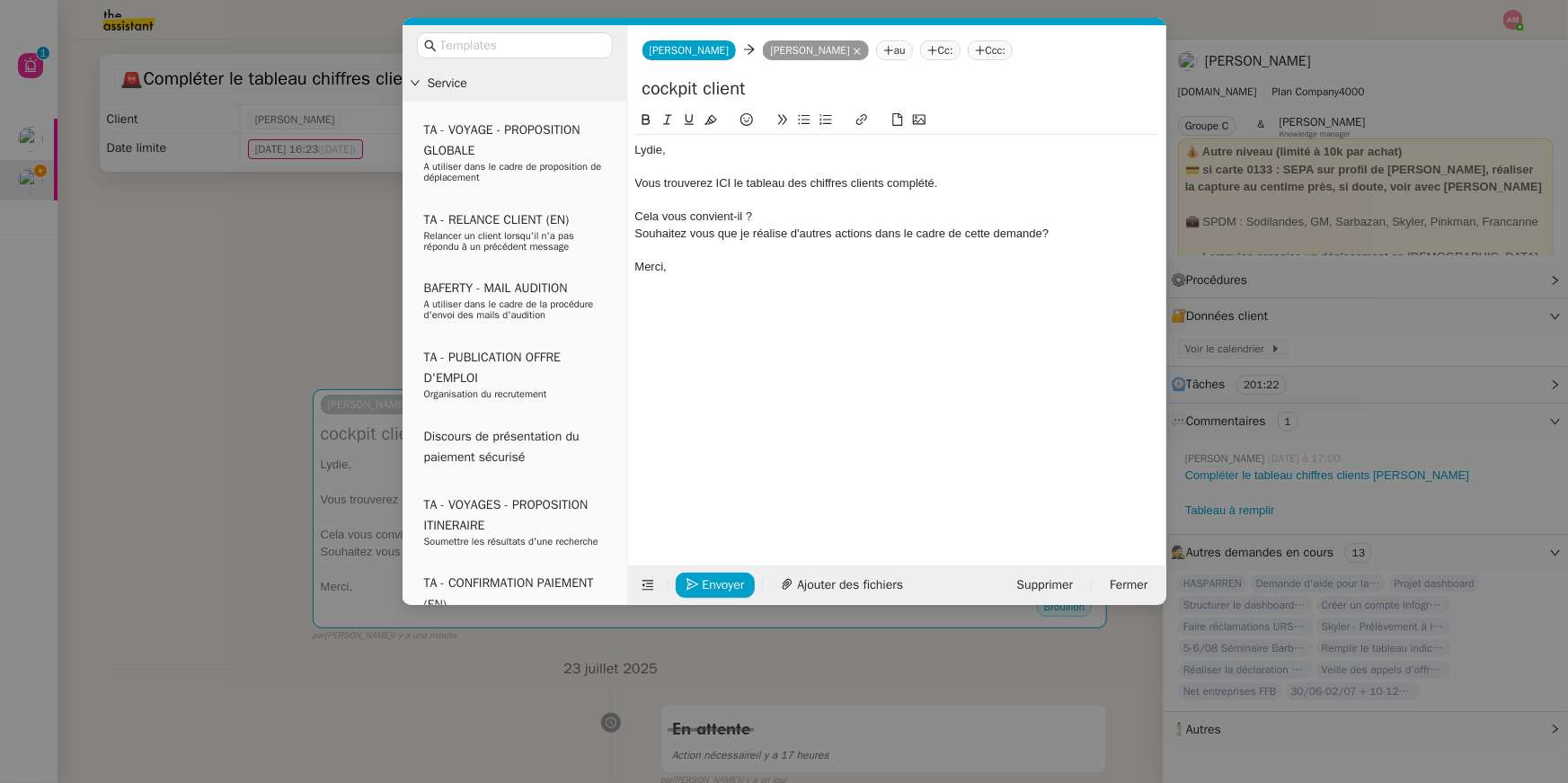 click on "Cela vous convient-il ?" 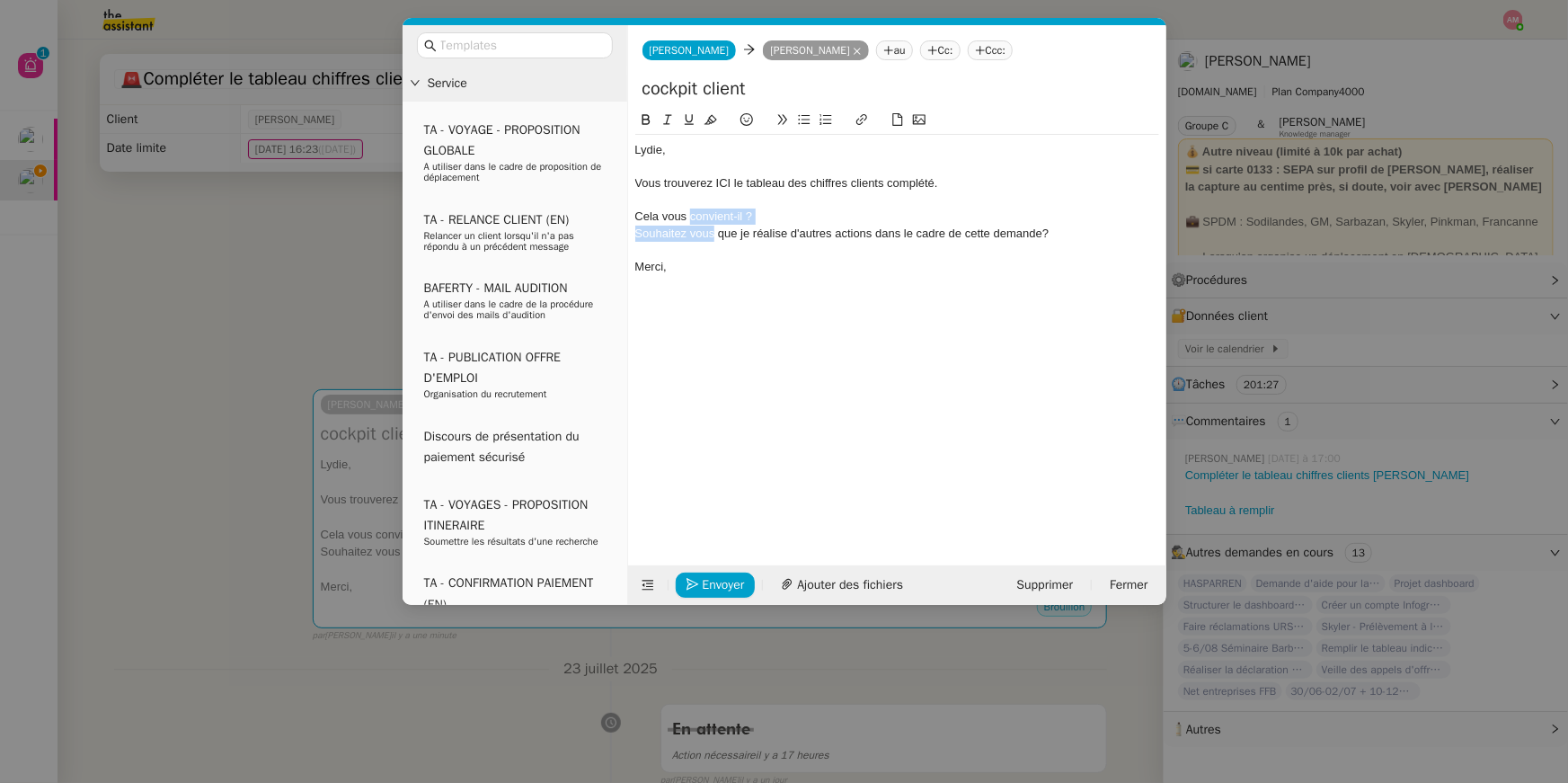 drag, startPoint x: 696, startPoint y: 210, endPoint x: 706, endPoint y: 238, distance: 29.73214 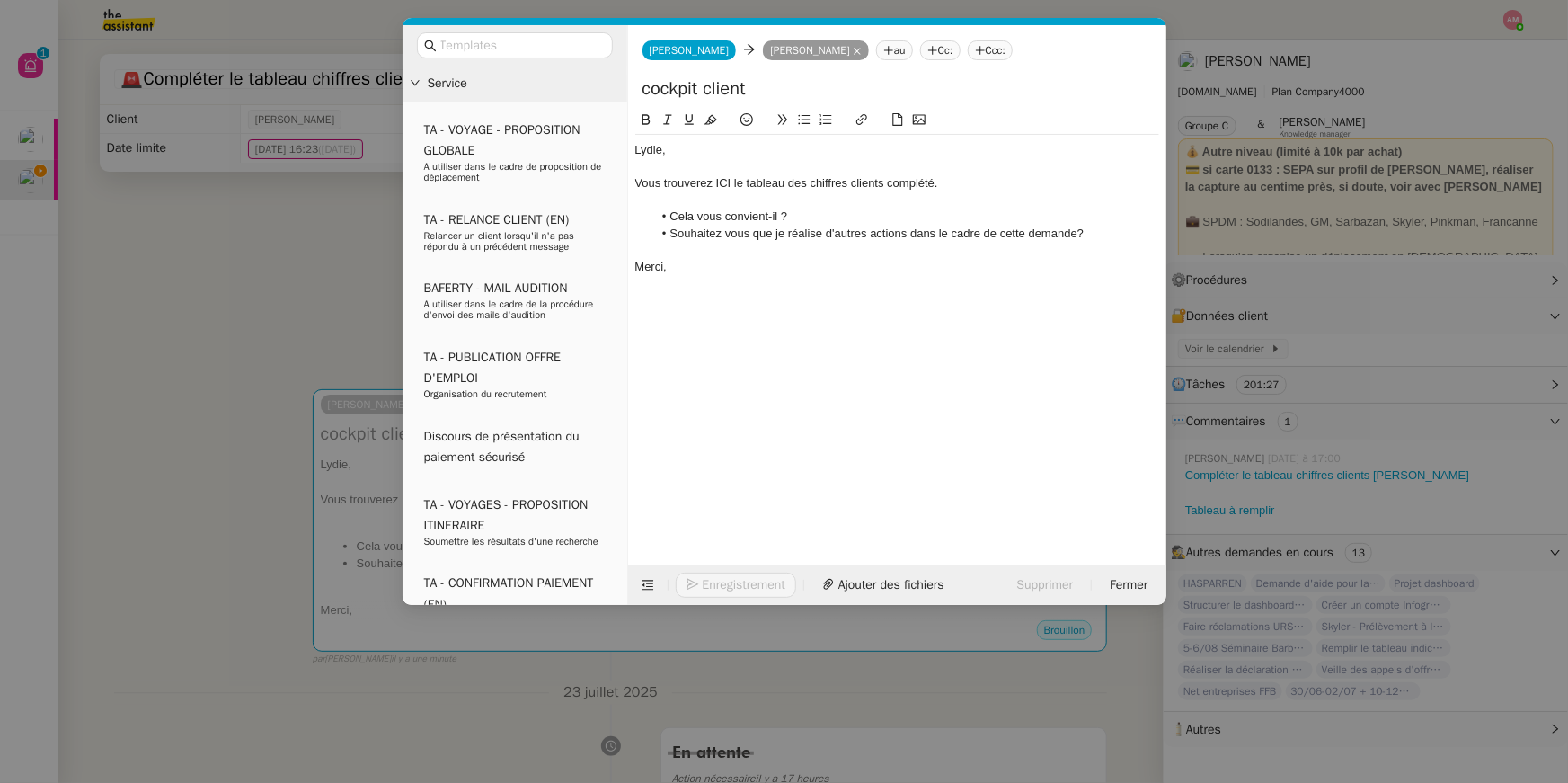 click on "Souhaitez vous que je réalise d'autres actions dans le cadre de cette demande?" 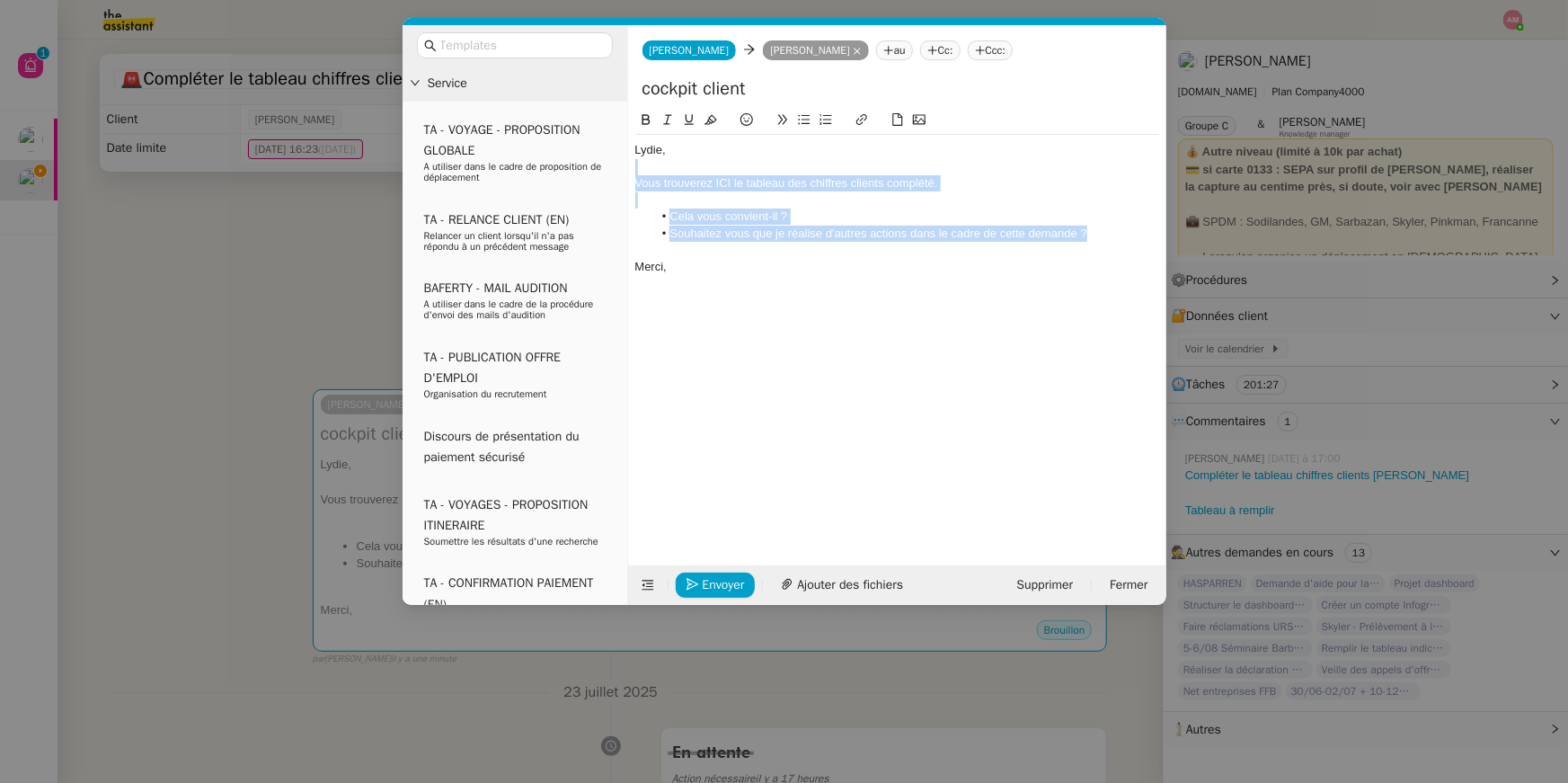 drag, startPoint x: 1094, startPoint y: 234, endPoint x: 1084, endPoint y: 167, distance: 67.7422 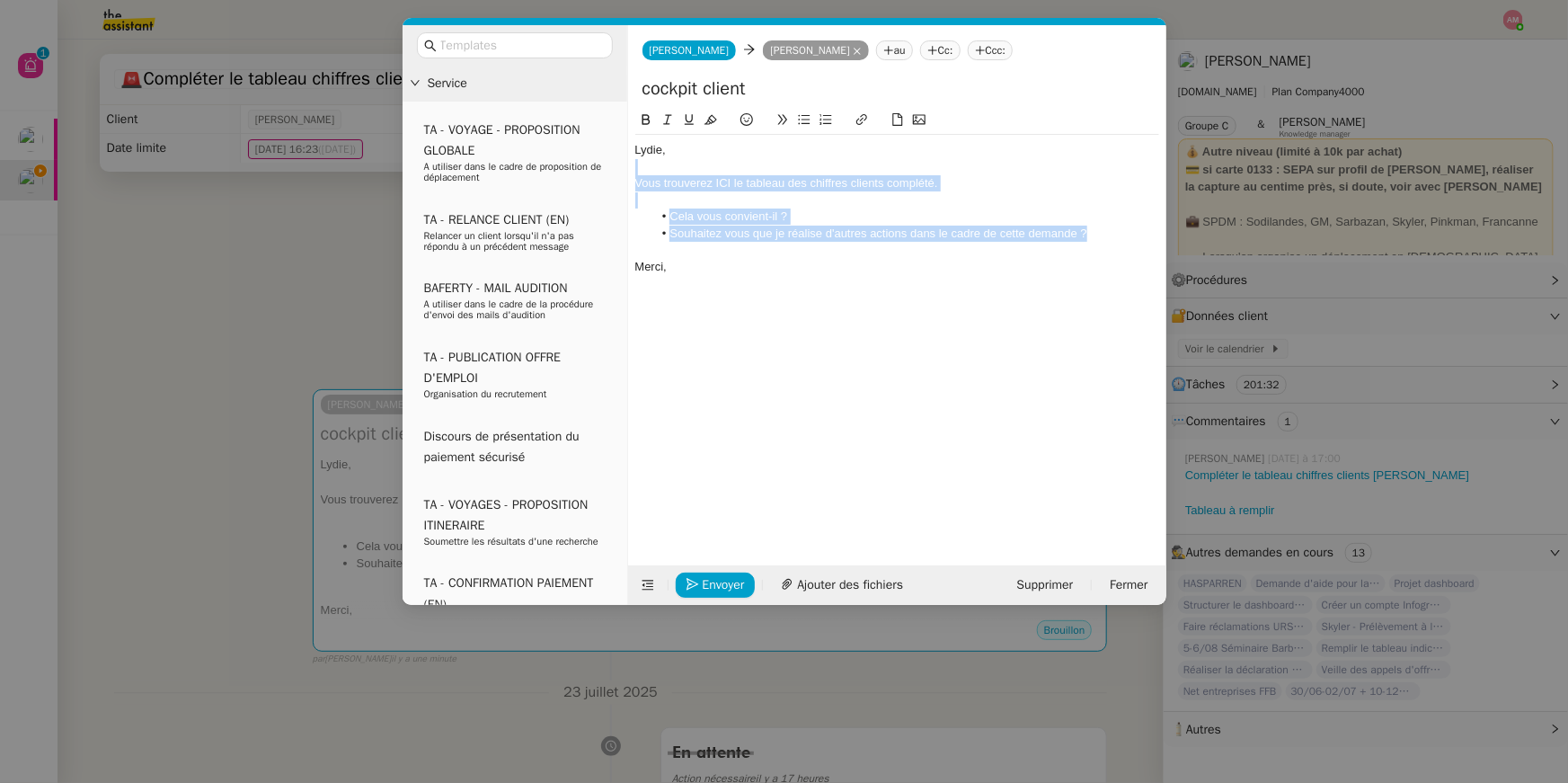 copy on "Vous trouverez ICI le tableau des chiffres clients complété.  Cela vous convient-il ?  Souhaitez vous que je réalise d'autres actions dans le cadre de cette demande ?" 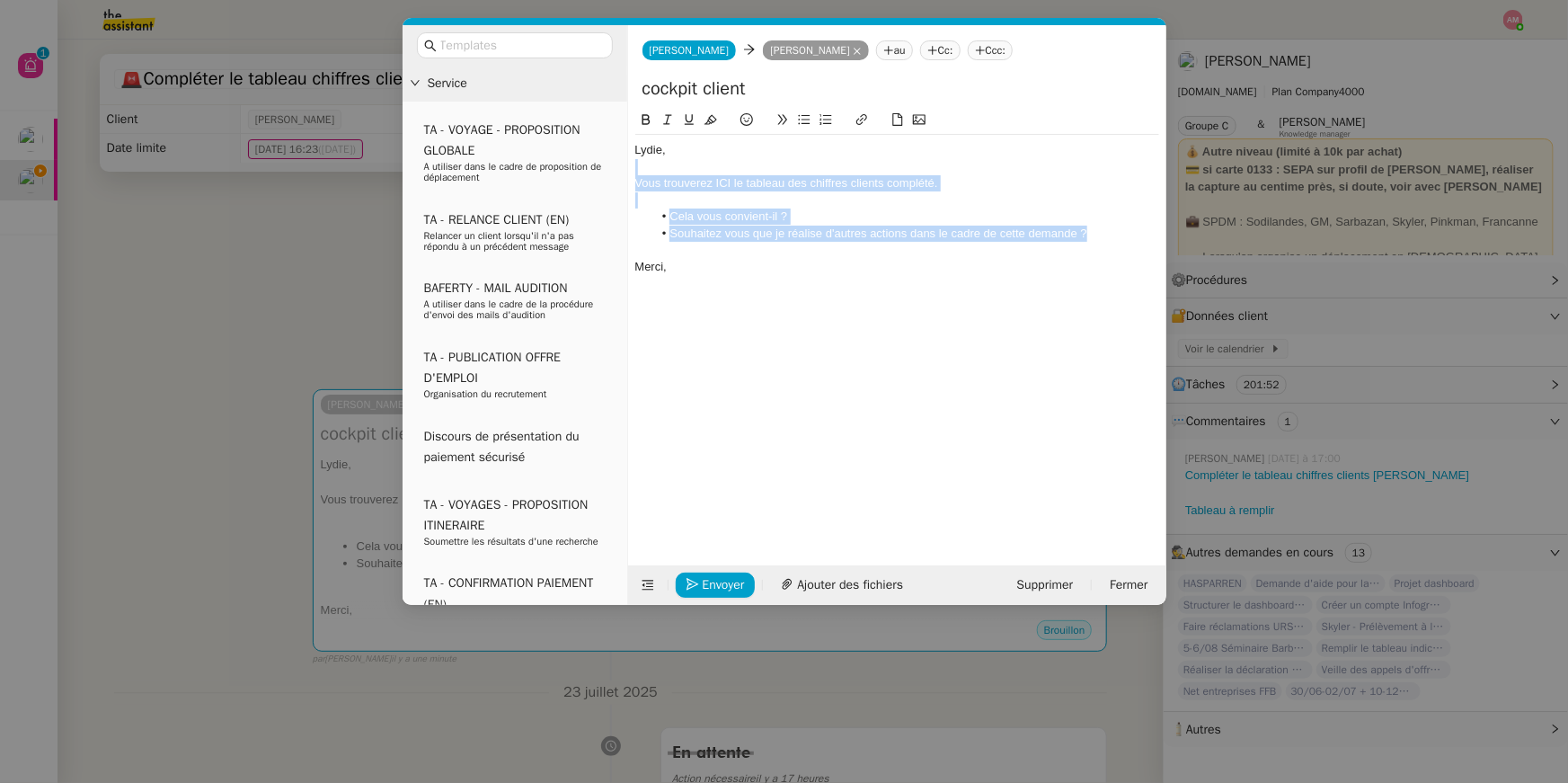 click on "Souhaitez vous que je réalise d'autres actions dans le cadre de cette demande ?" 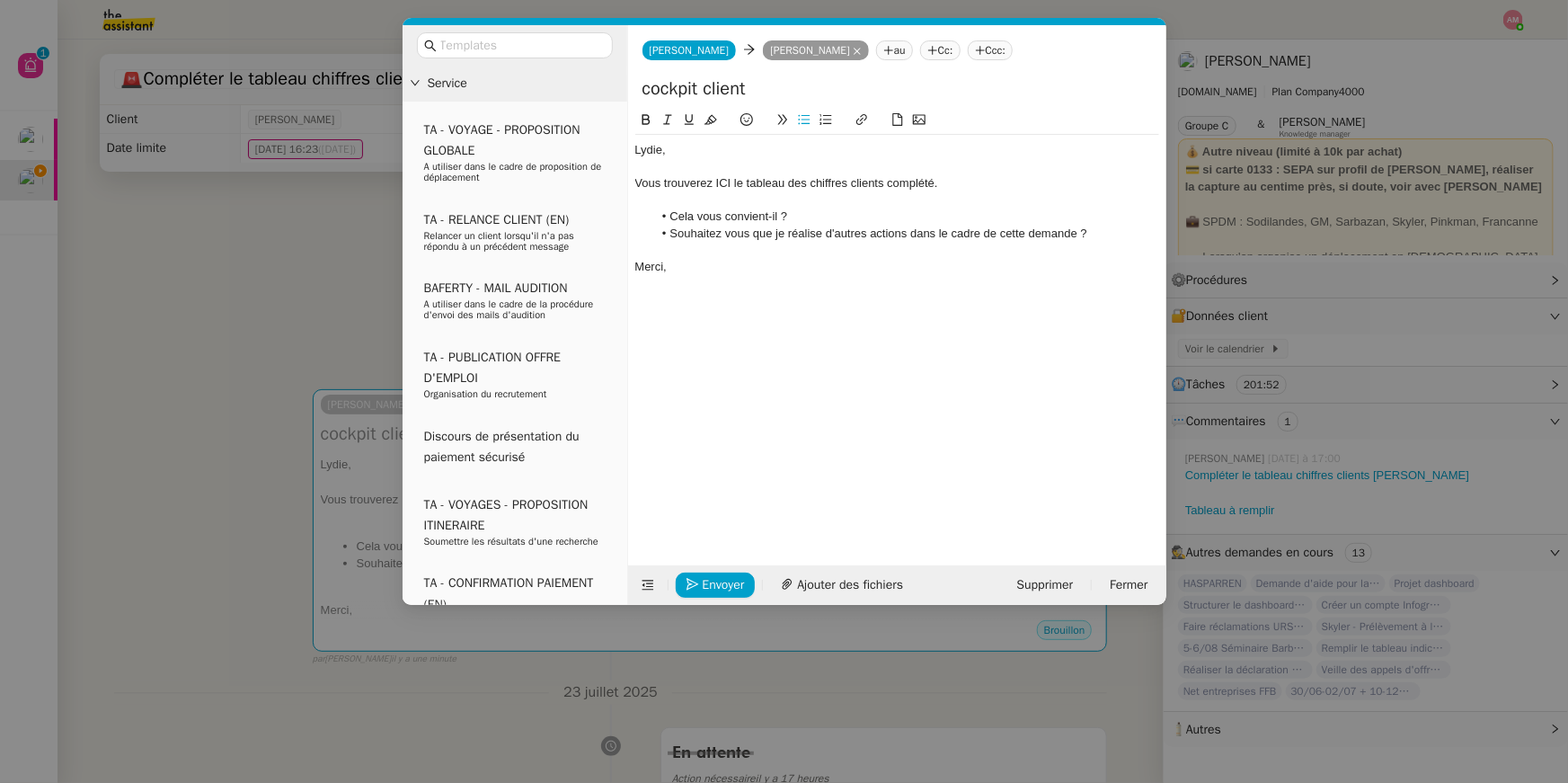 click on "Souhaitez vous que je réalise d'autres actions dans le cadre de cette demande ?" 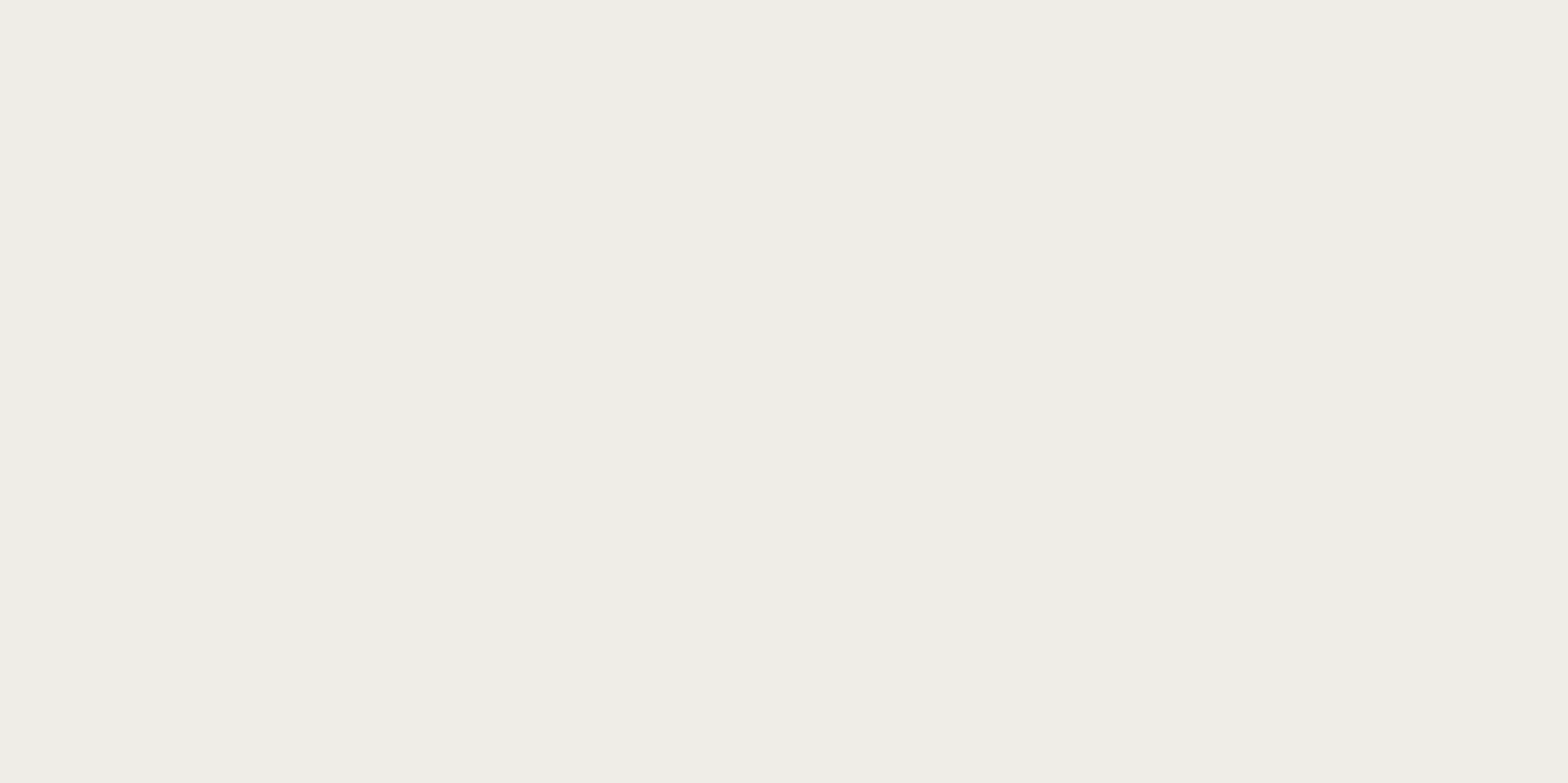 scroll, scrollTop: 0, scrollLeft: 0, axis: both 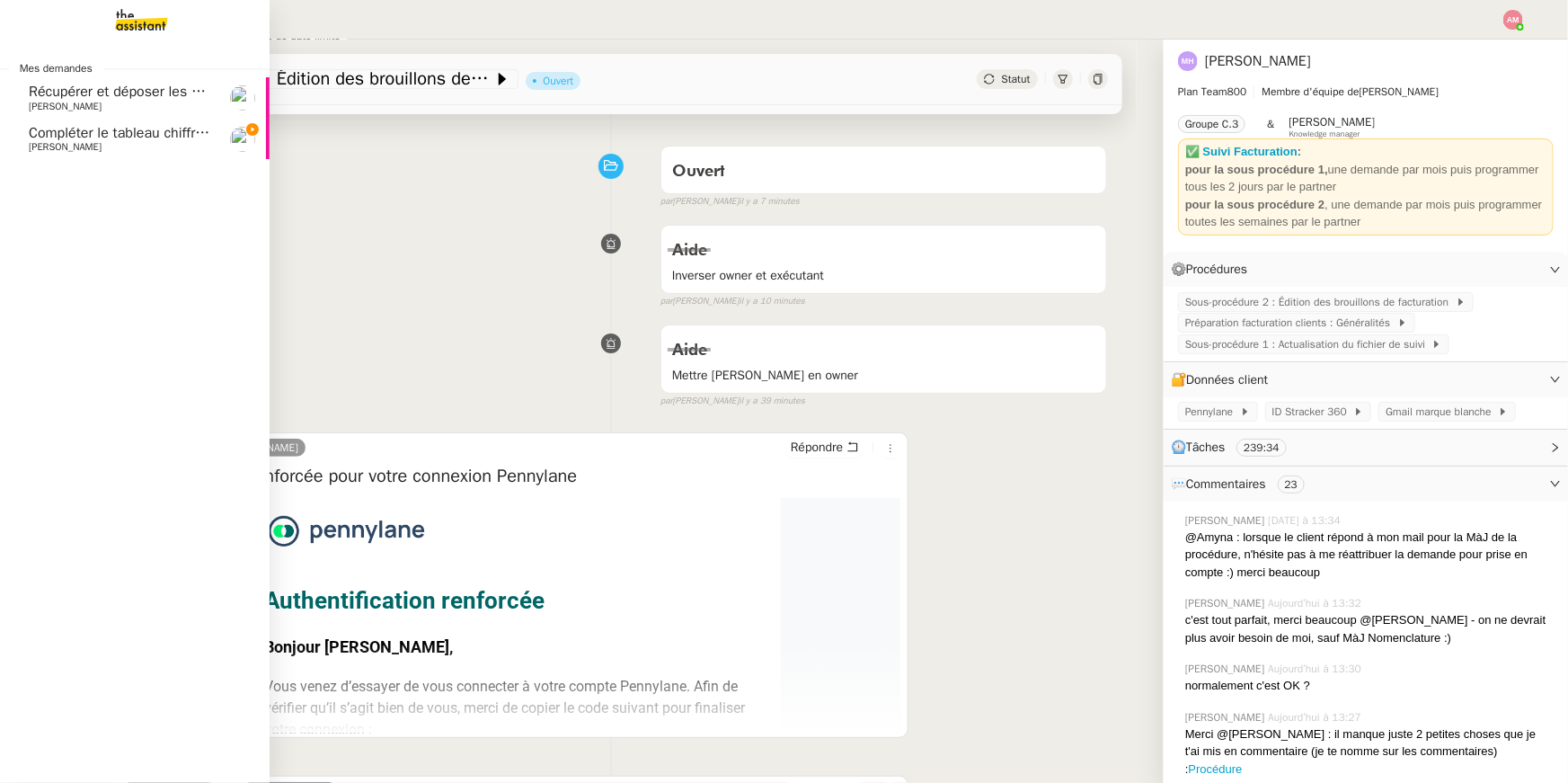click on "Compléter le tableau chiffres clients" 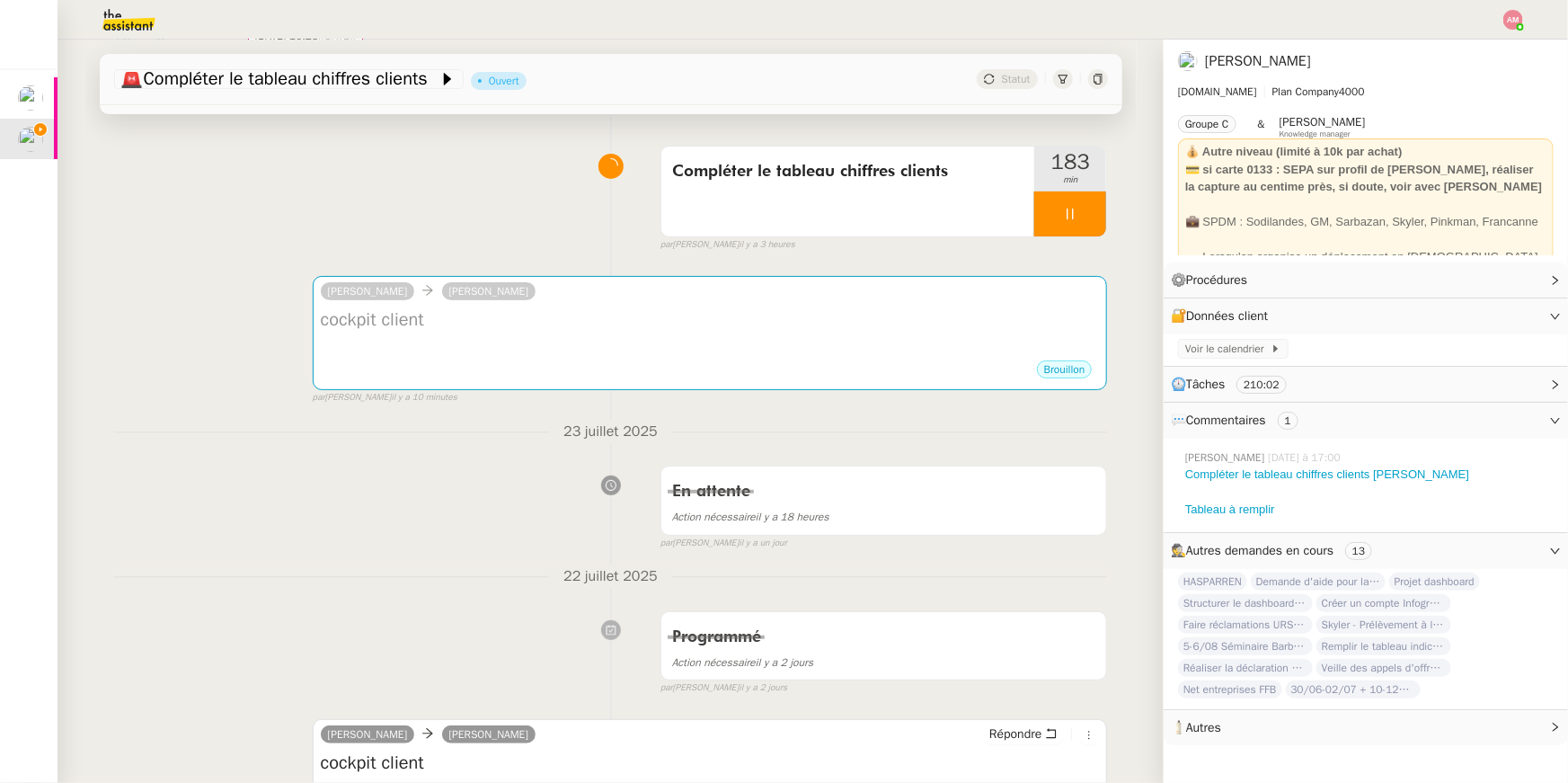 scroll, scrollTop: 0, scrollLeft: 0, axis: both 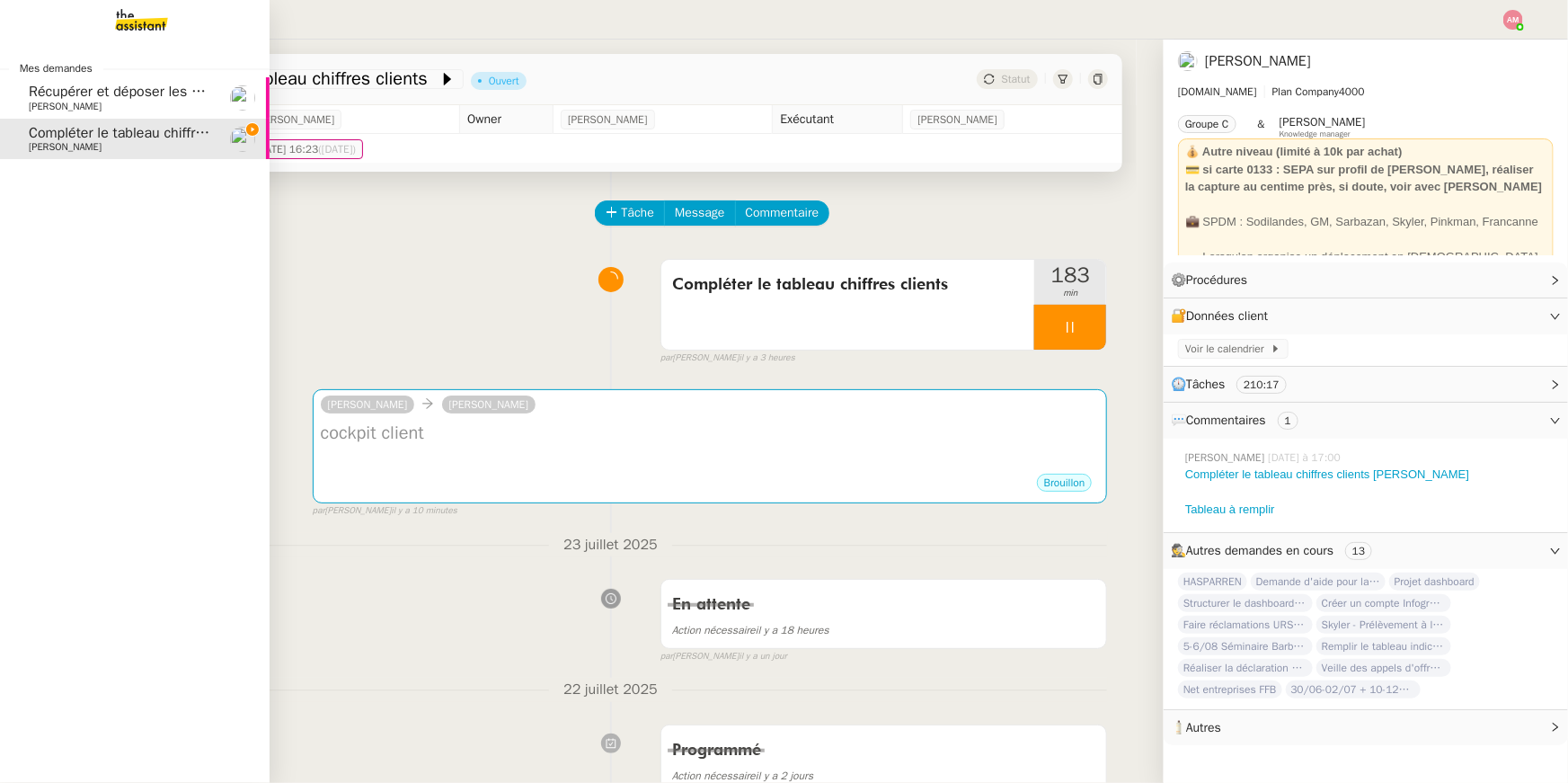click on "[PERSON_NAME]" 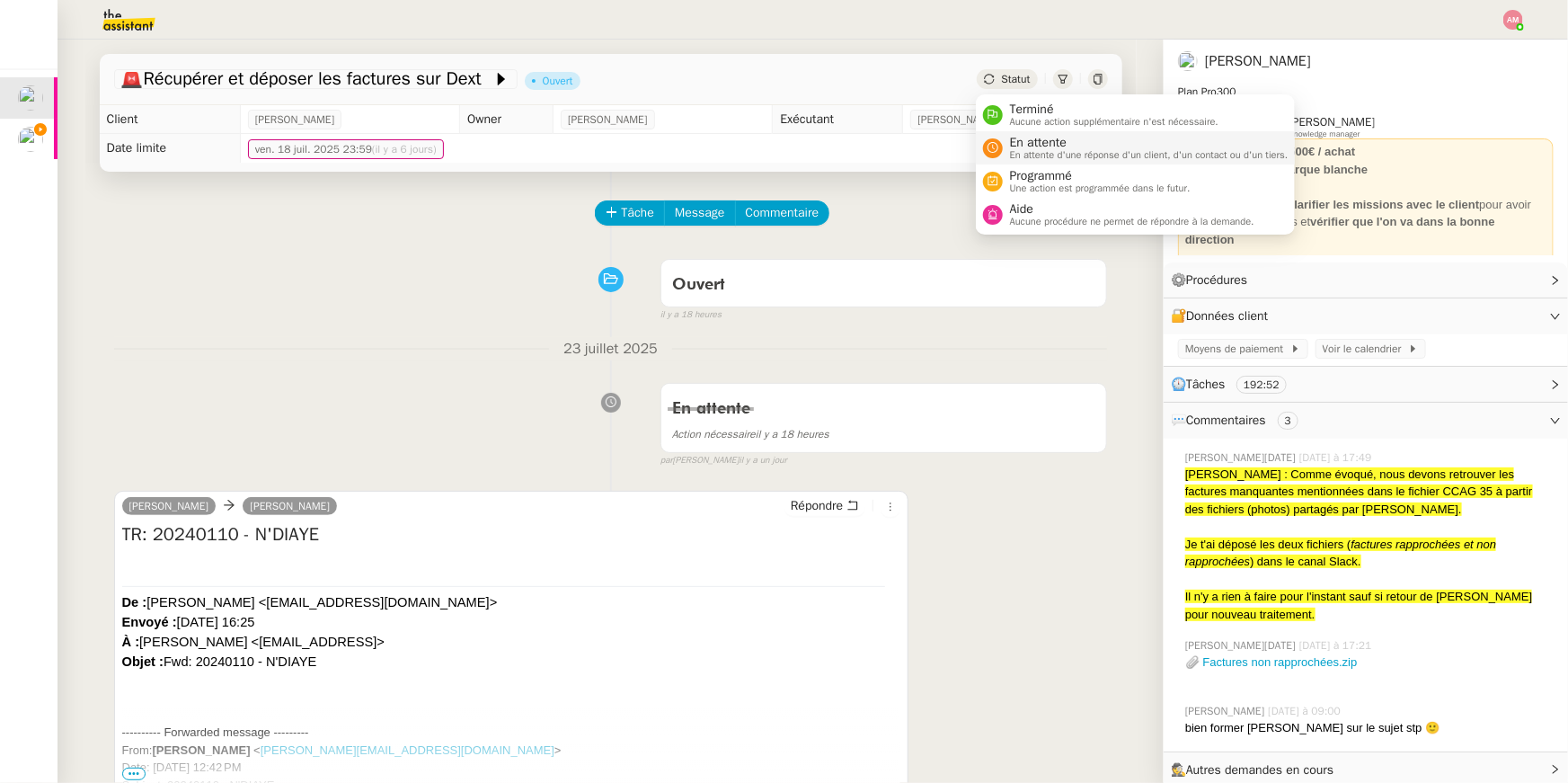 click on "En attente d'une réponse d'un client, d'un contact ou d'un tiers." at bounding box center [1149, 155] 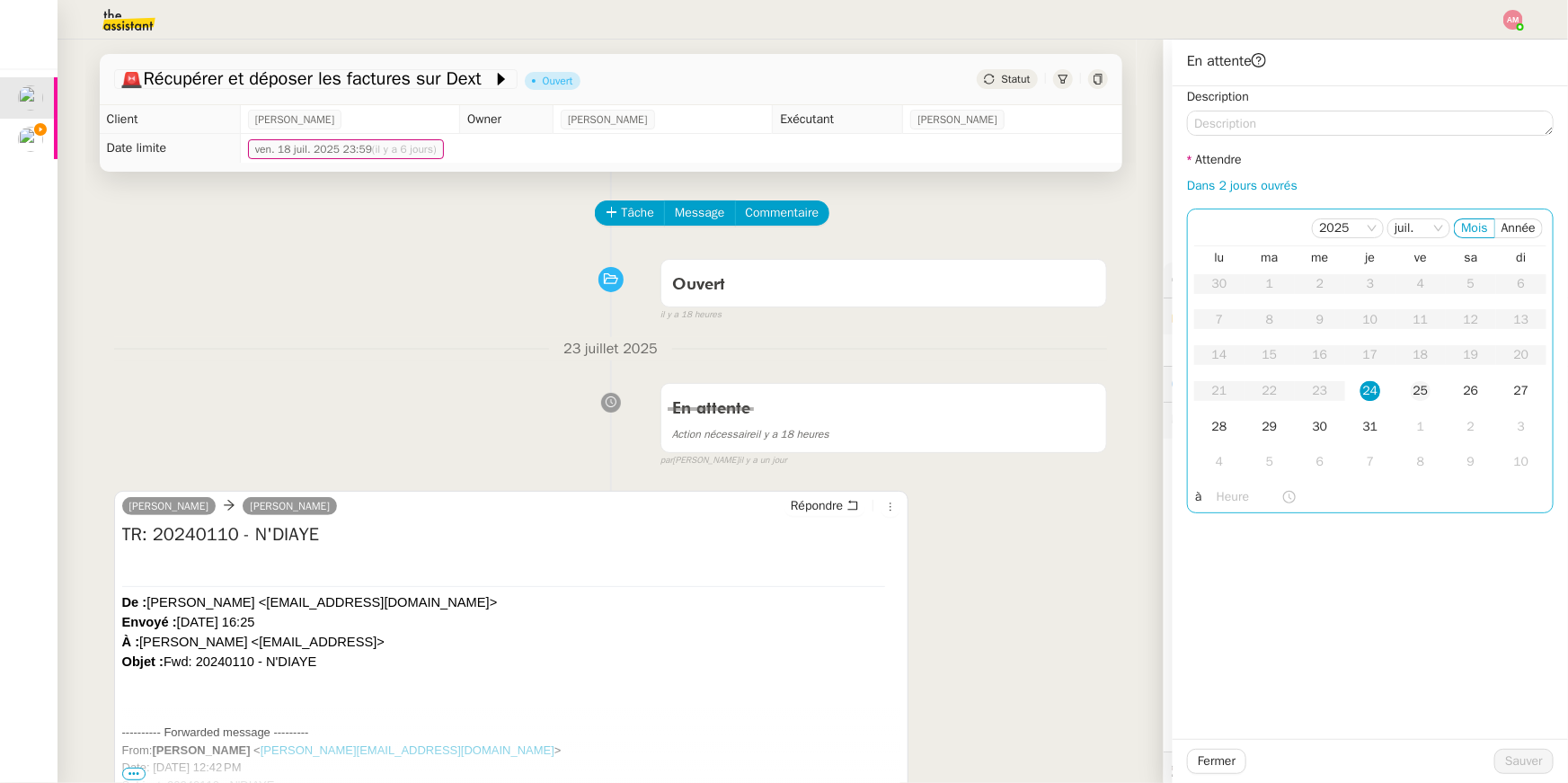 click on "25" 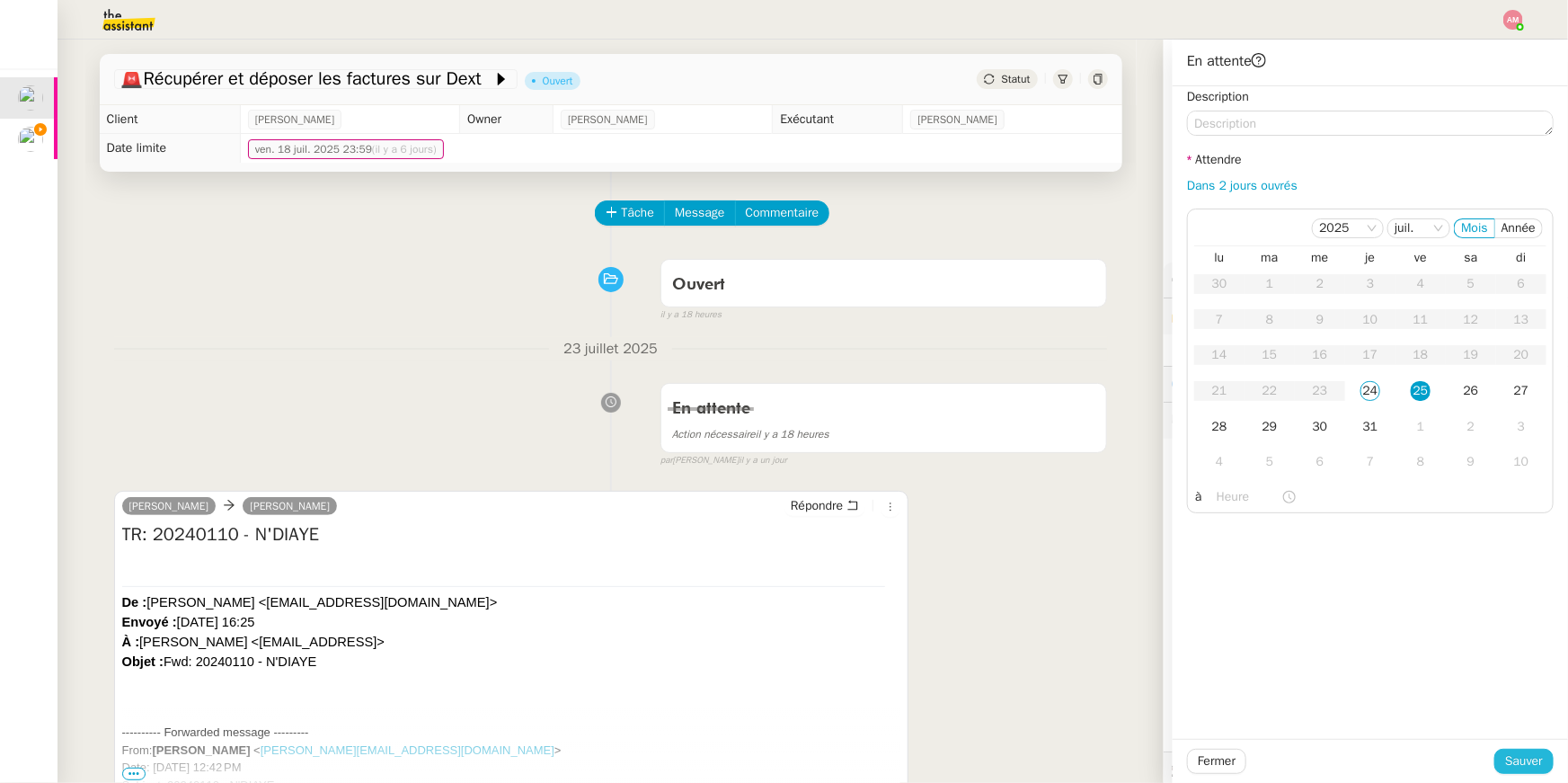 click on "Sauver" 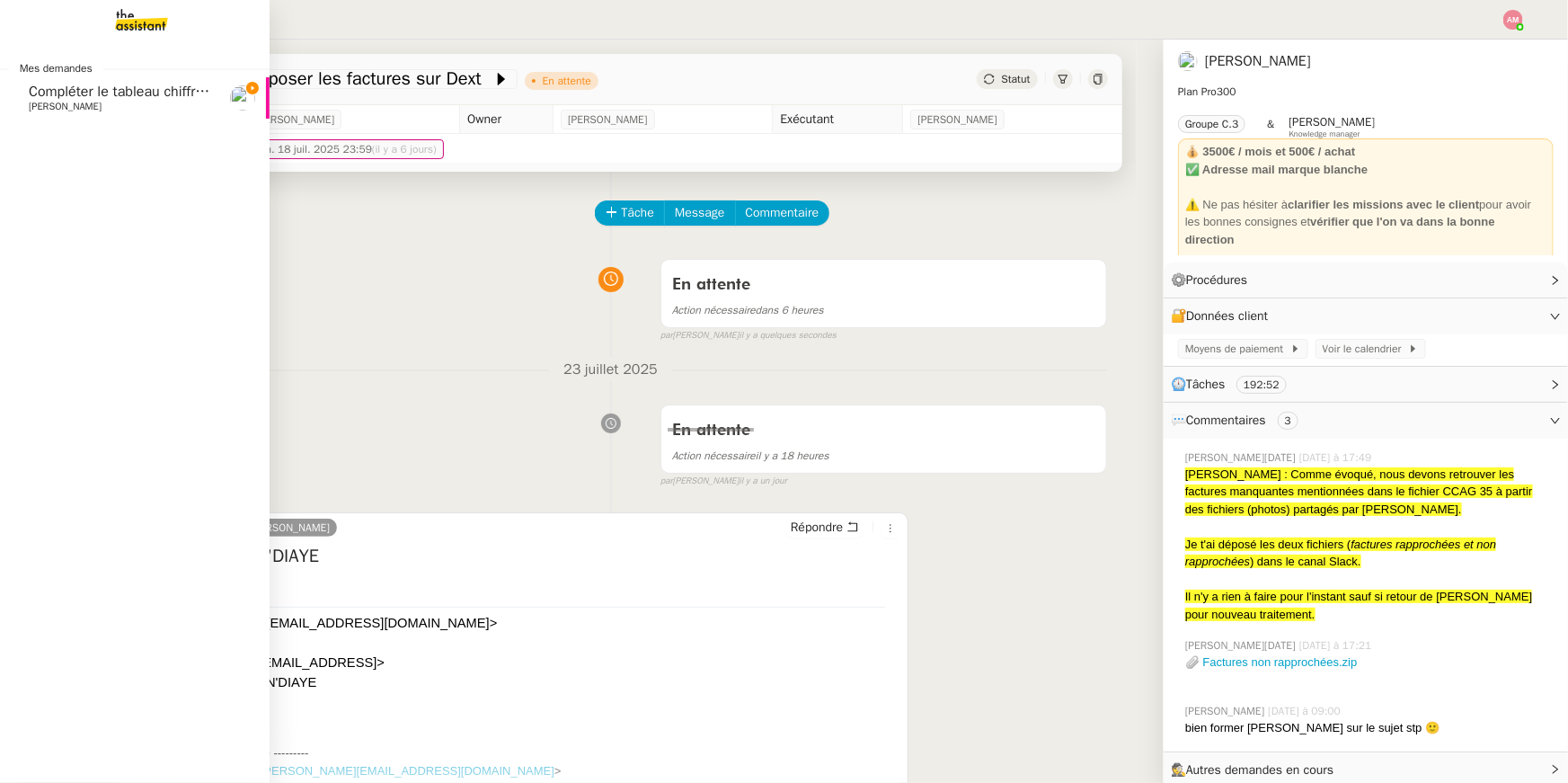 click on "Compléter le tableau chiffres clients" 